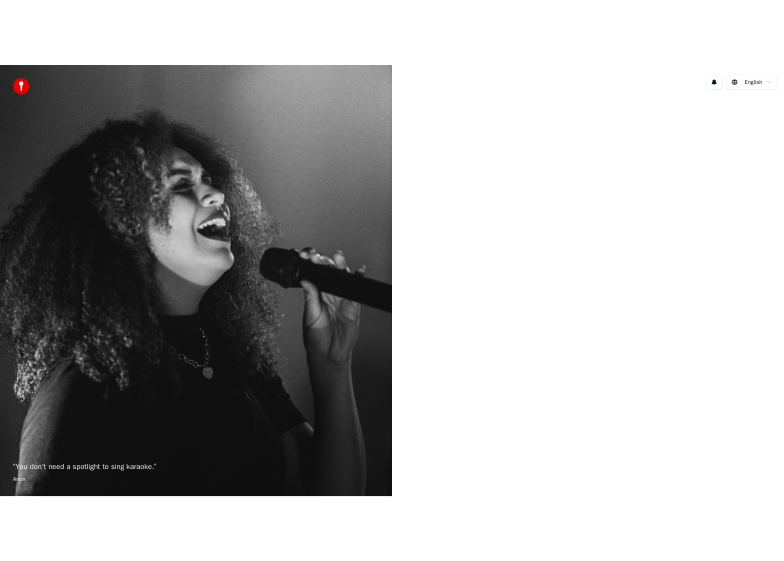 scroll, scrollTop: 0, scrollLeft: 0, axis: both 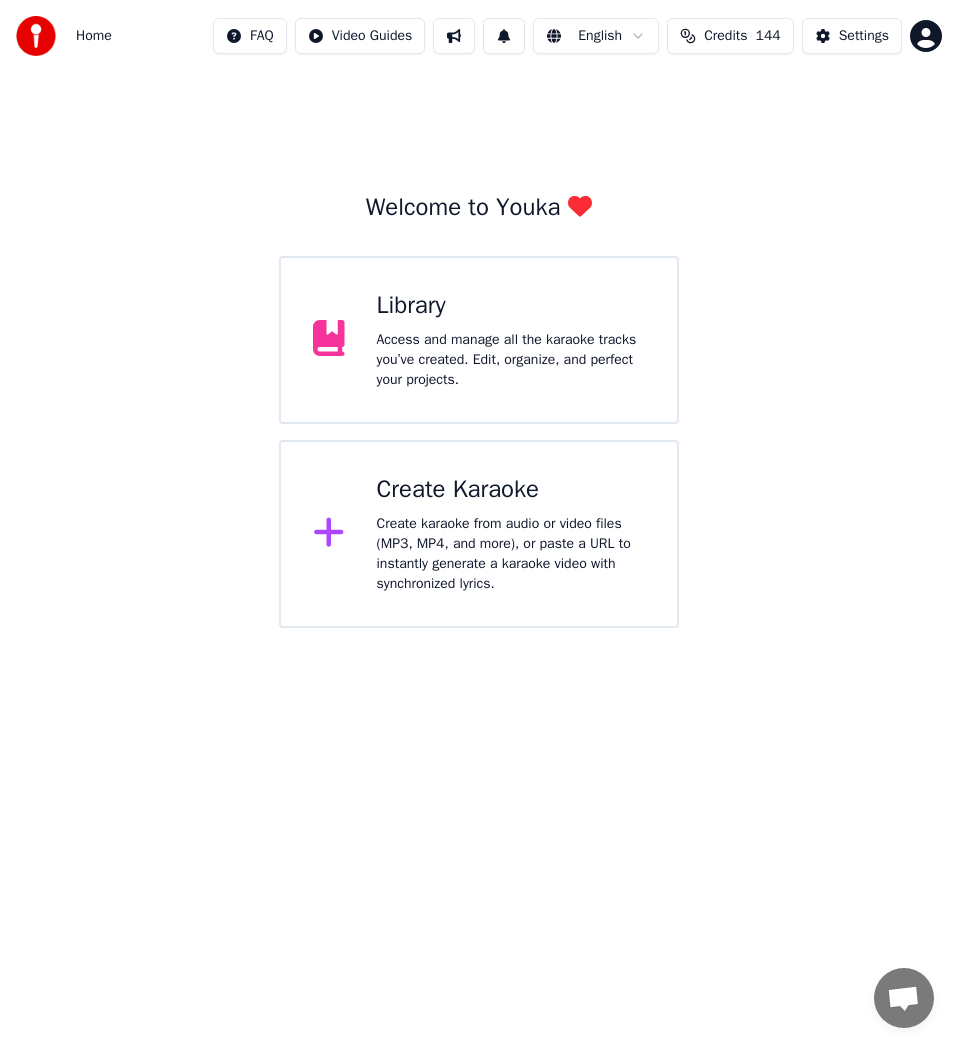 click on "Create karaoke from audio or video files (MP3, MP4, and more), or paste a URL to instantly generate a karaoke video with synchronized lyrics." at bounding box center [511, 554] 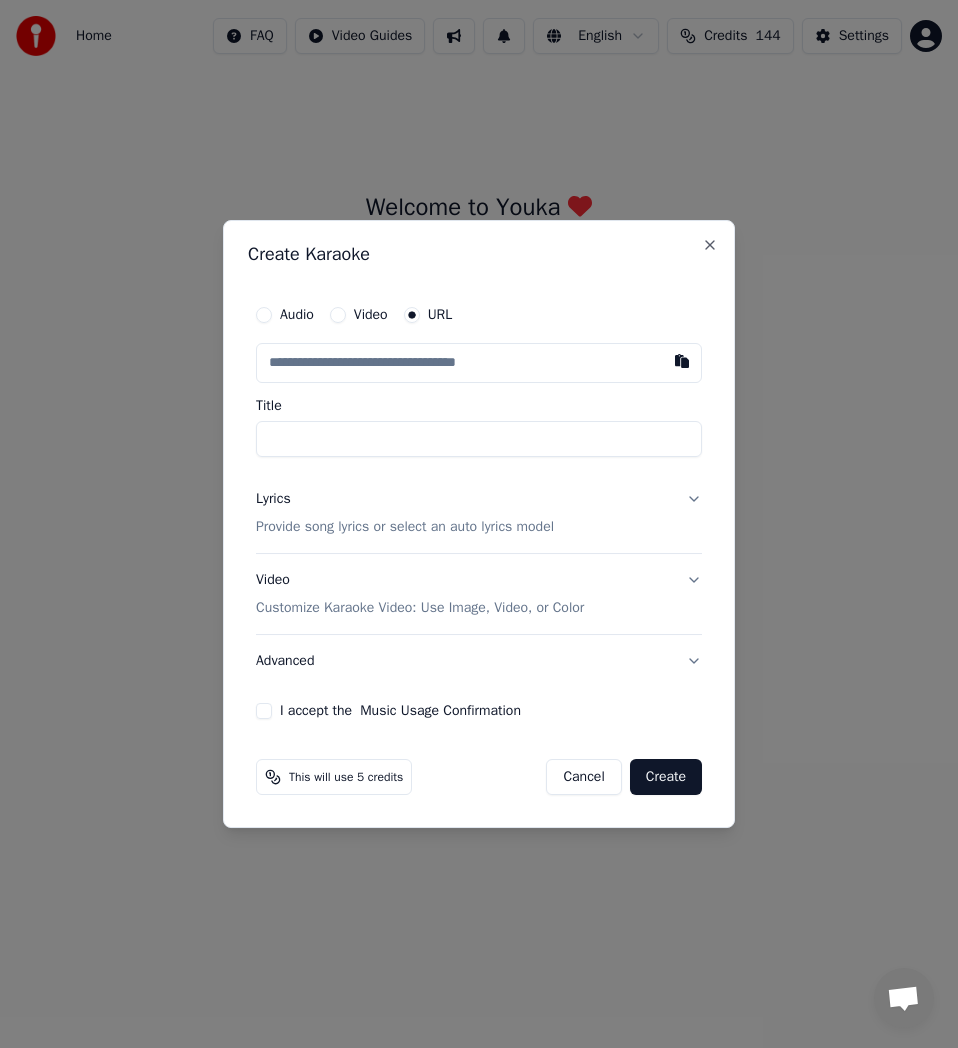 click at bounding box center (479, 363) 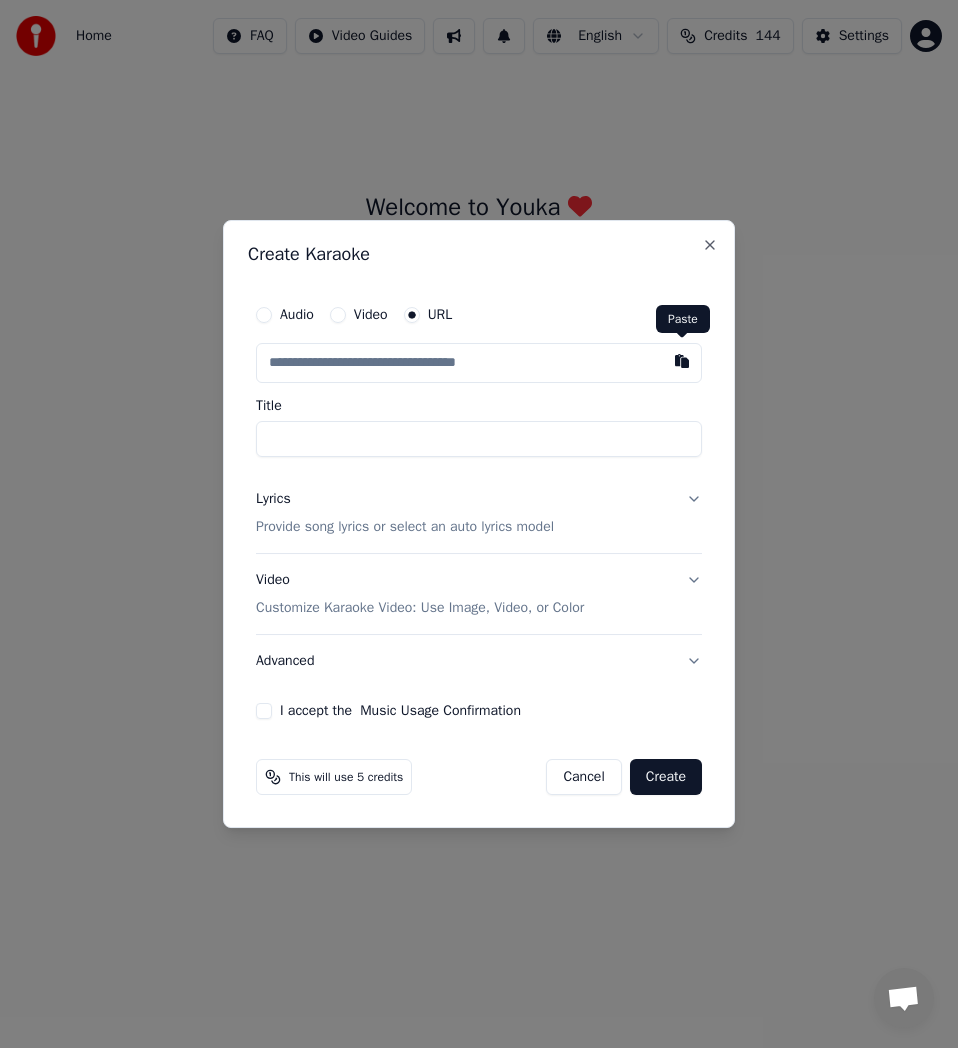 click at bounding box center (682, 361) 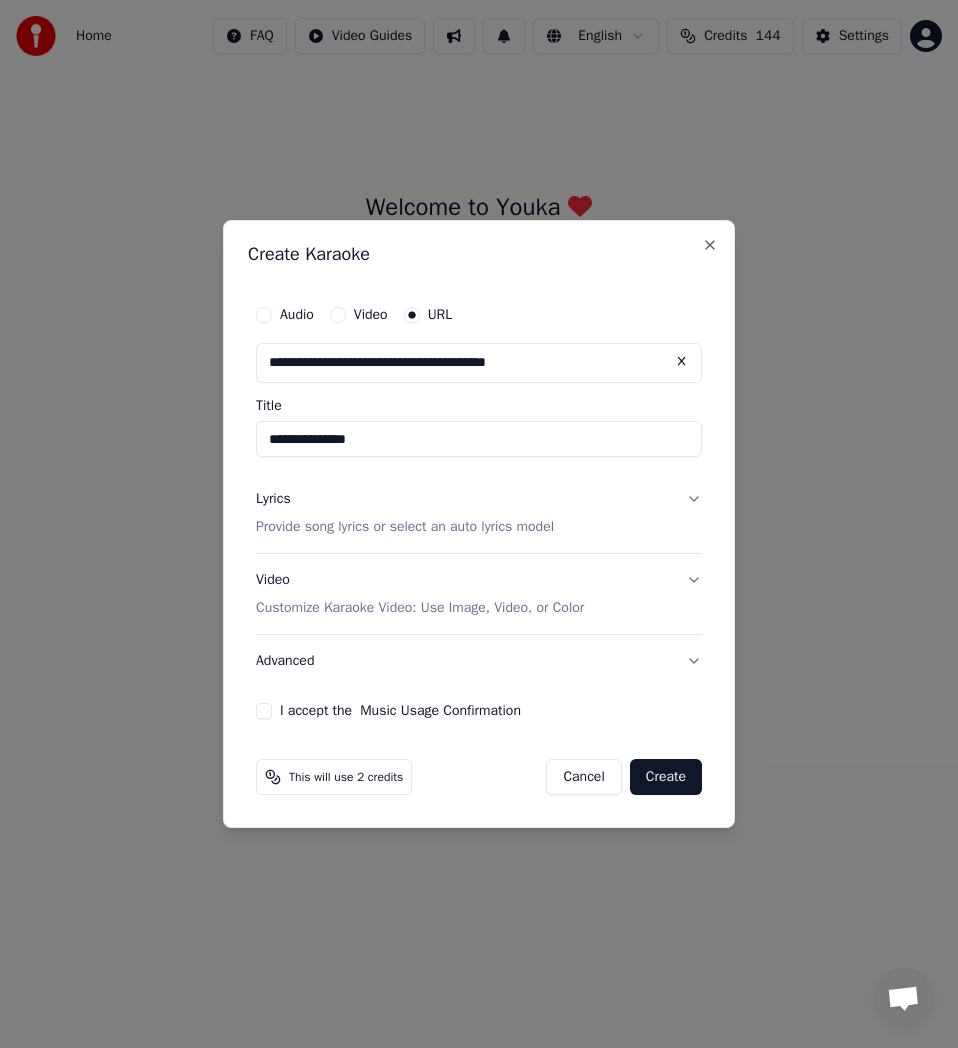click on "**********" at bounding box center [479, 439] 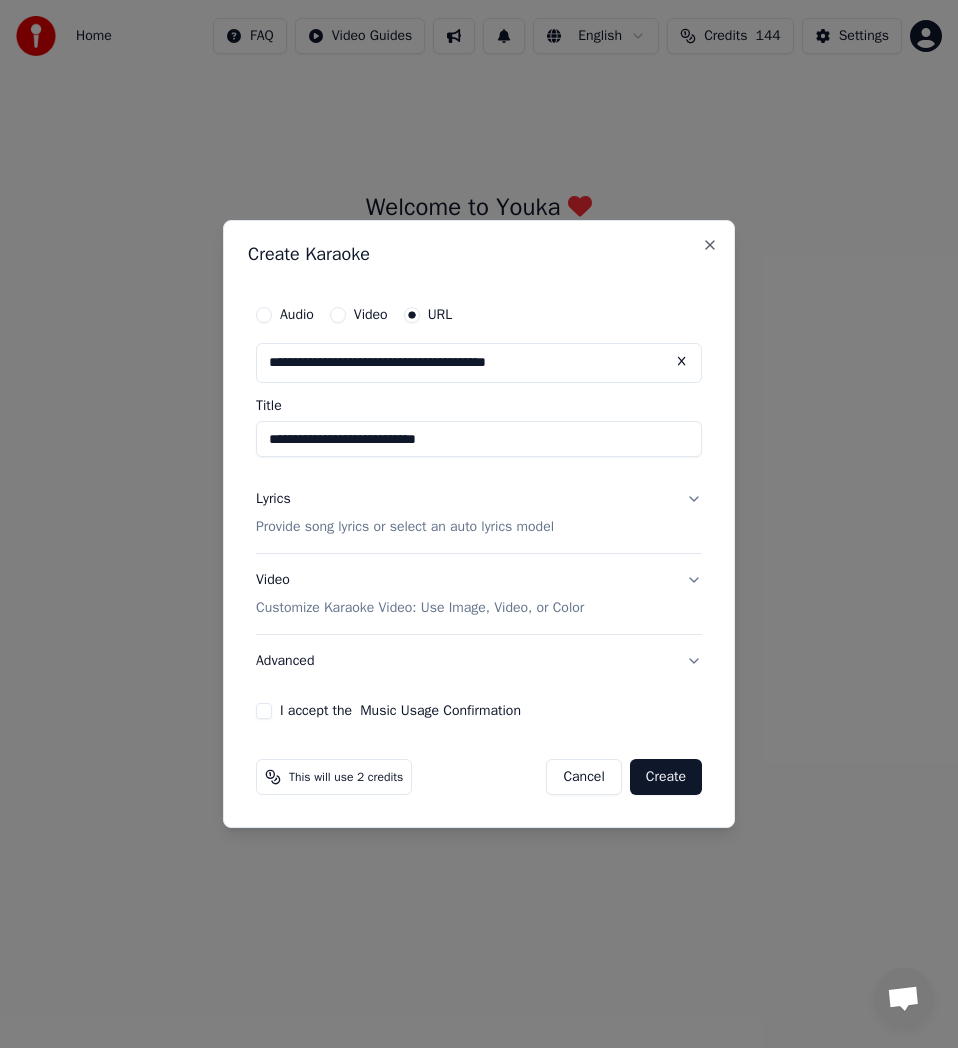 type on "**********" 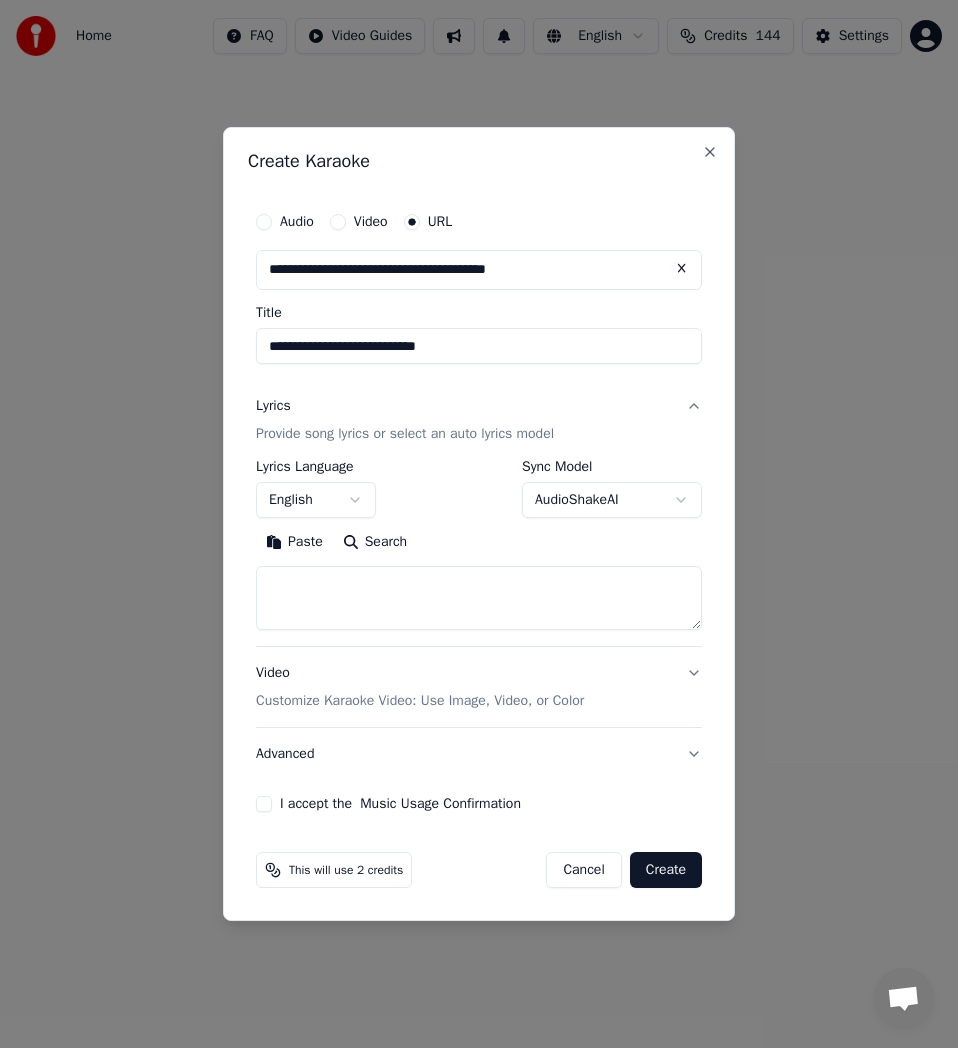 click on "Search" at bounding box center [375, 542] 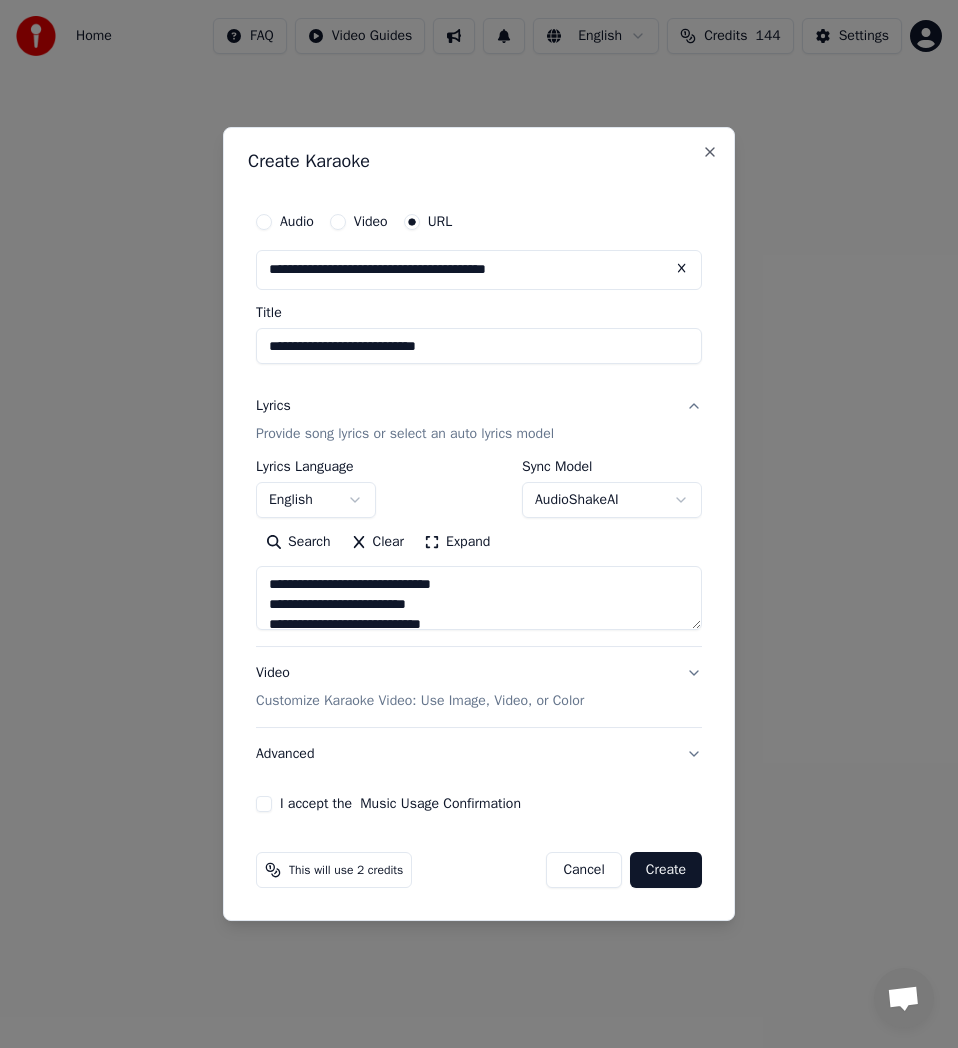 click on "Expand" at bounding box center (457, 542) 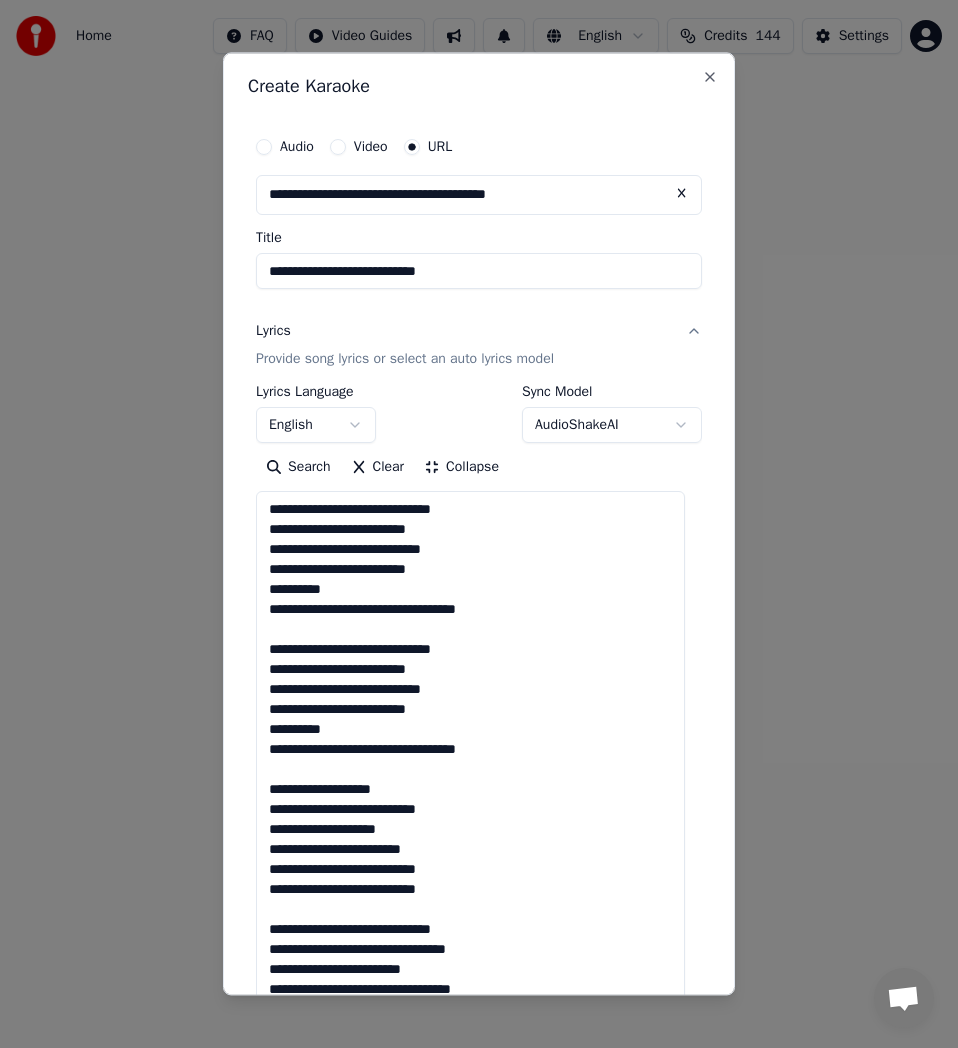 click on "**********" at bounding box center [470, 858] 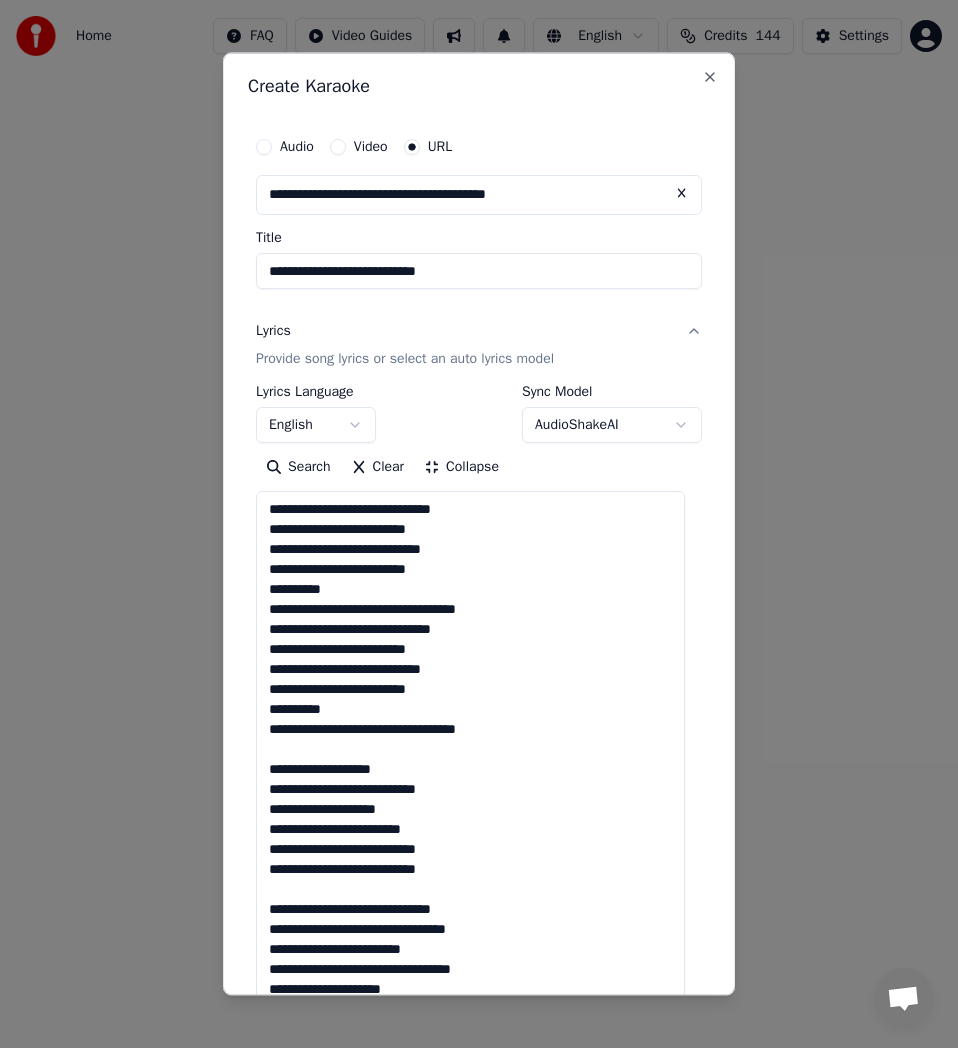 click on "**********" at bounding box center (470, 858) 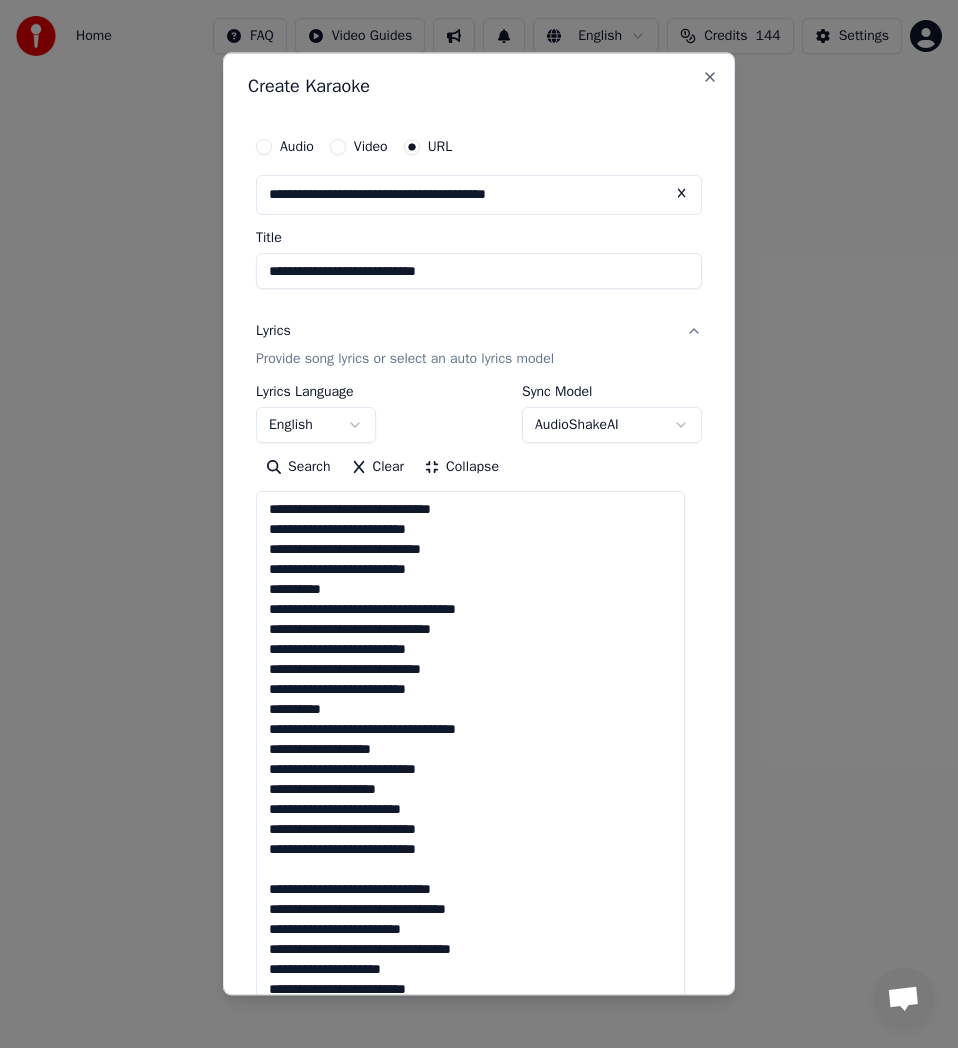 click on "**********" at bounding box center (470, 858) 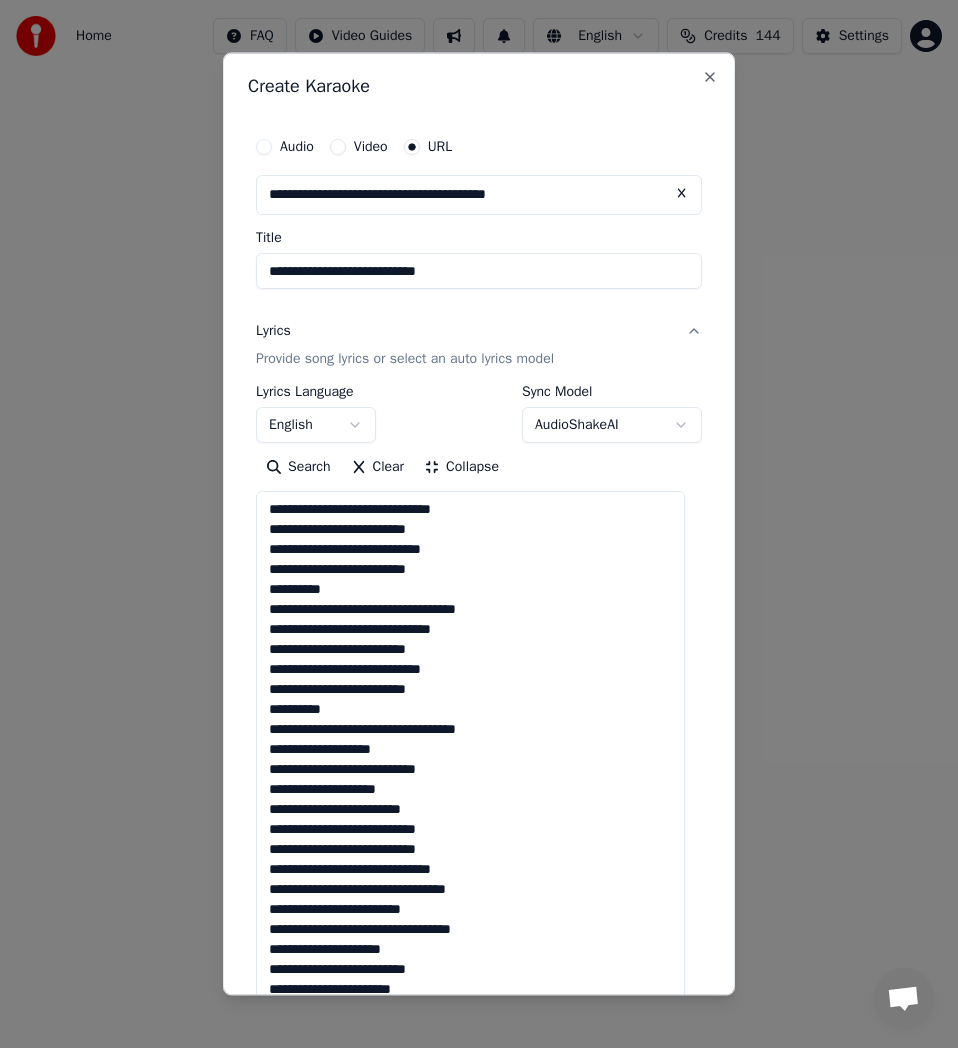 scroll, scrollTop: 200, scrollLeft: 0, axis: vertical 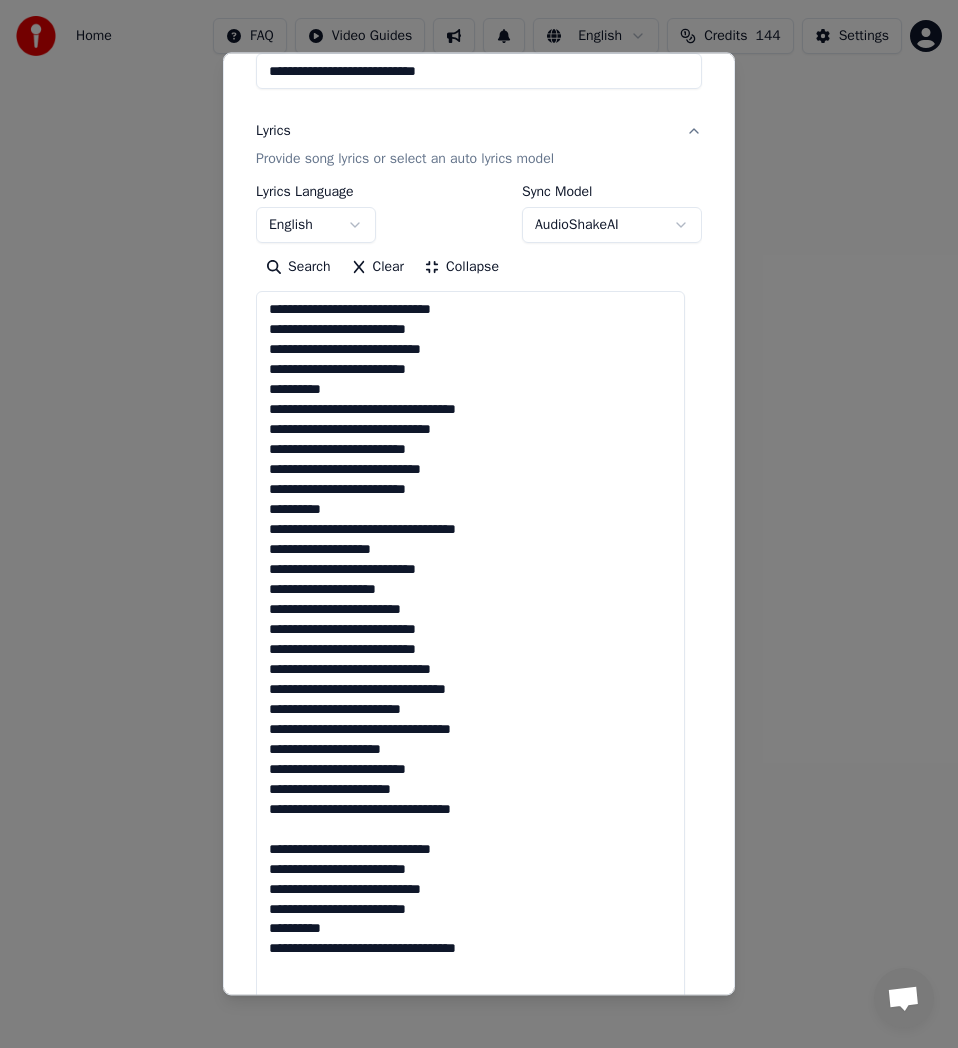click on "**********" at bounding box center [470, 658] 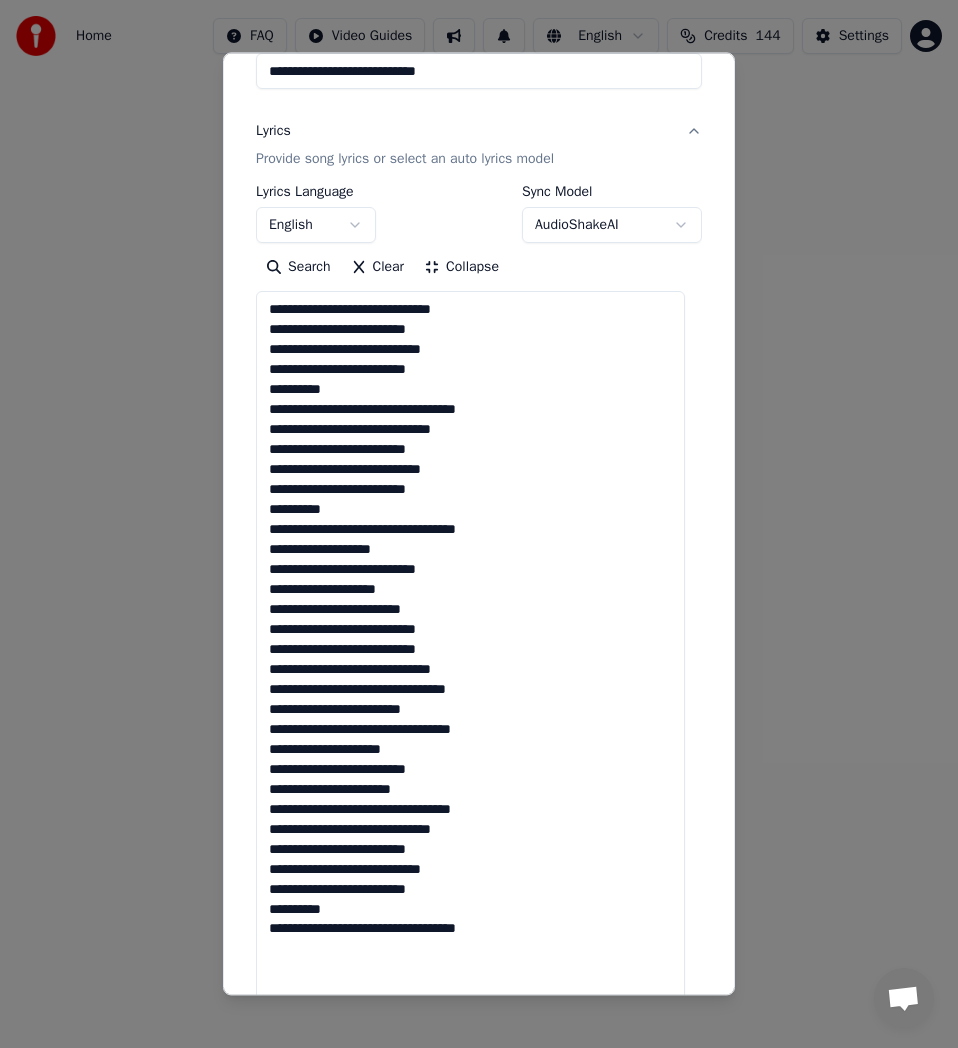 scroll, scrollTop: 0, scrollLeft: 0, axis: both 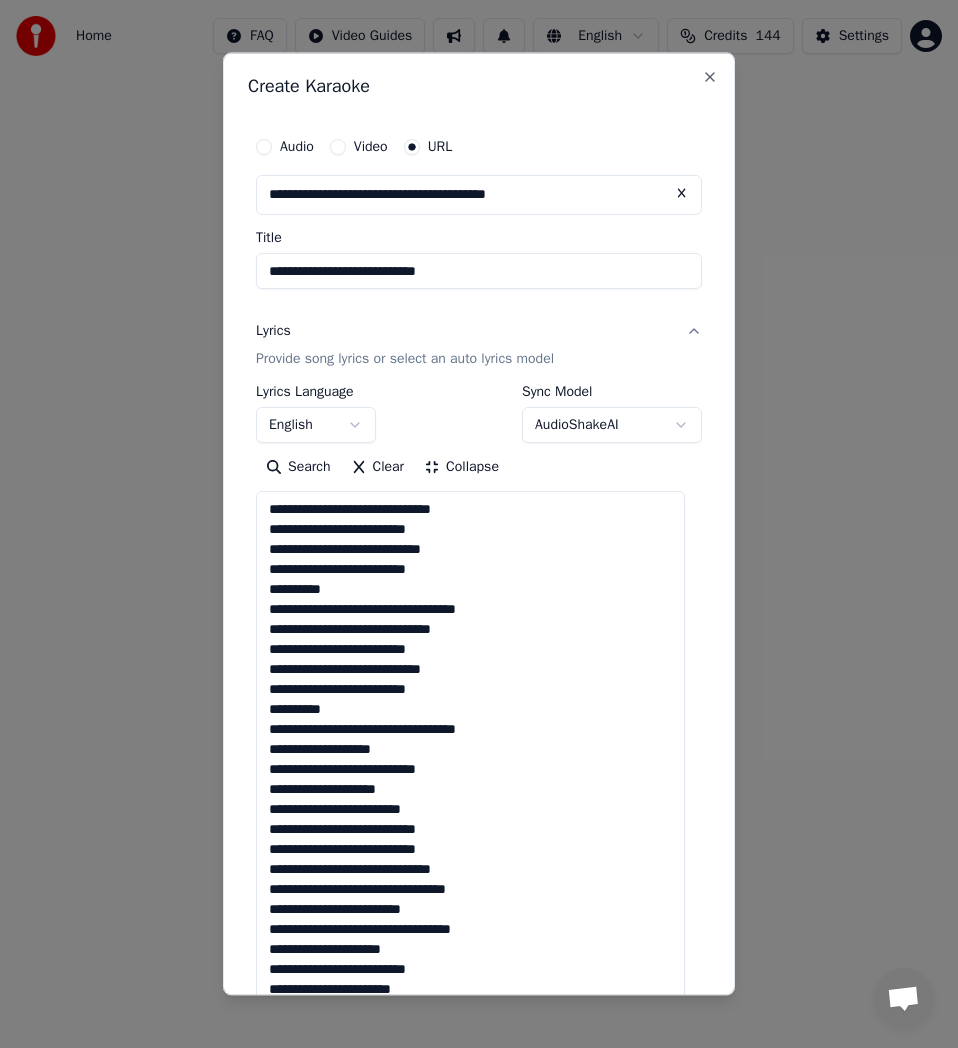 click on "**********" at bounding box center (470, 858) 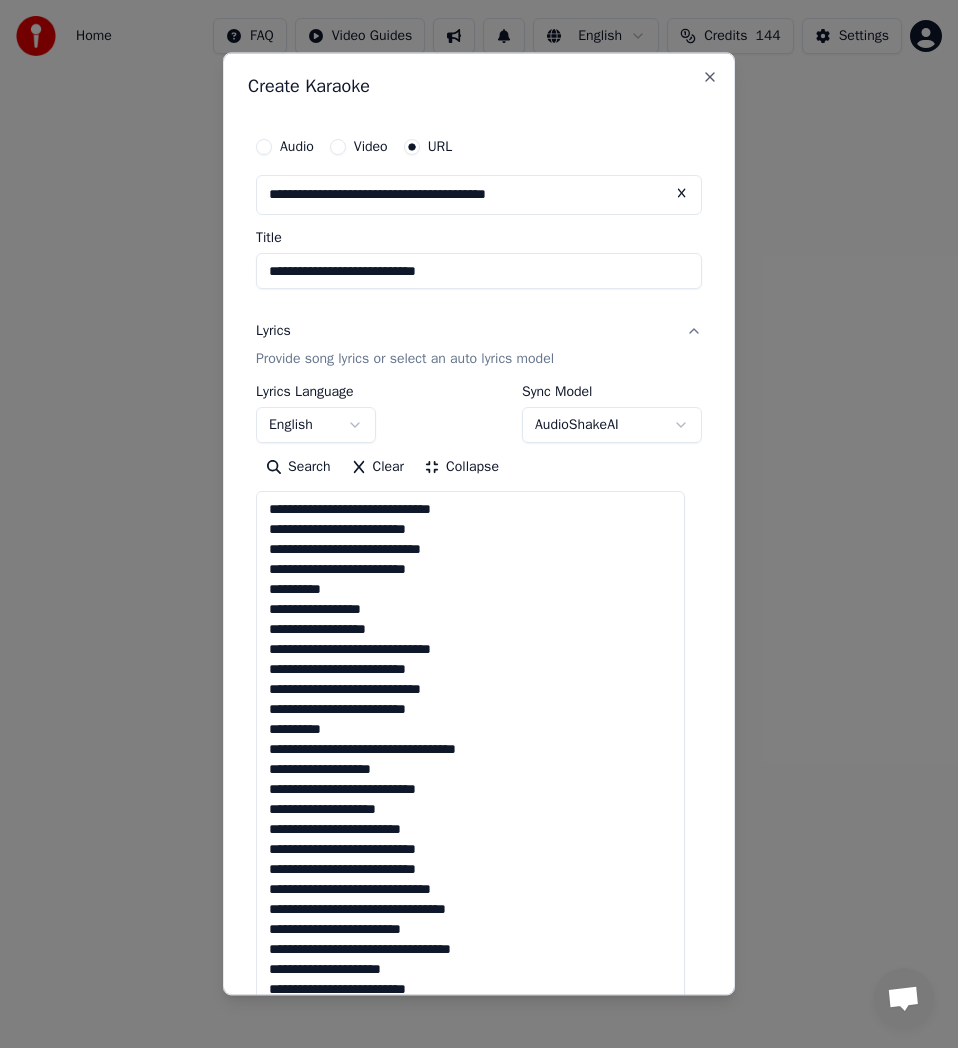 click on "**********" at bounding box center (470, 858) 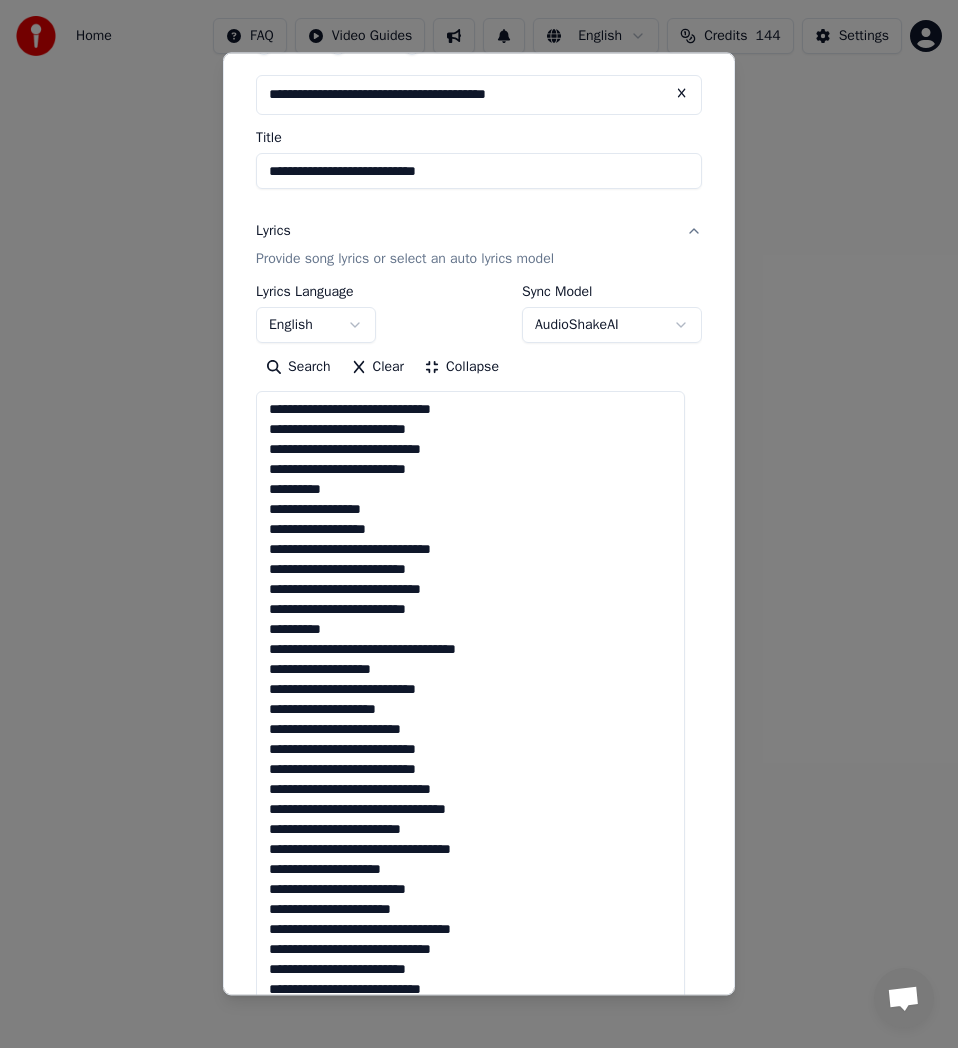 click on "**********" at bounding box center (470, 758) 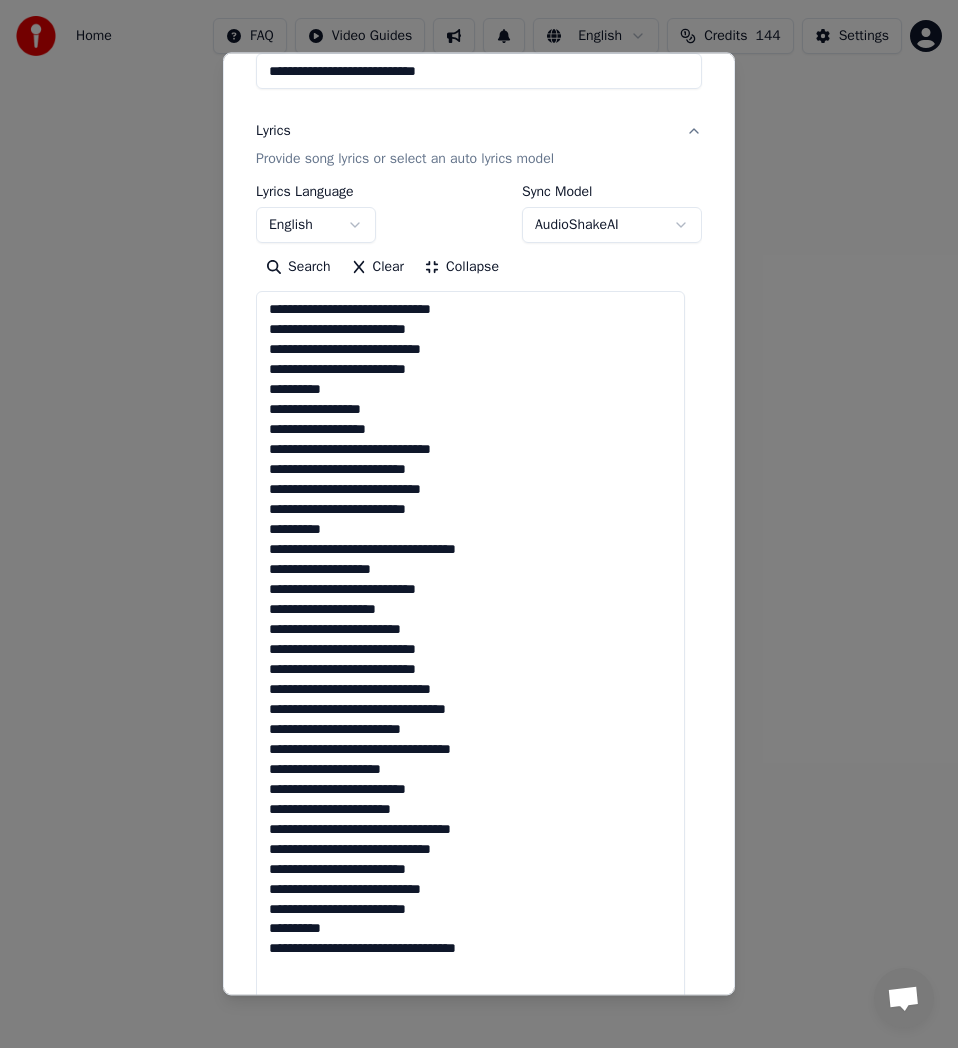click on "**********" at bounding box center (470, 658) 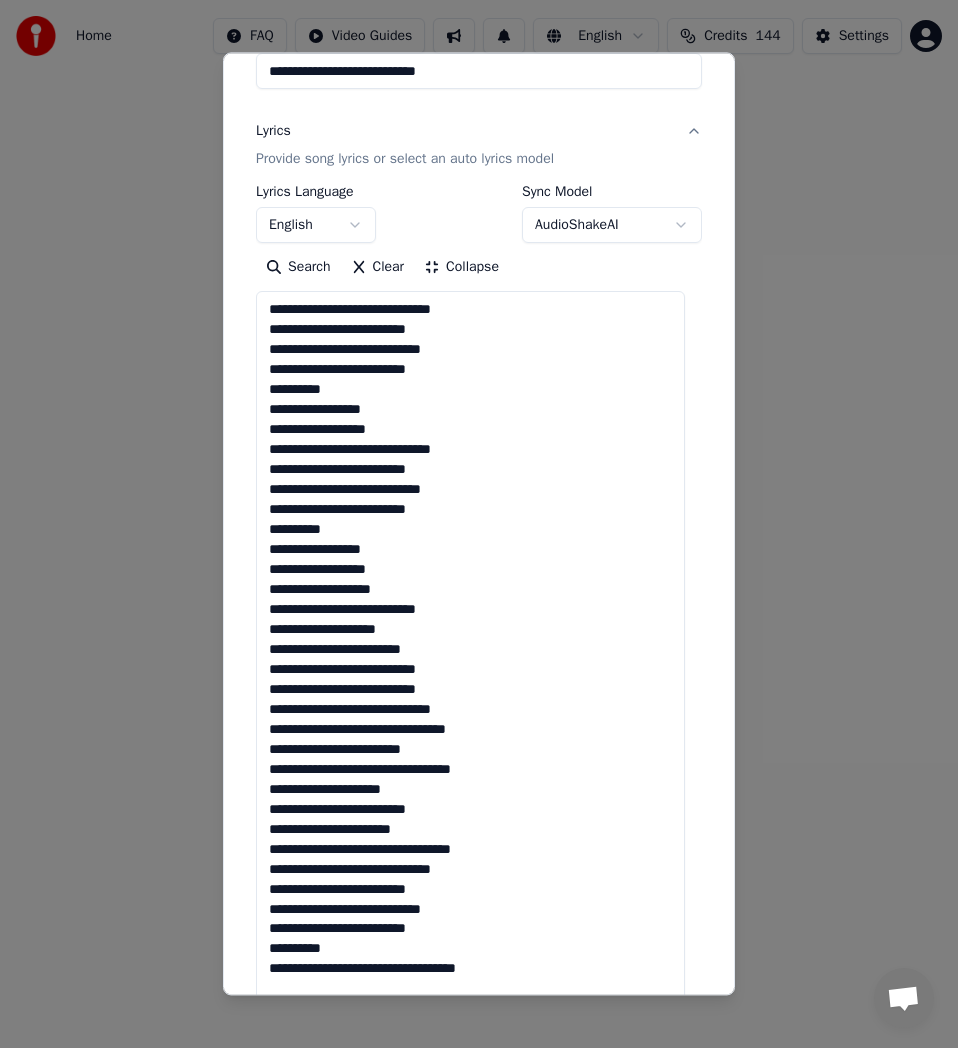 click on "**********" at bounding box center (470, 658) 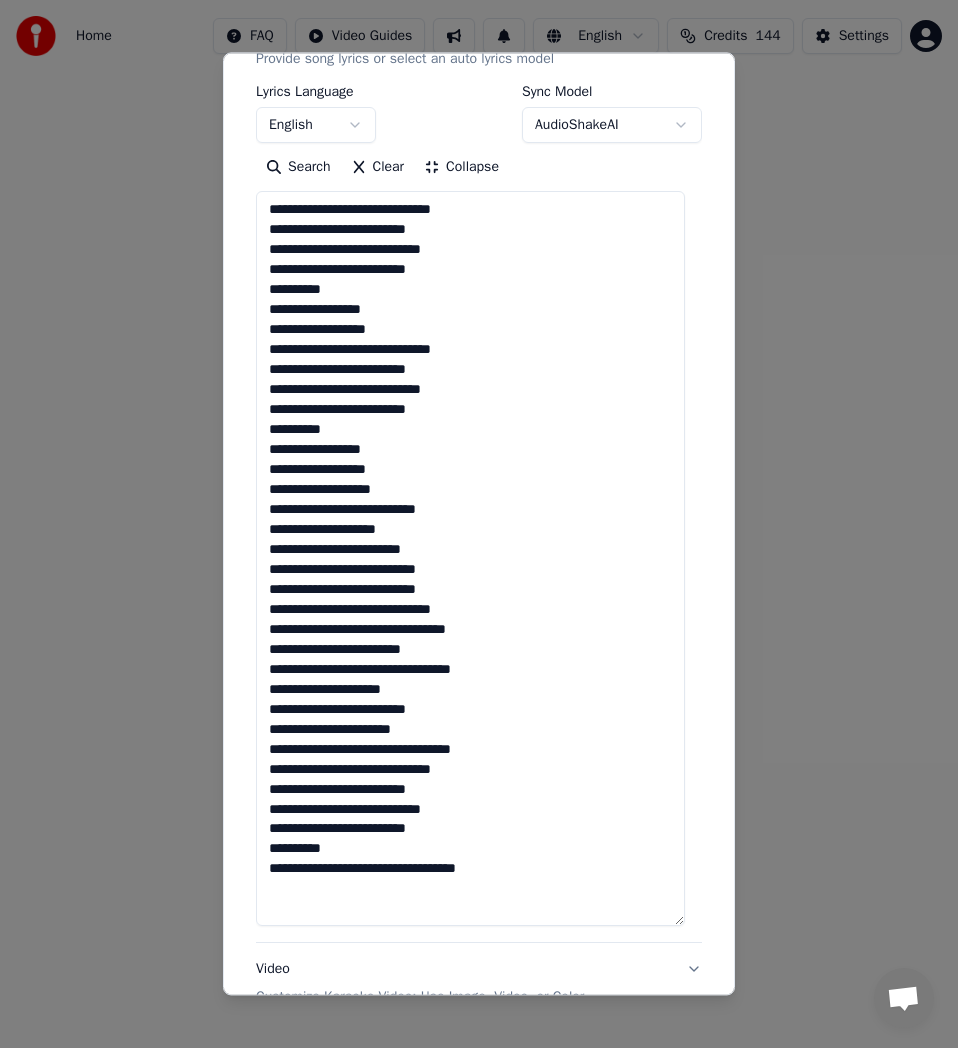 click on "**********" at bounding box center [470, 558] 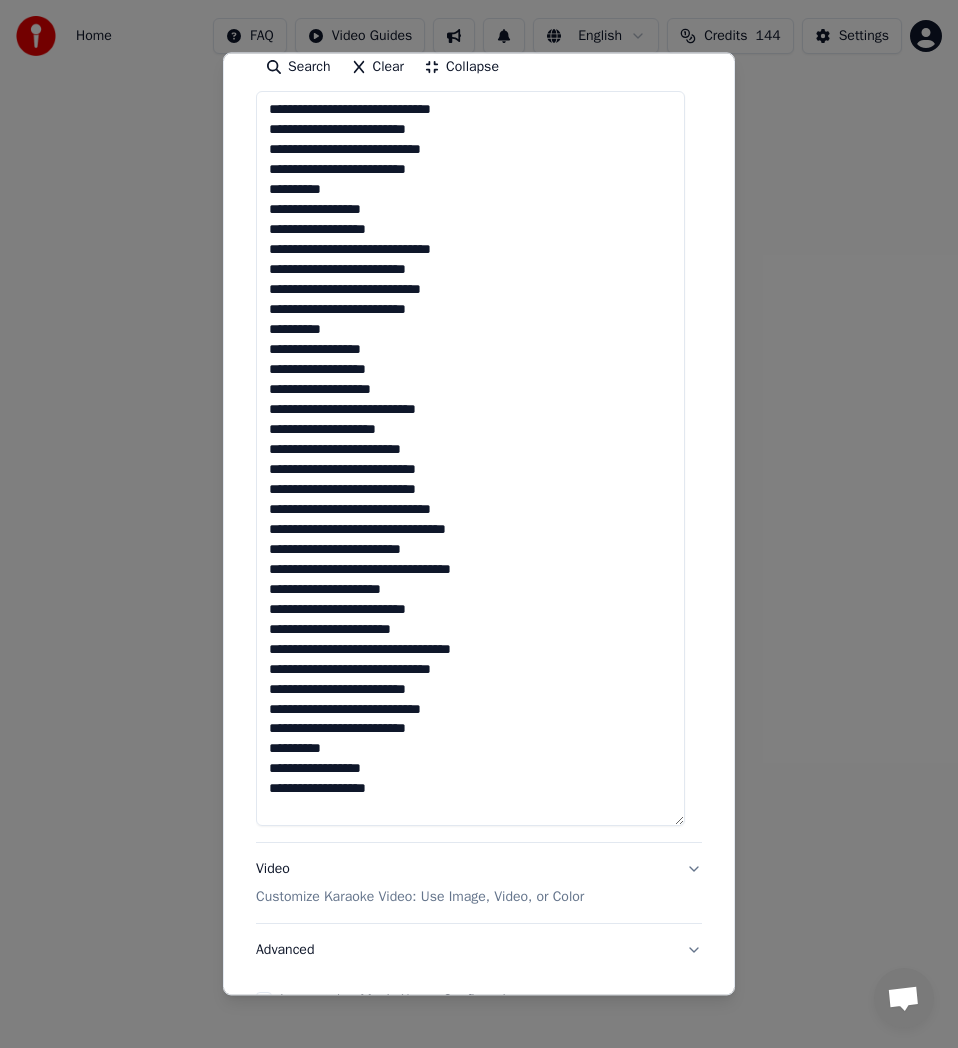 scroll, scrollTop: 500, scrollLeft: 0, axis: vertical 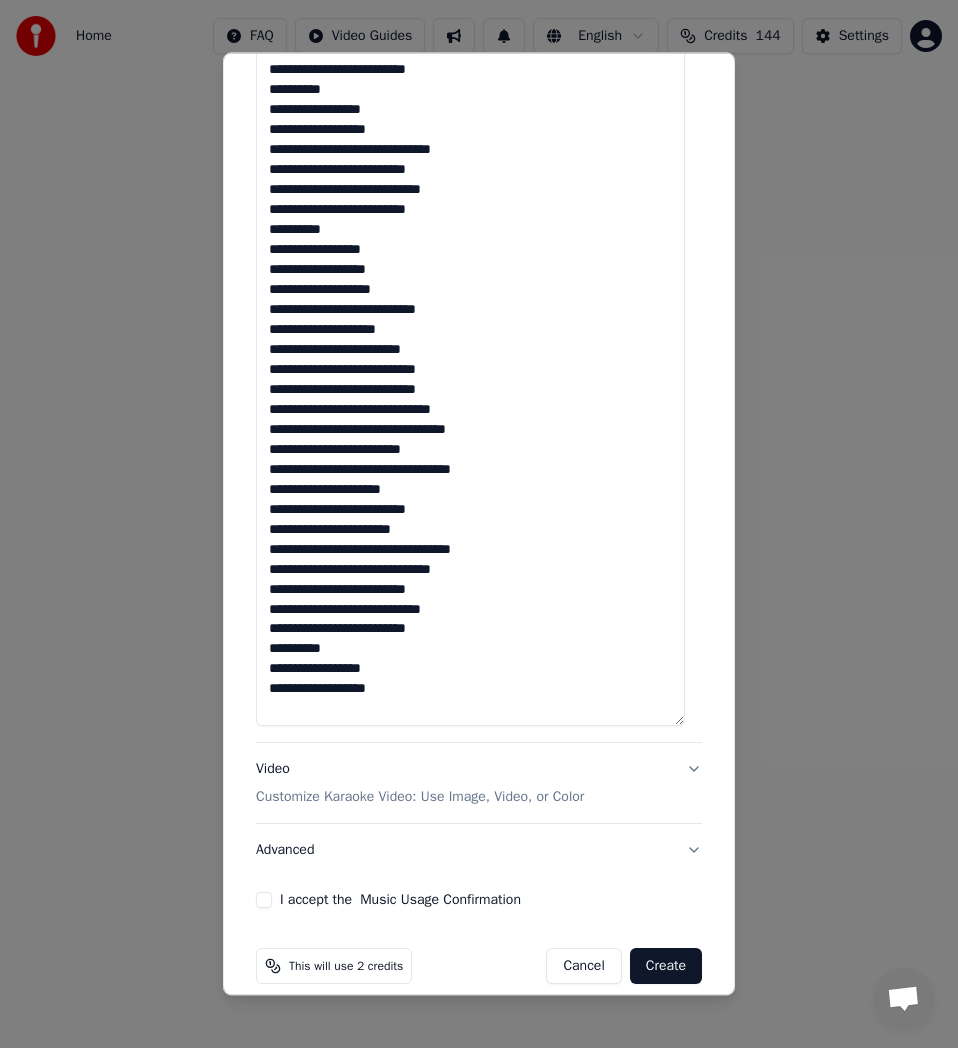 click on "**********" at bounding box center [470, 358] 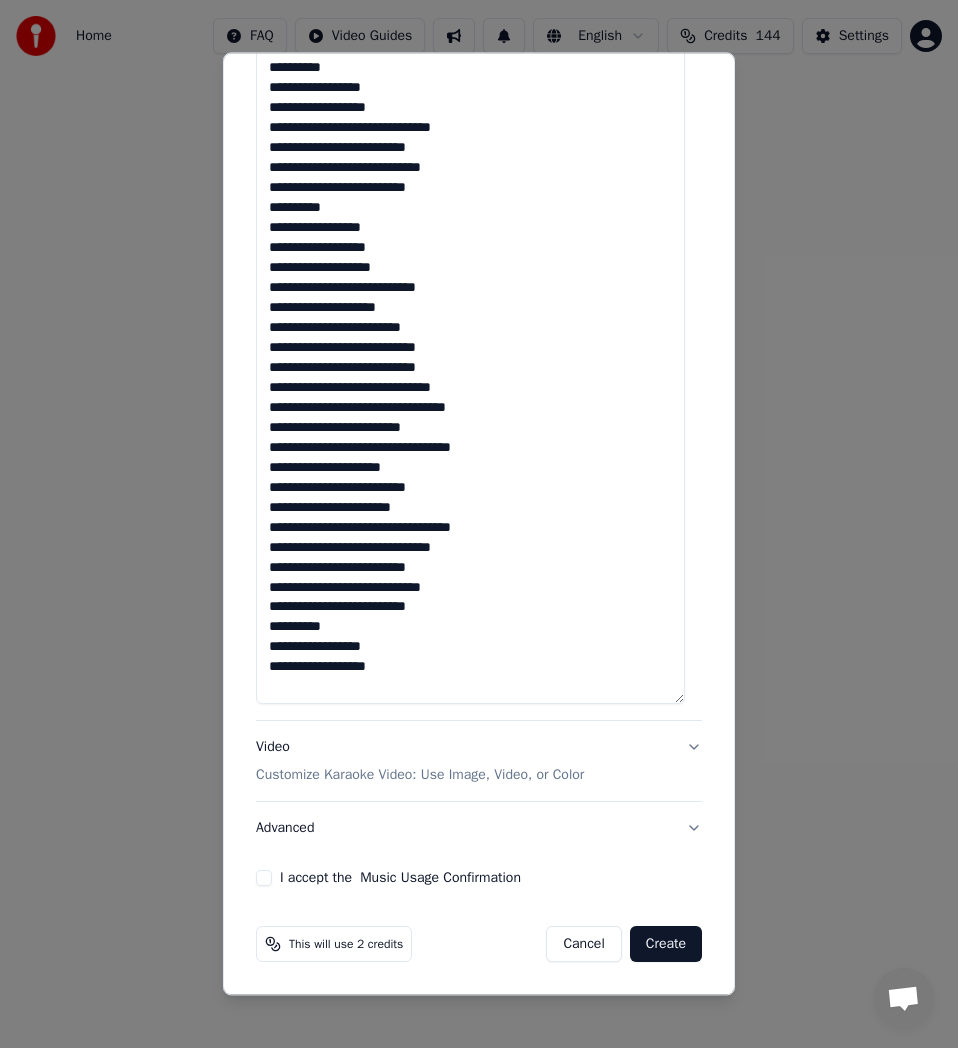 type on "**********" 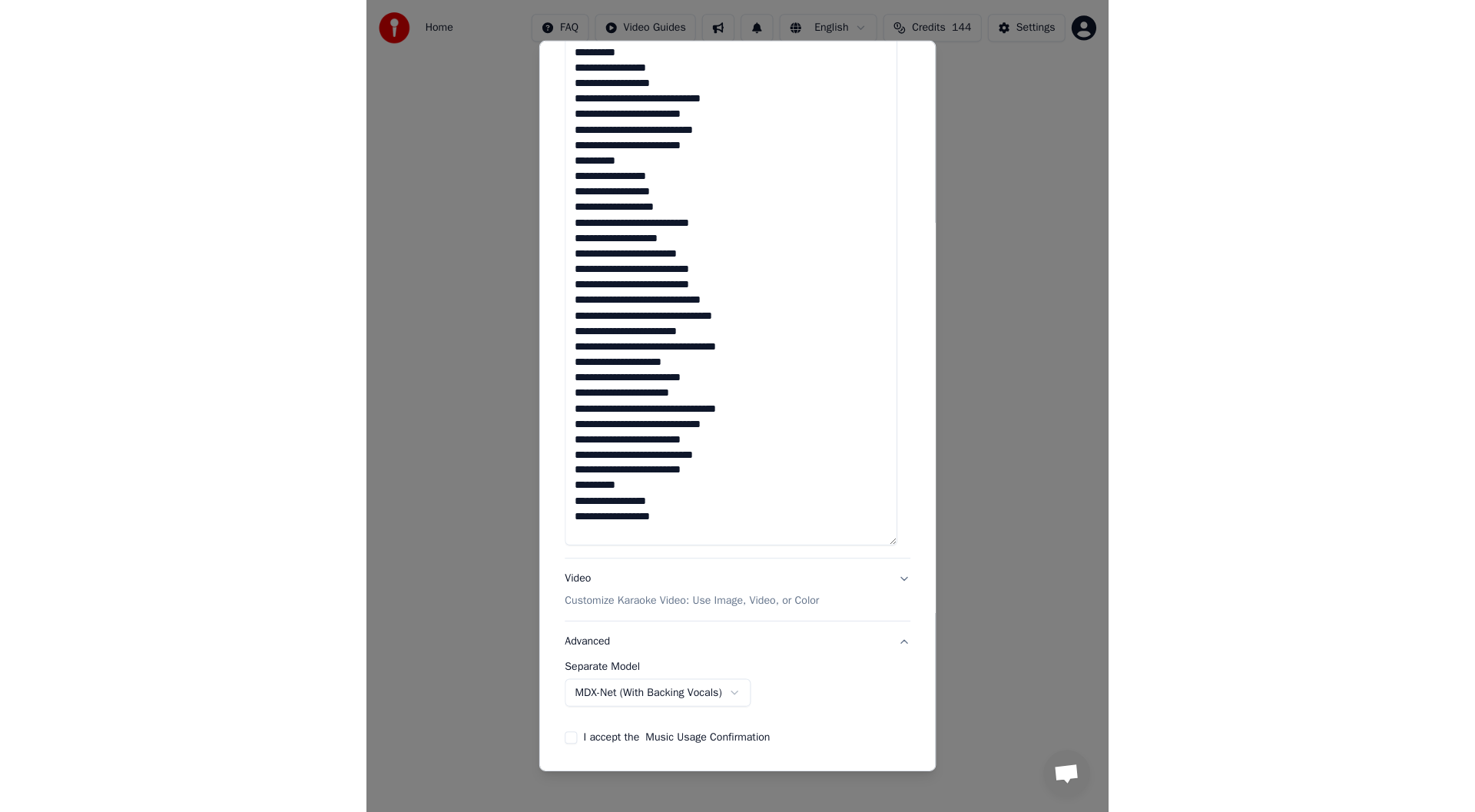 scroll, scrollTop: 0, scrollLeft: 0, axis: both 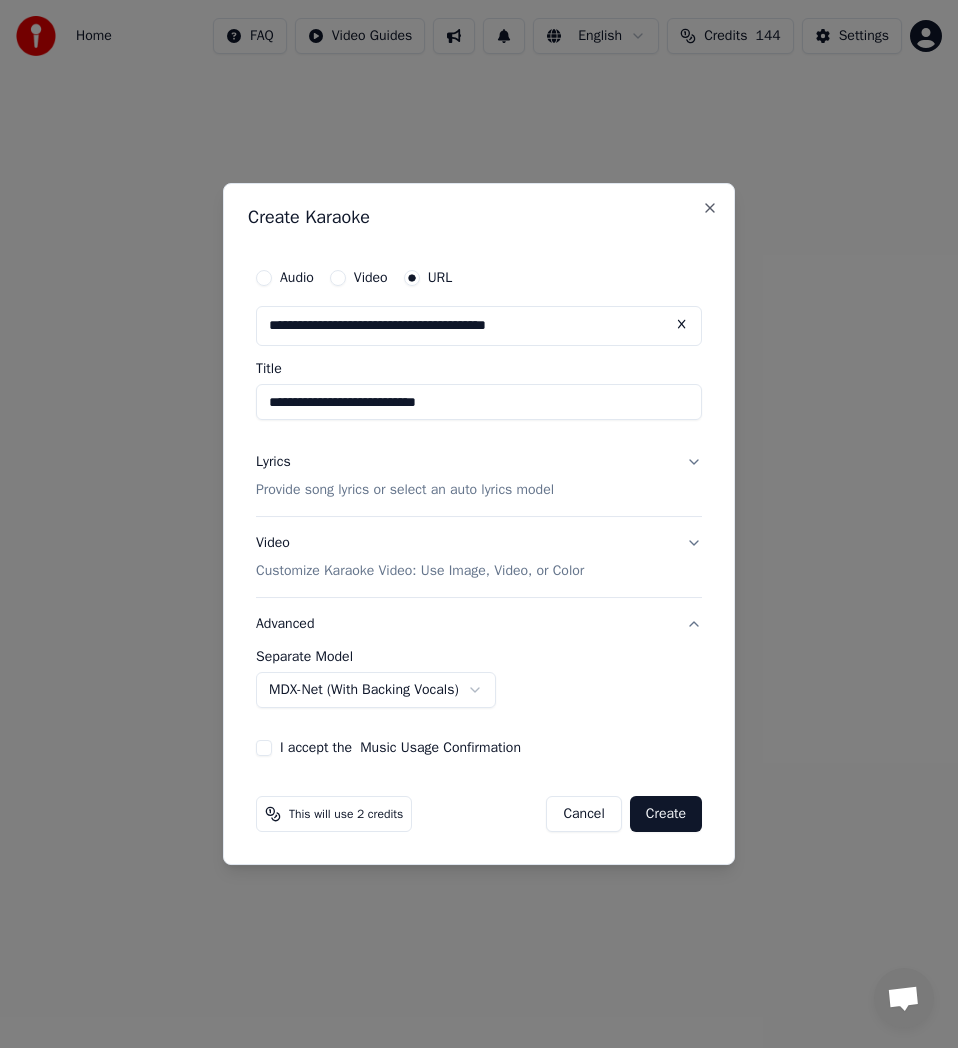 click on "Home FAQ Video Guides English Credits 144 Settings Welcome to Youka Library Access and manage all the karaoke tracks you’ve created. Edit, organize, and perfect your projects. Create Karaoke Create karaoke from audio or video files (MP3, MP4, and more), or paste a URL to instantly generate a karaoke video with synchronized lyrics. Conversatie Adam van Youka Desktop Meer kanalen Ga door via E-mail Netwerk offline. Opnieuw verbinding maken... Er kunnen momenteel geen berichten ontvangen of verzonden worden. Youka Desktop Hallo! Waarmee kan ik u helpen?  maandag, 21 april Hey Adam, Since the last updates, i have noticed the expand button did not work at the primary creation fase, it aint that troublesome, because there is stil way to elongade the field downwards. Just thought to let you know when I noticed something. And great job putting in the advanced option for the audio setting, now no one can complain about using the wrong option, they had change to choose the one they wanted. 21-4-2025 Adam 21-4-2025" at bounding box center [479, 314] 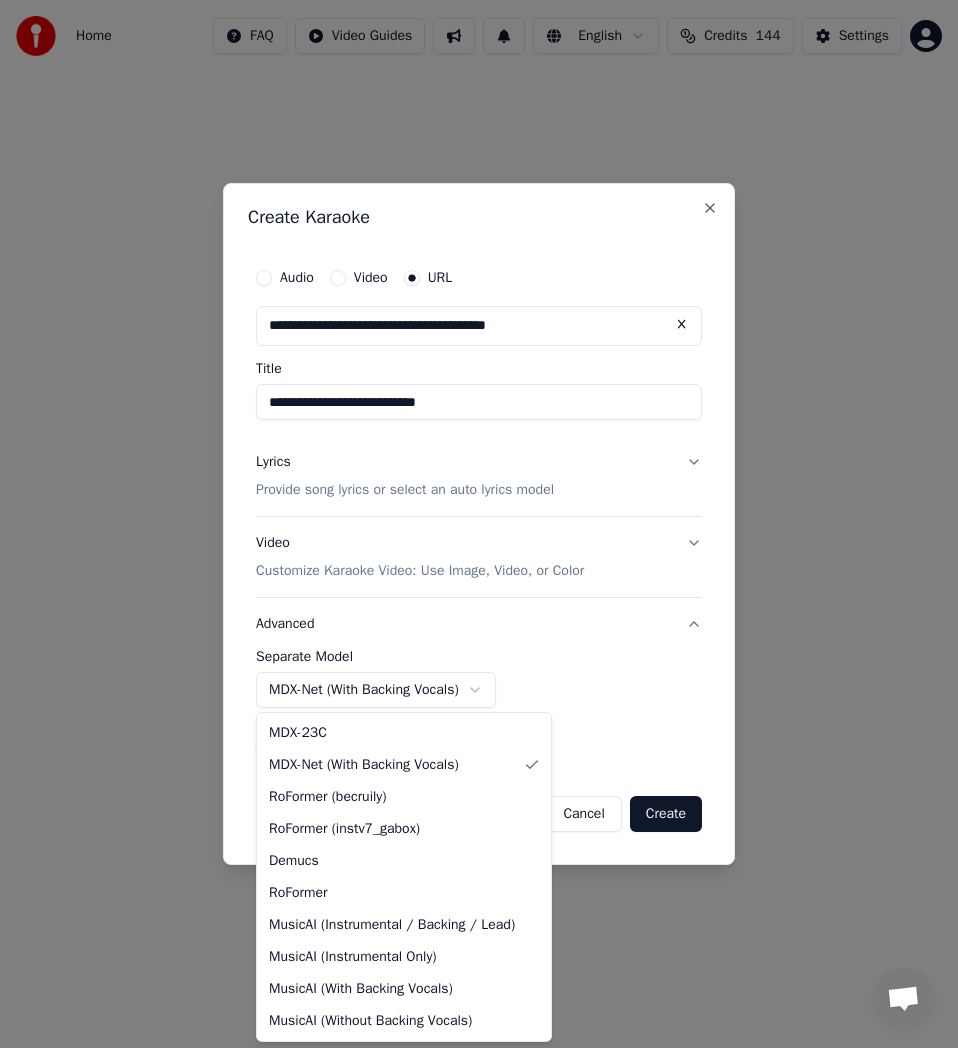 select on "******" 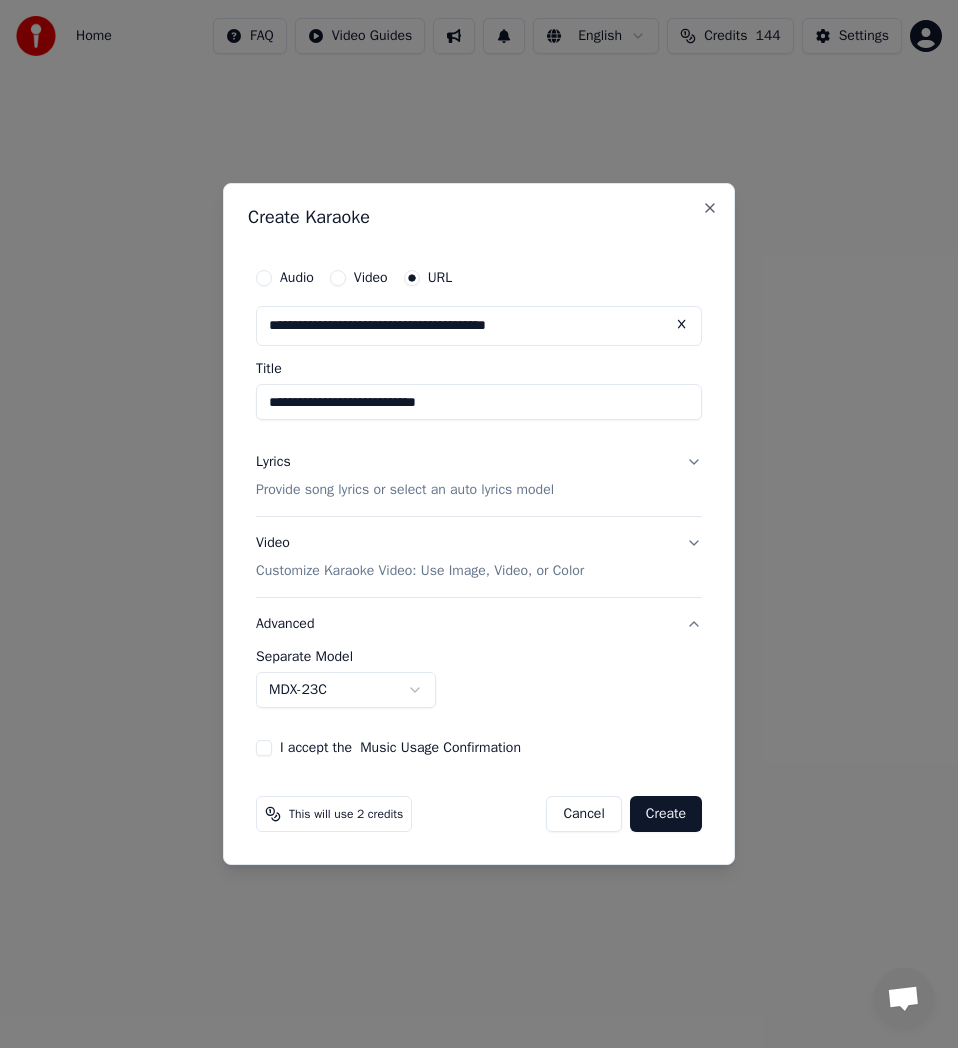 click on "I accept the   Music Usage Confirmation" at bounding box center [264, 748] 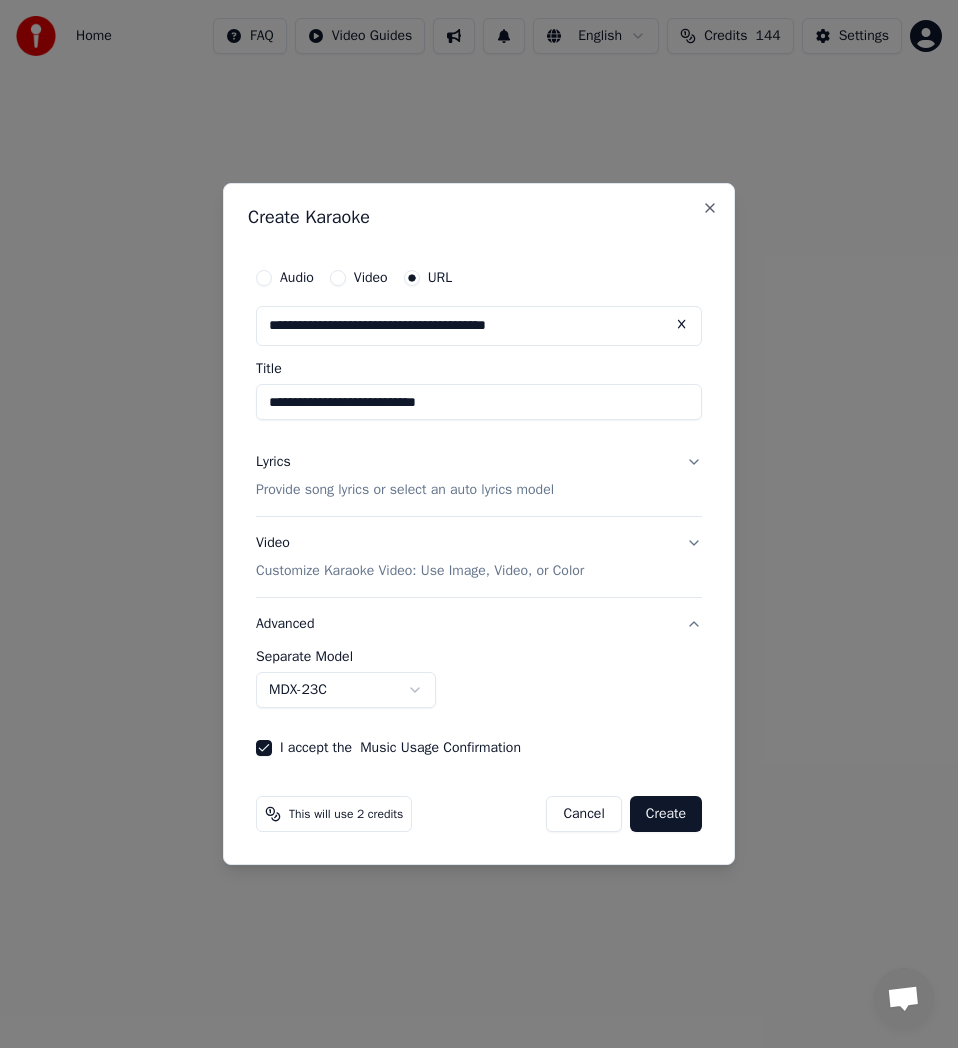 click on "Create" at bounding box center (666, 814) 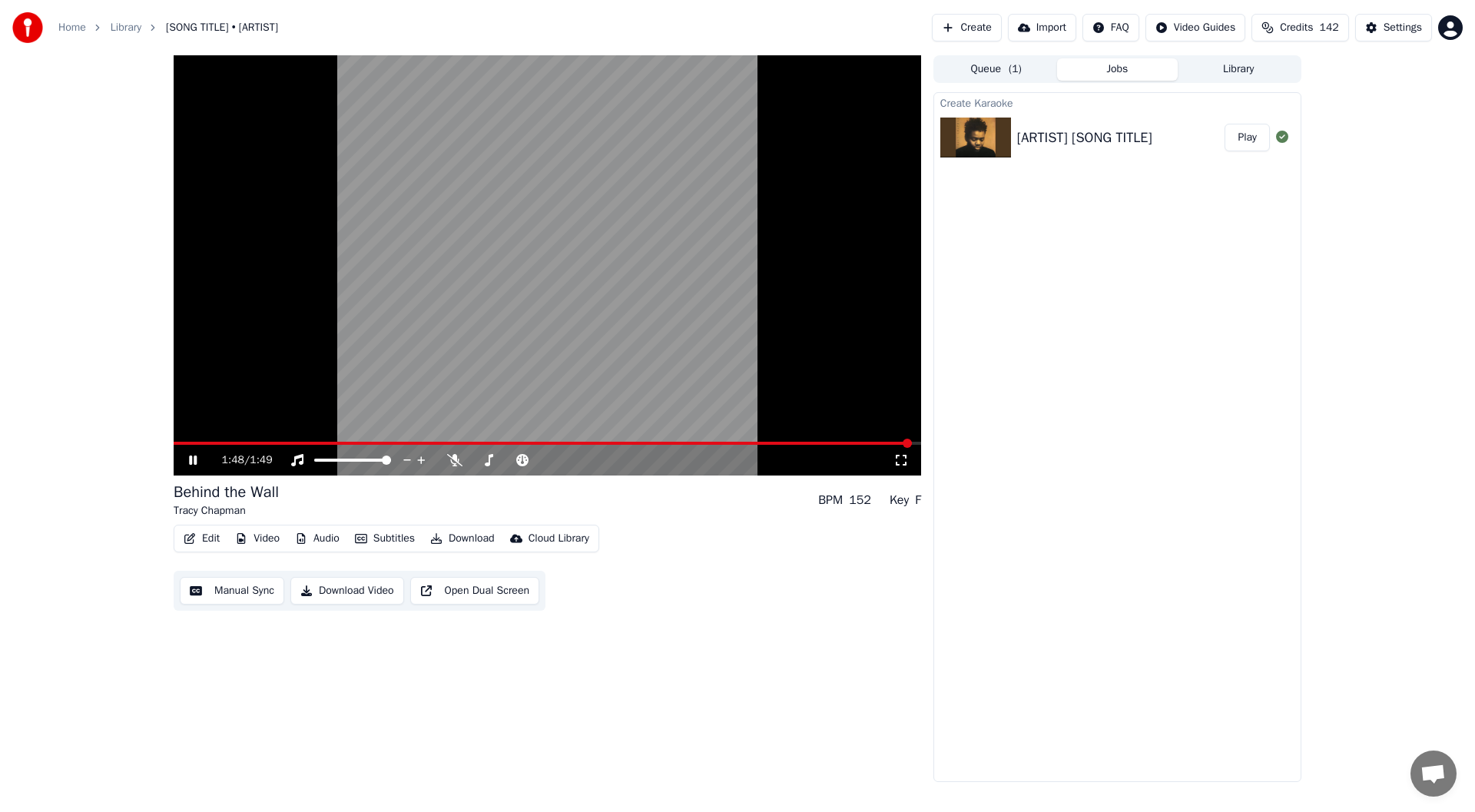 click on "Play" at bounding box center (1247, 138) 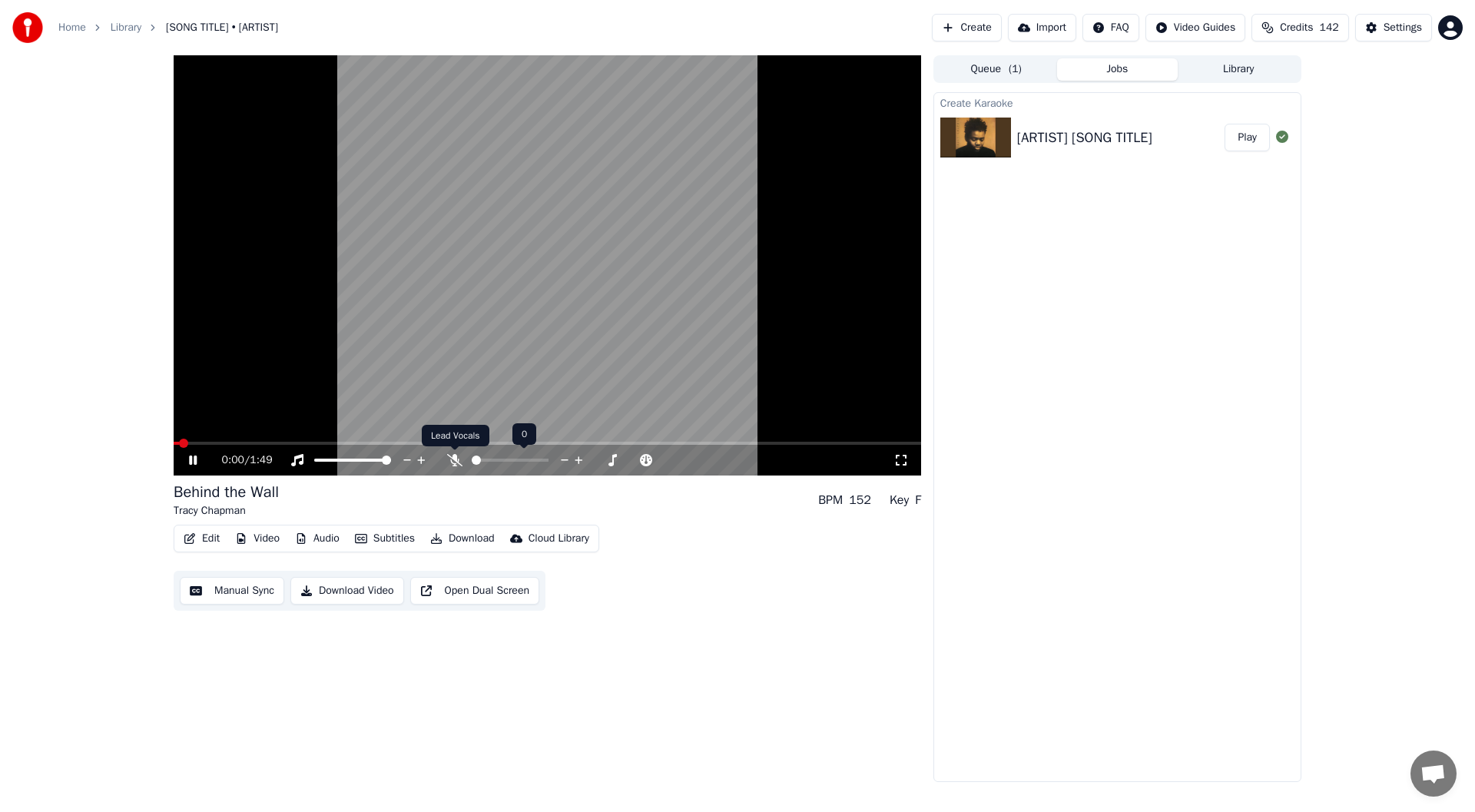 click 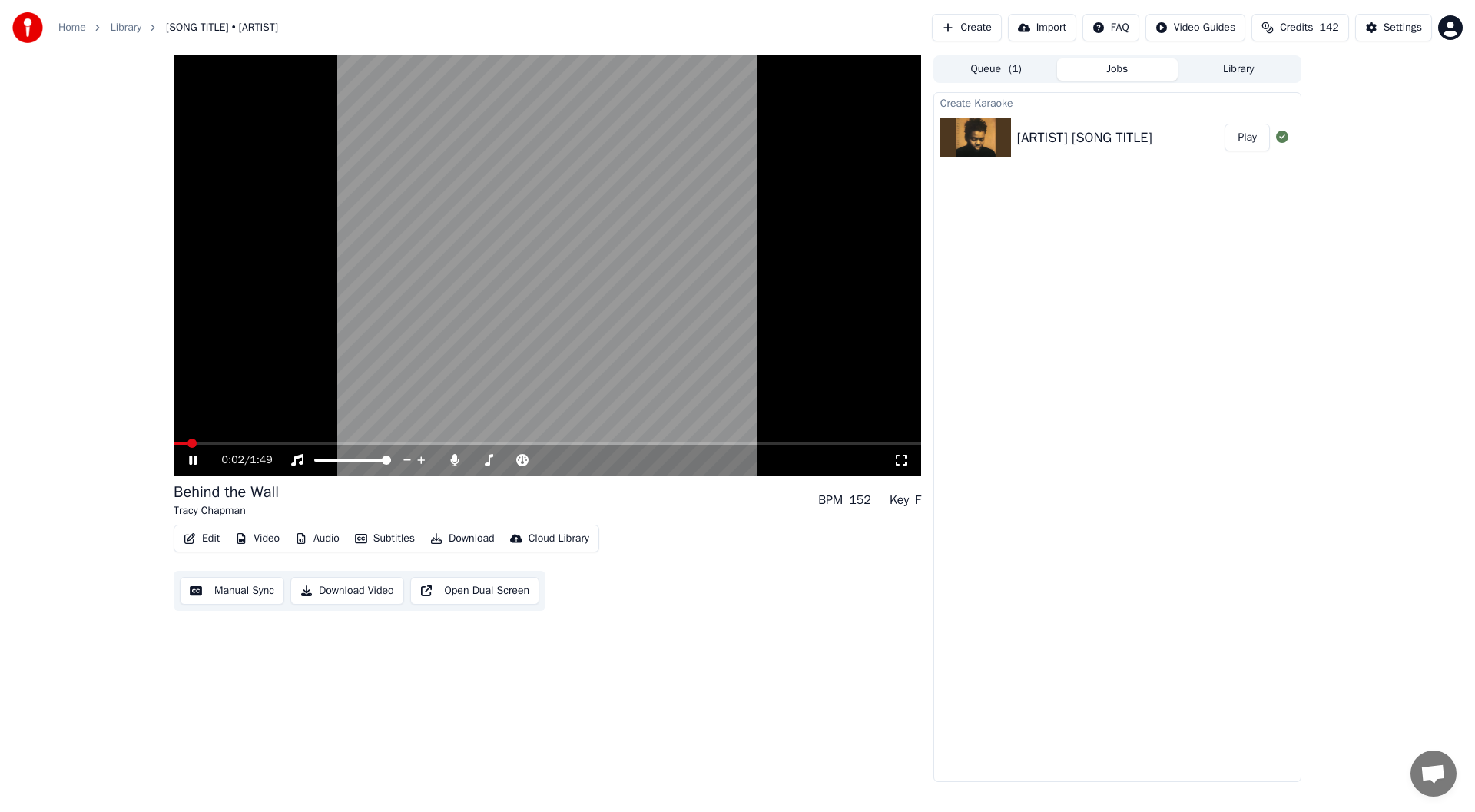 click 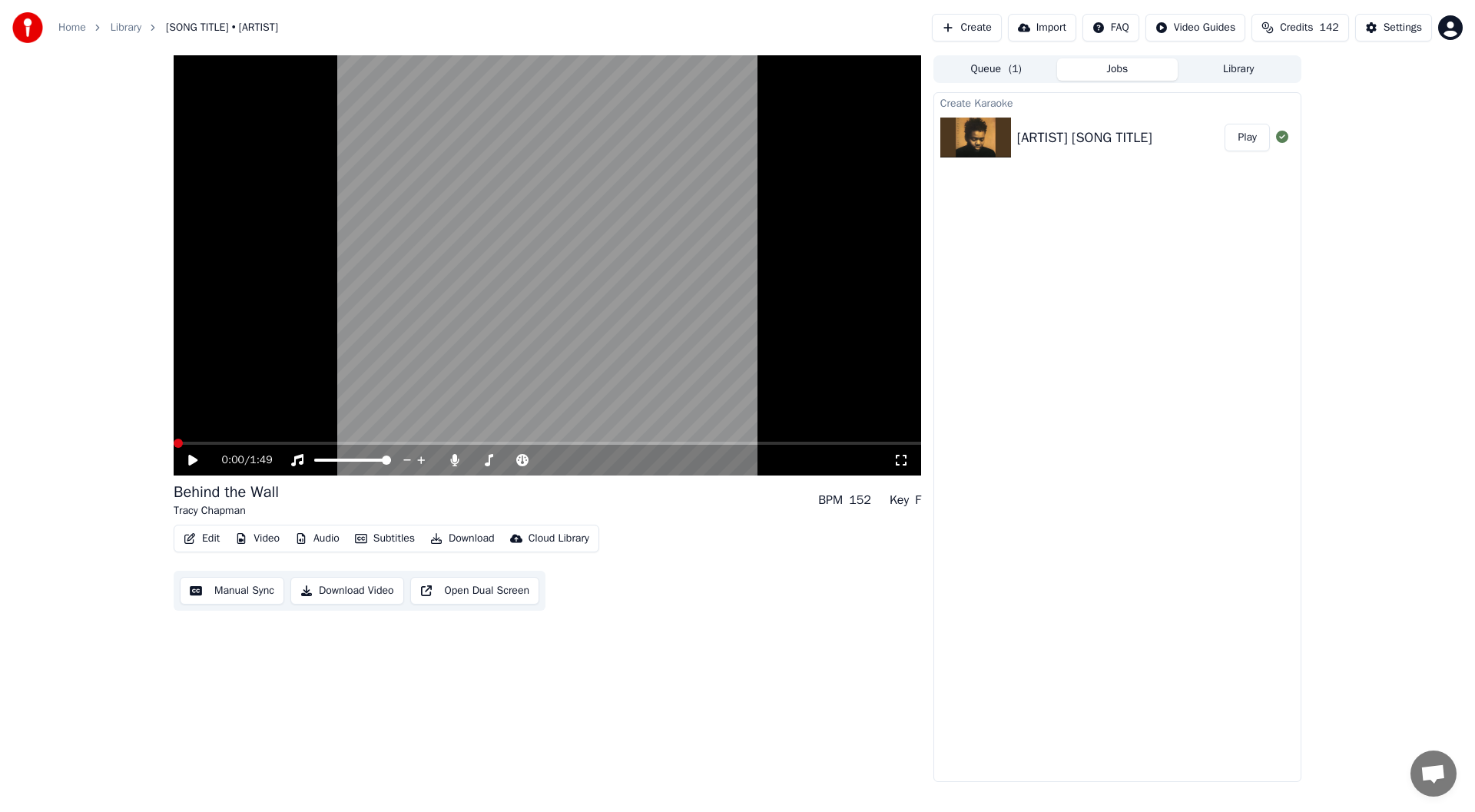 click at bounding box center (178, 443) 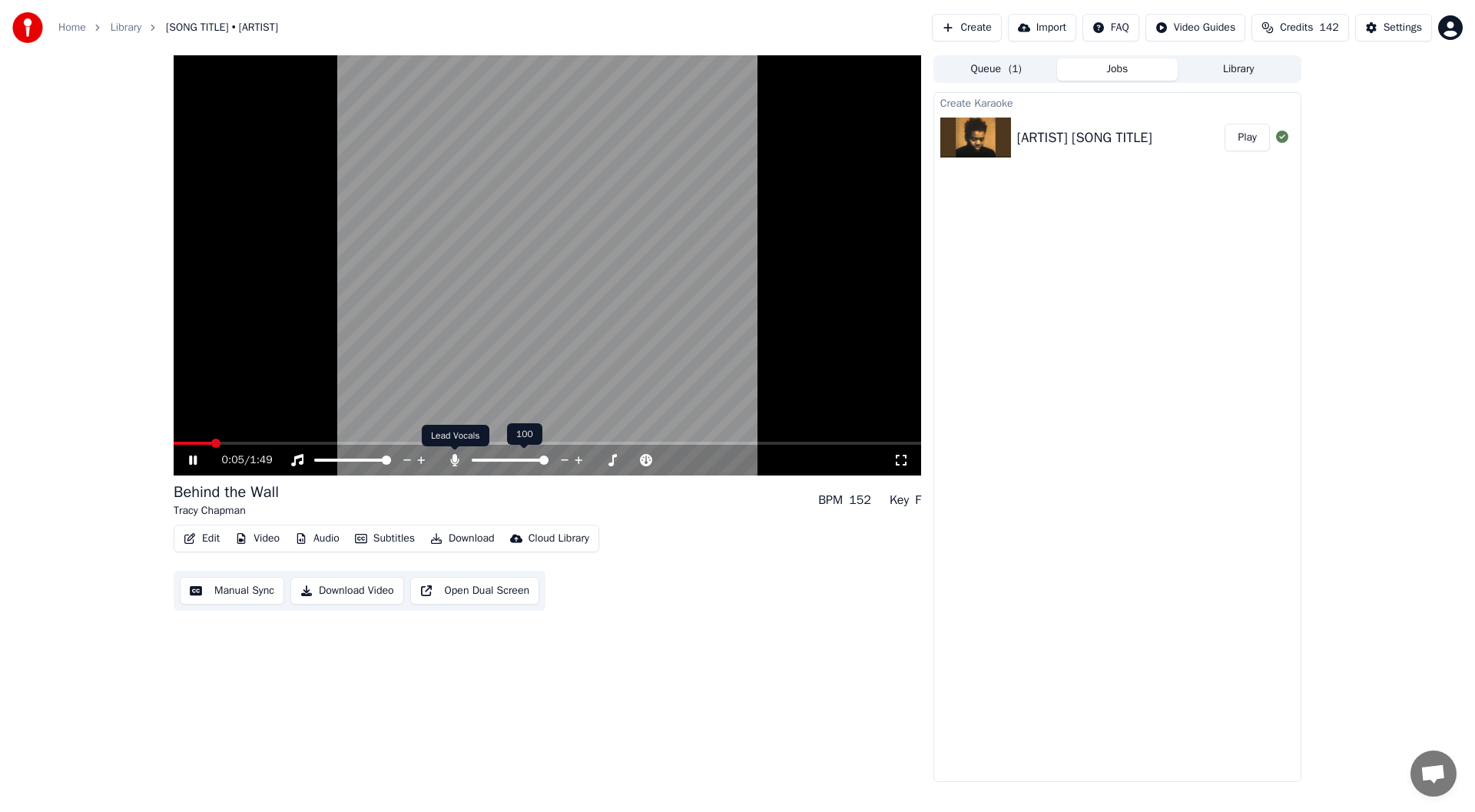 click 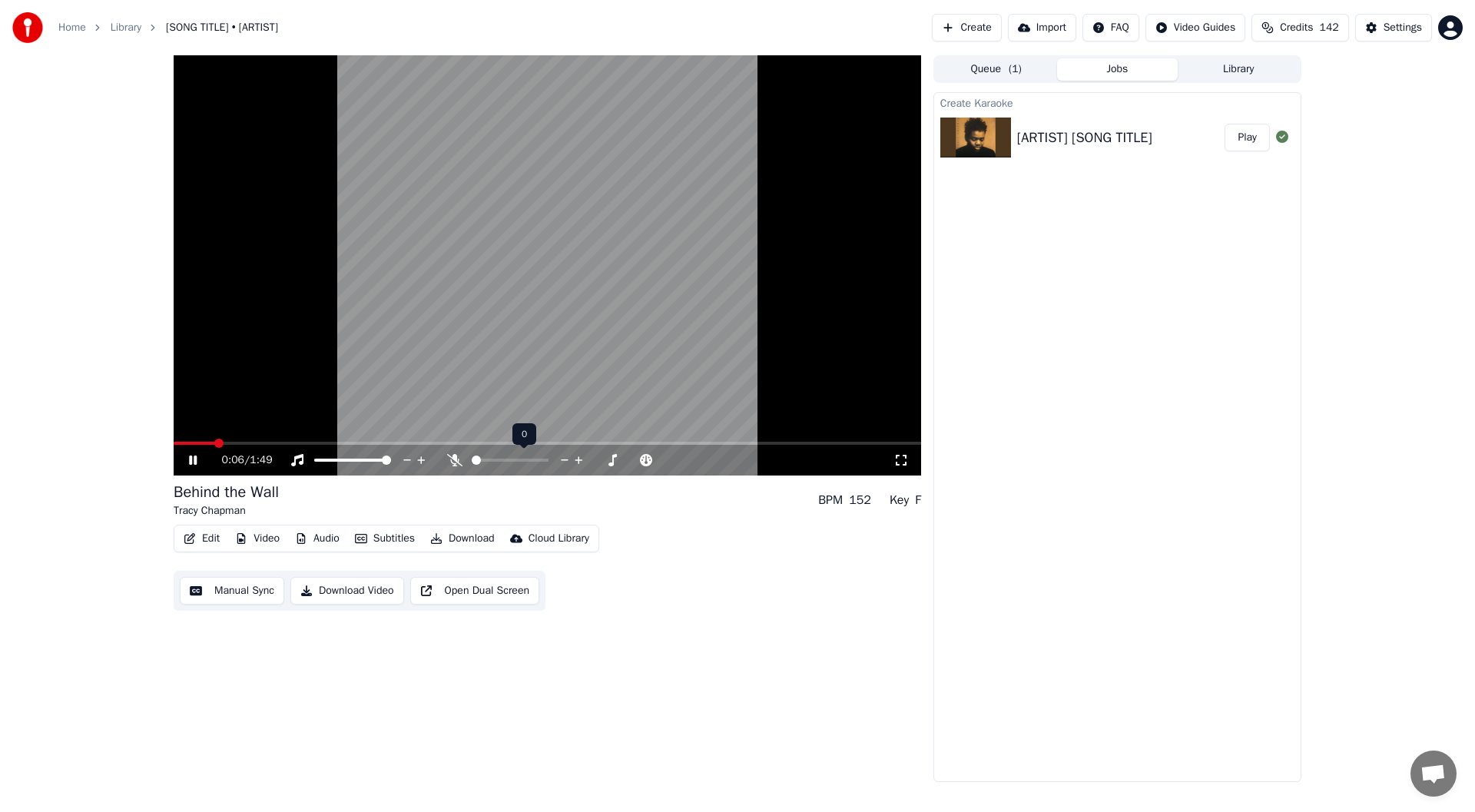 click 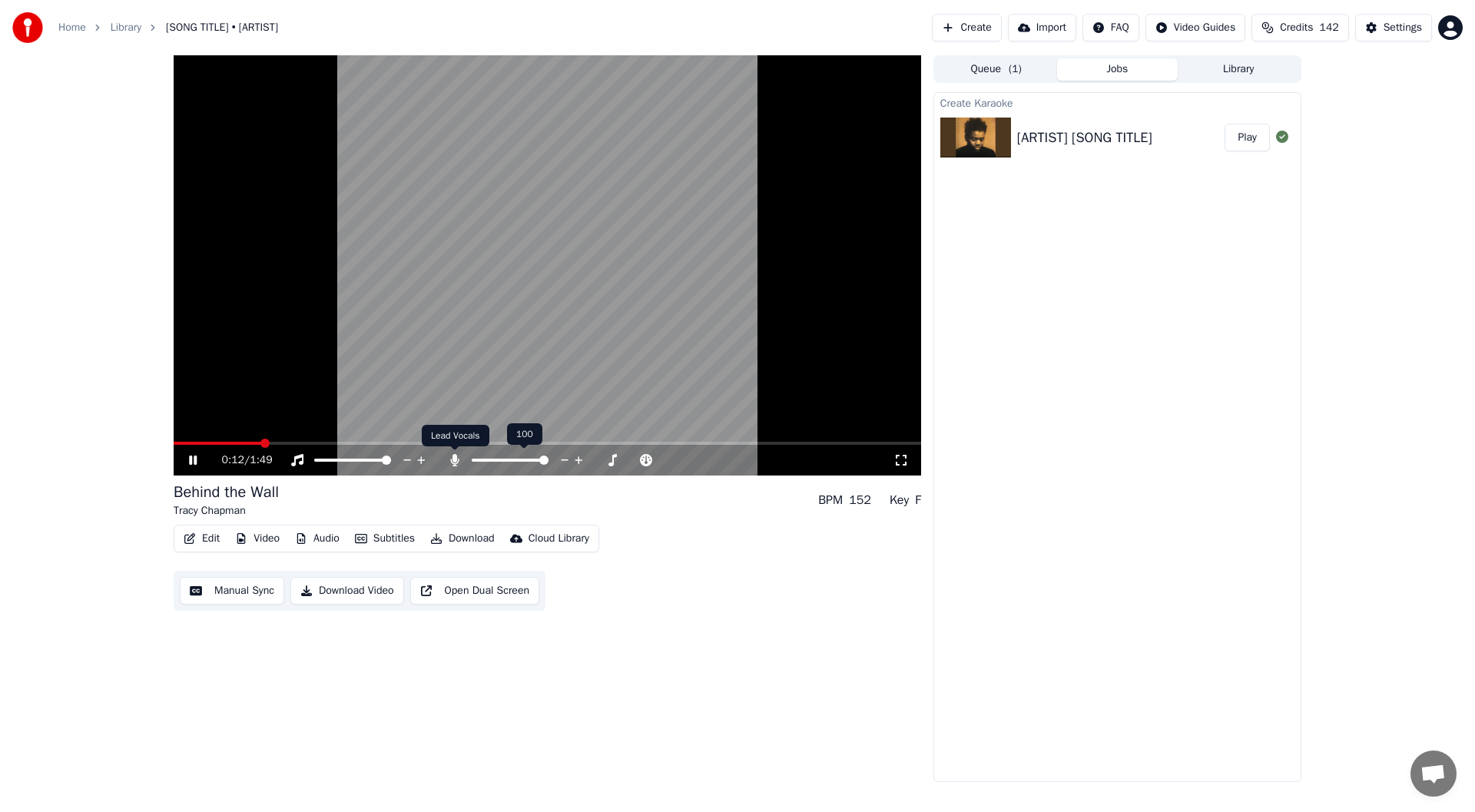 click 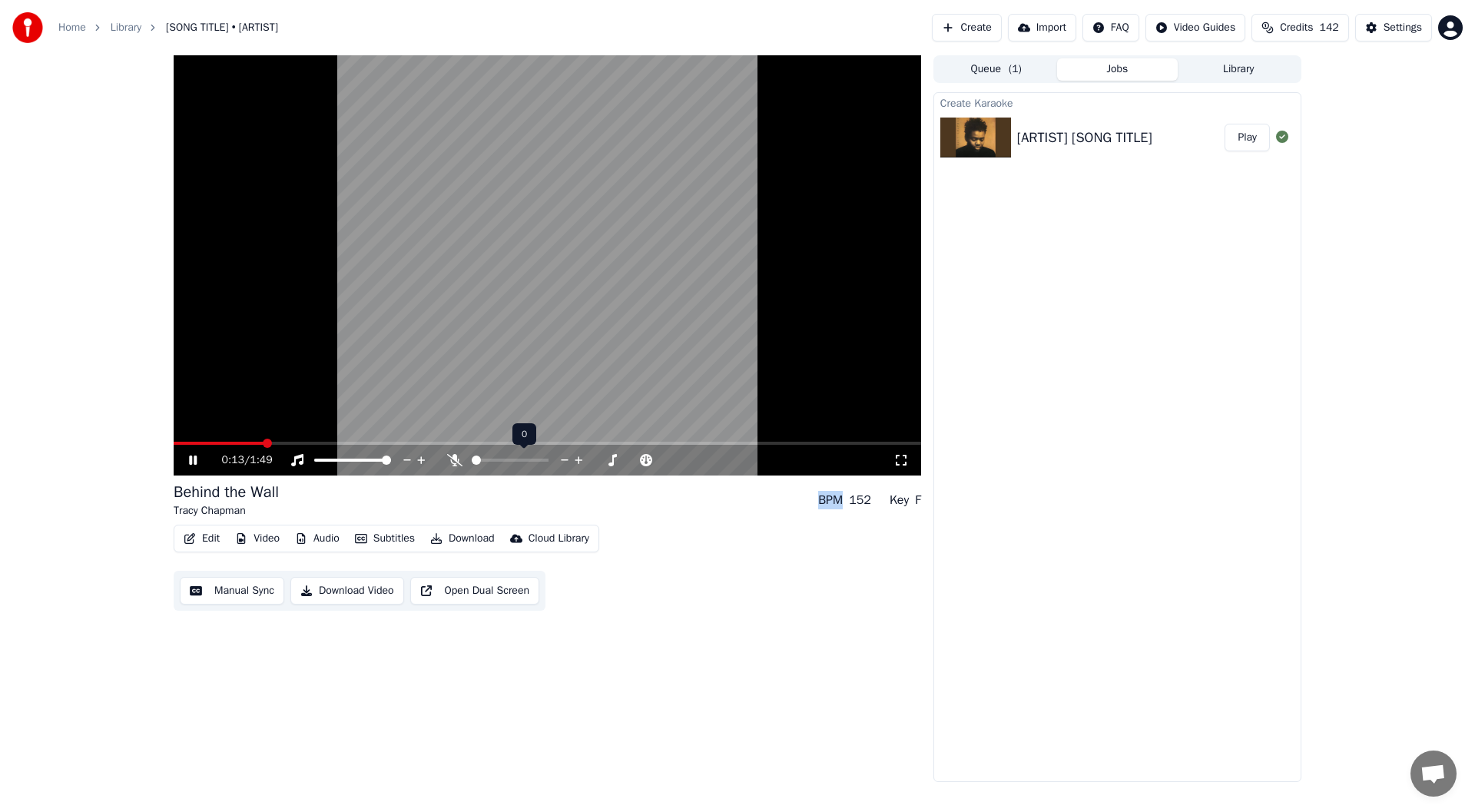click 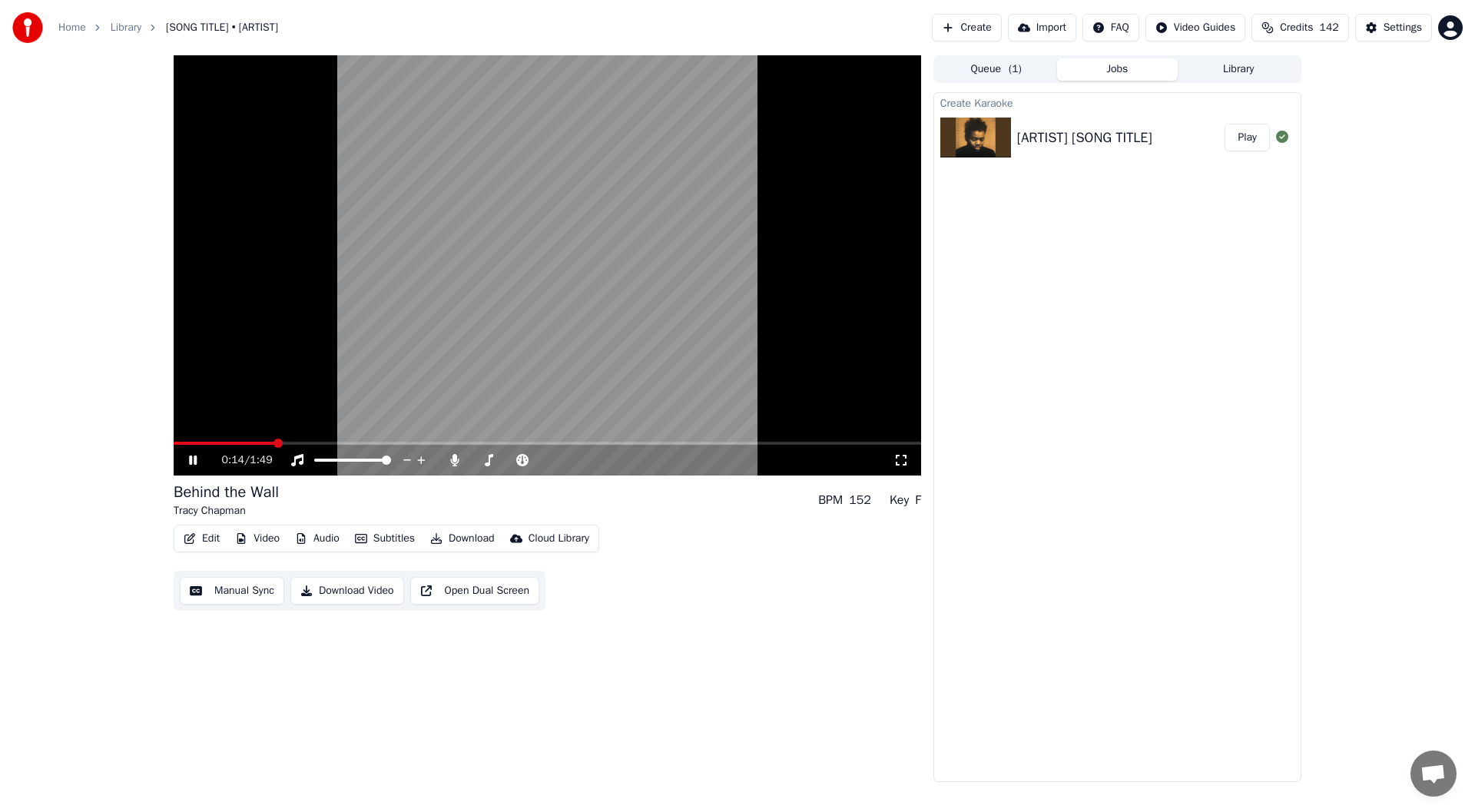 click on "0:14  /  1:49 Behind the Wall Tracy Chapman BPM 152 Key F Edit Video Audio Subtitles Download Cloud Library Manual Sync Download Video Open Dual Screen" at bounding box center [547, 419] 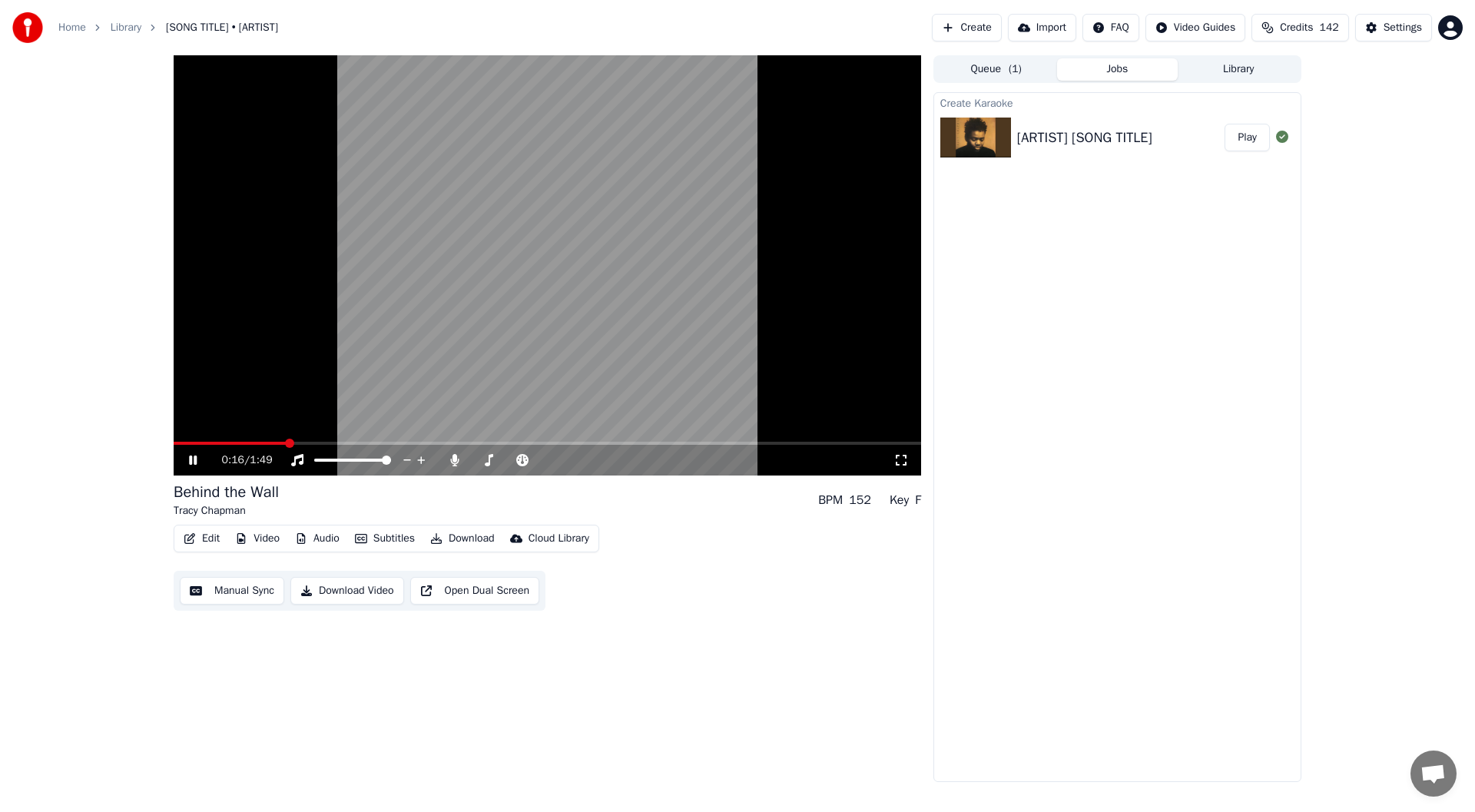 click 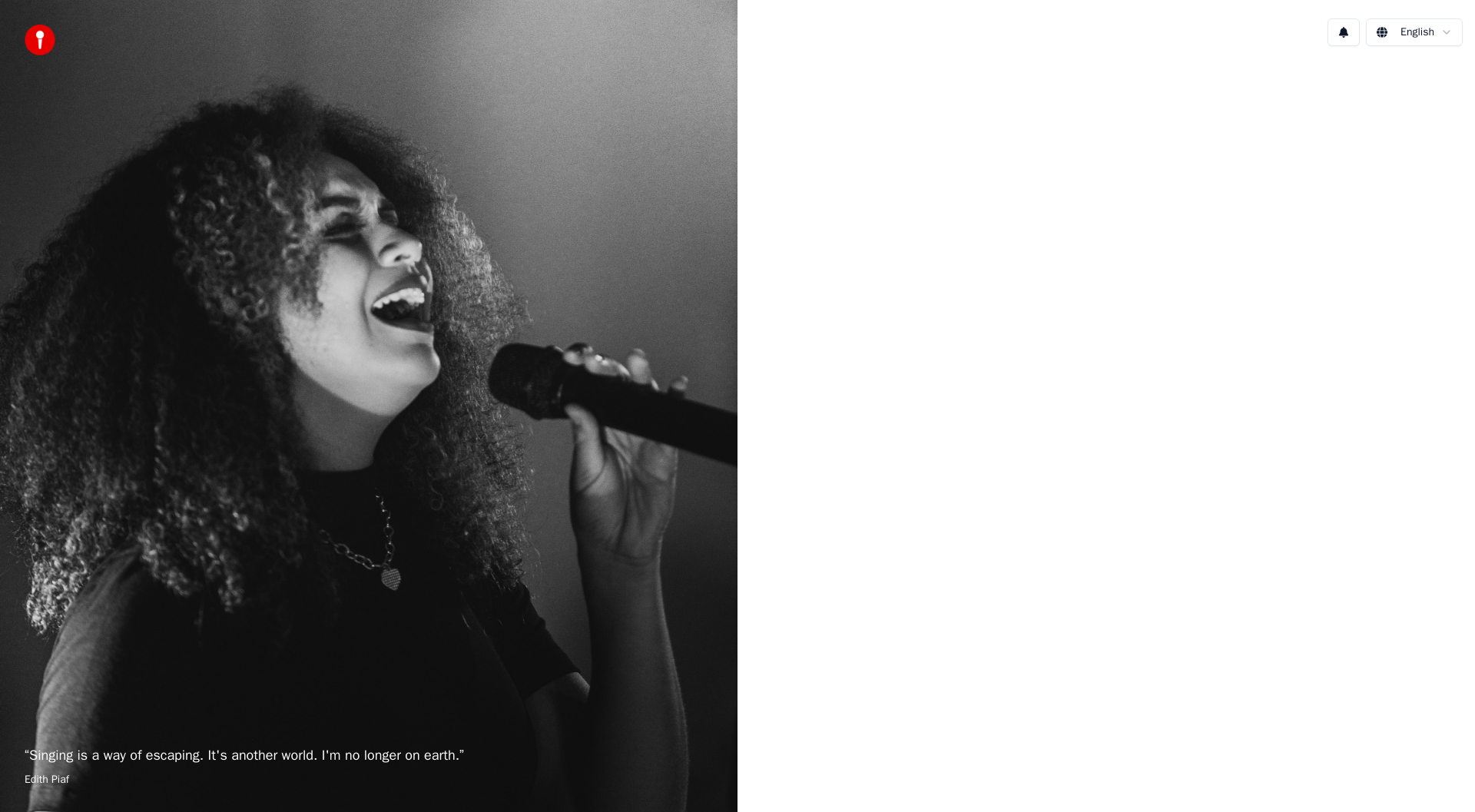 scroll, scrollTop: 0, scrollLeft: 0, axis: both 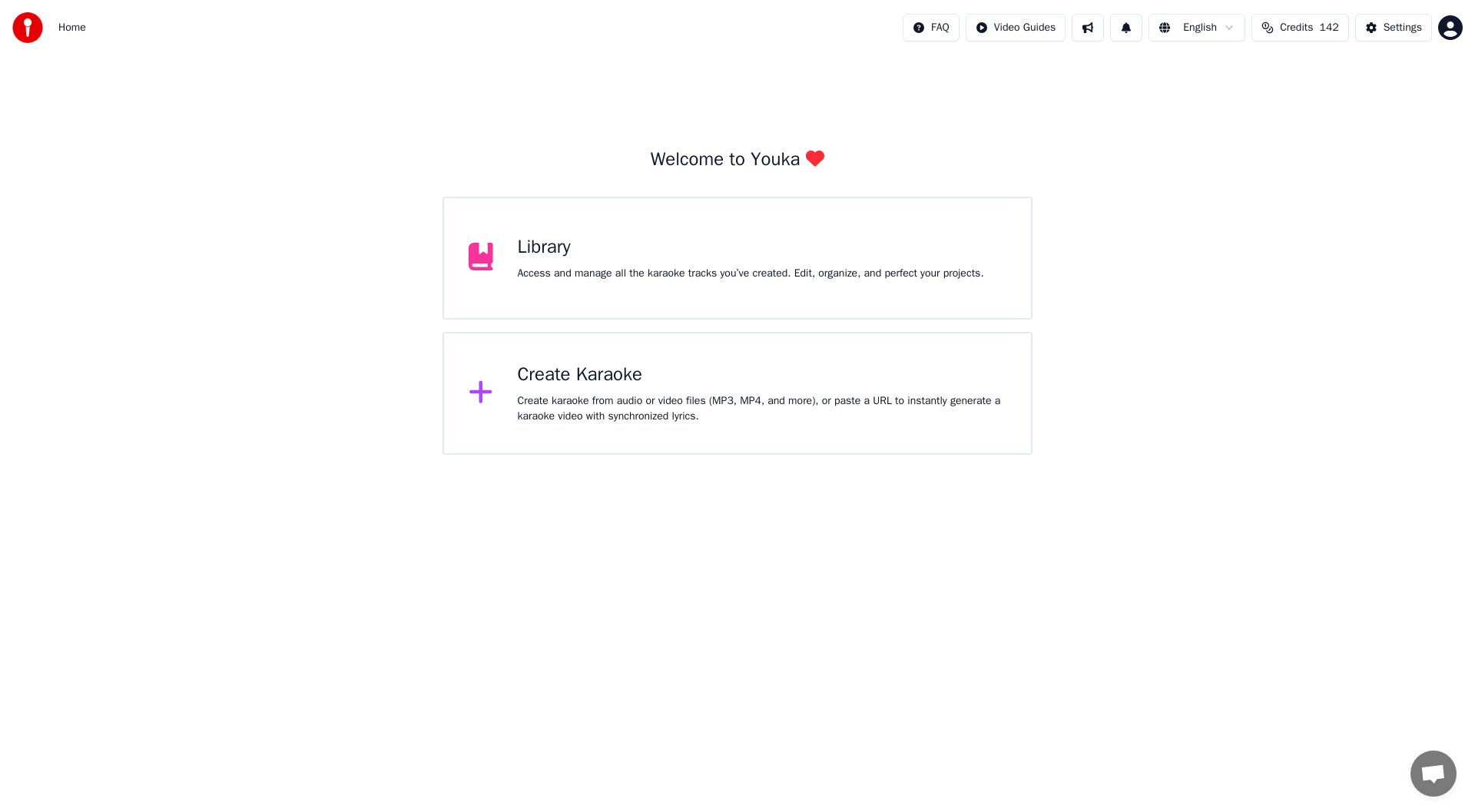 click on "Library Access and manage all the karaoke tracks you’ve created. Edit, organize, and perfect your projects." at bounding box center (738, 258) 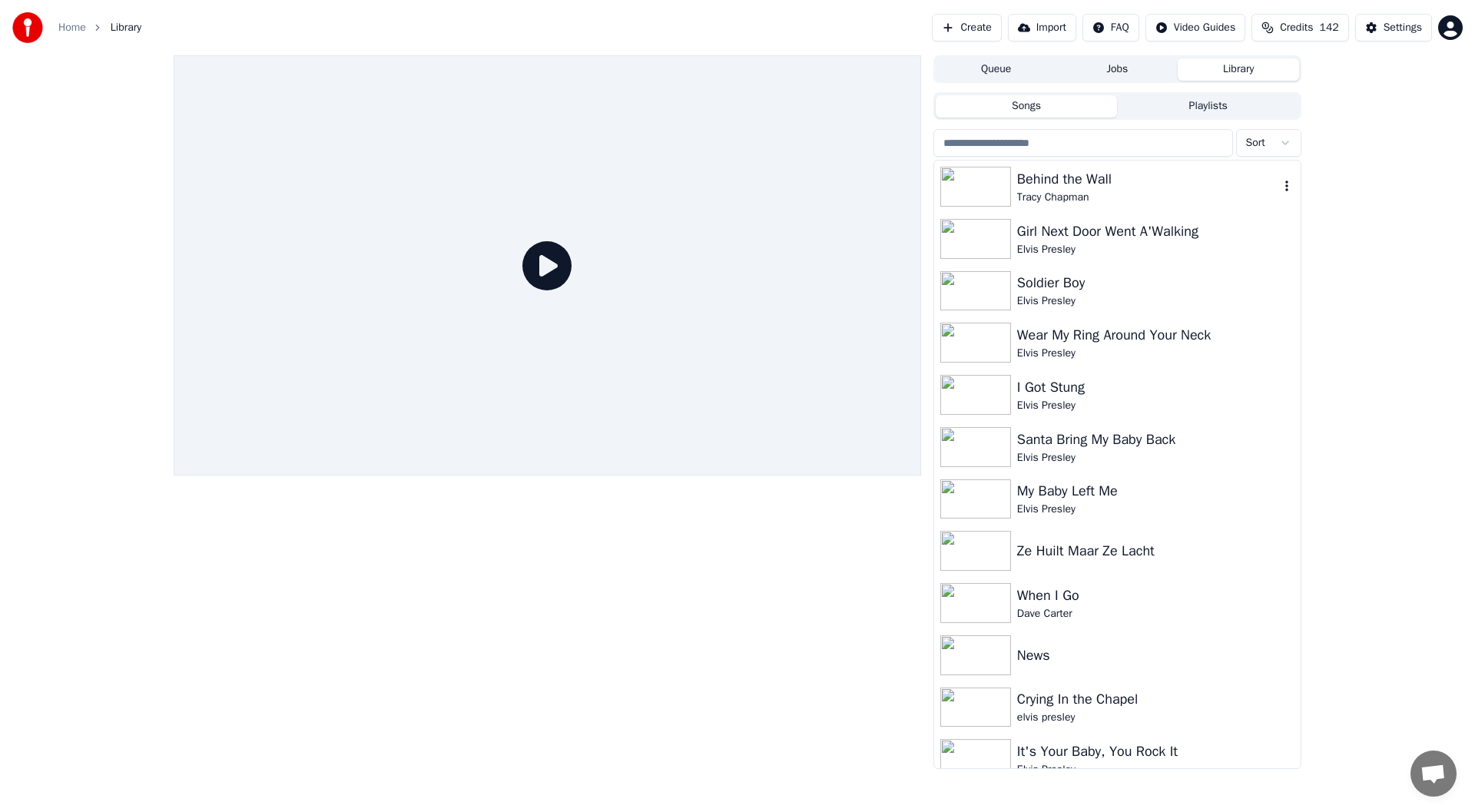 click on "Tracy Chapman" at bounding box center [1148, 197] 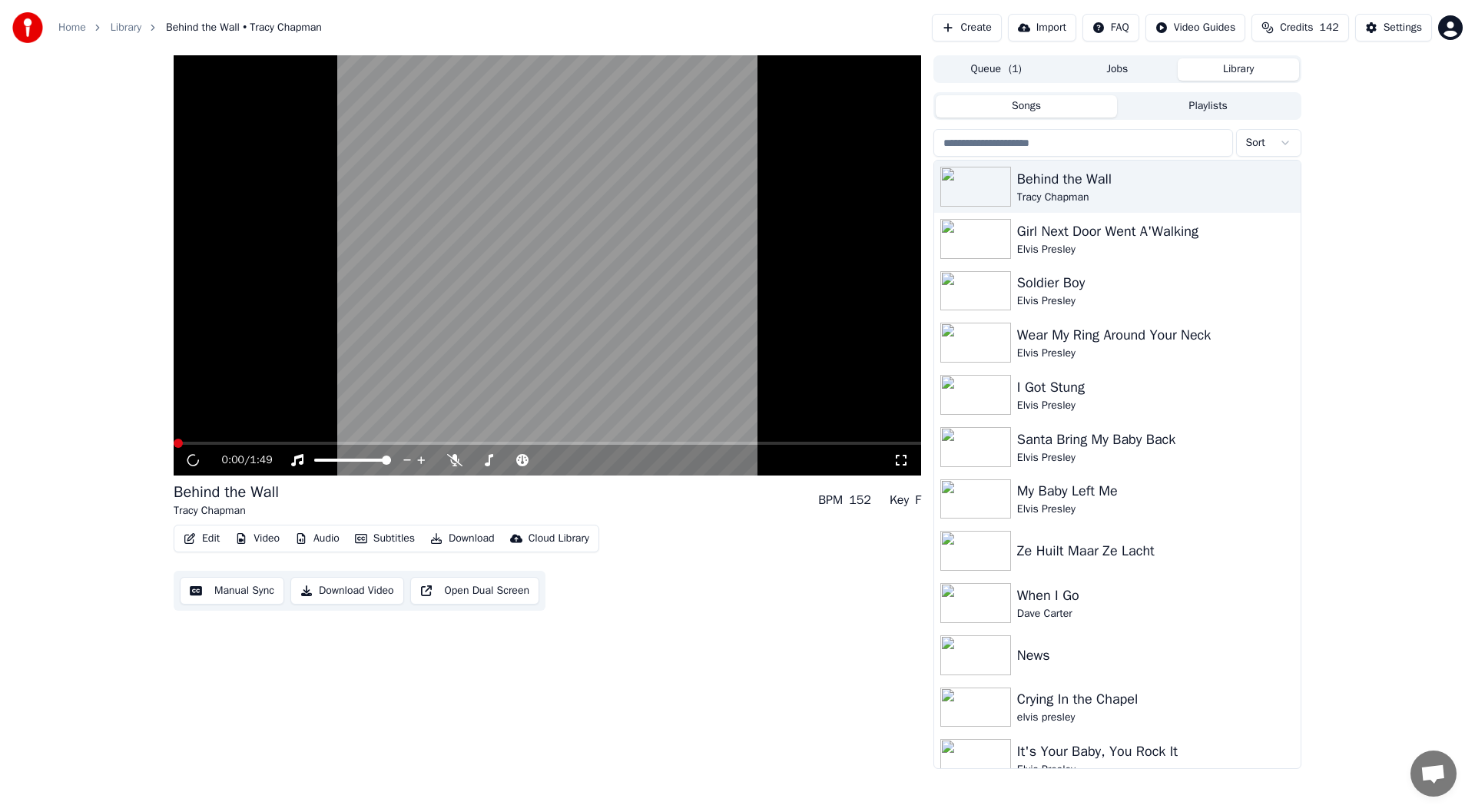 click on "0:00  /  1:49" at bounding box center (547, 460) 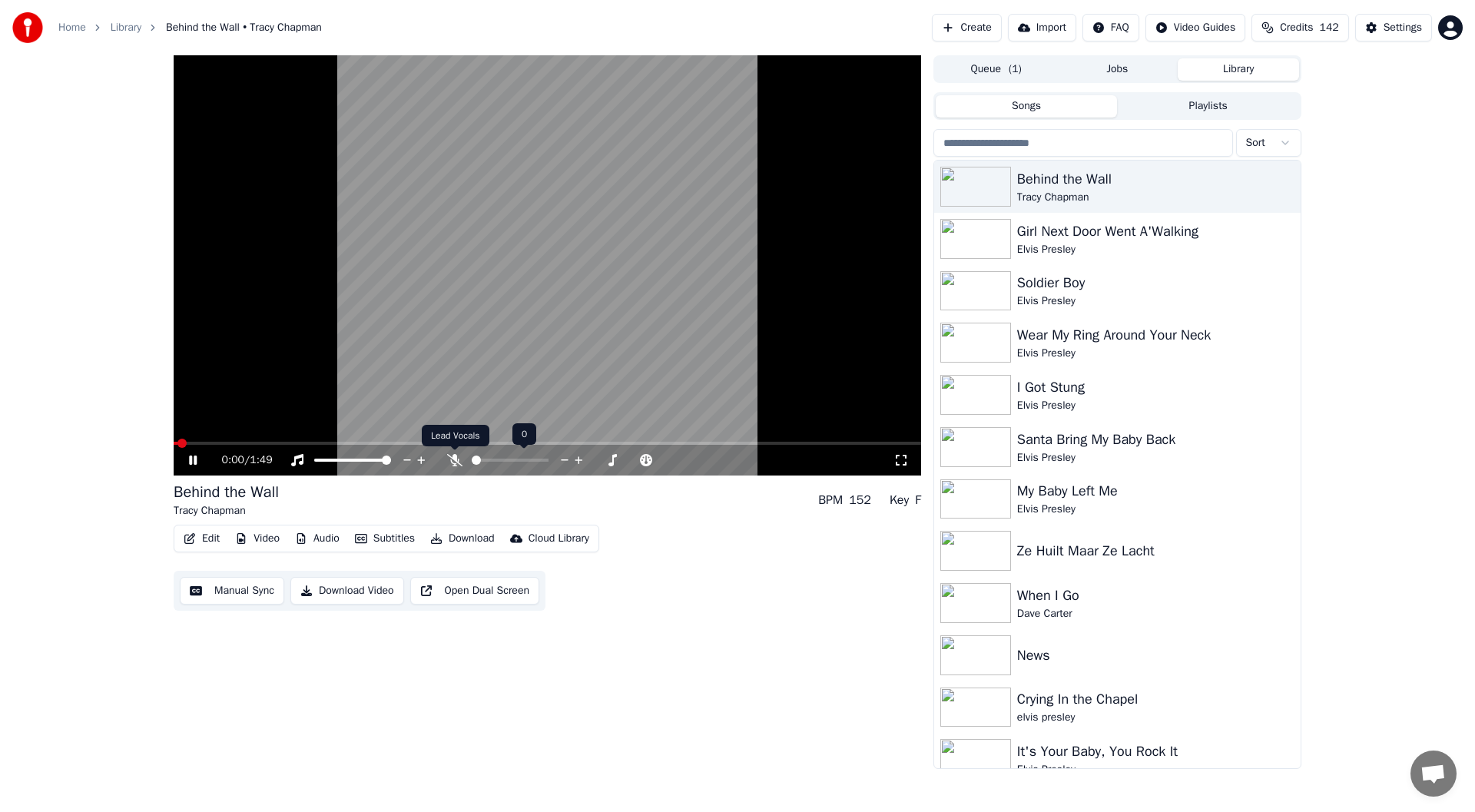 click 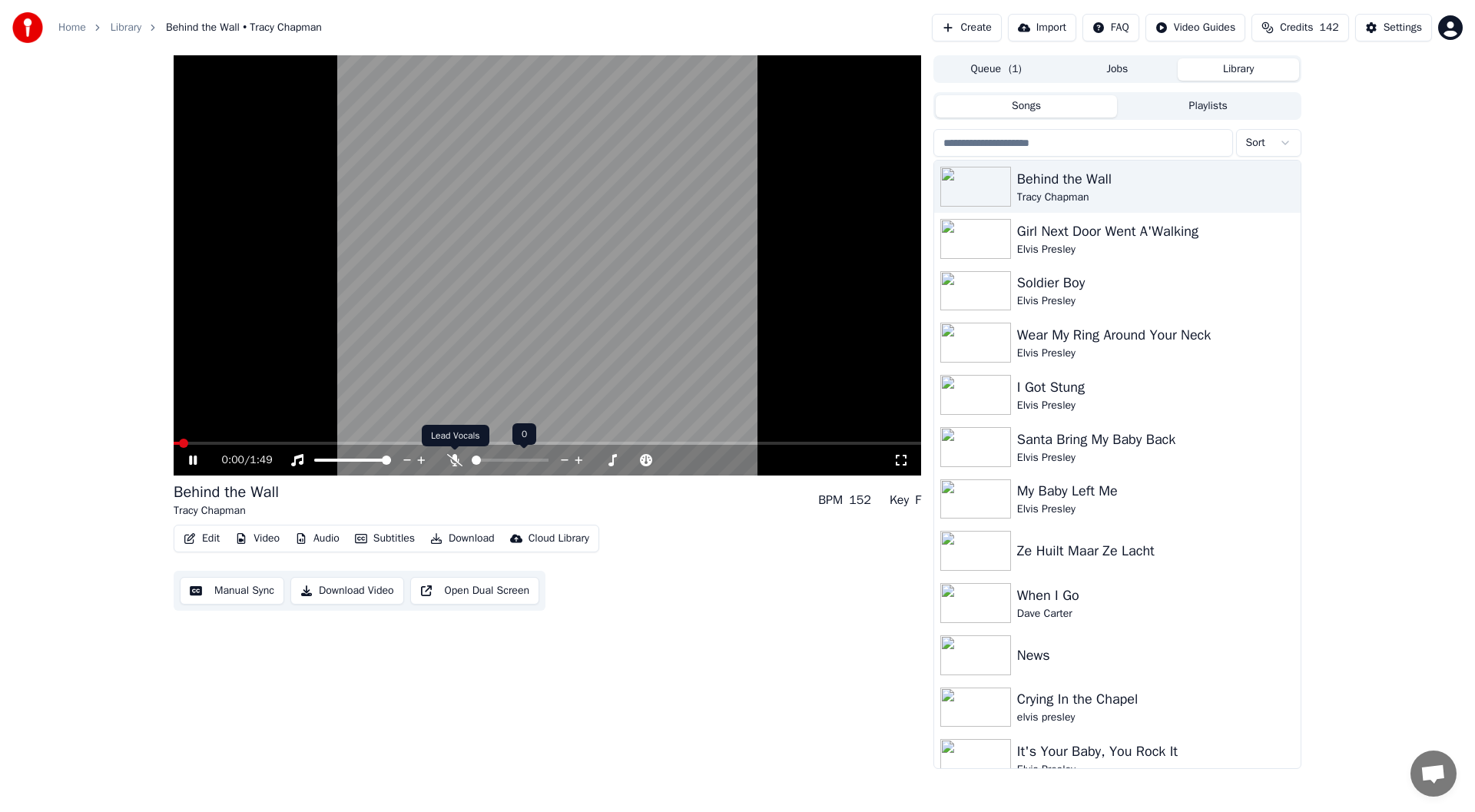 click 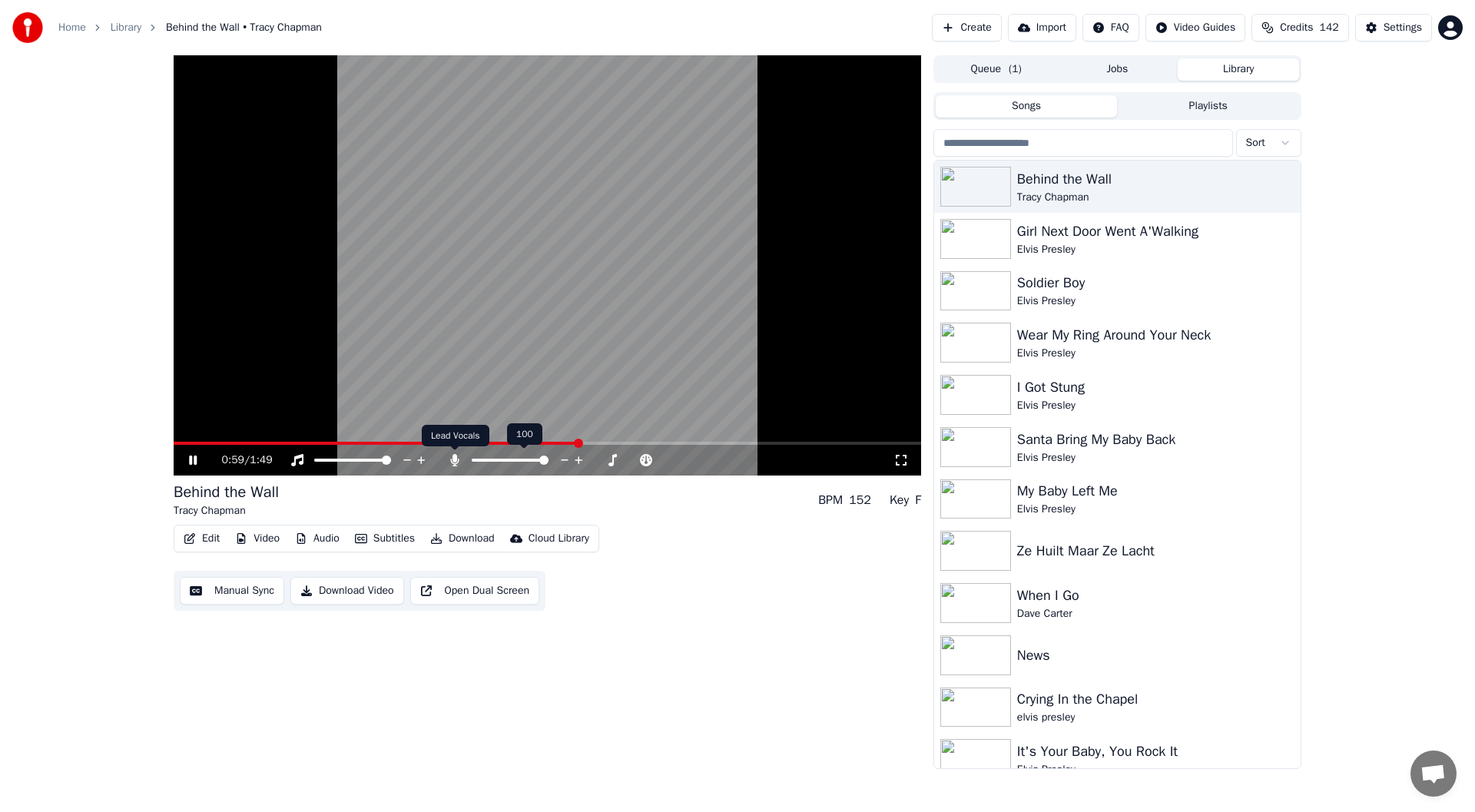 click 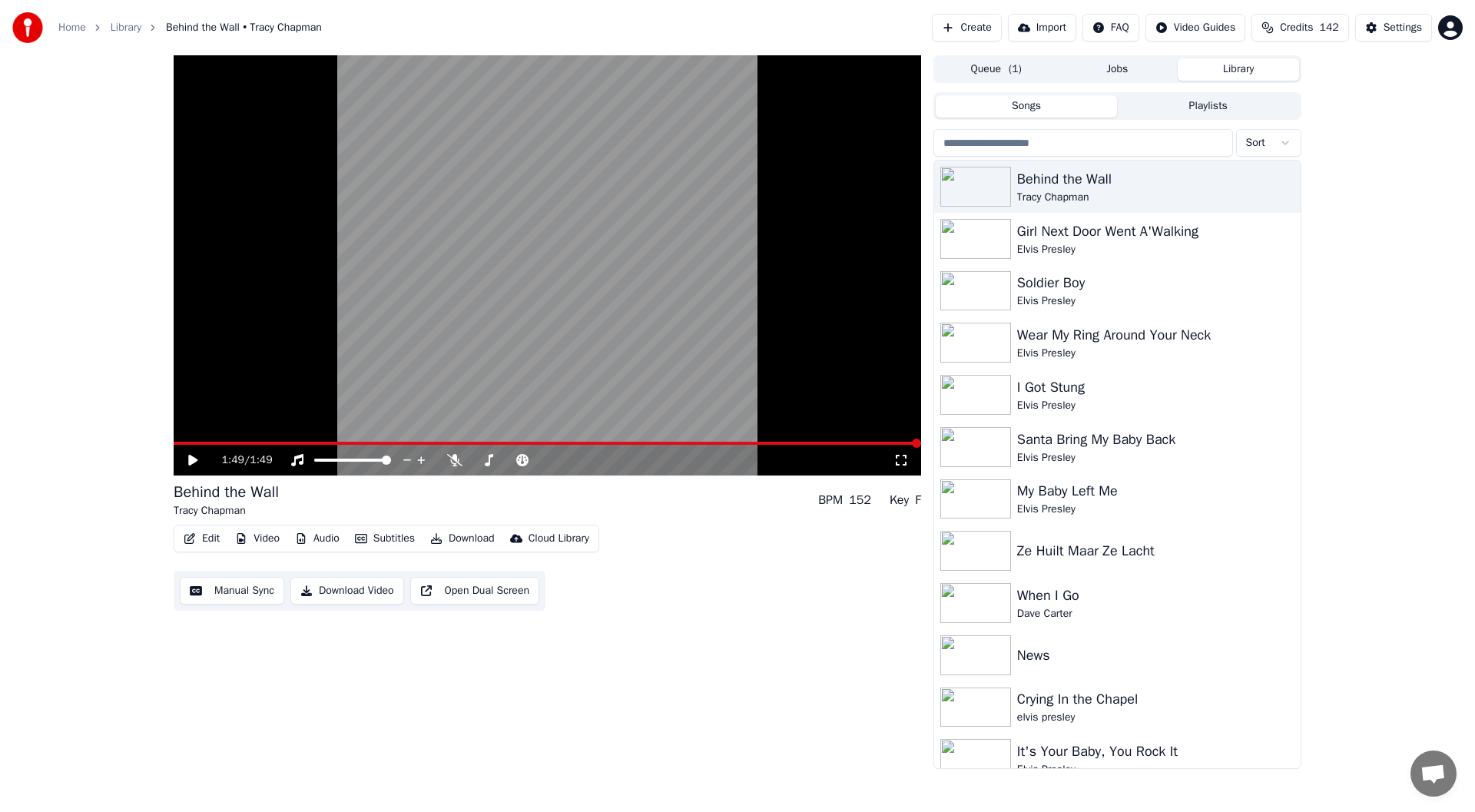 click 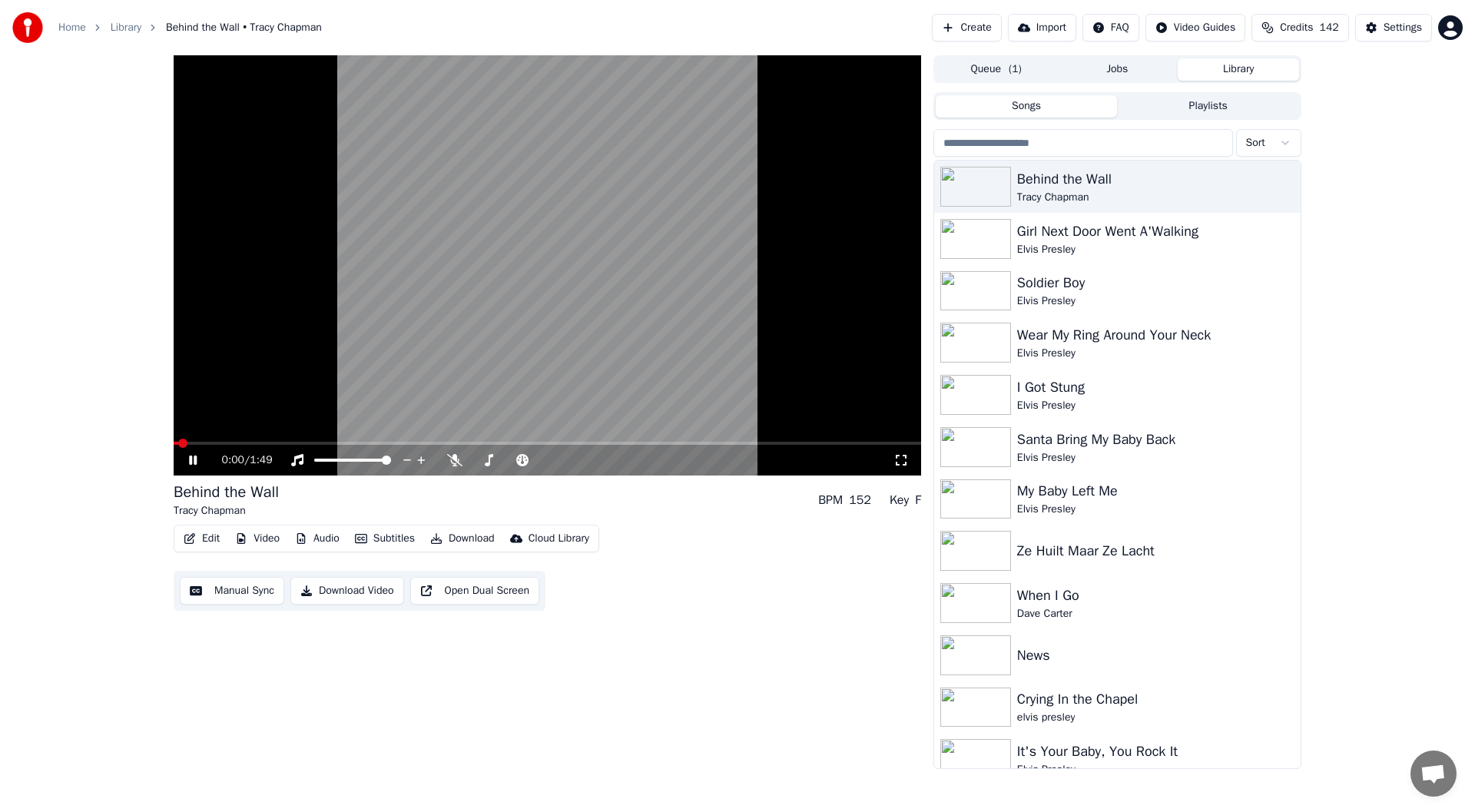 click 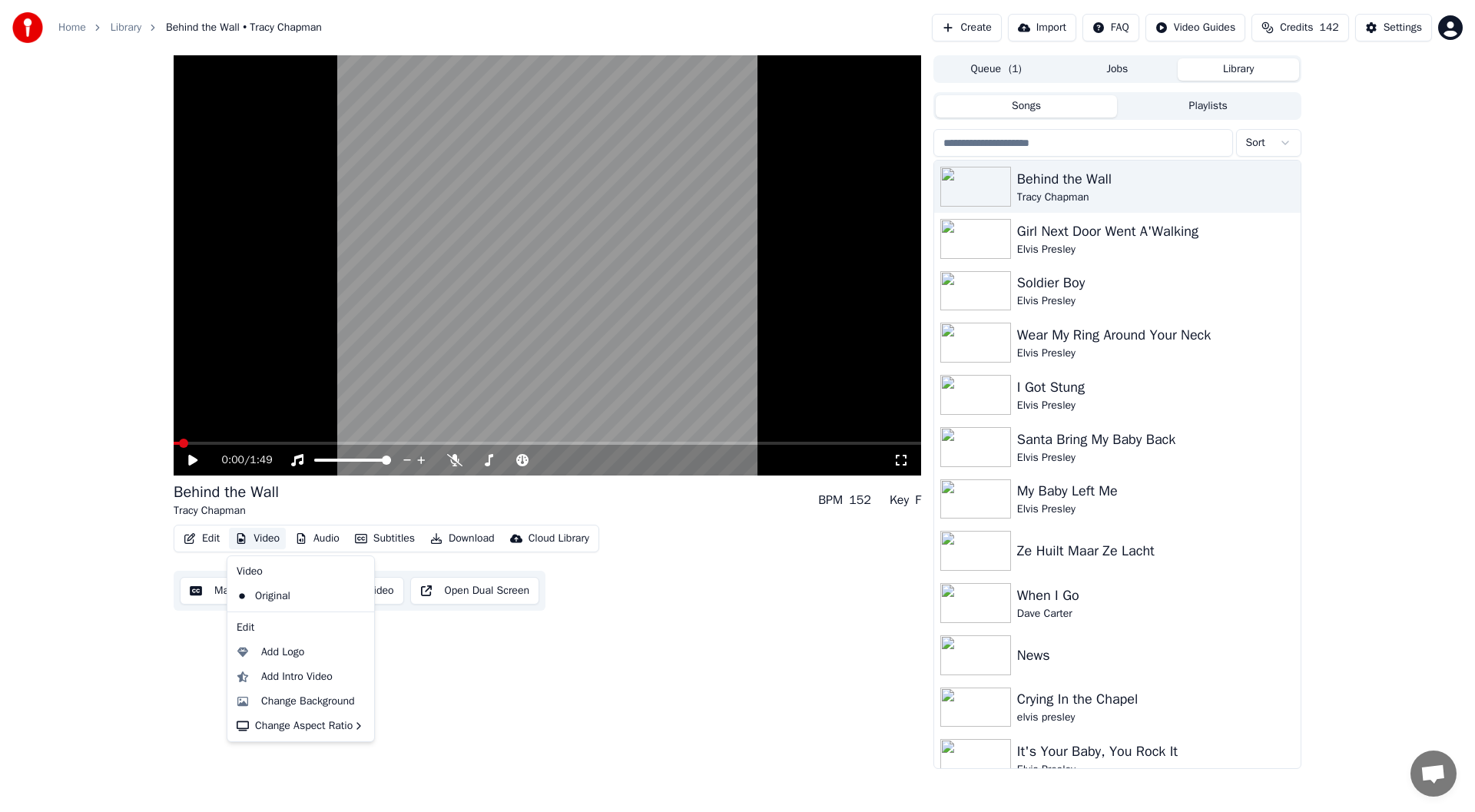 click on "Video" at bounding box center (257, 539) 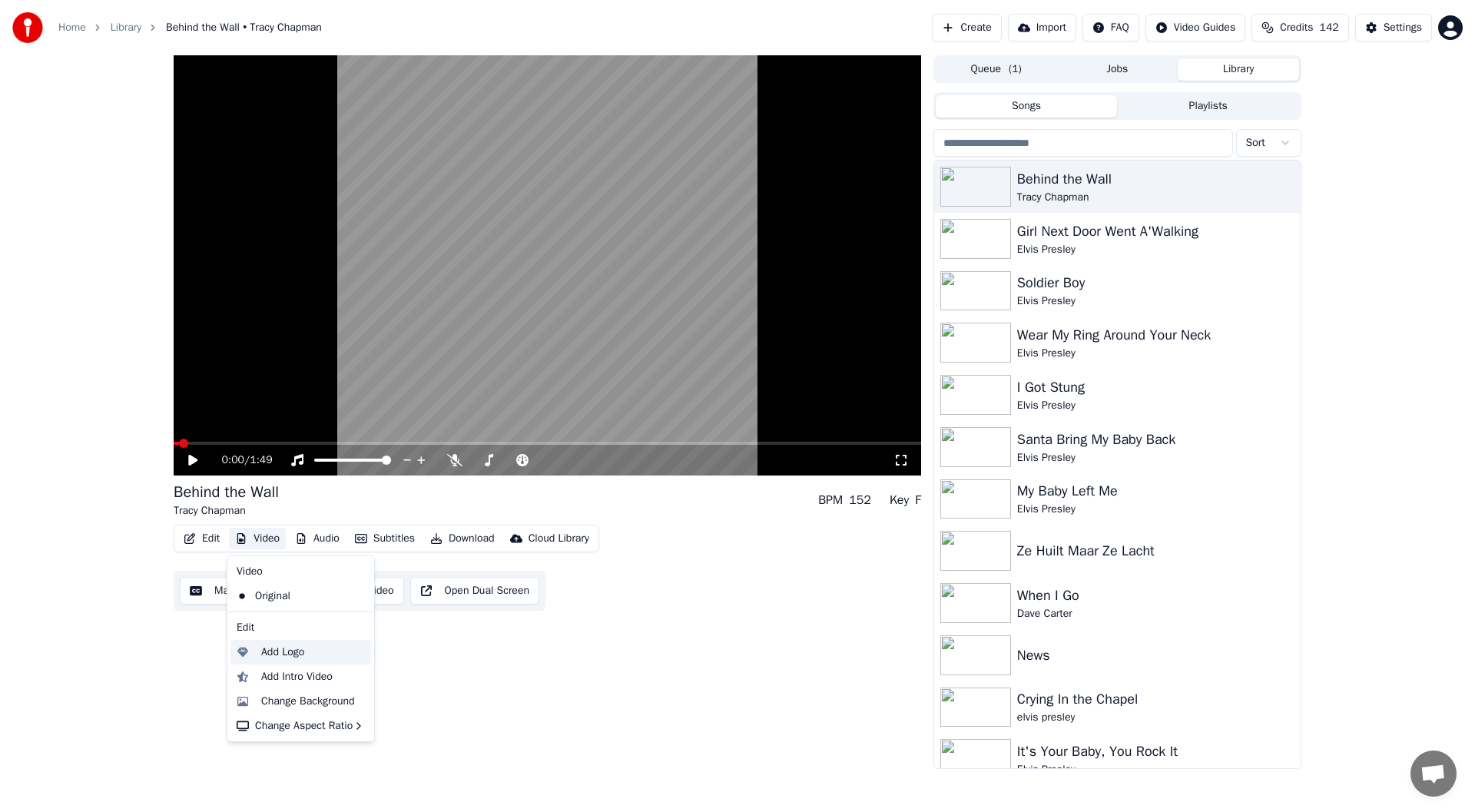 click on "Add Logo" at bounding box center [283, 652] 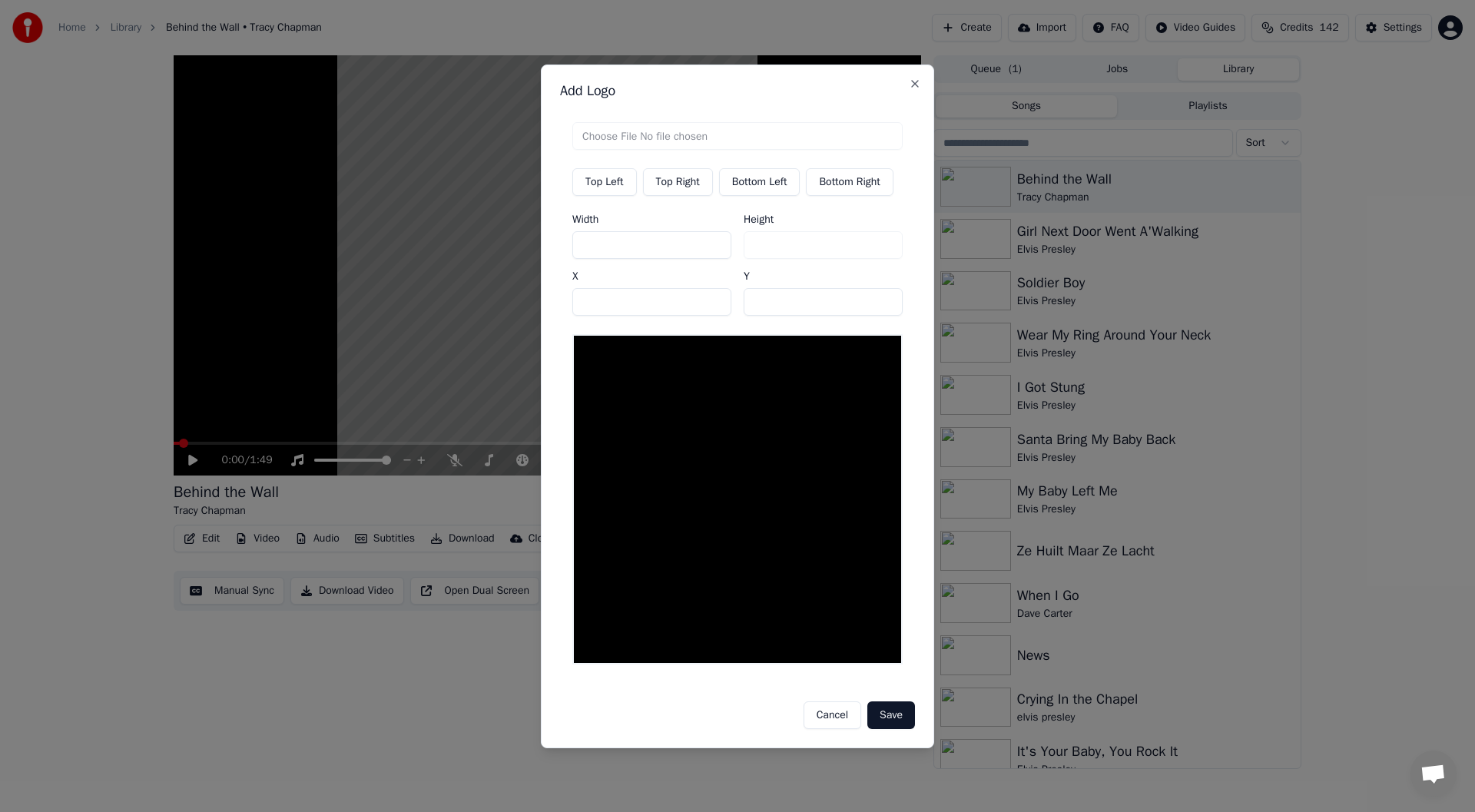 click on "Top Right" at bounding box center (678, 182) 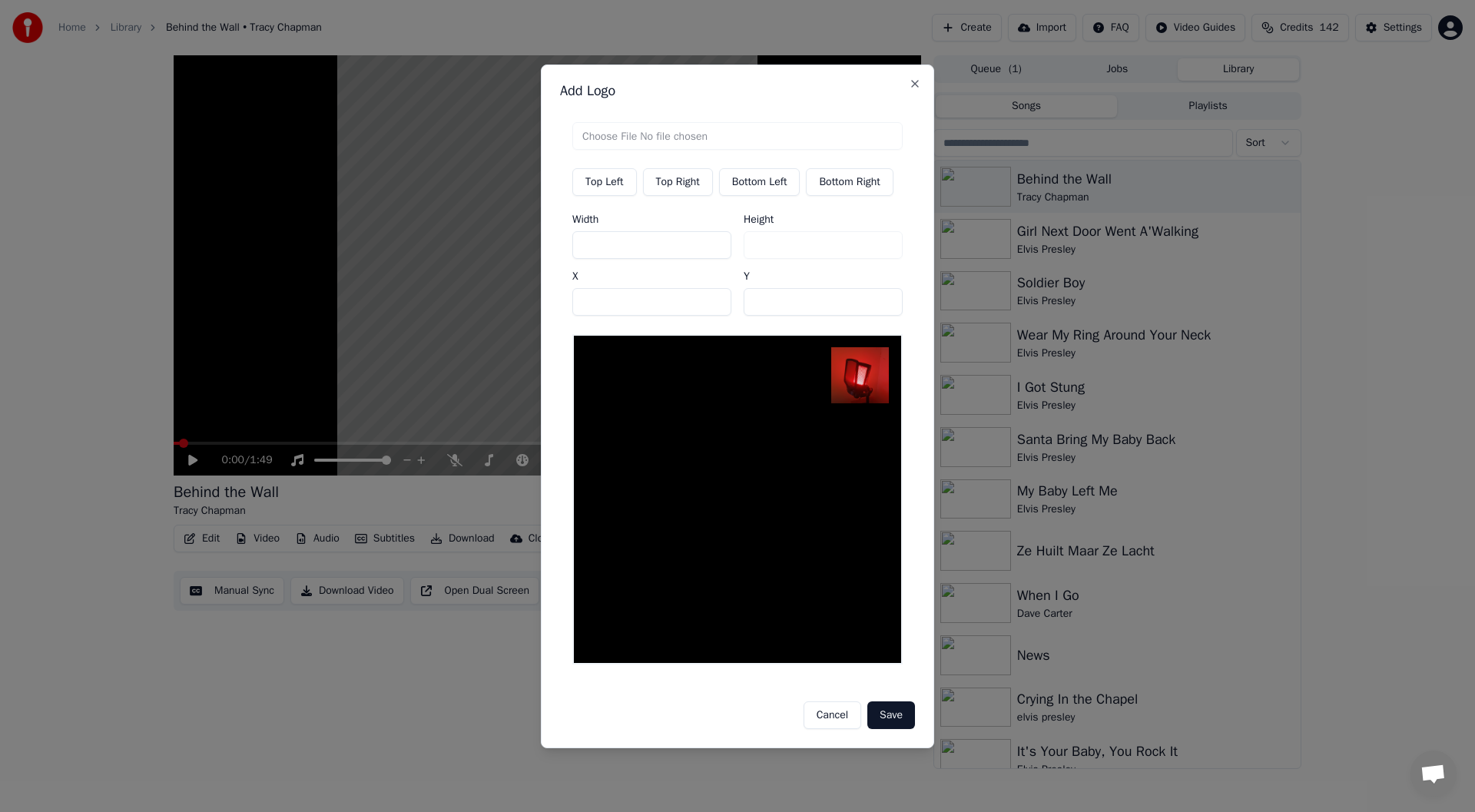 drag, startPoint x: 576, startPoint y: 249, endPoint x: 585, endPoint y: 248, distance: 9.055385 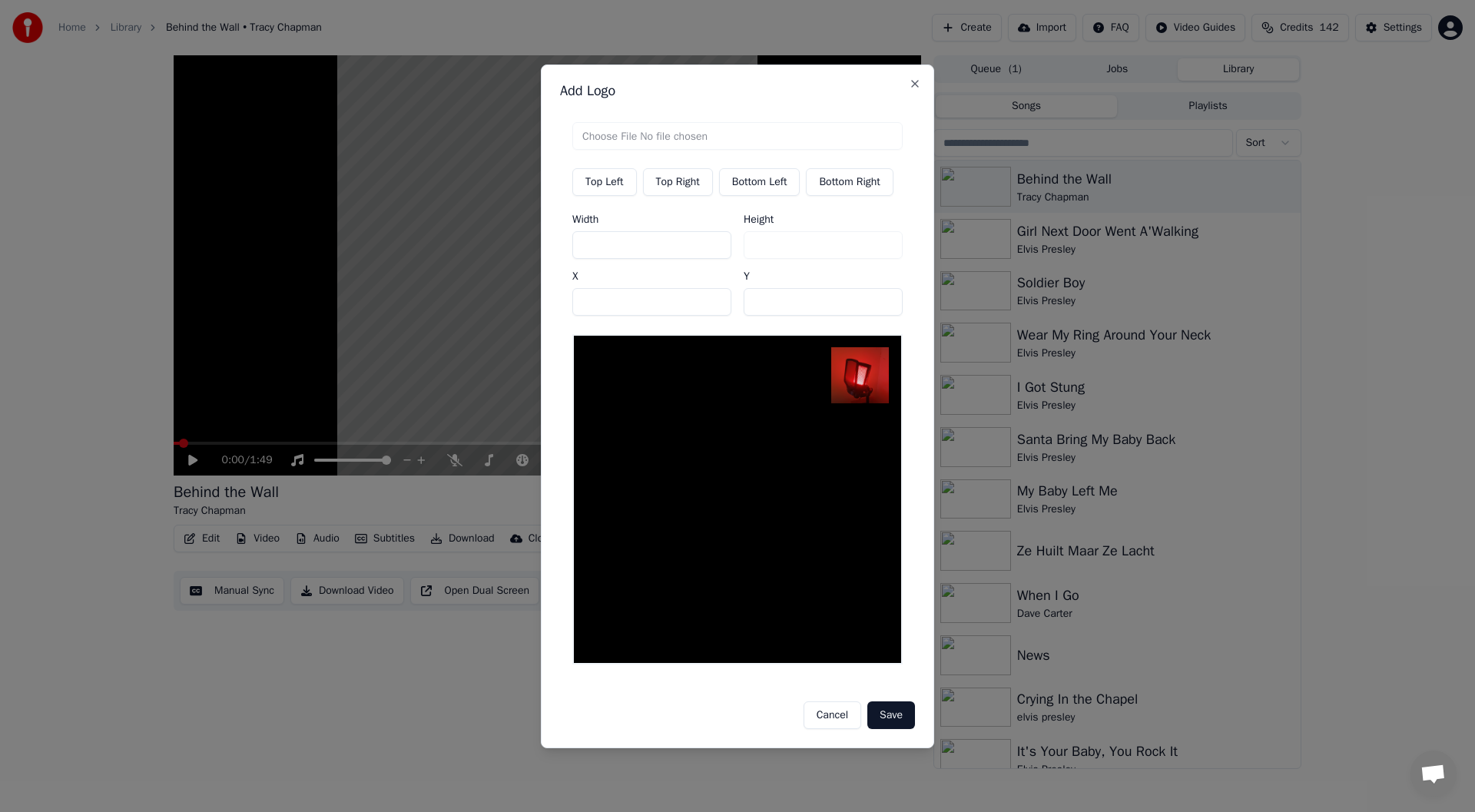 click on "***" at bounding box center (651, 245) 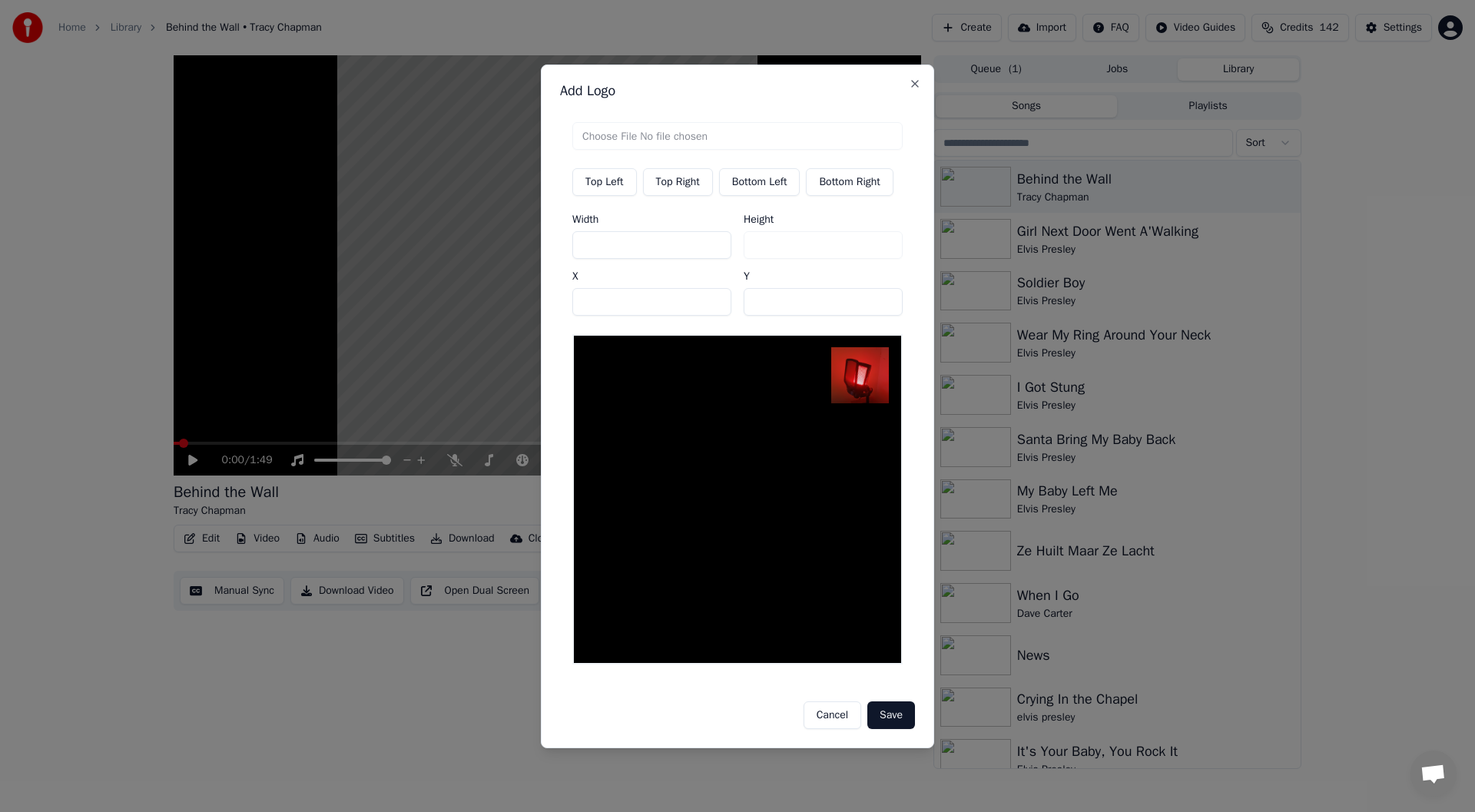 type on "**" 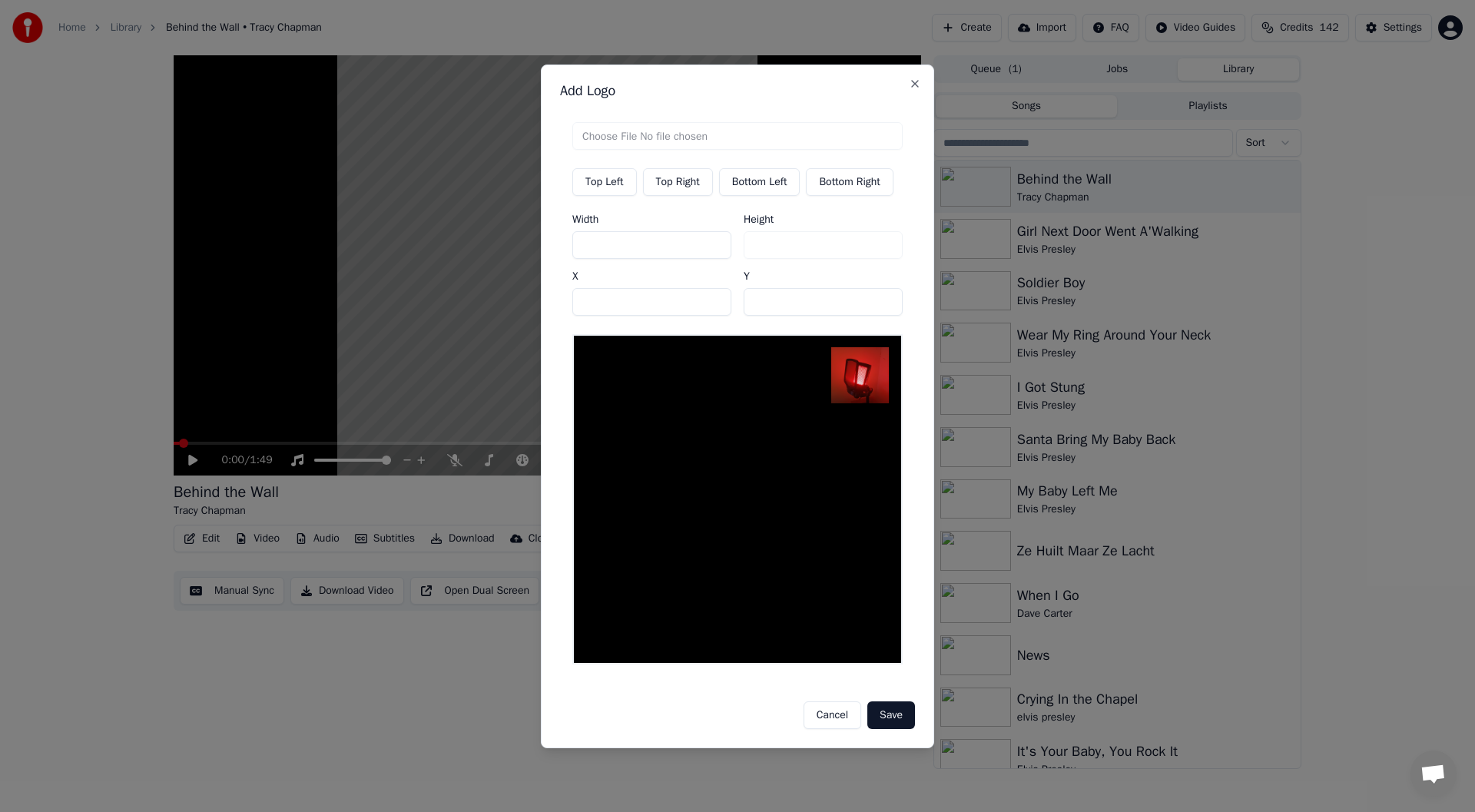 type on "**" 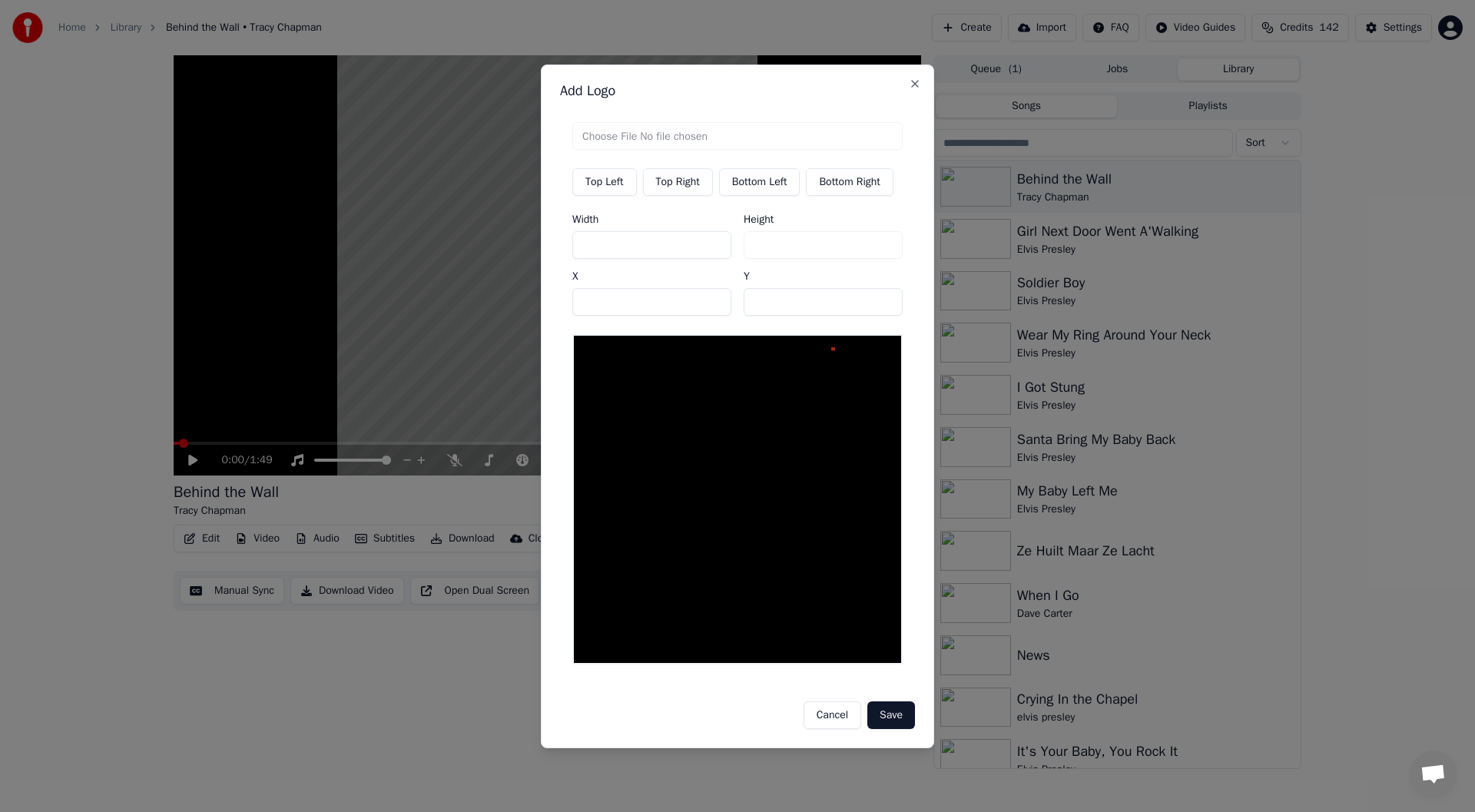 type on "***" 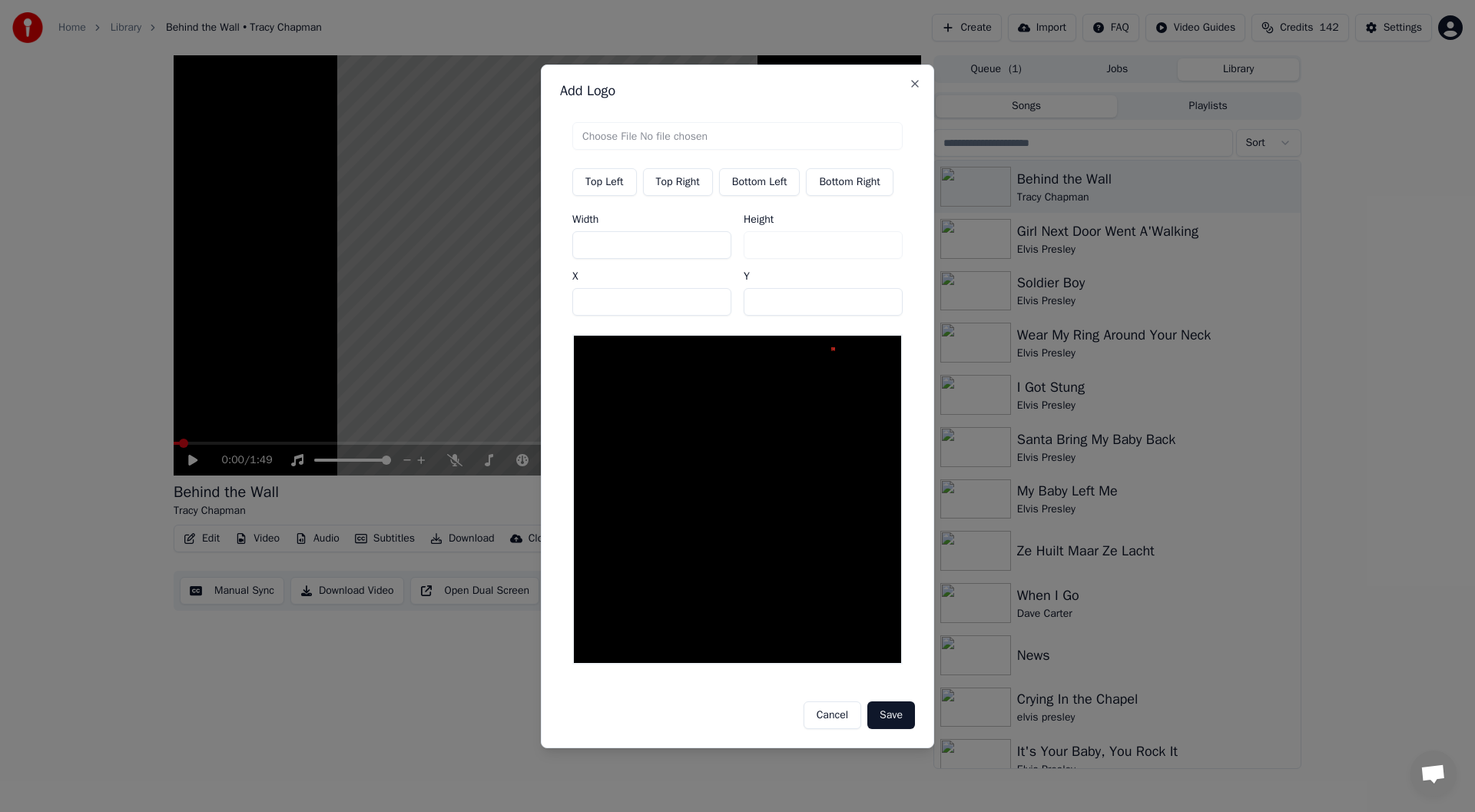type on "***" 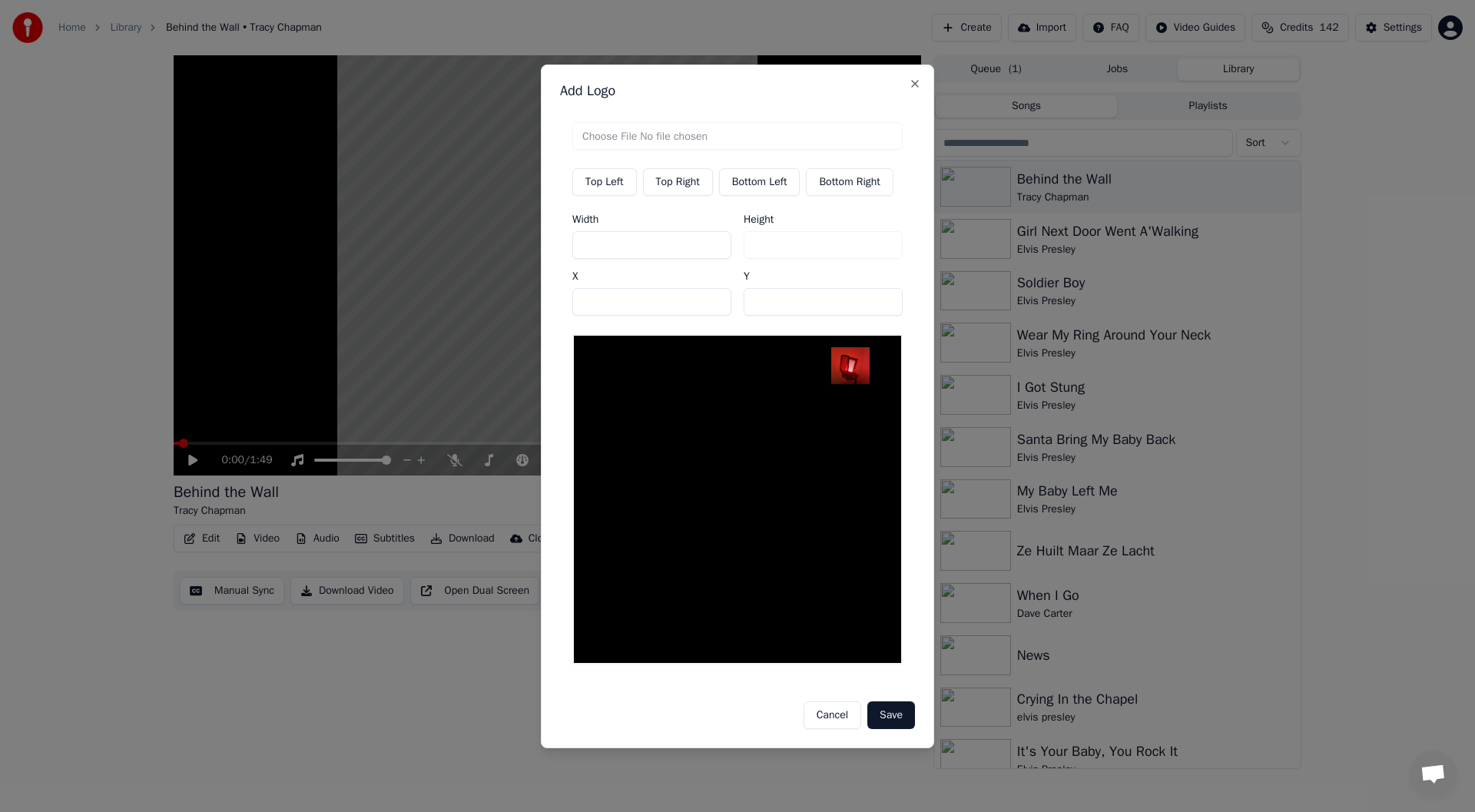 type on "***" 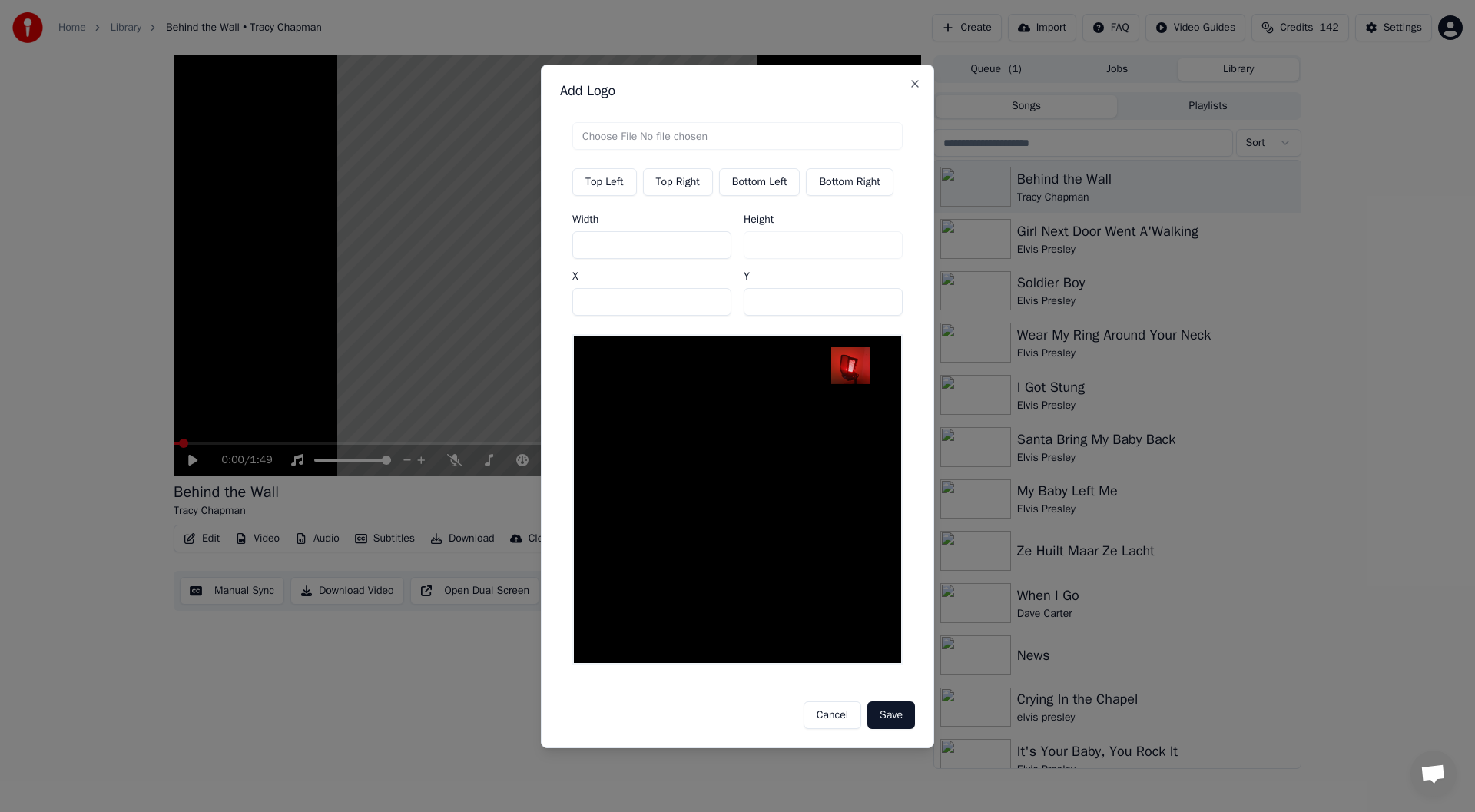 drag, startPoint x: 620, startPoint y: 303, endPoint x: 509, endPoint y: 308, distance: 111.11256 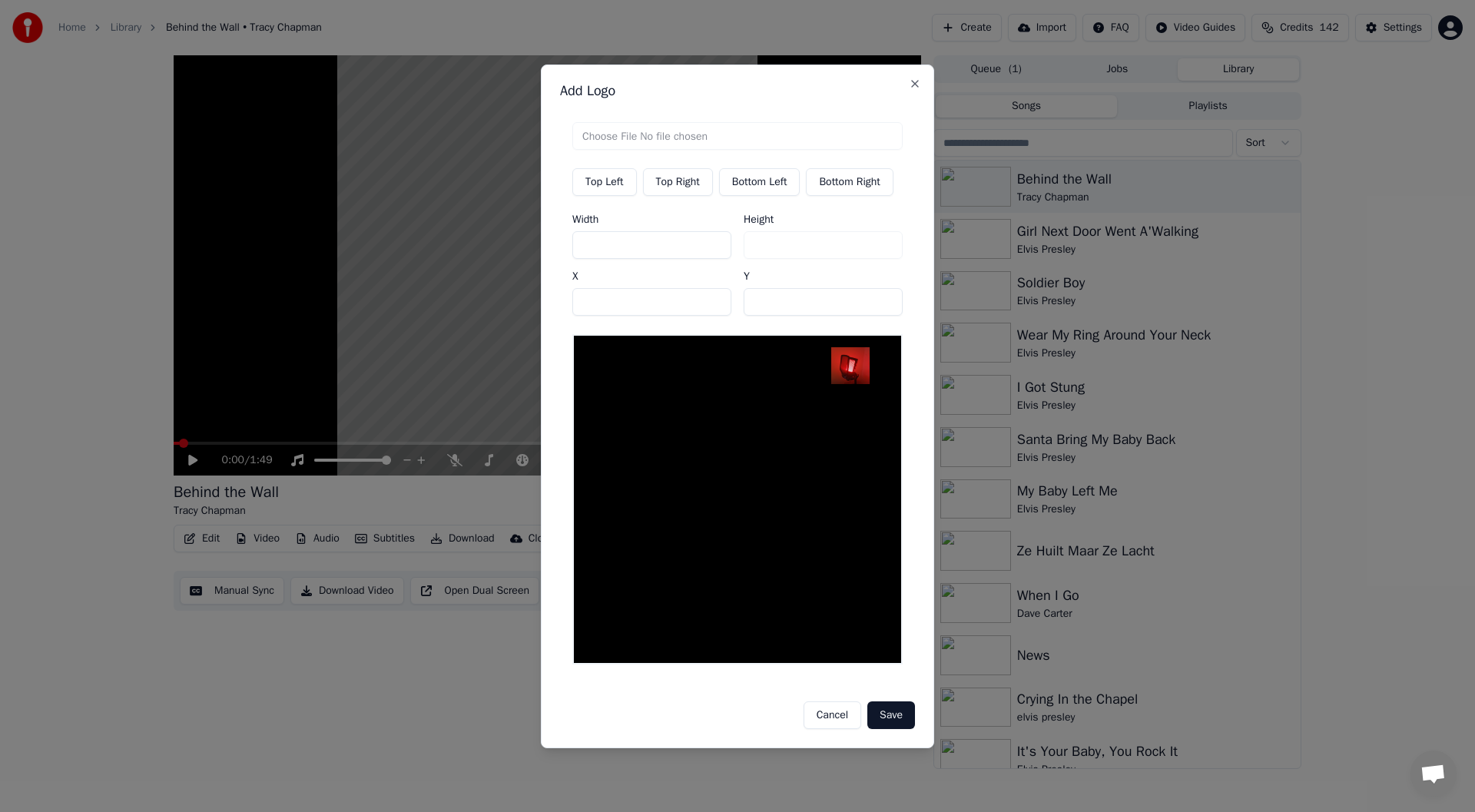 click on "Home Library Behind the Wall • Tracy Chapman Create Import FAQ Video Guides Credits 142 Settings 0:00  /  1:49 Behind the Wall Tracy Chapman BPM 152 Key F Edit Video Audio Subtitles Download Cloud Library Manual Sync Download Video Open Dual Screen Queue ( 1 ) Jobs Library Songs Playlists Sort Behind the Wall Tracy Chapman Girl Next Door Went A'Walking Elvis Presley Soldier Boy Elvis Presley Wear My Ring Around Your Neck Elvis Presley I Got Stung Elvis Presley Santa Bring My Baby Back Elvis Presley My Baby Left Me Elvis Presley Ze Huilt Maar Ze Lacht When I Go Dave Carter News Crying In the Chapel elvis presley It's Your Baby, You Rock It Elvis Presley Johnny B. Goode Almost Always True Heaven's Here on Earth Conversatie Adam van Youka Desktop Meer kanalen Ga door via E-mail Netwerk offline. Opnieuw verbinding maken... Er kunnen momenteel geen berichten ontvangen of verzonden worden. Youka Desktop Hallo! Waarmee kan ik u helpen? maandag, 21 april 21-4-2025 Adam Thanks for reporting, I pushed a fix Adam ***" at bounding box center (738, 406) 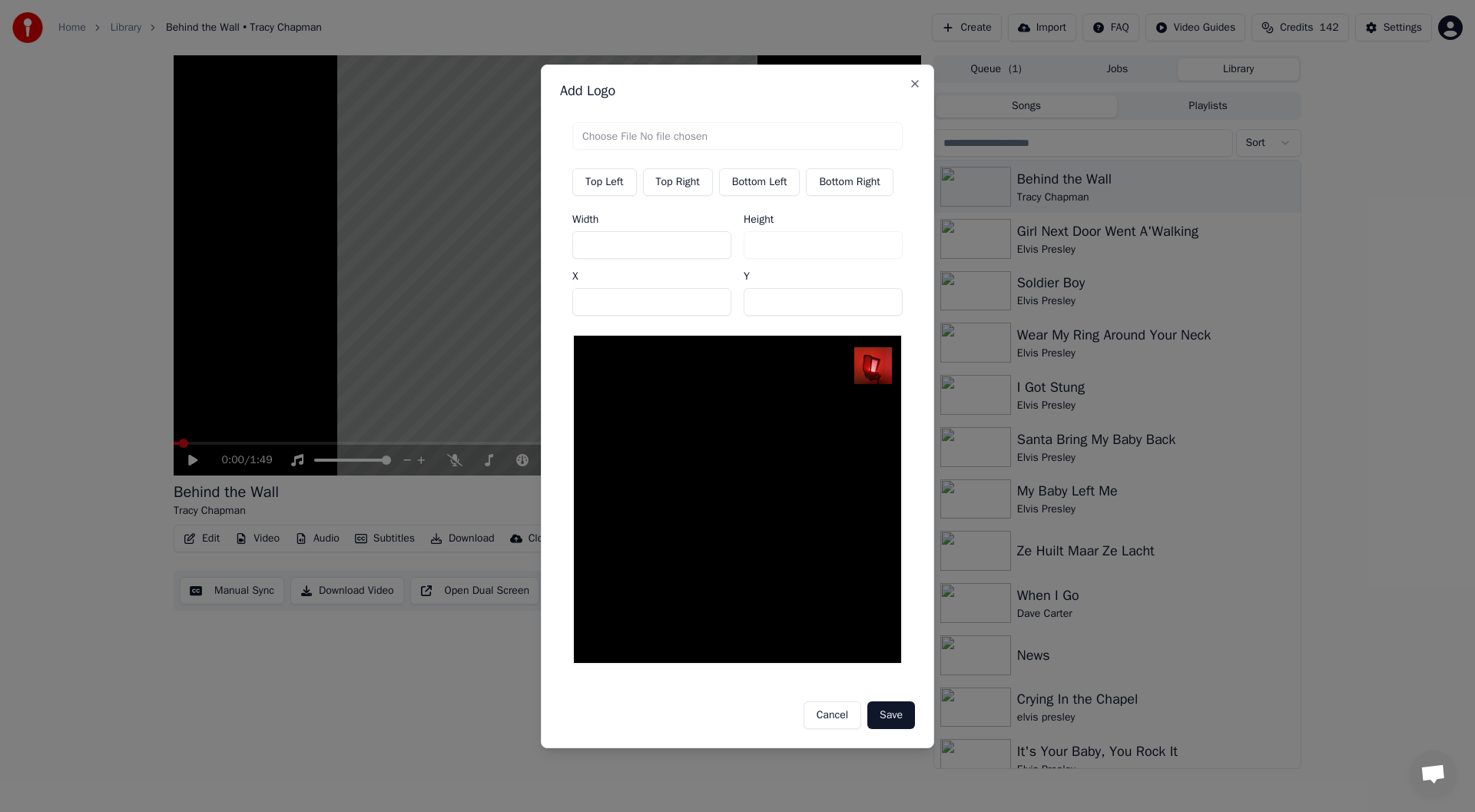 type on "***" 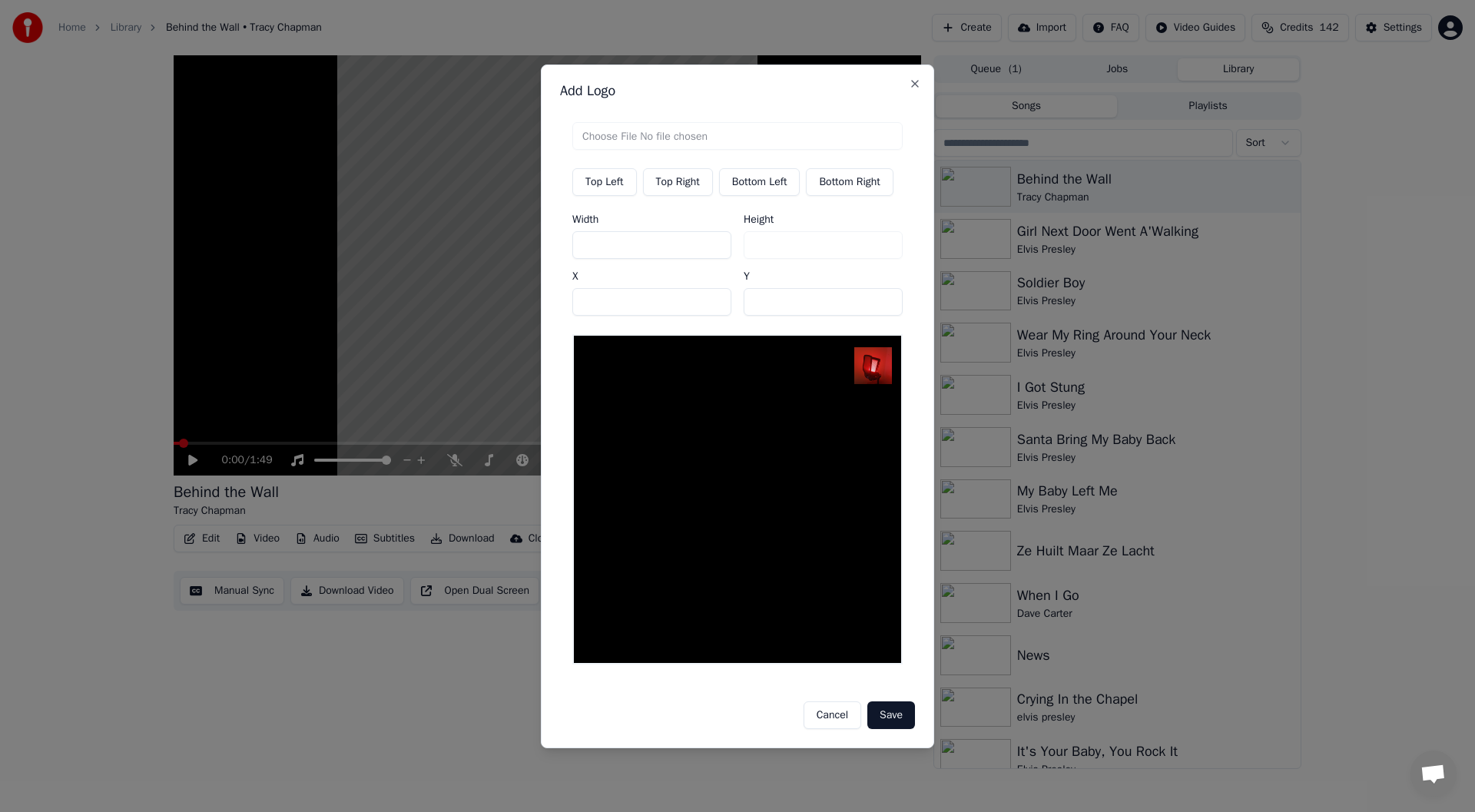click on "Width *** Height *** X *** Y **" at bounding box center (738, 265) 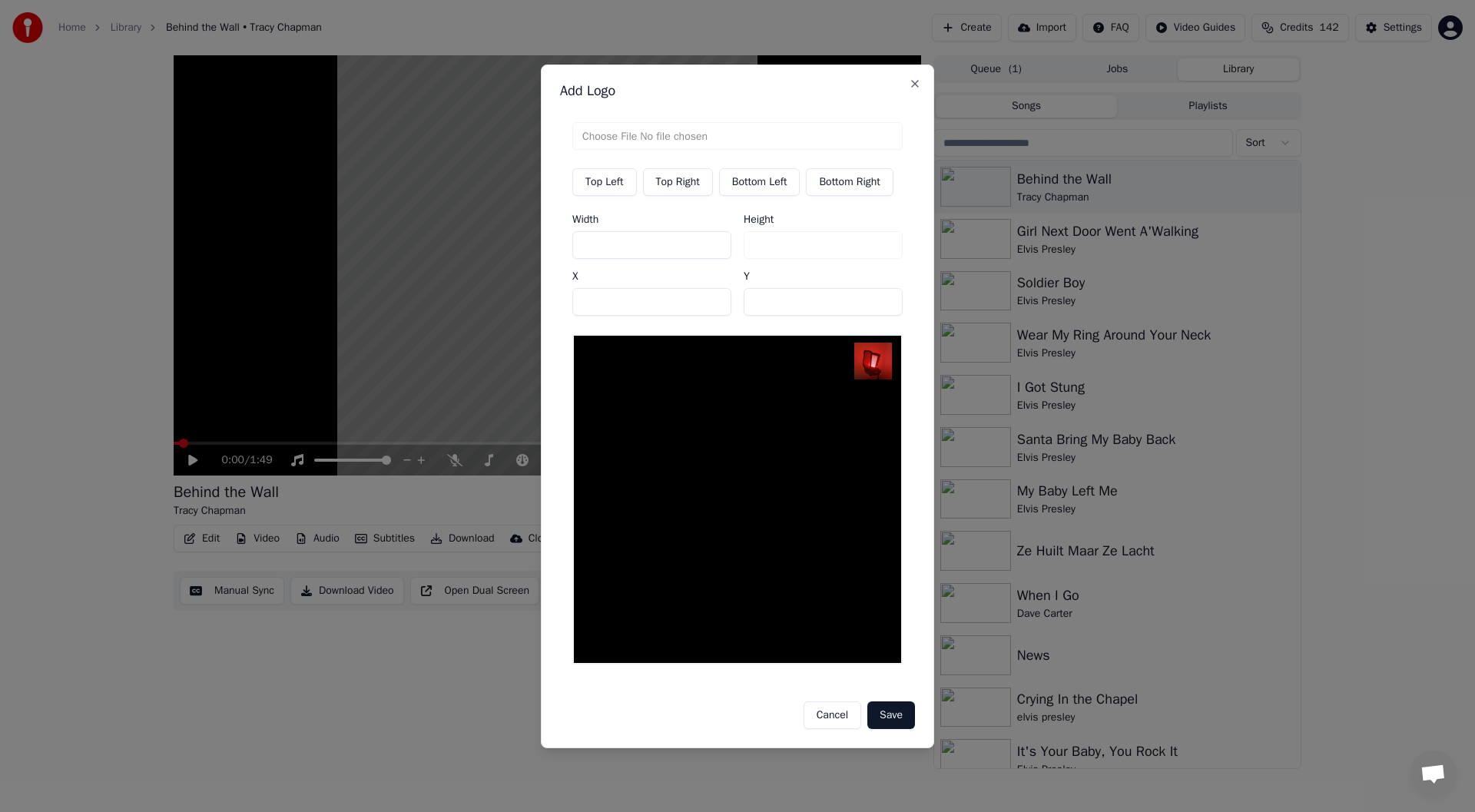 type on "**" 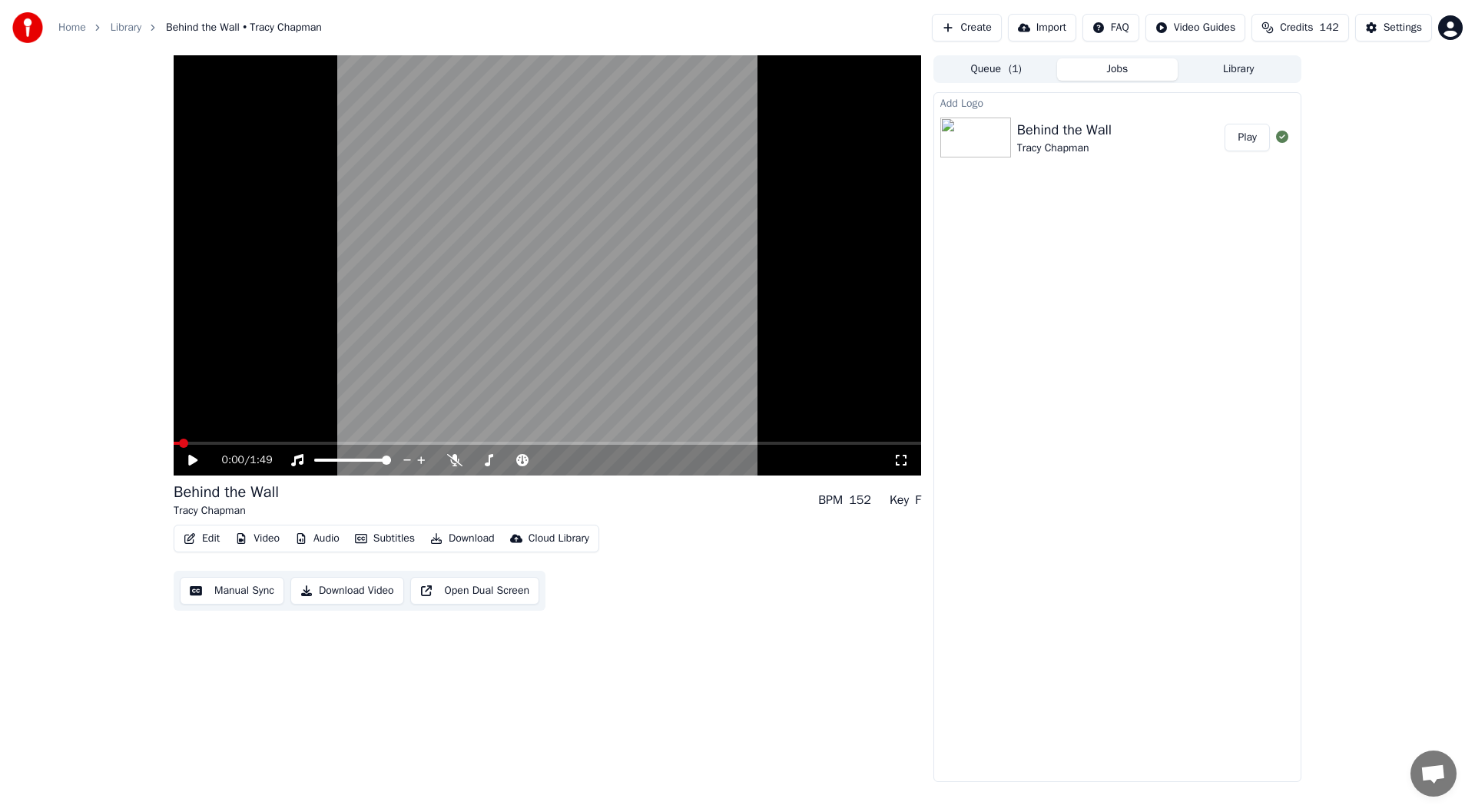 click on "Play" at bounding box center (1247, 138) 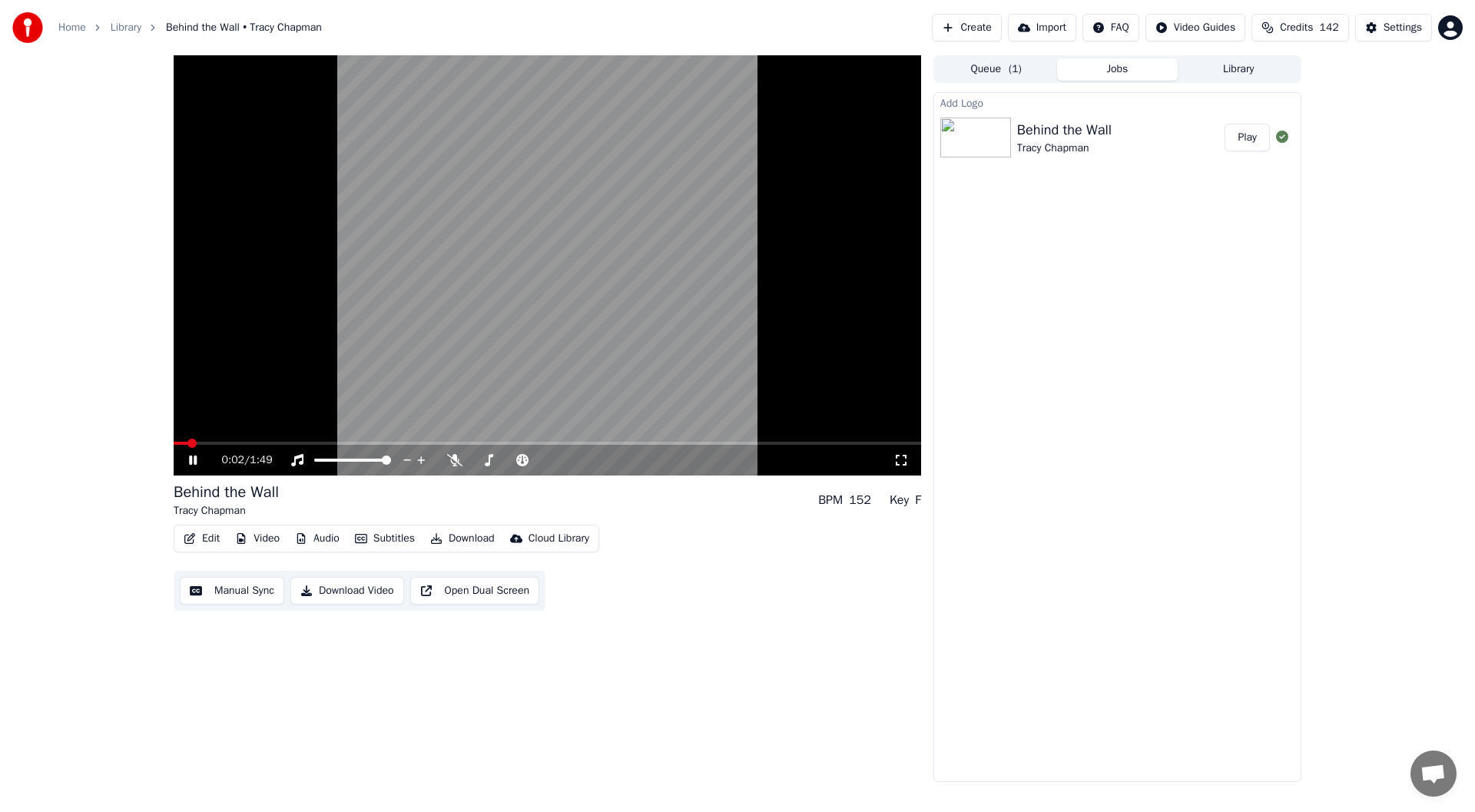 click 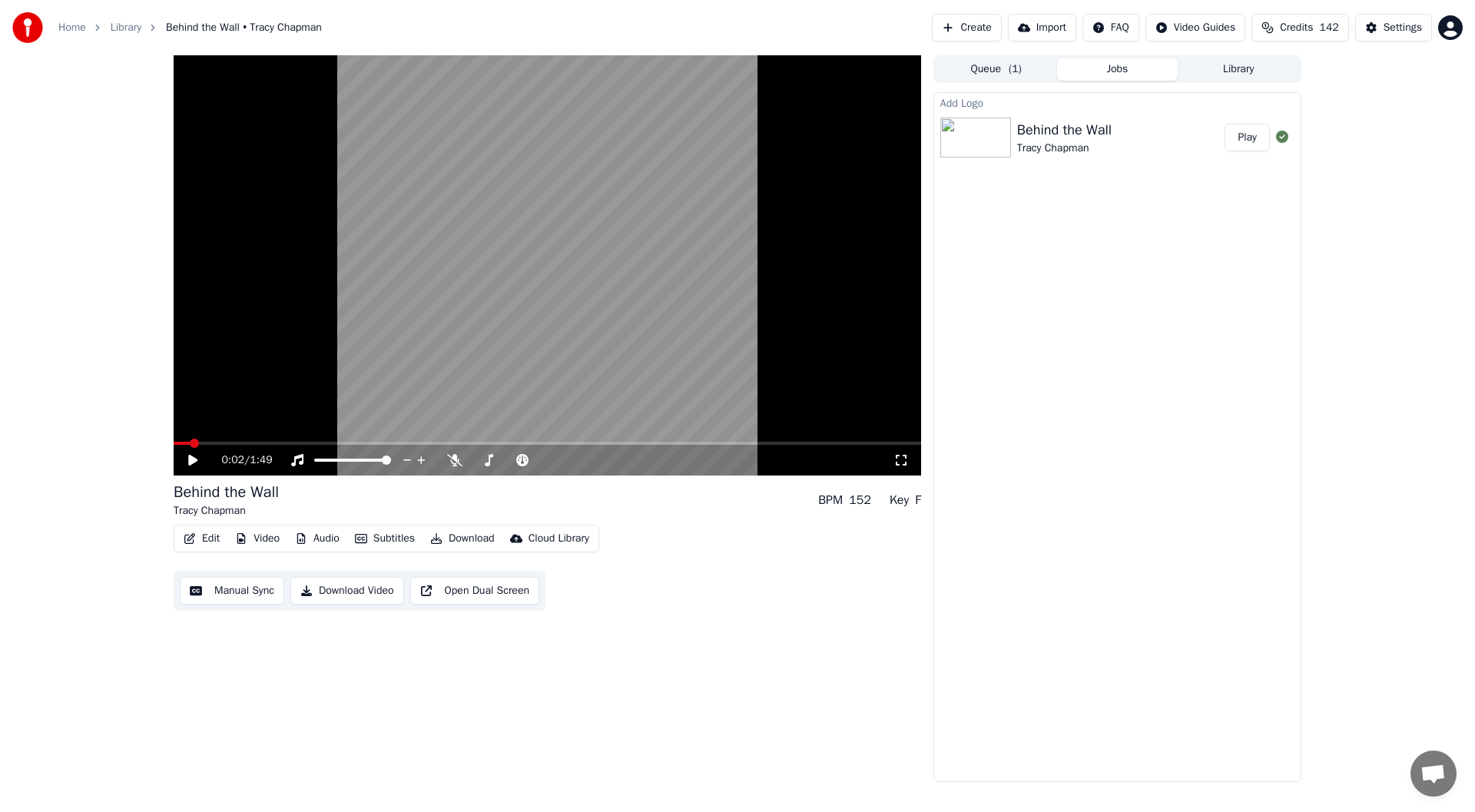 click on "Add Logo Behind the Wall Tracy Chapman Play" at bounding box center [1117, 437] 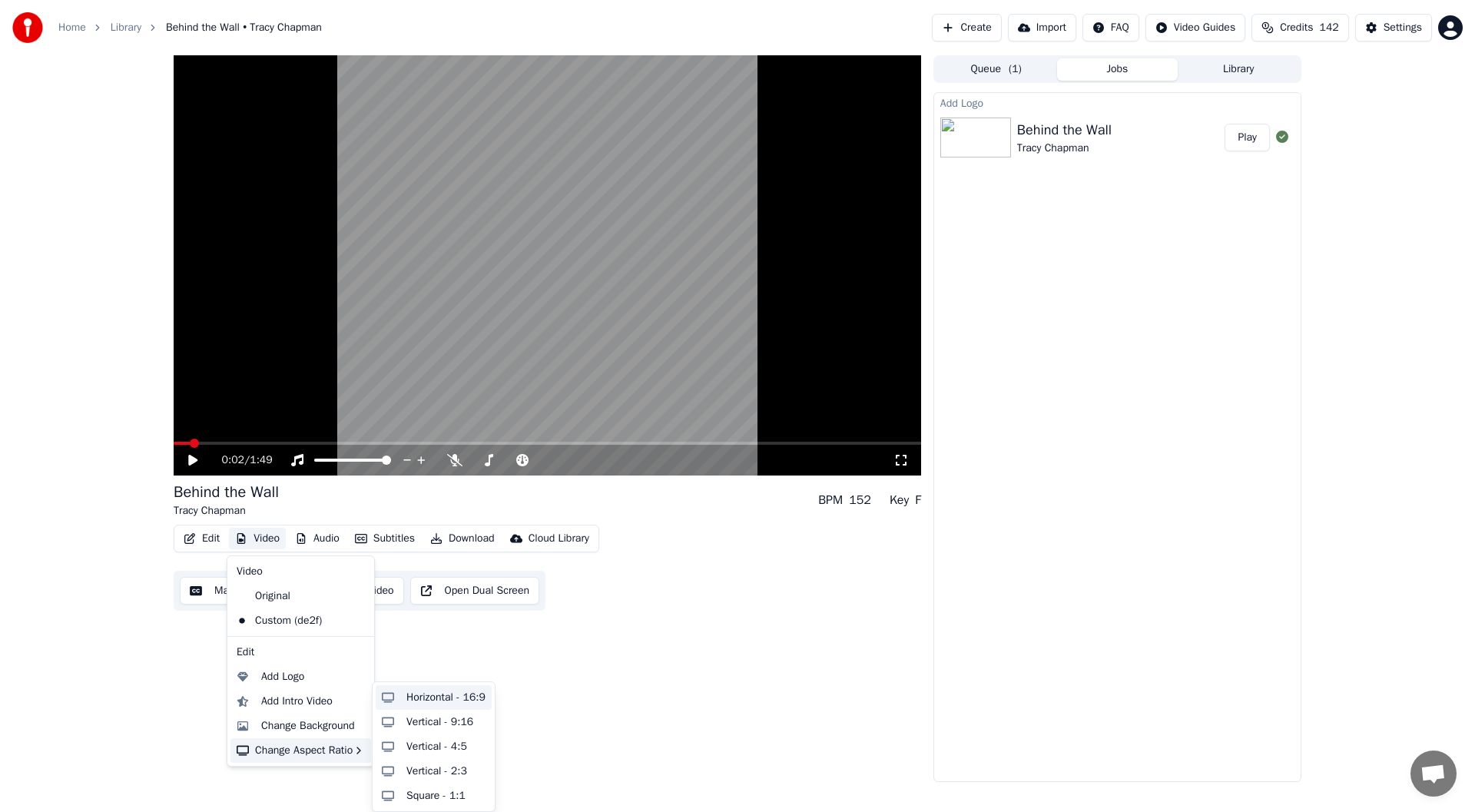 click on "Horizontal - 16:9" at bounding box center [446, 698] 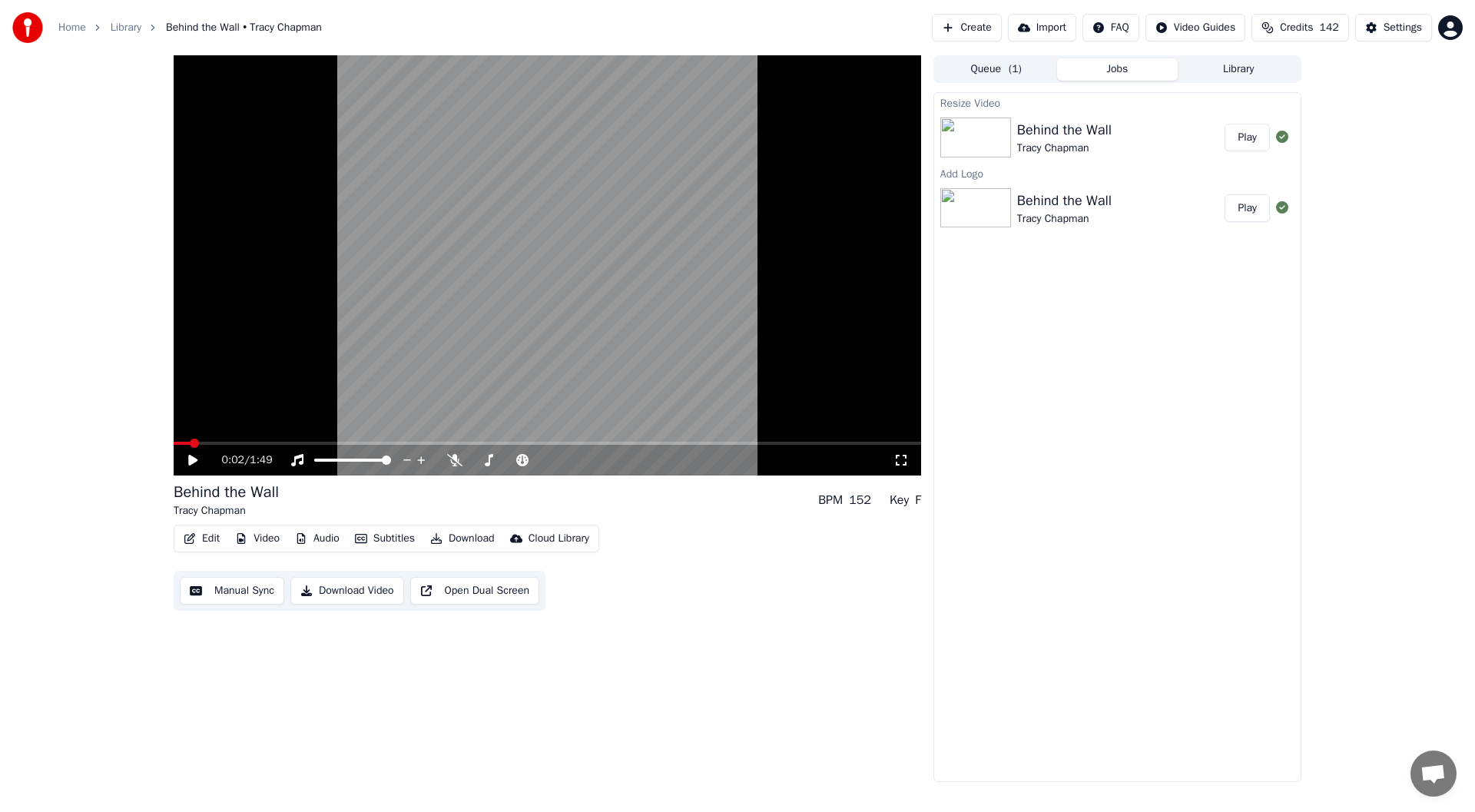 click on "Play" at bounding box center [1247, 138] 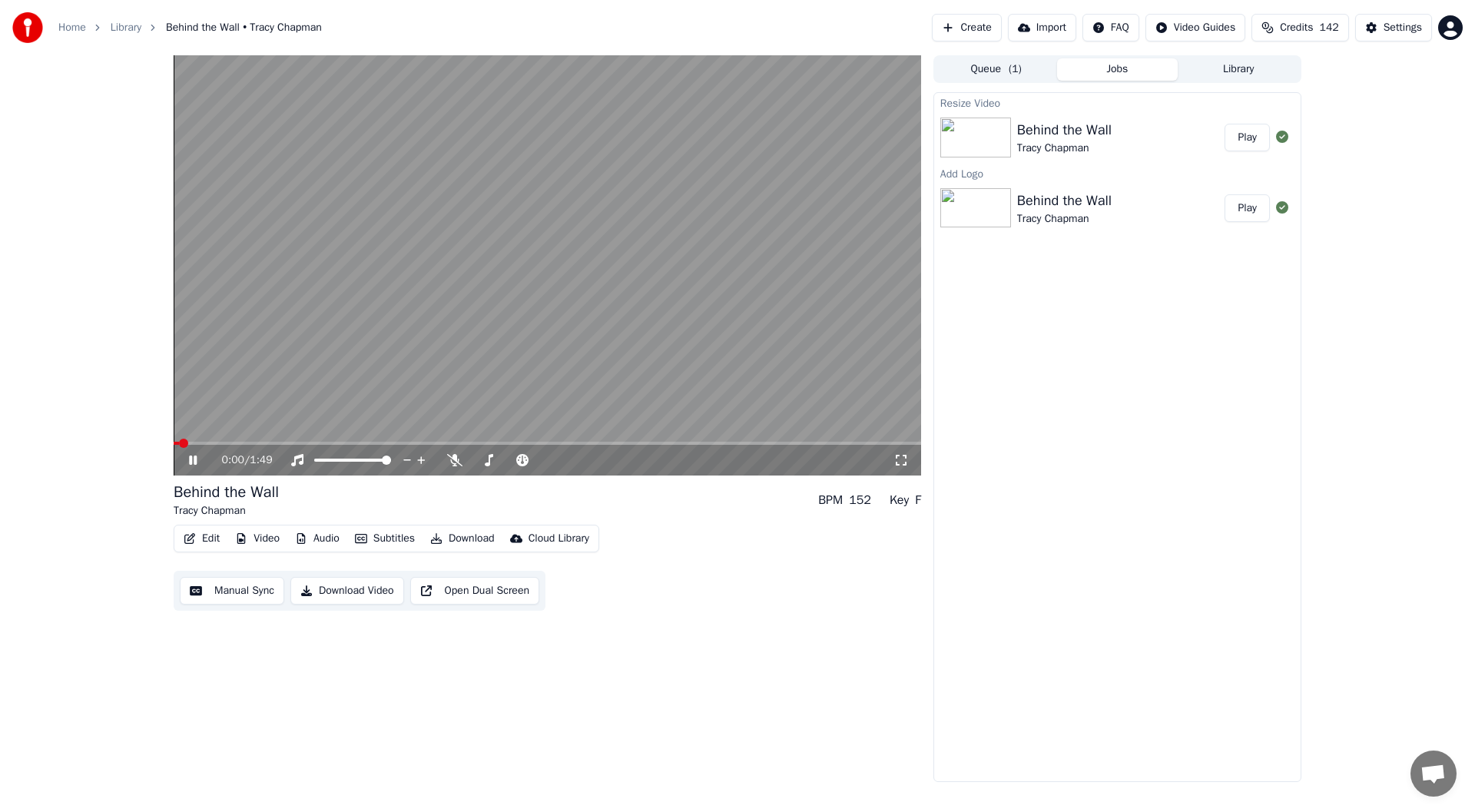click 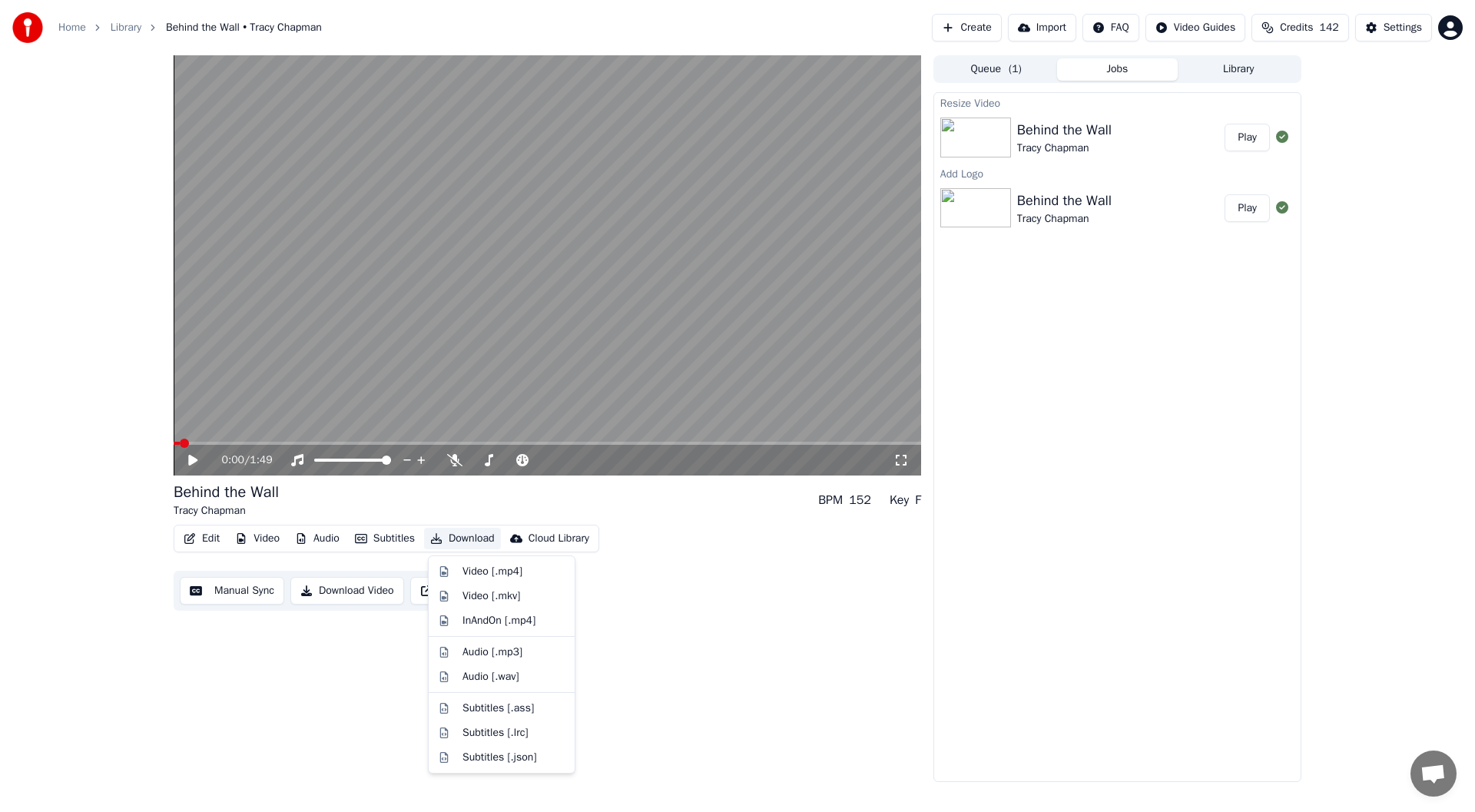 click on "Download" at bounding box center (462, 539) 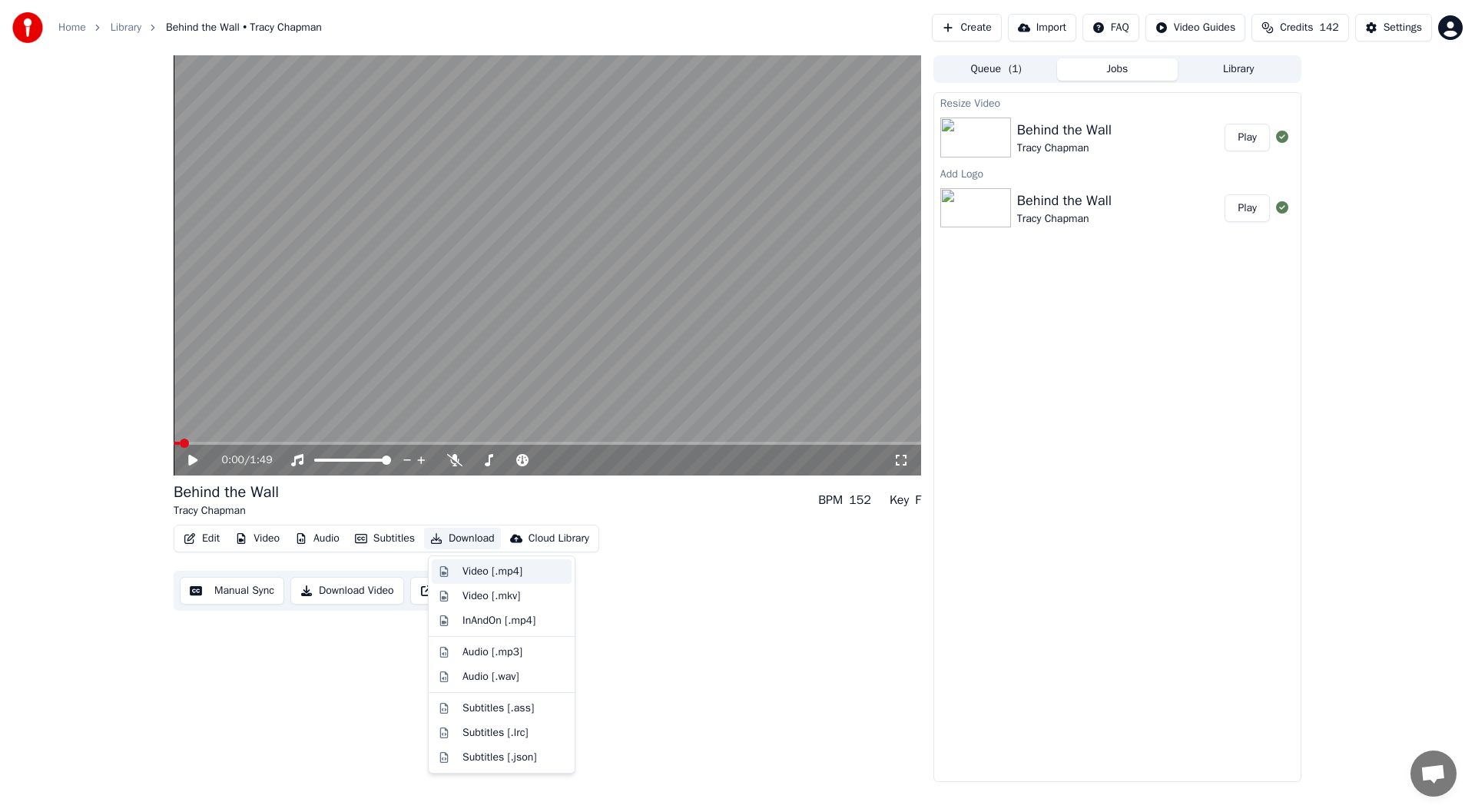 click on "Video [.mp4]" at bounding box center [492, 572] 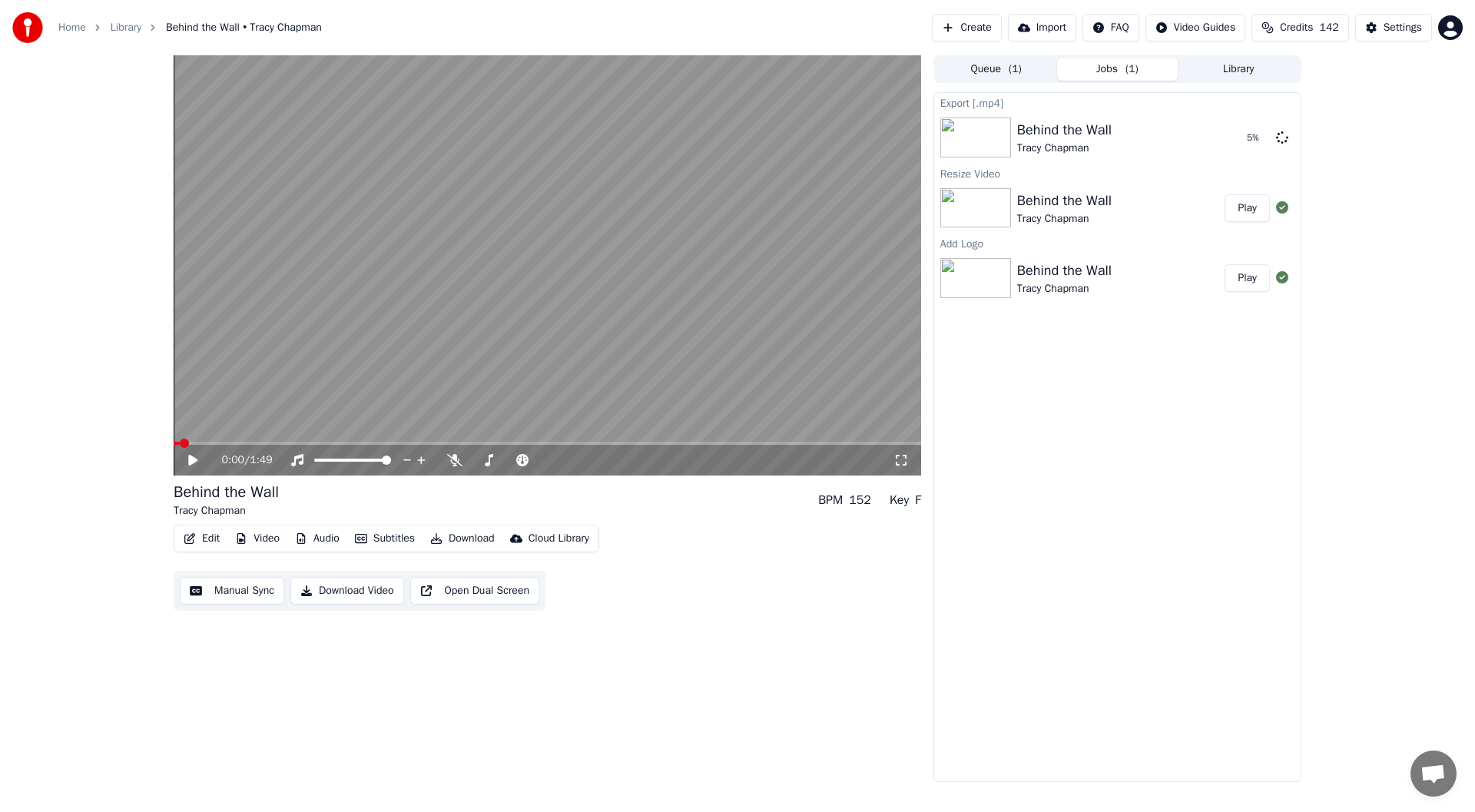 click on "Create" at bounding box center [966, 28] 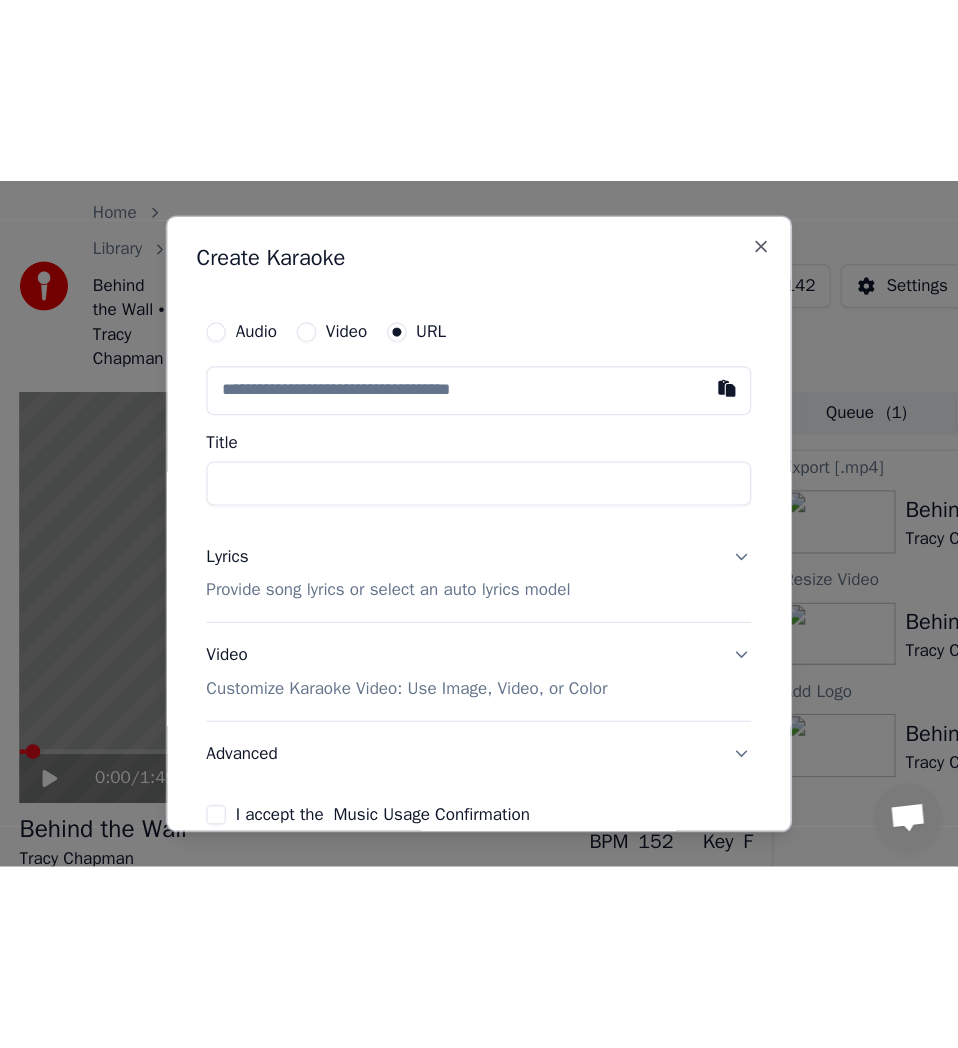 scroll, scrollTop: 5387, scrollLeft: 0, axis: vertical 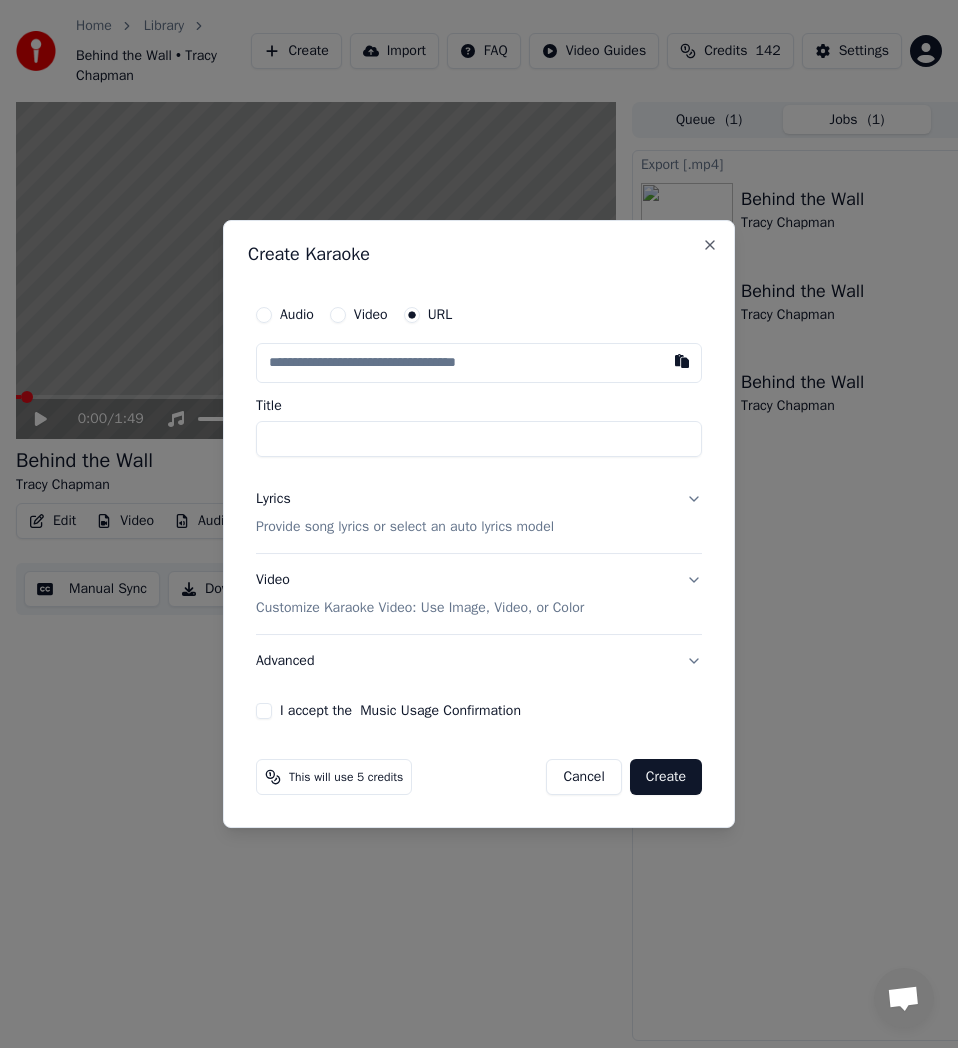 click at bounding box center [479, 363] 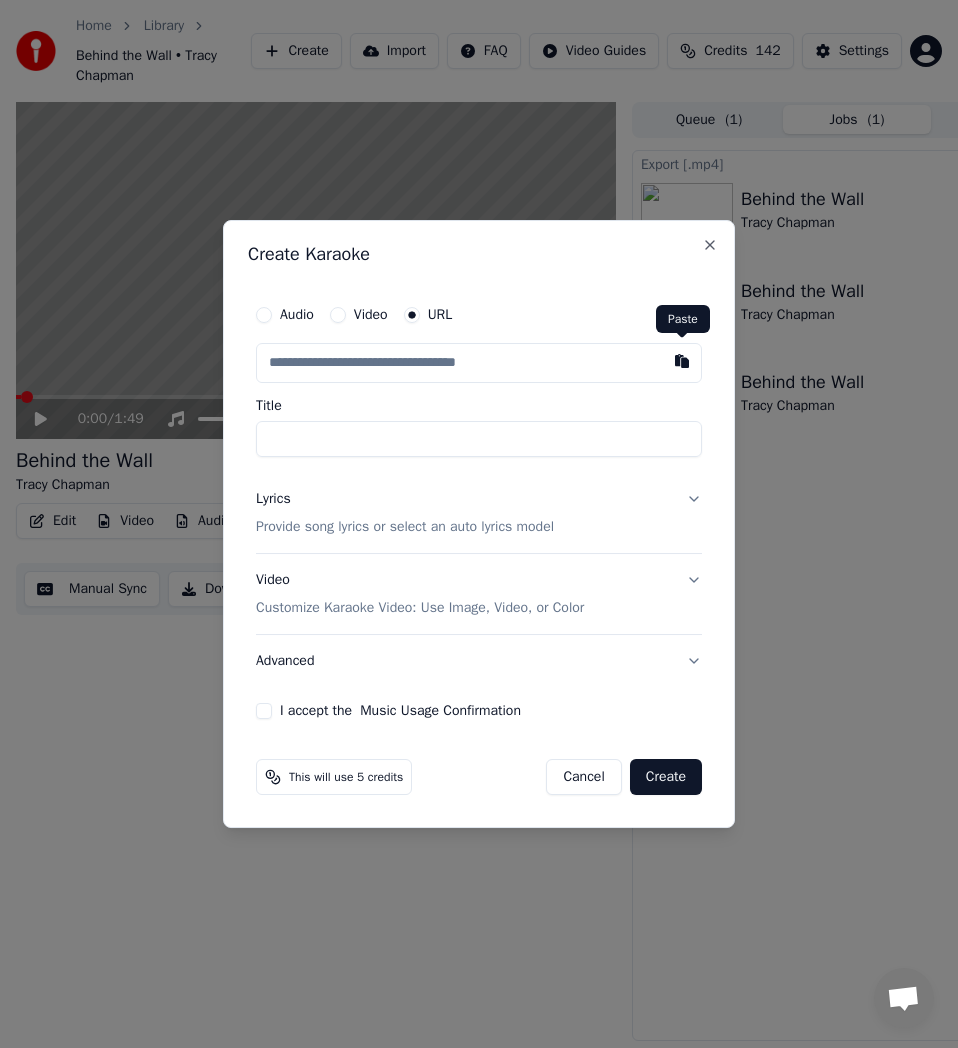 click at bounding box center (682, 361) 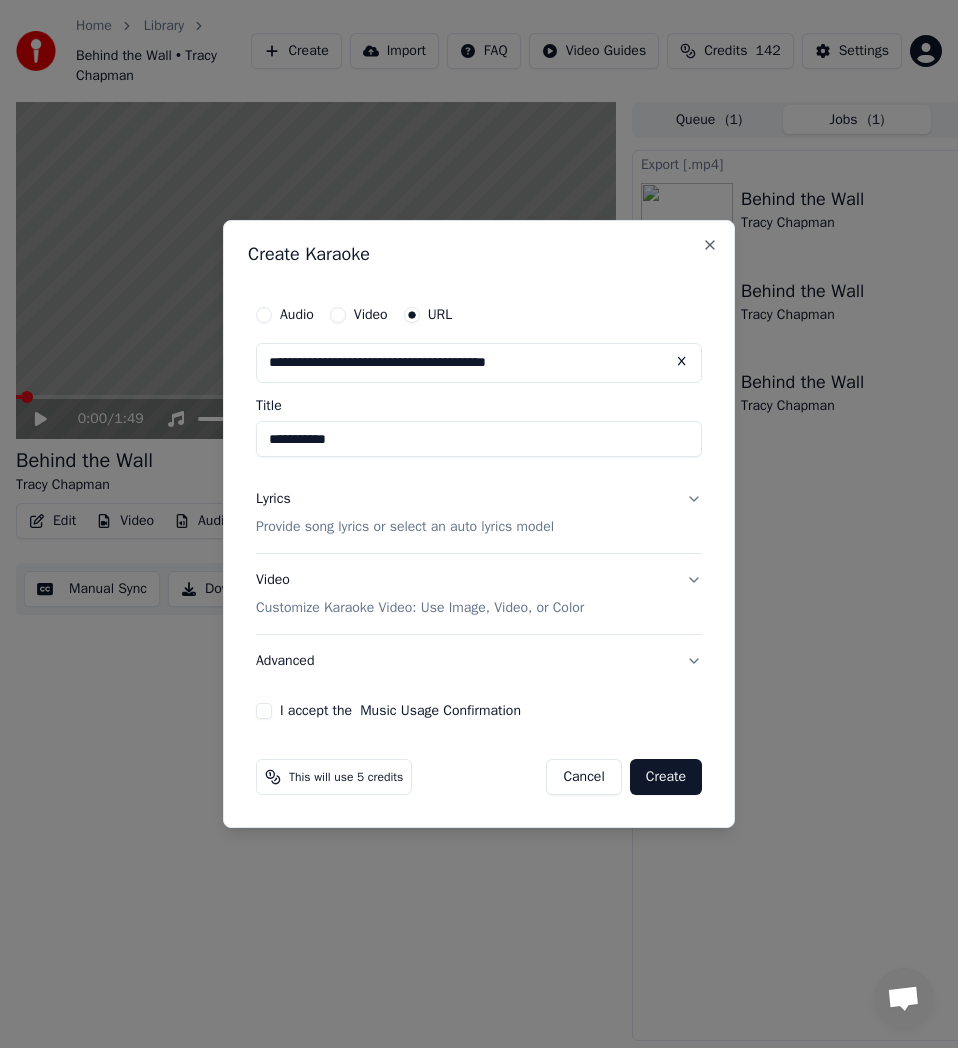 click on "**********" at bounding box center (479, 439) 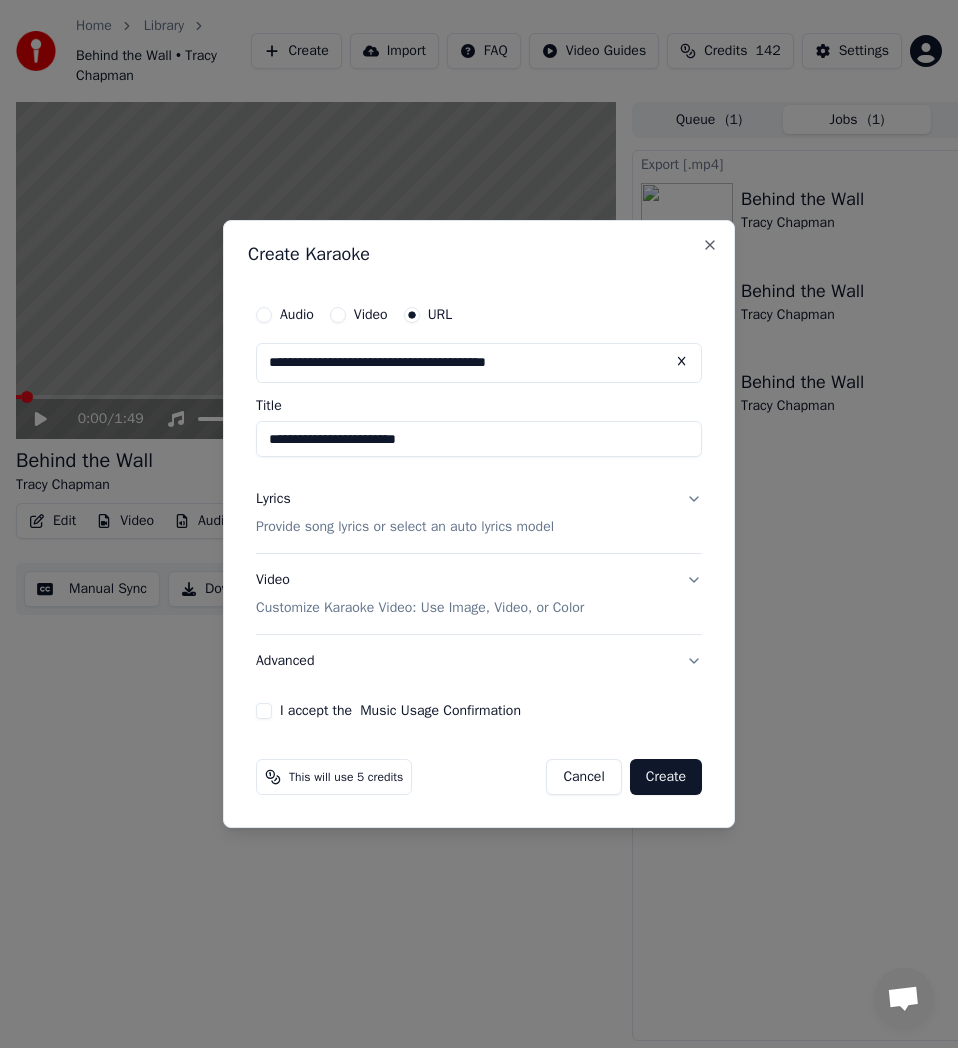 type on "**********" 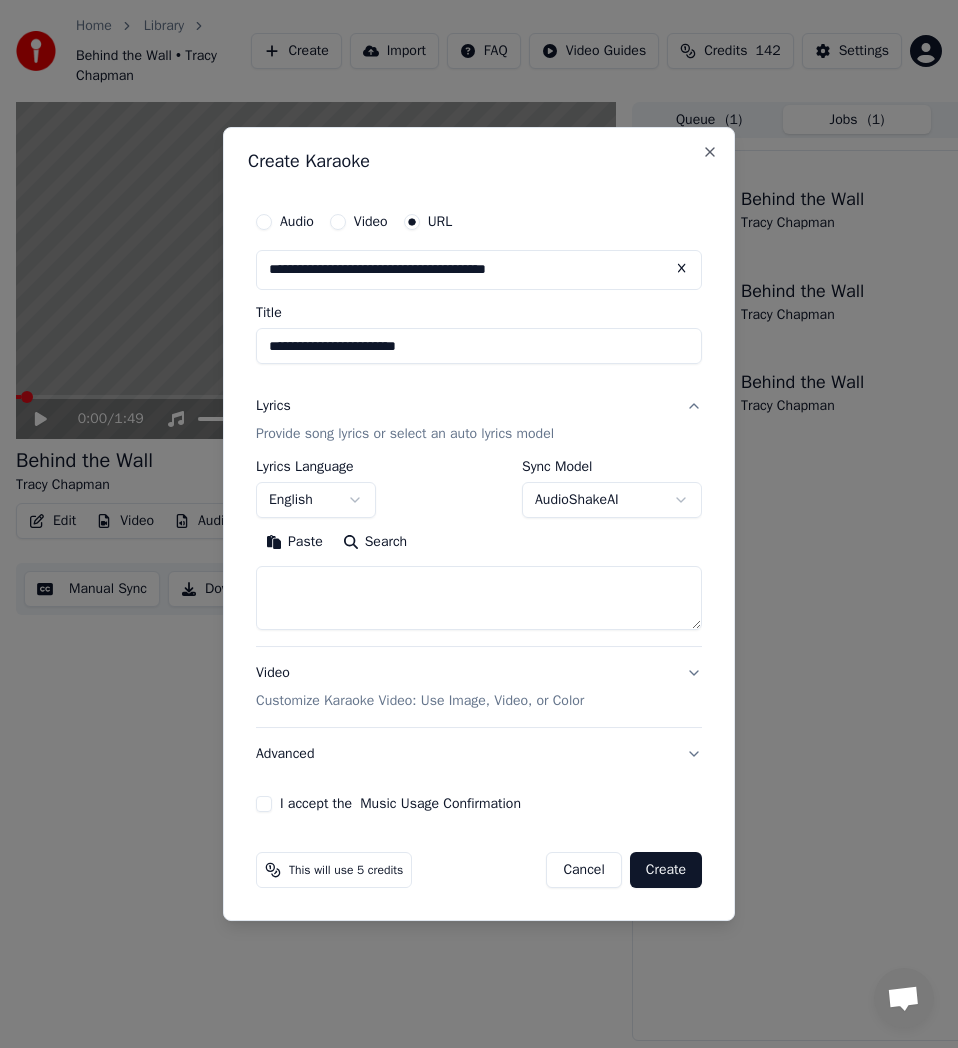 click on "Search" at bounding box center [375, 542] 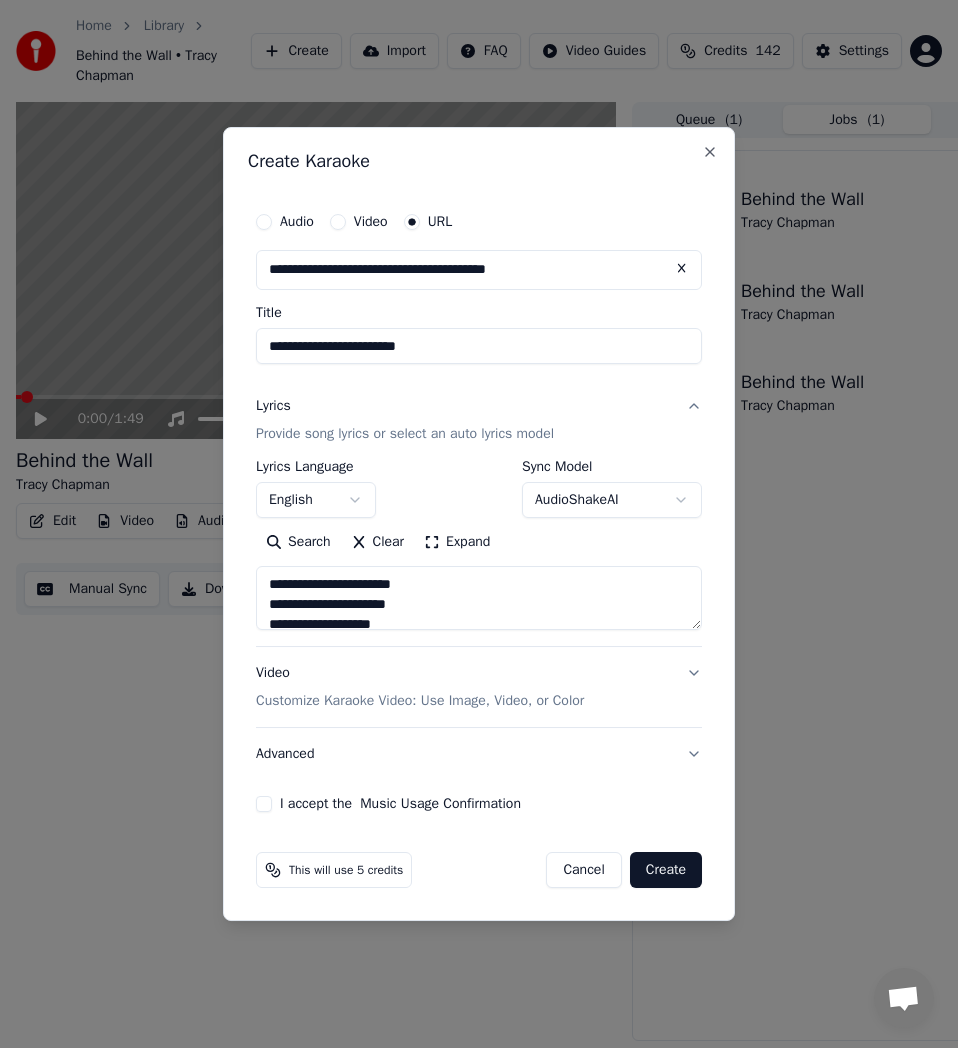 click on "Expand" at bounding box center (457, 542) 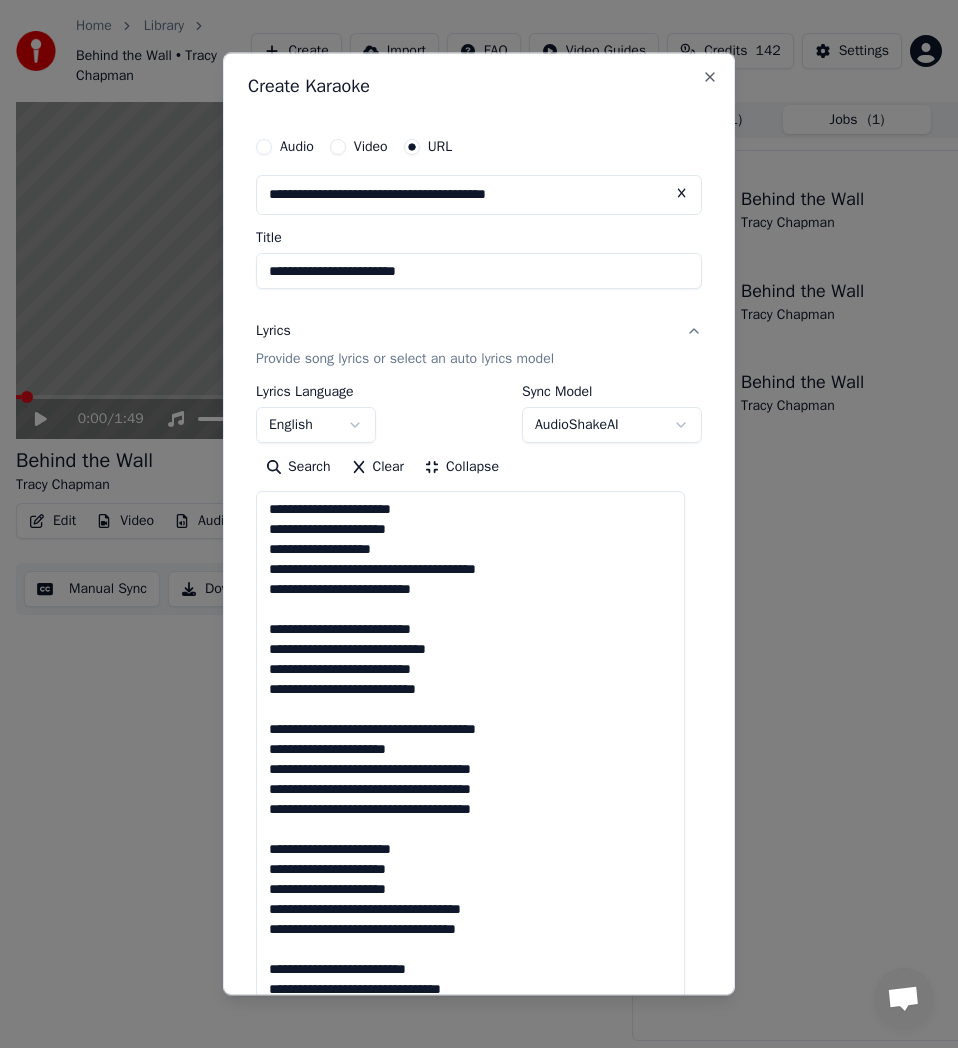 click at bounding box center (470, 1048) 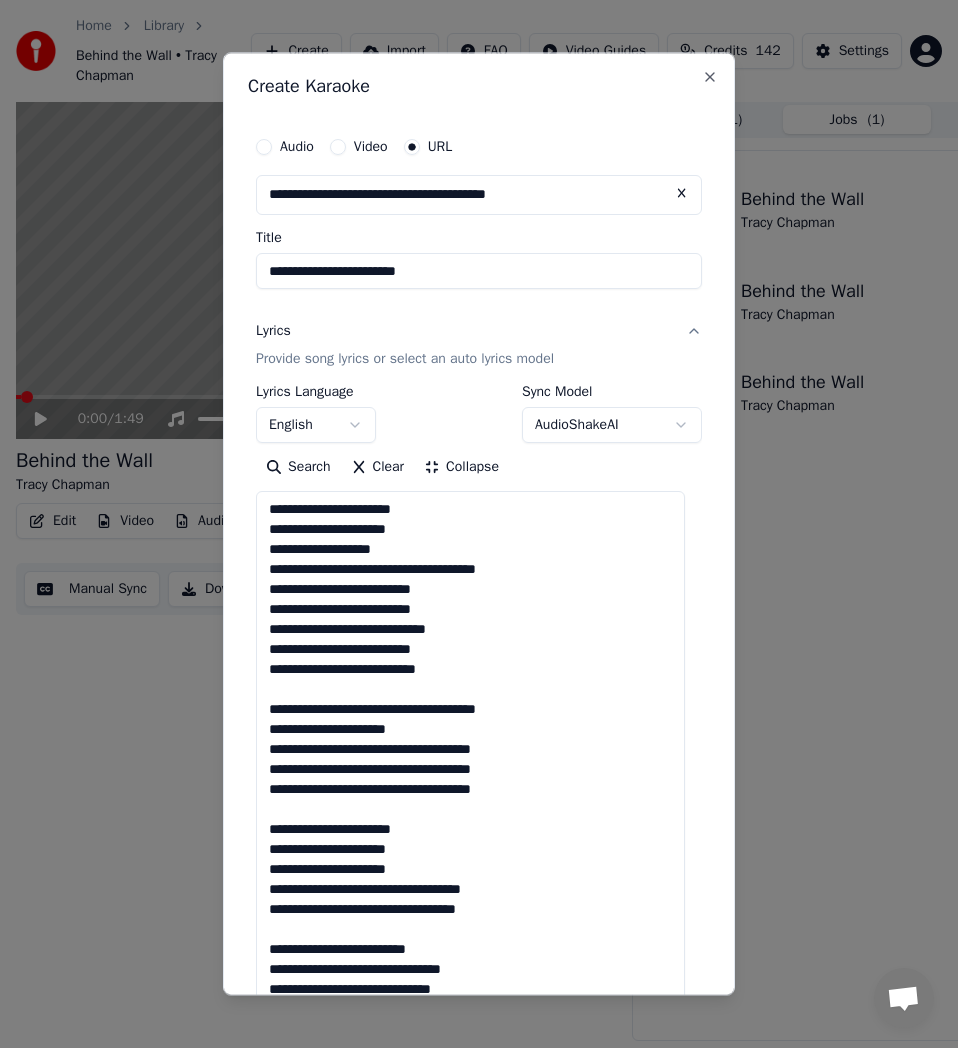 click at bounding box center (470, 1048) 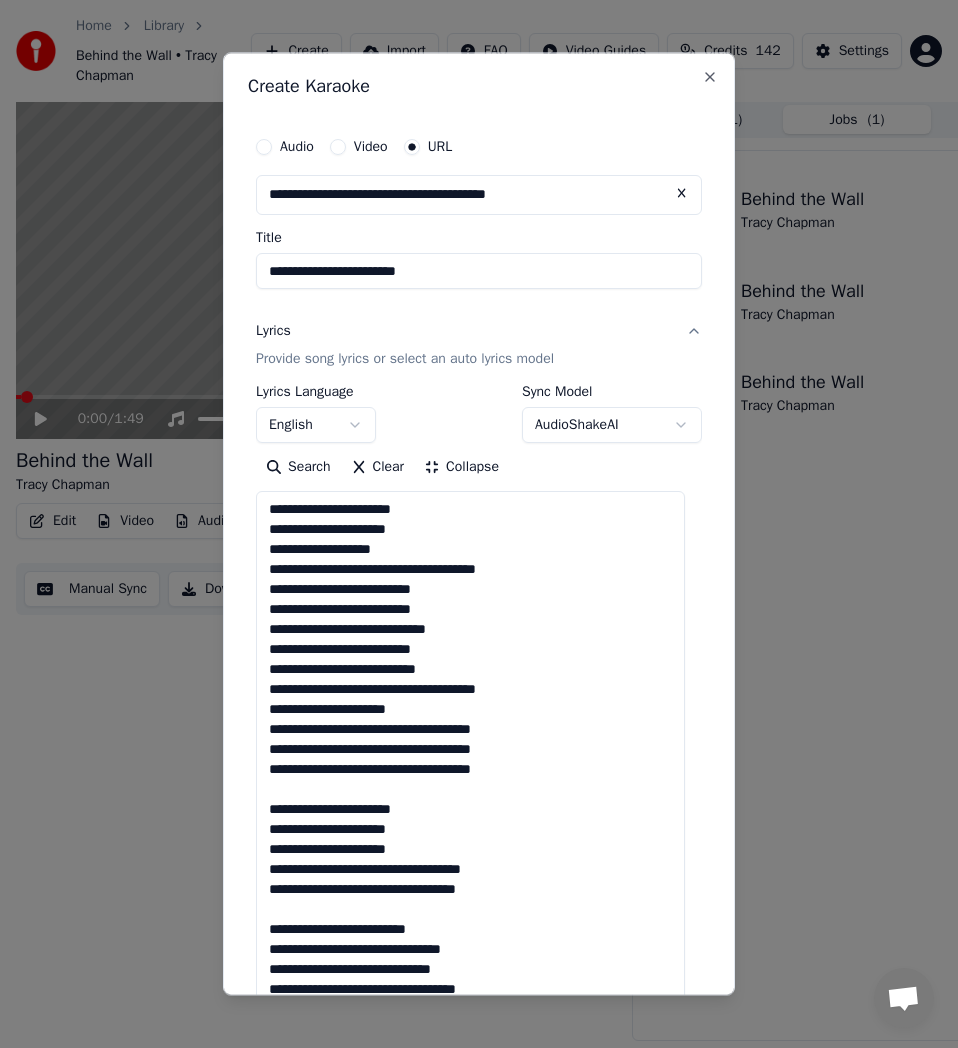 click at bounding box center (470, 1048) 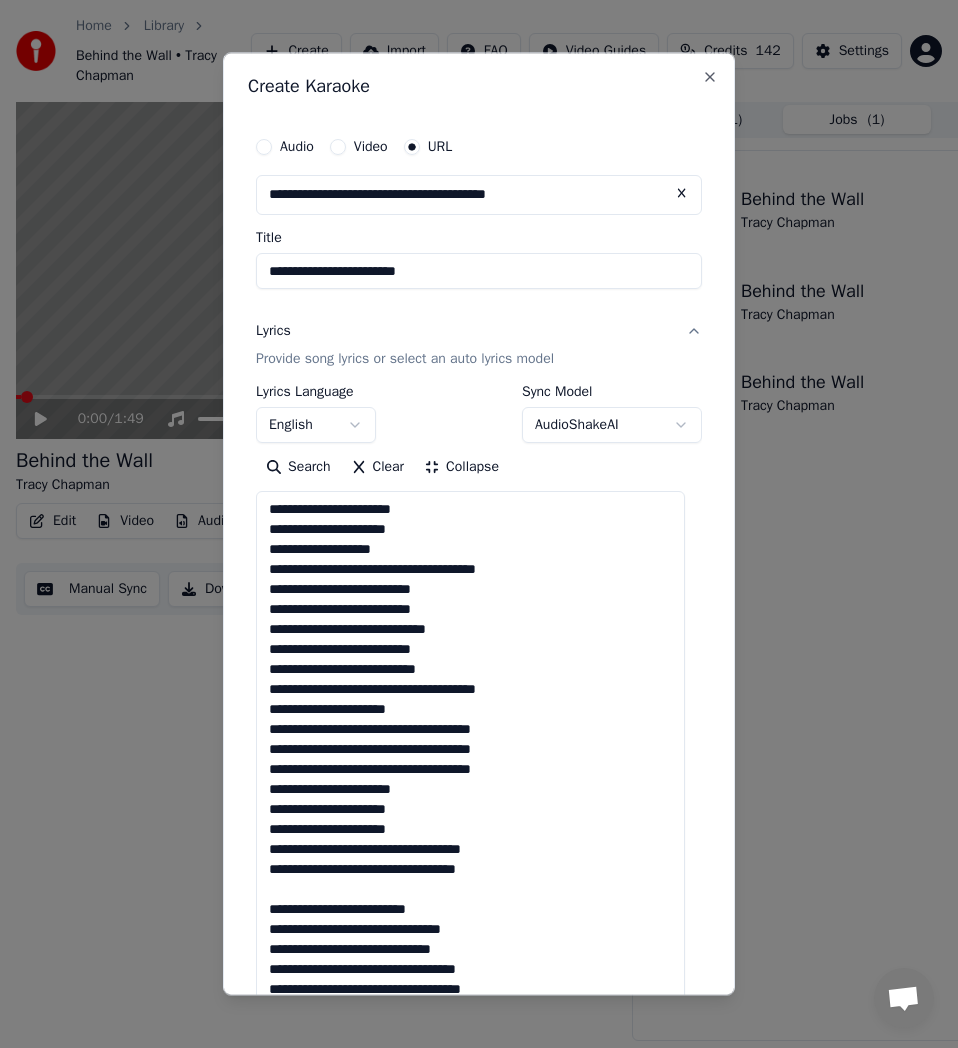 scroll, scrollTop: 200, scrollLeft: 0, axis: vertical 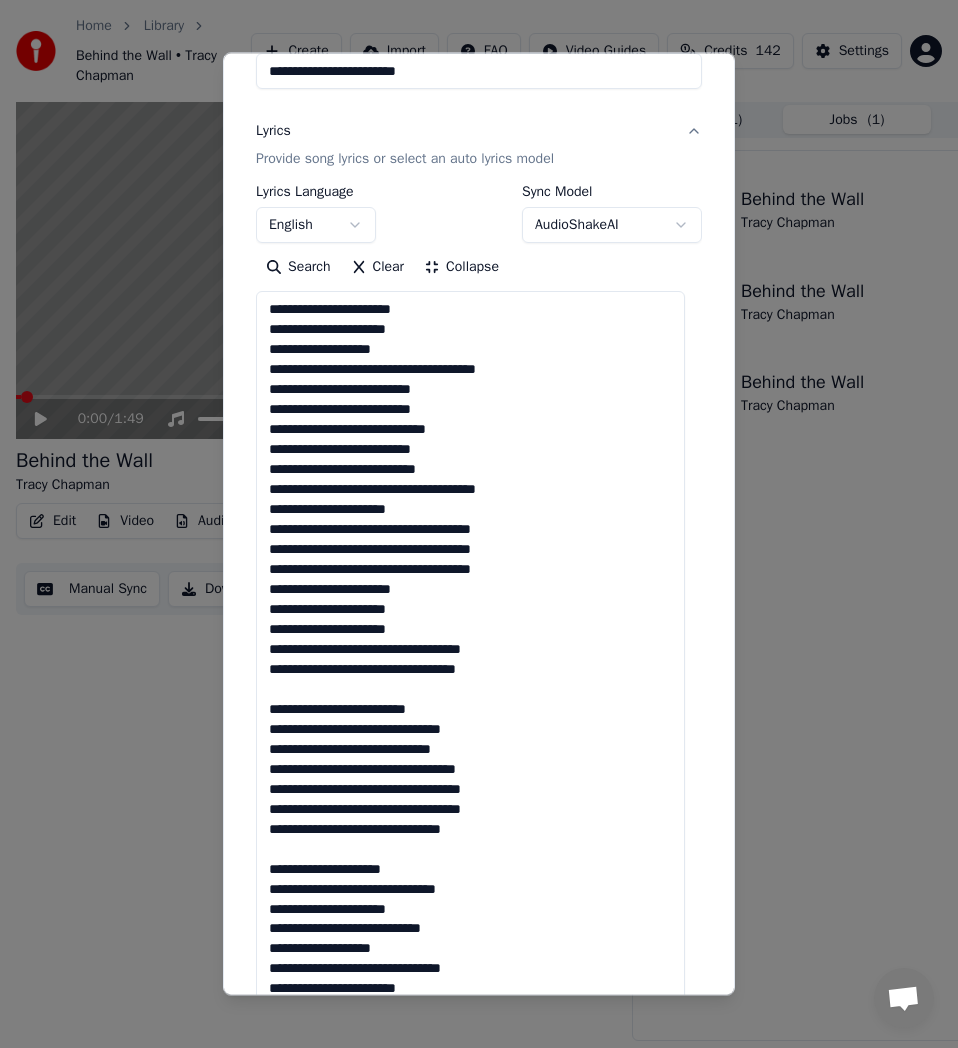 click at bounding box center [470, 848] 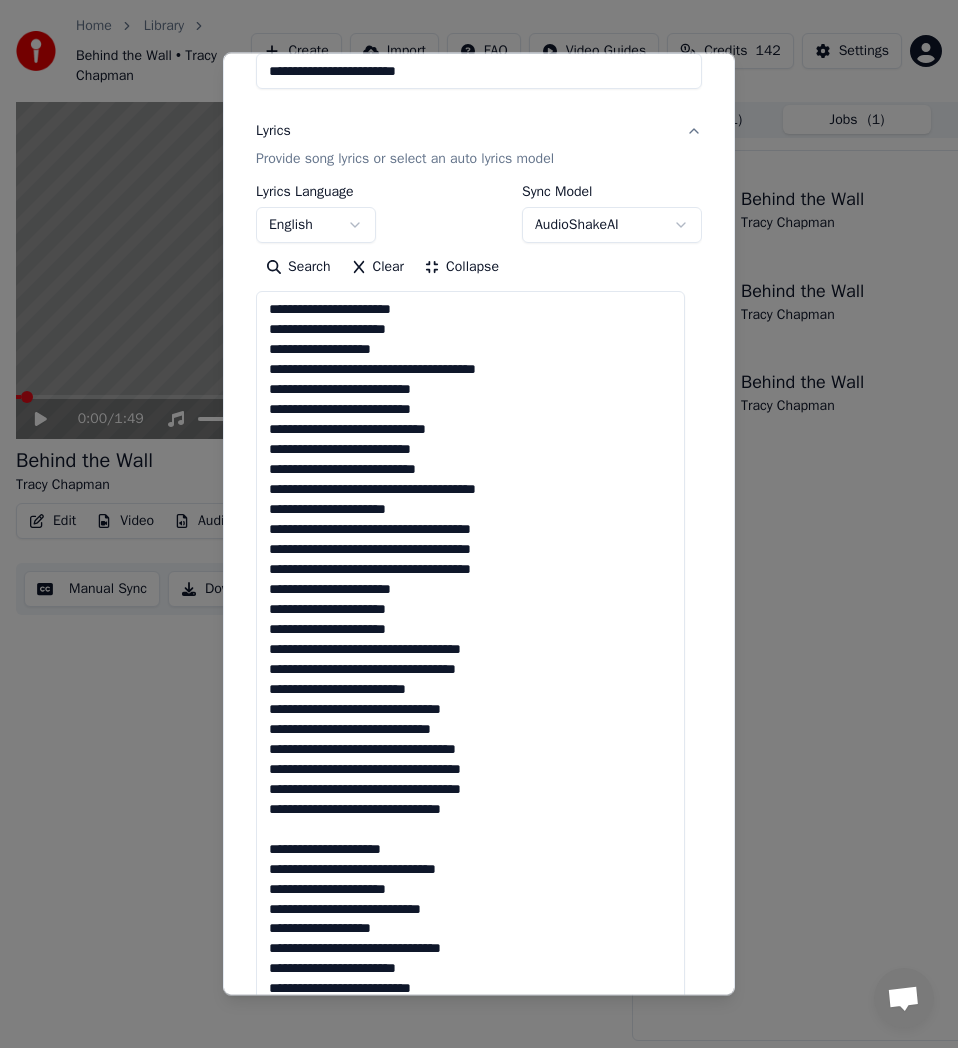 click at bounding box center (470, 848) 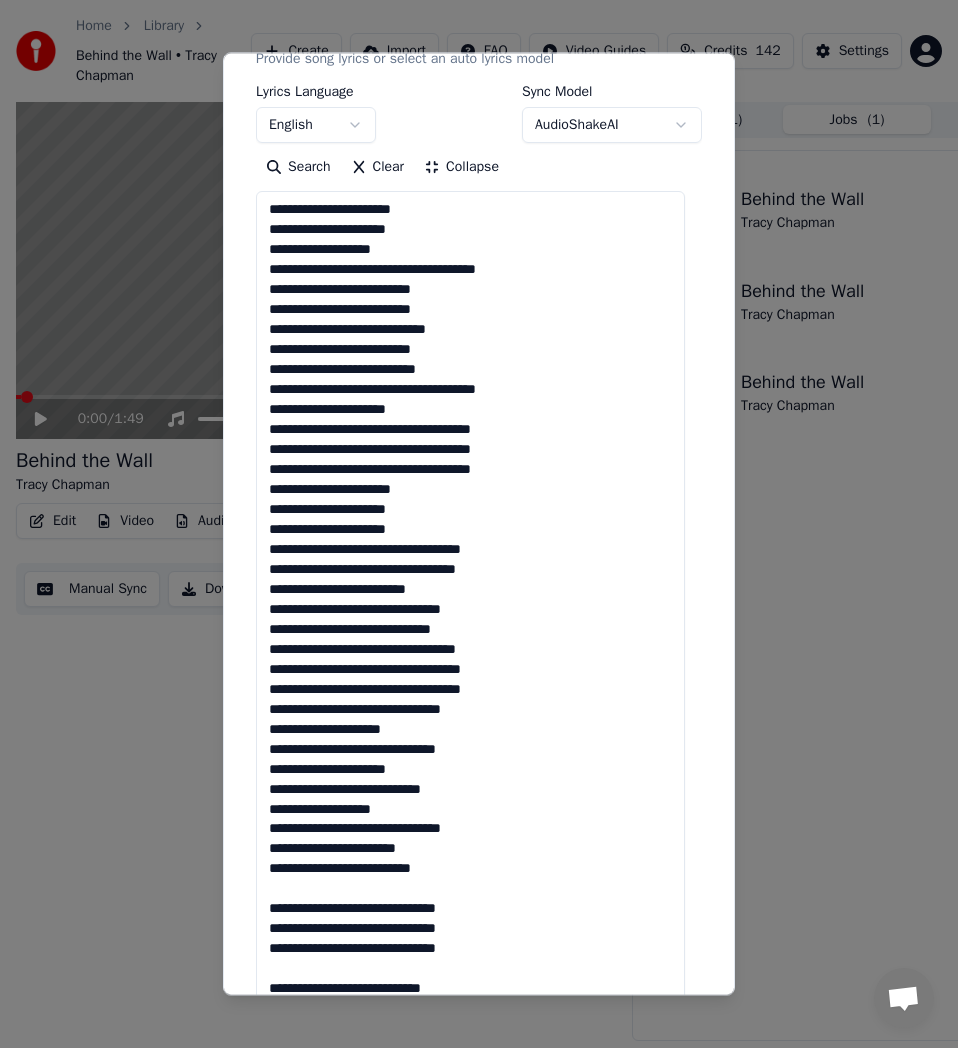 scroll, scrollTop: 400, scrollLeft: 0, axis: vertical 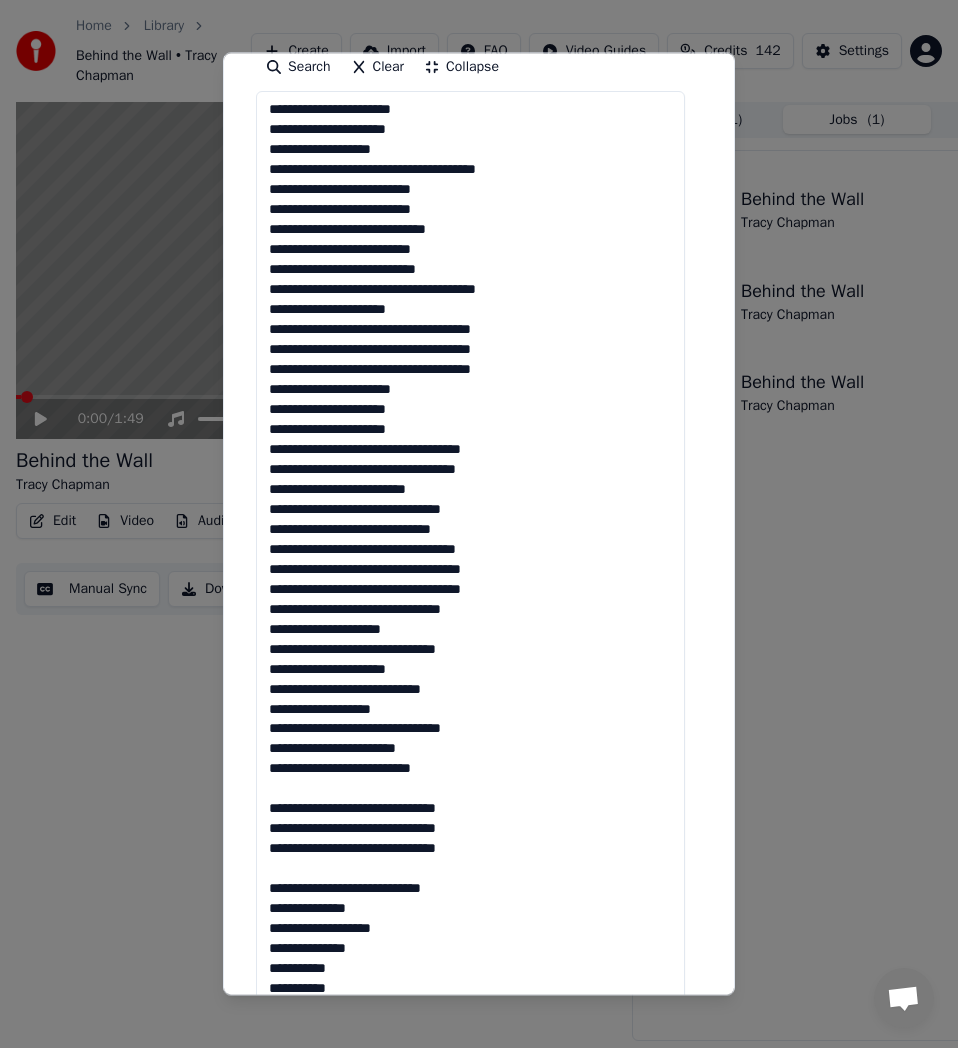click at bounding box center (470, 648) 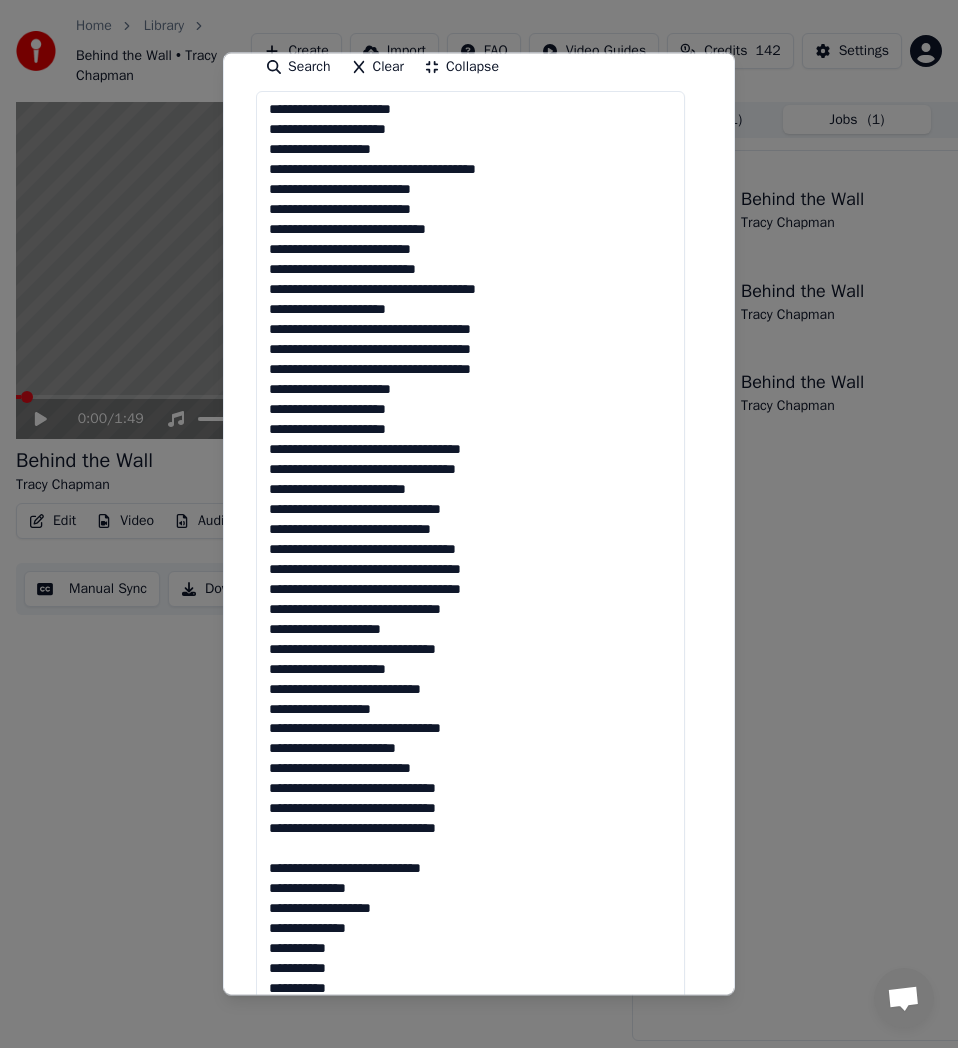 click at bounding box center [470, 648] 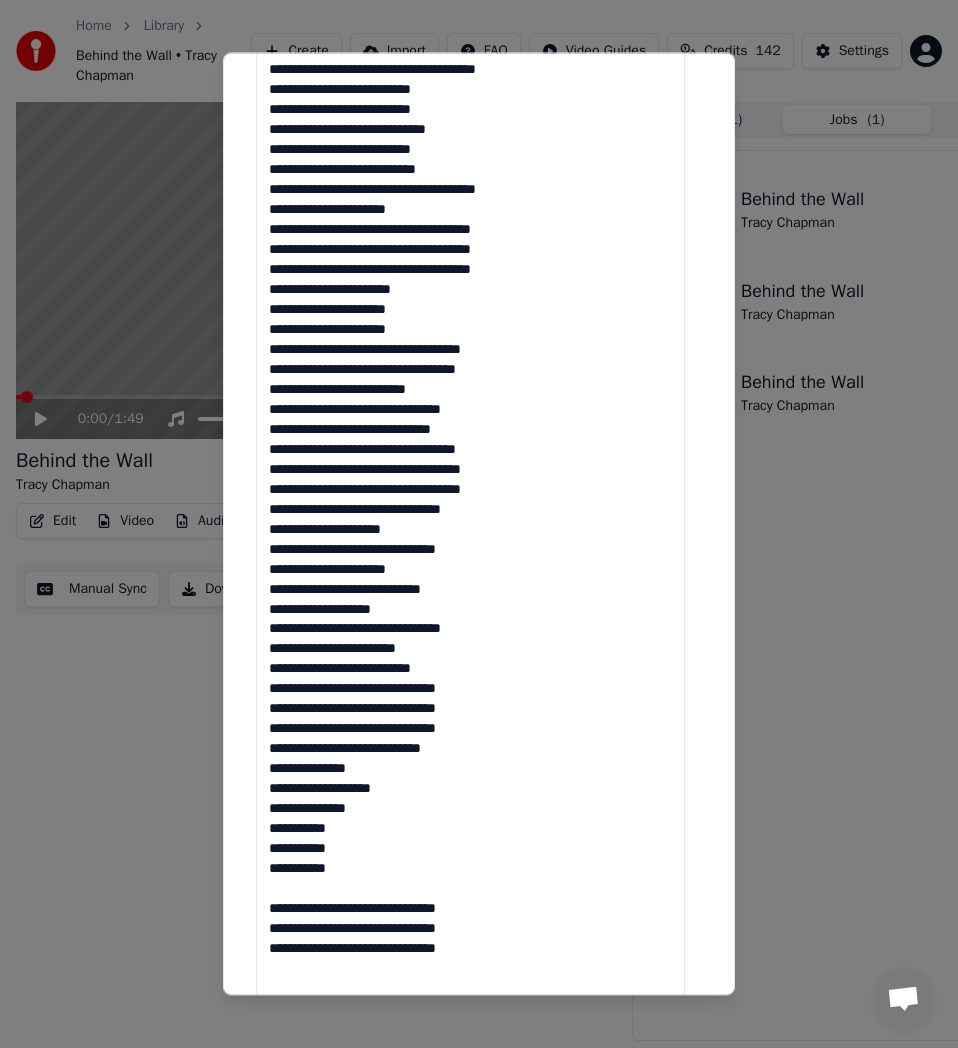 scroll, scrollTop: 600, scrollLeft: 0, axis: vertical 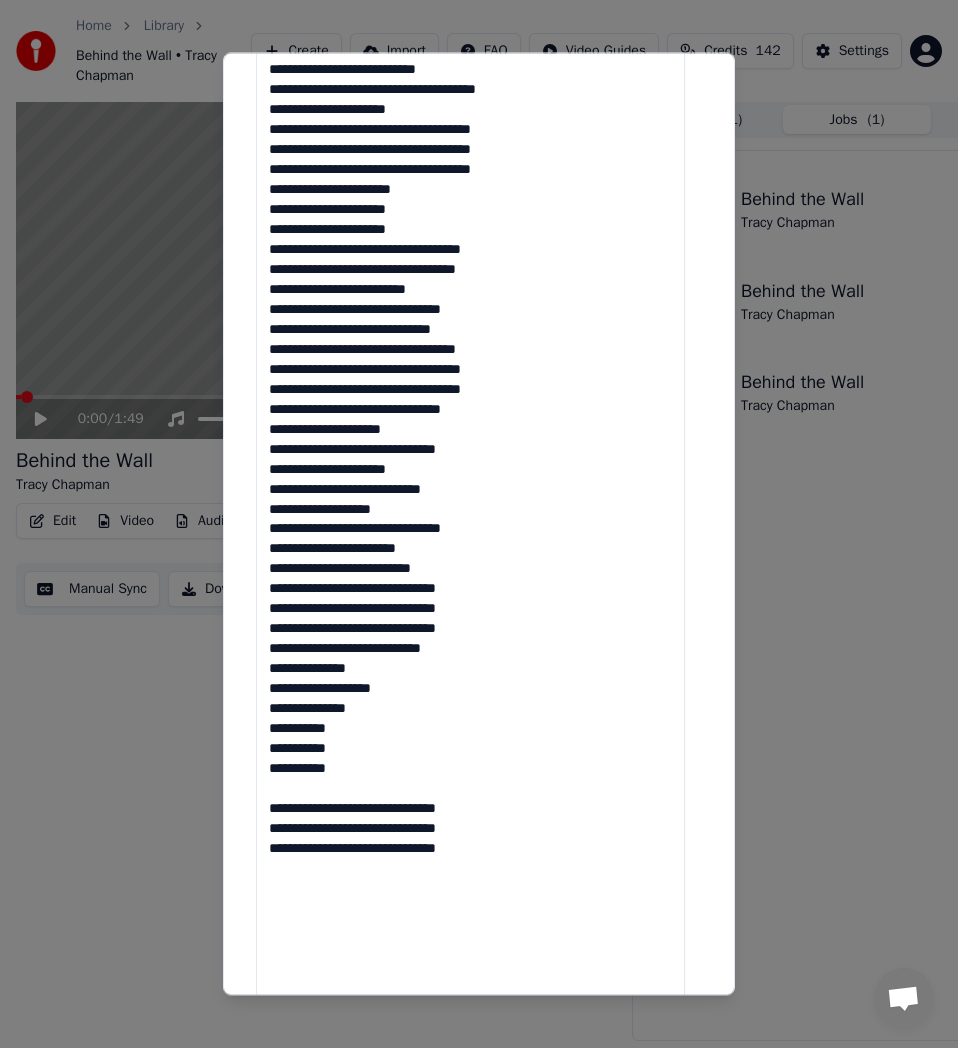click at bounding box center [470, 448] 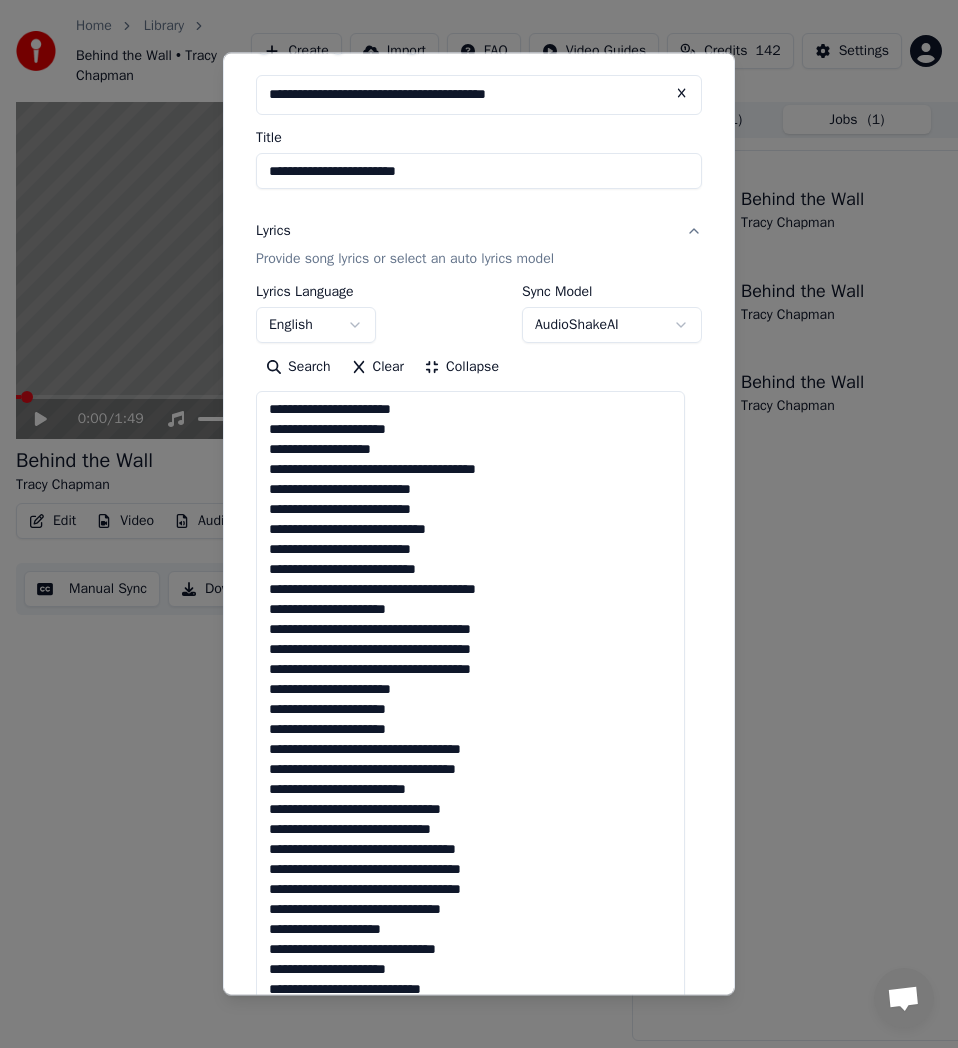 scroll, scrollTop: 0, scrollLeft: 0, axis: both 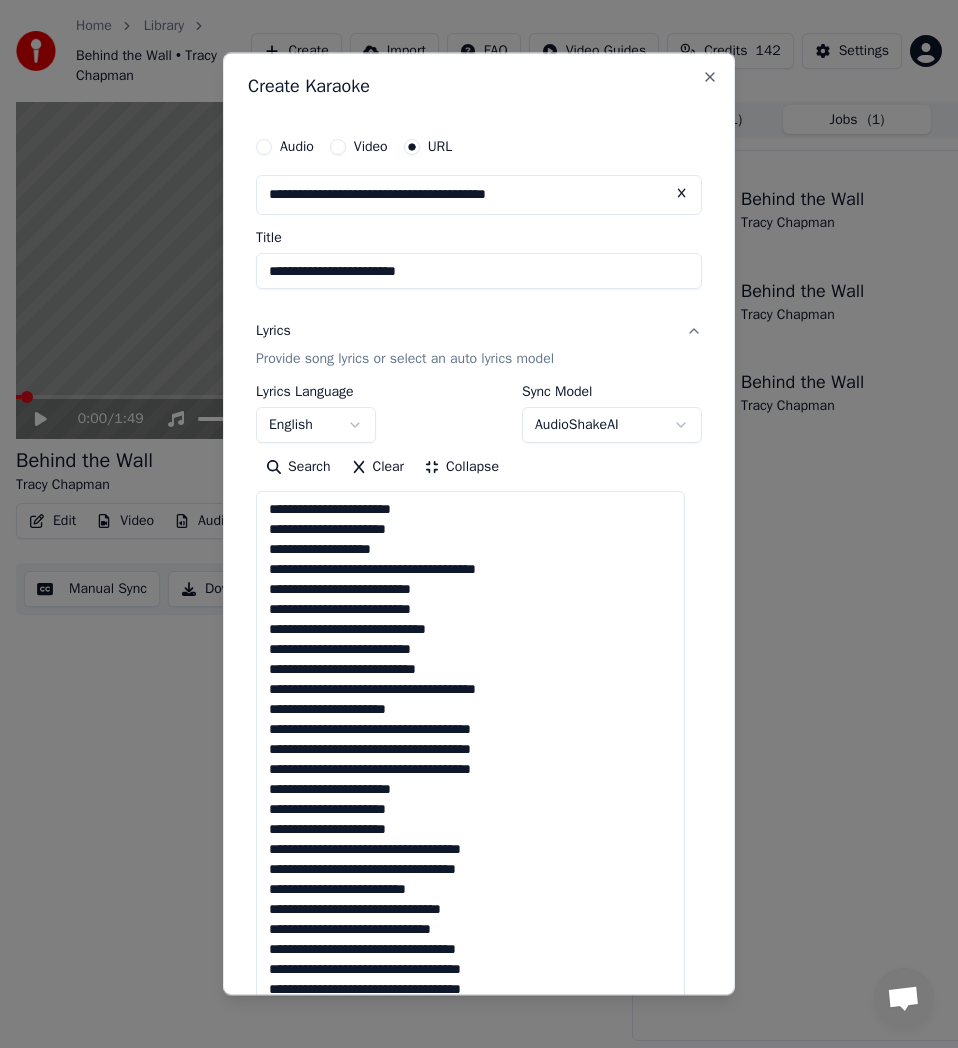 click at bounding box center (470, 1048) 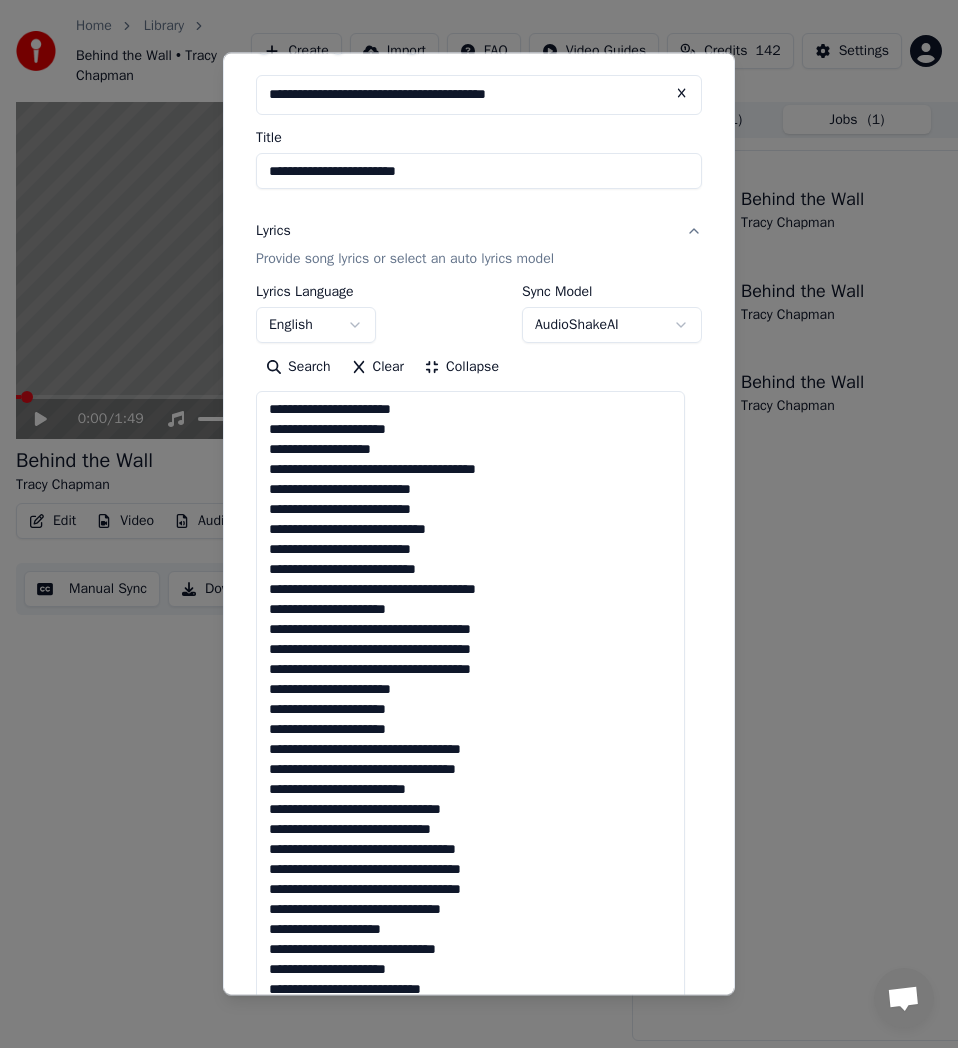 click at bounding box center (470, 948) 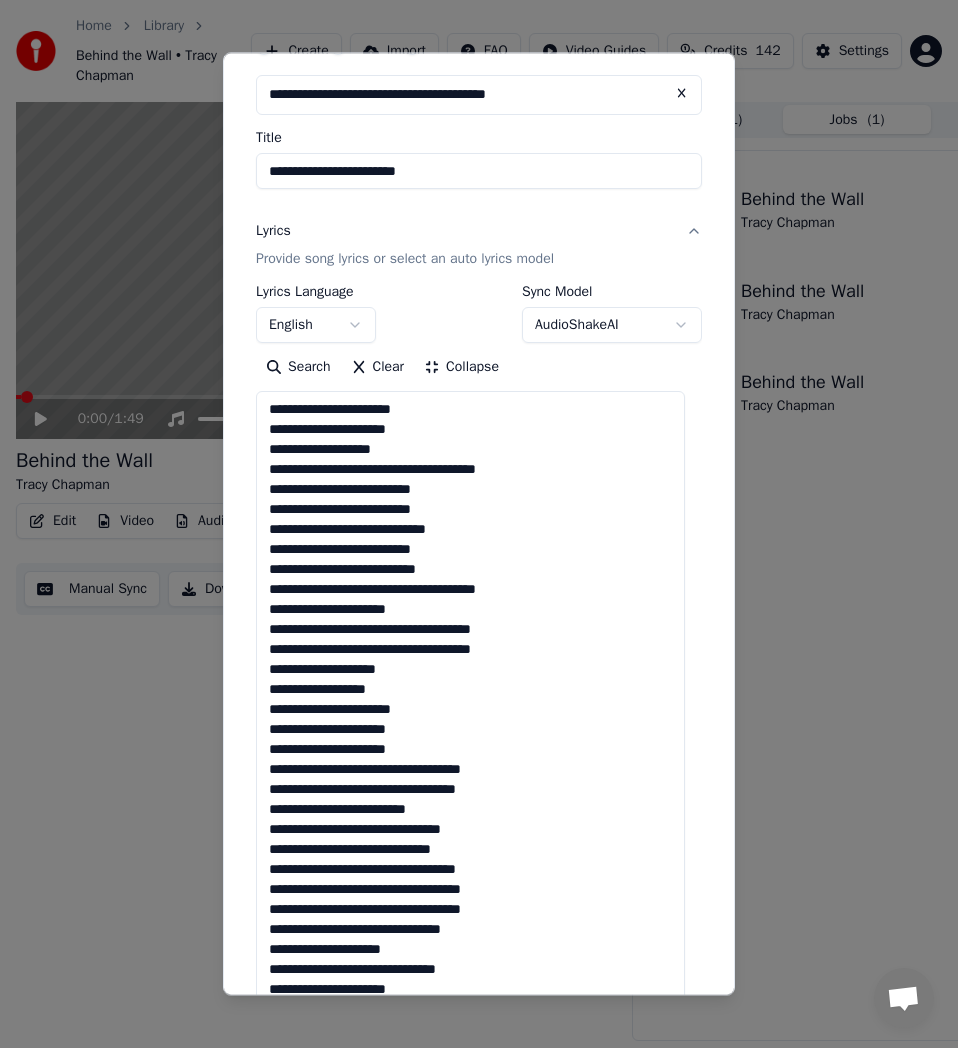click at bounding box center [470, 948] 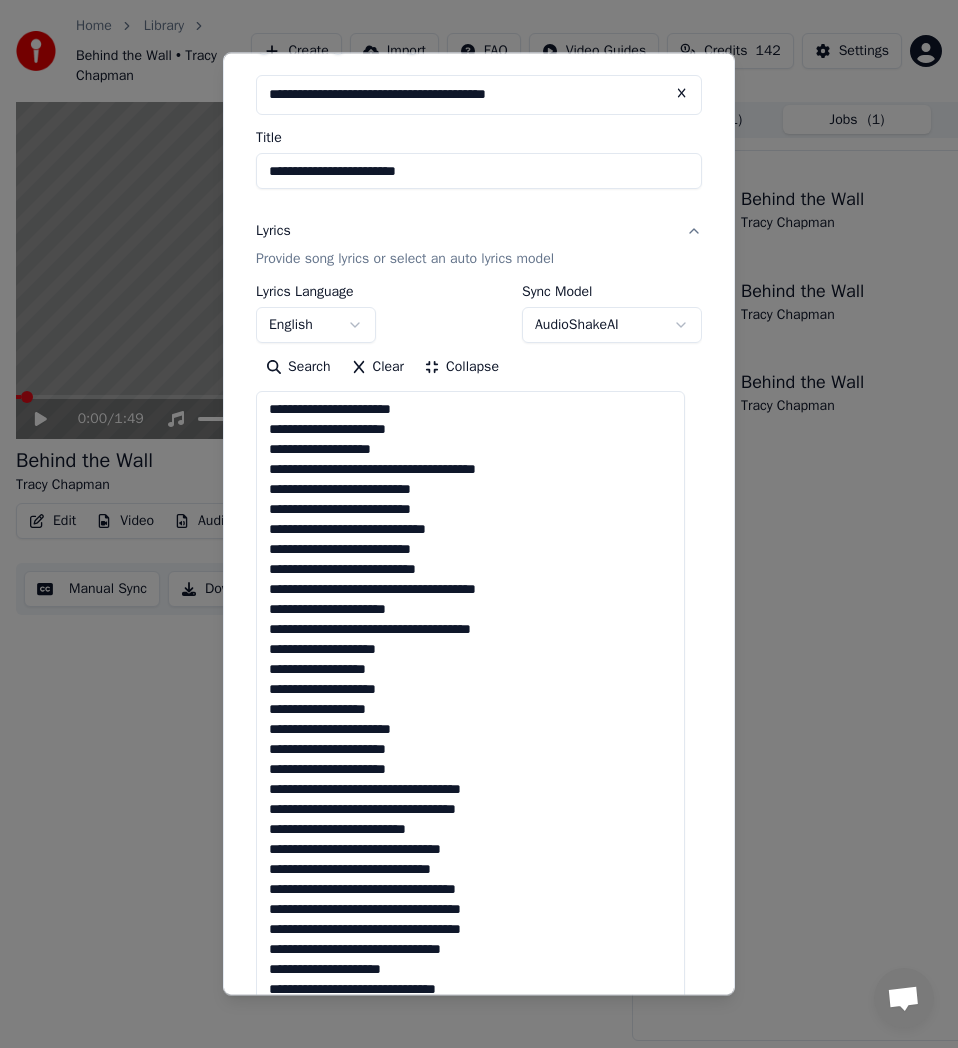click at bounding box center (470, 948) 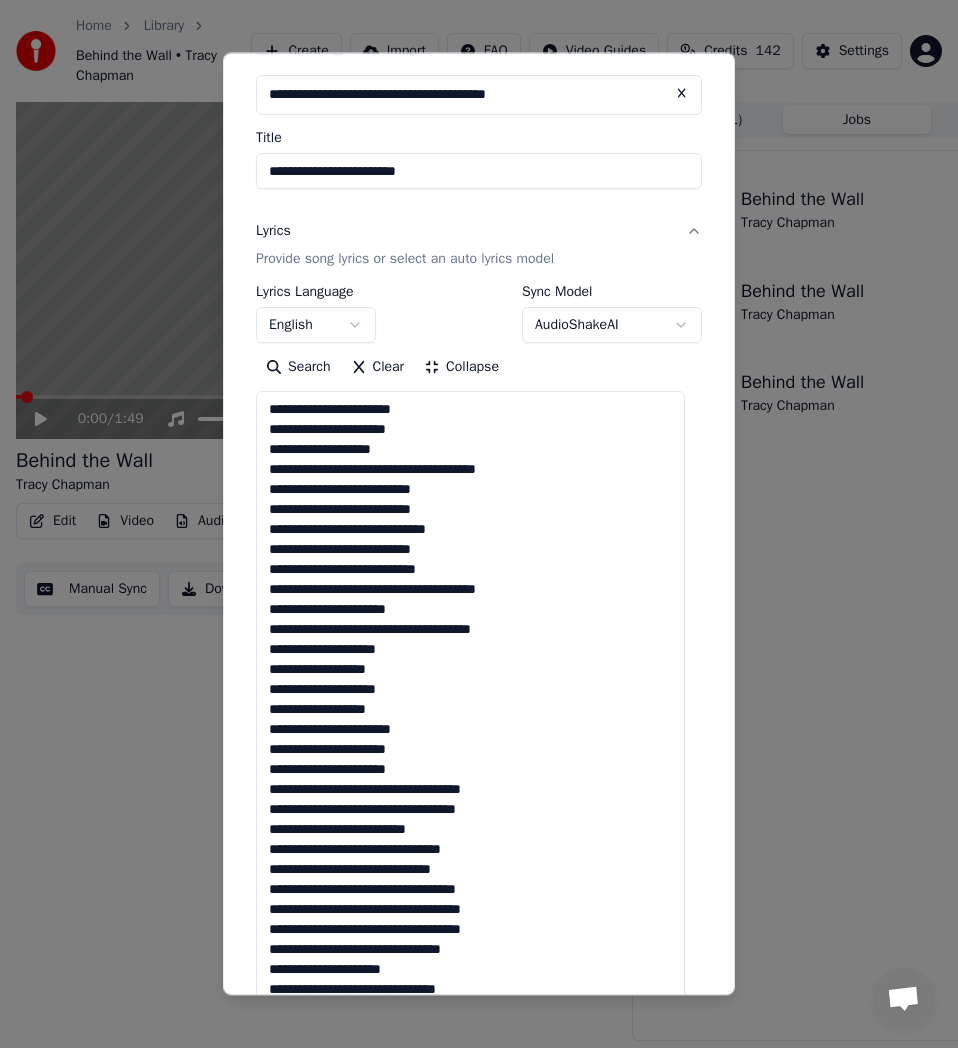 click at bounding box center [470, 948] 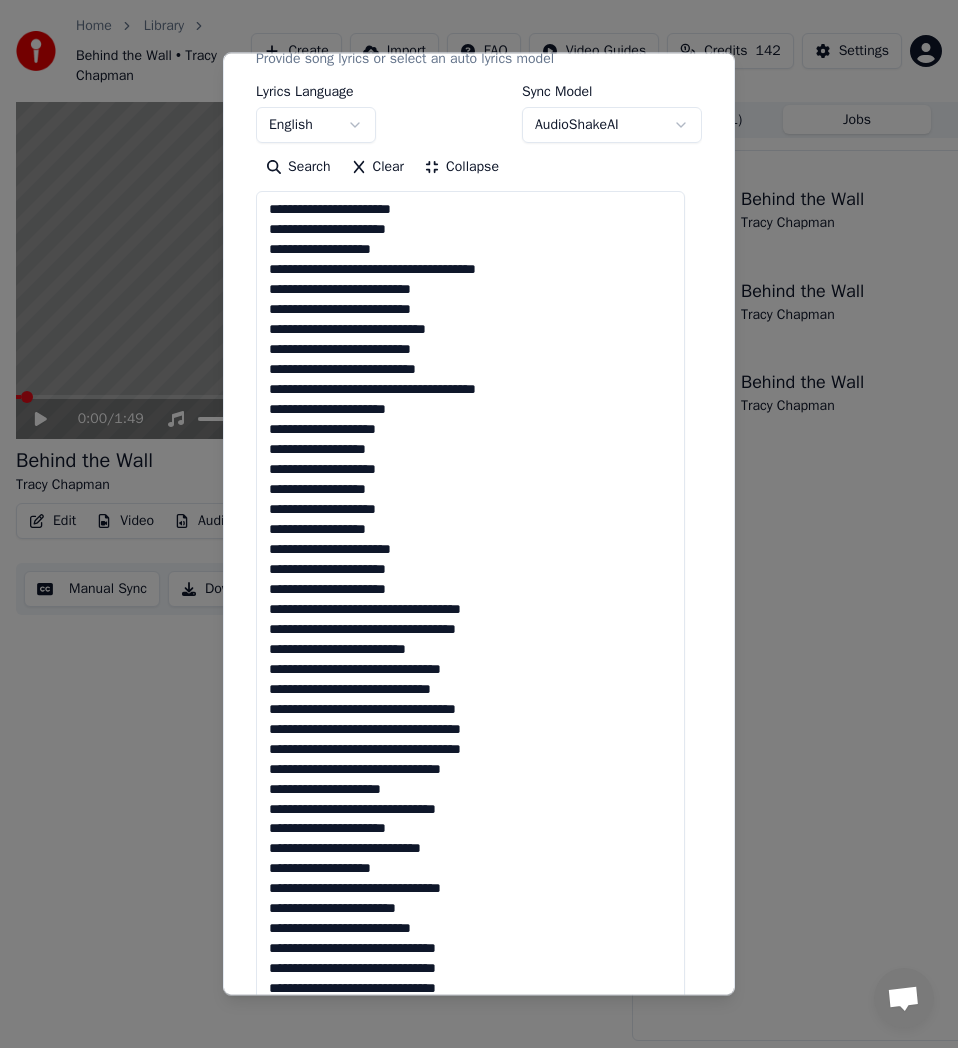 scroll, scrollTop: 400, scrollLeft: 0, axis: vertical 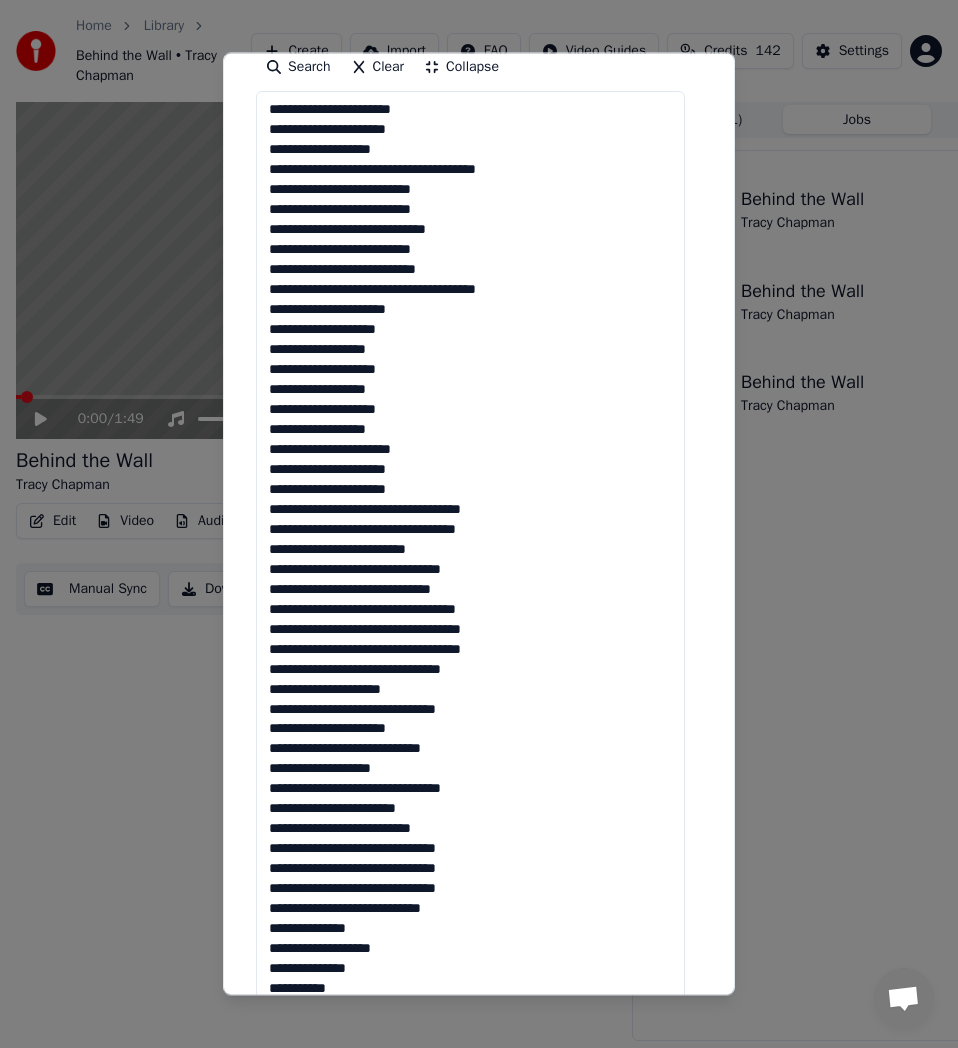 click at bounding box center (470, 648) 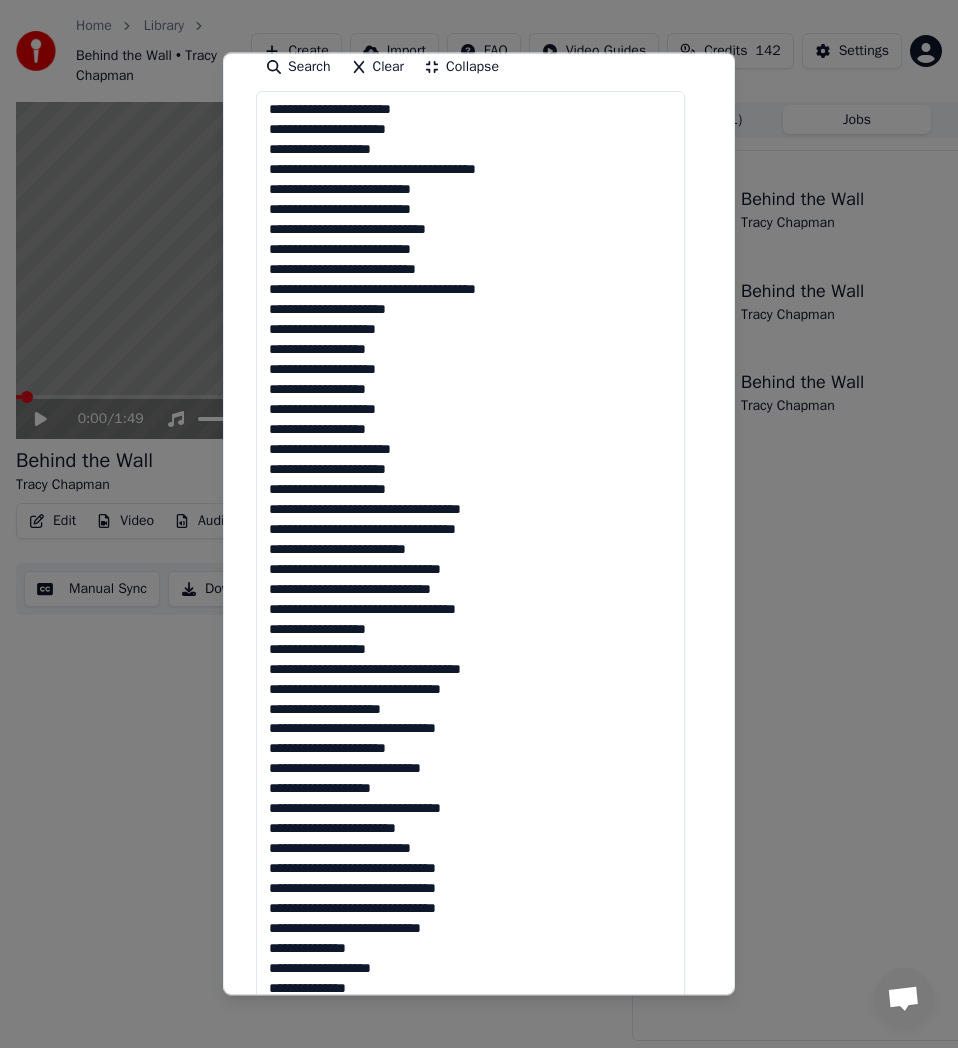click at bounding box center (470, 648) 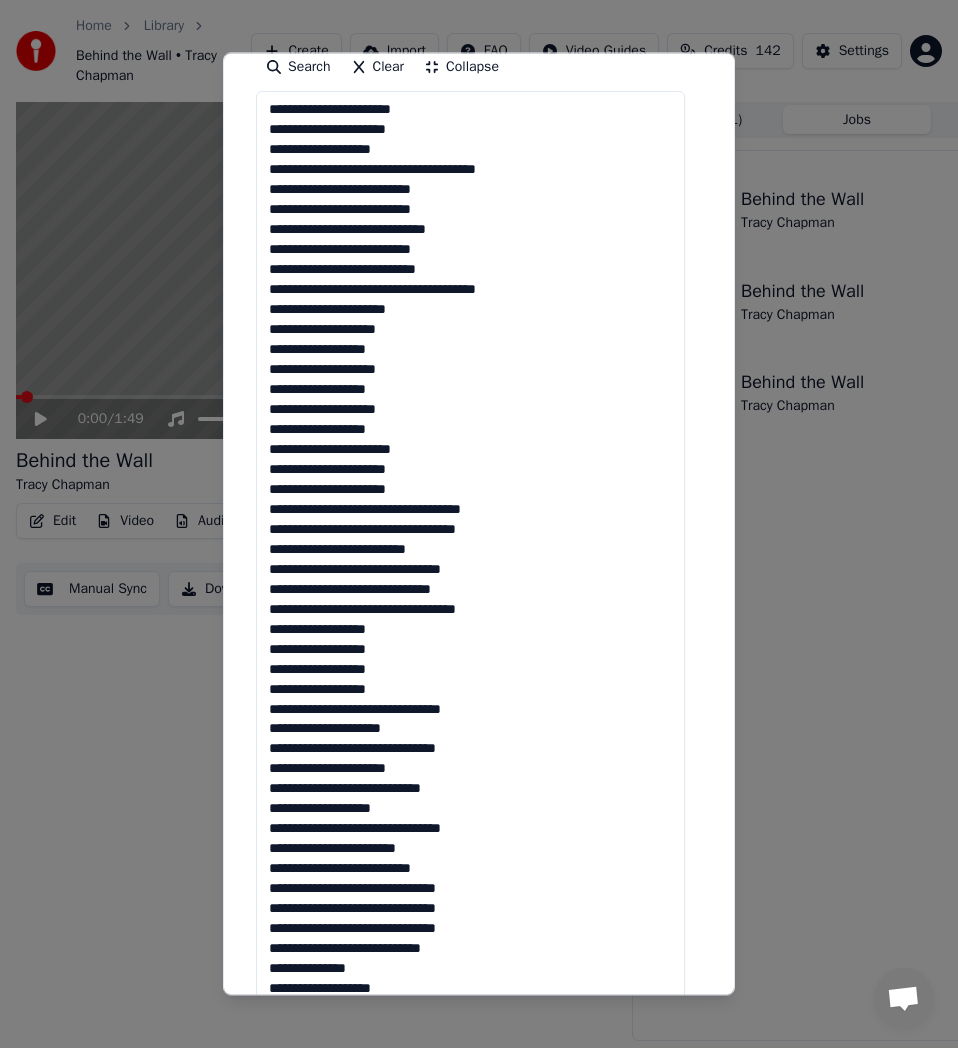 scroll, scrollTop: 500, scrollLeft: 0, axis: vertical 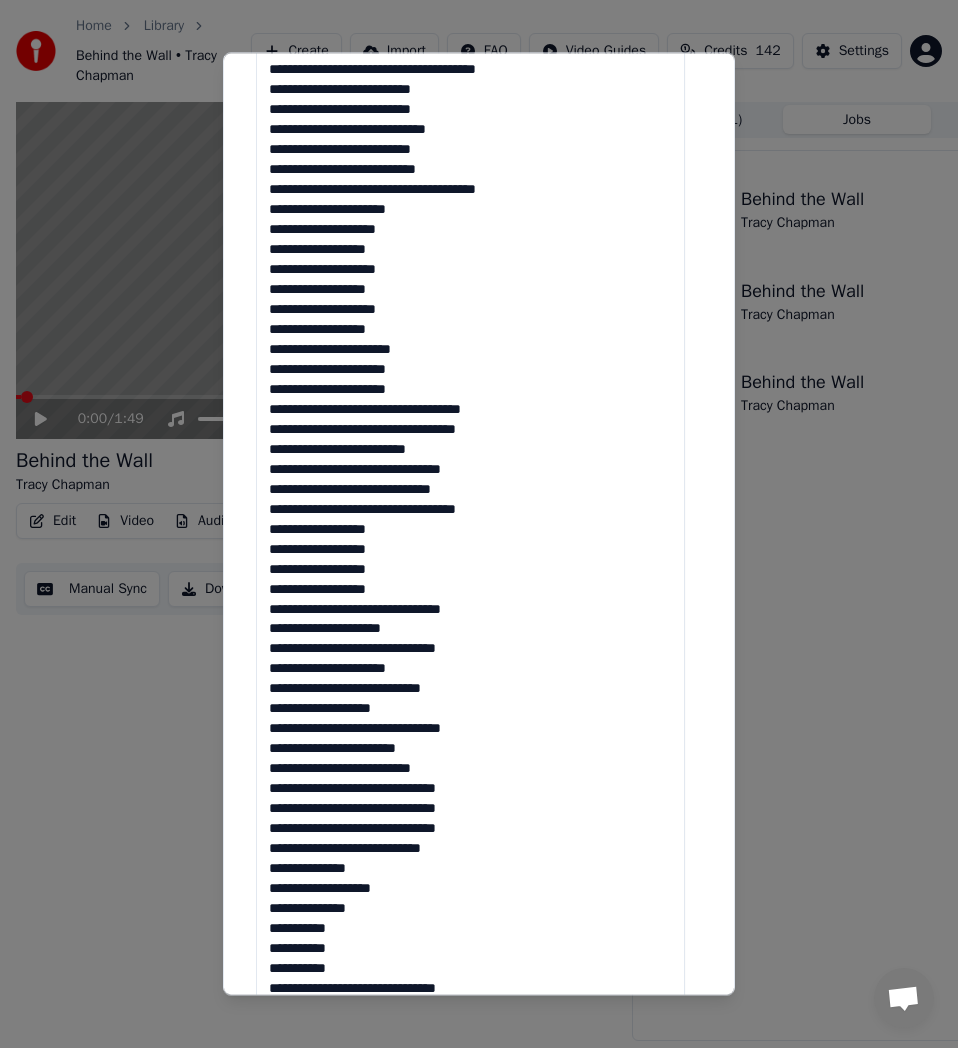 click at bounding box center [470, 548] 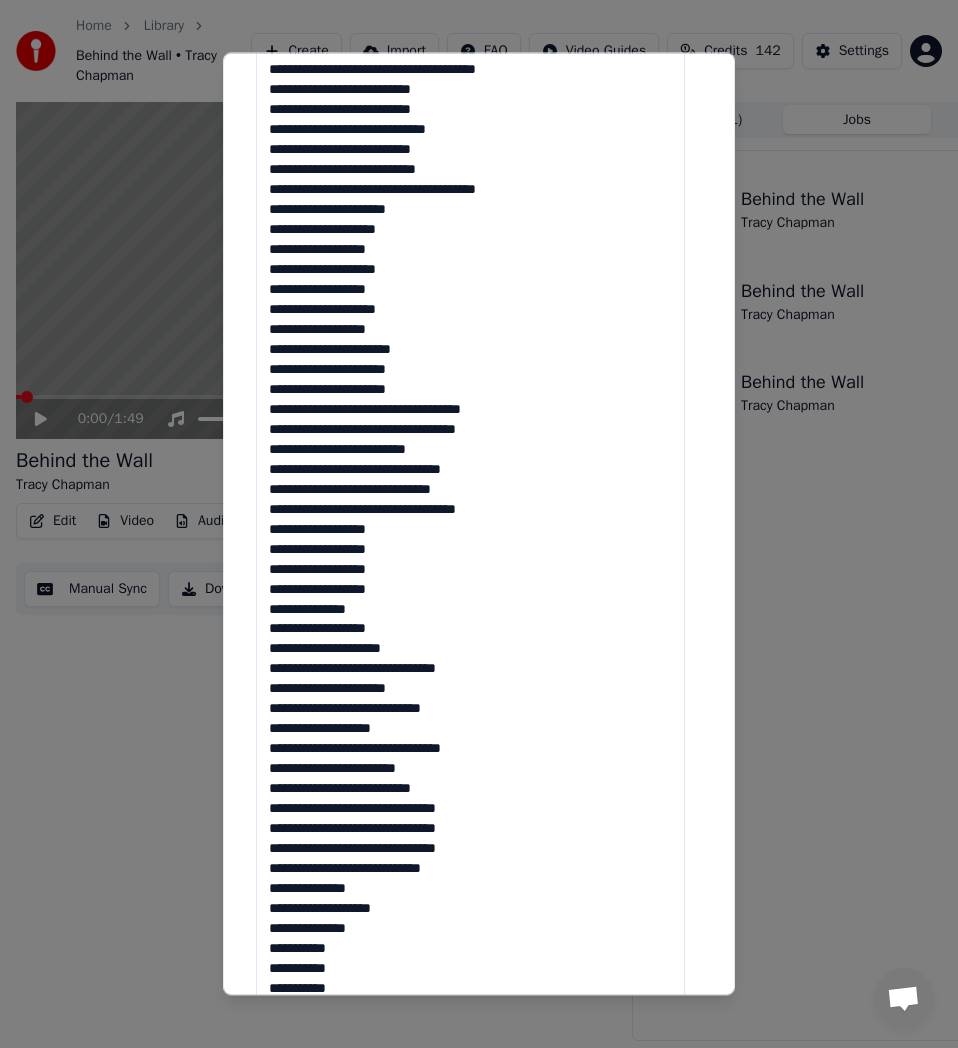 click at bounding box center (470, 548) 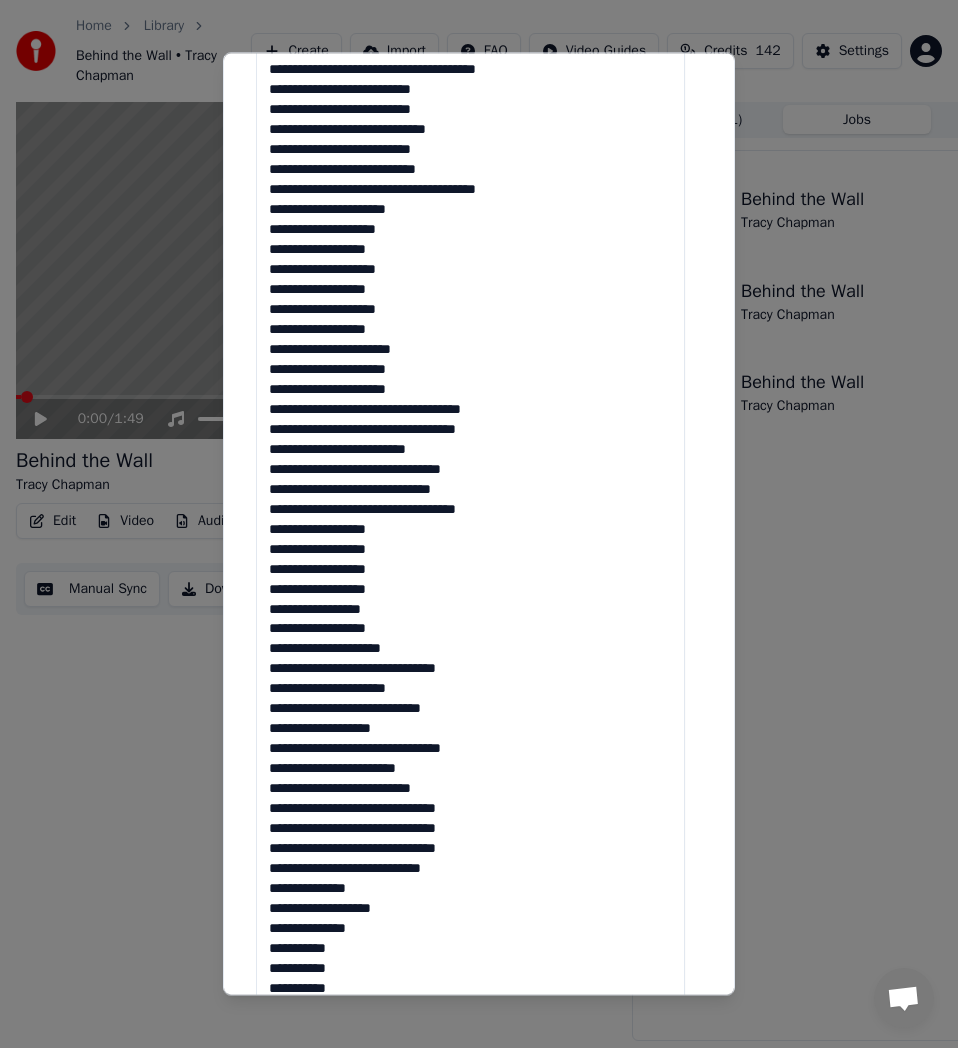 scroll, scrollTop: 600, scrollLeft: 0, axis: vertical 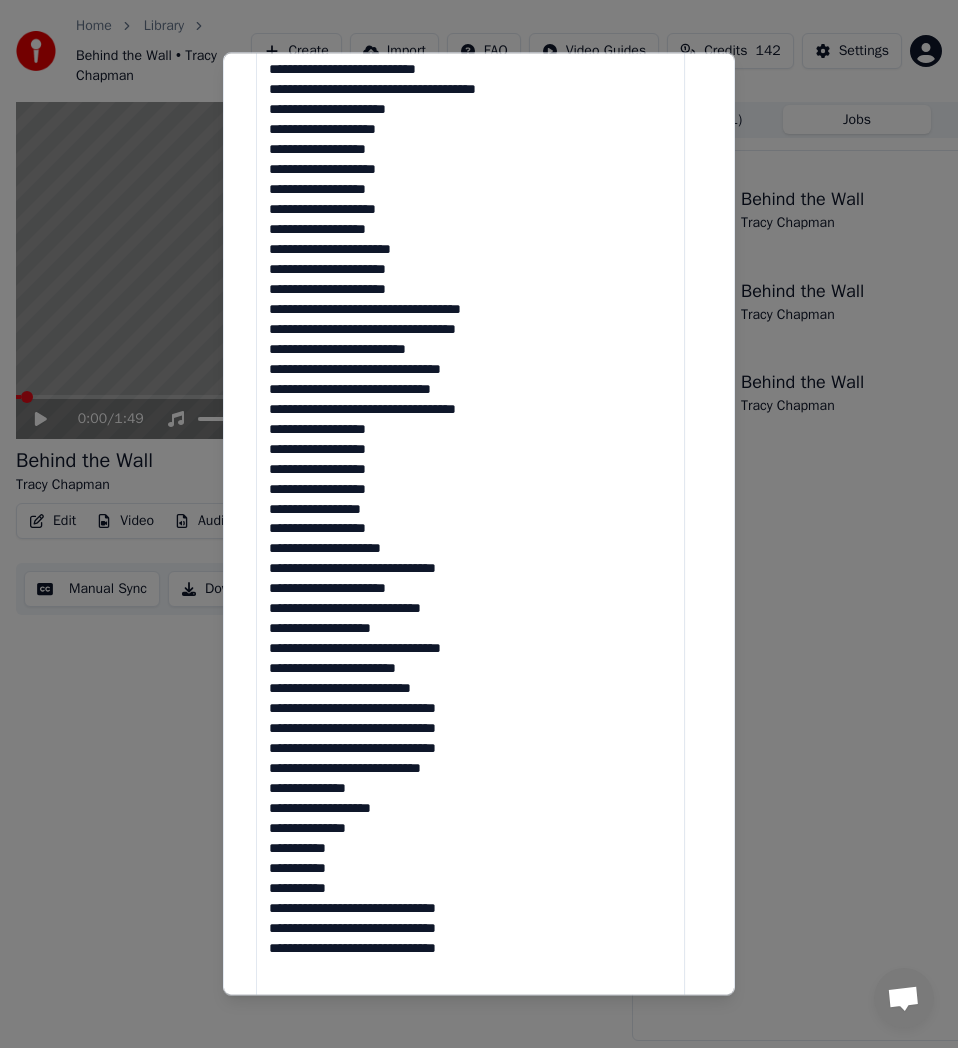 click at bounding box center (470, 448) 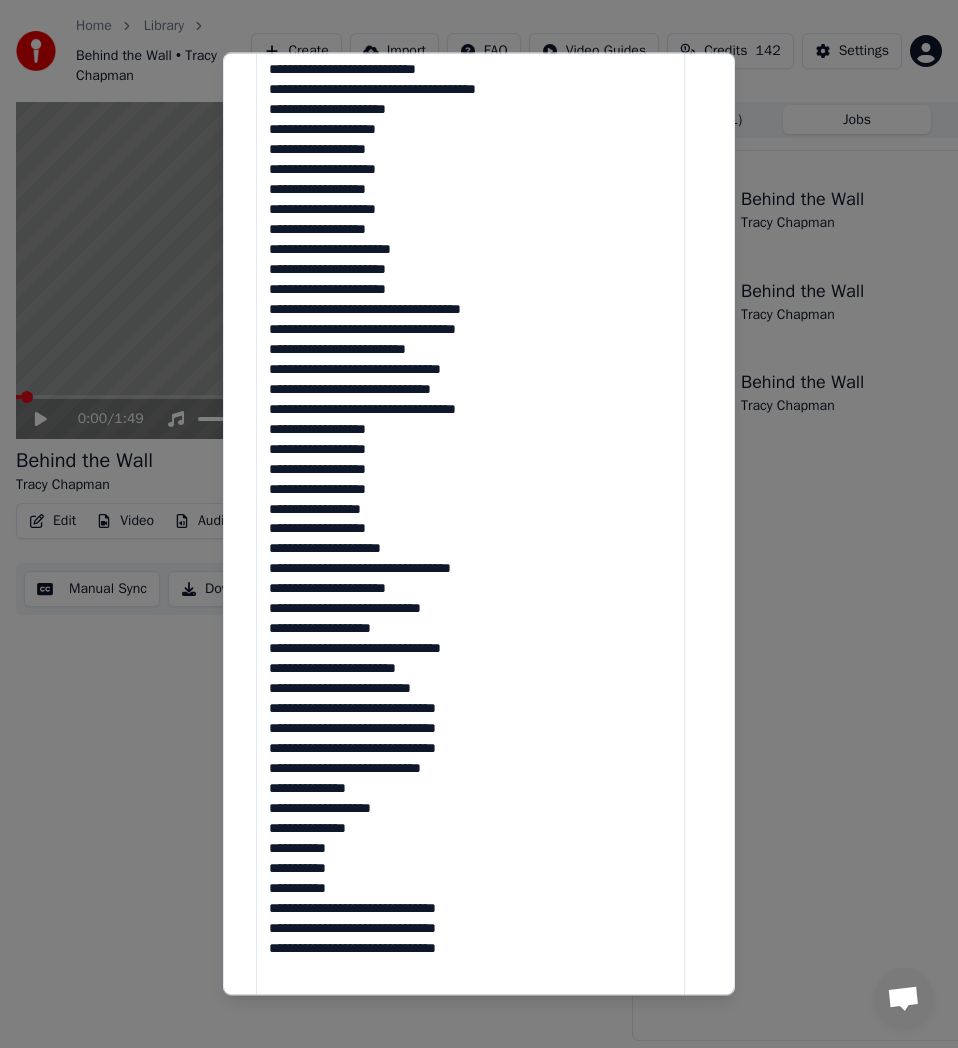 click at bounding box center (470, 448) 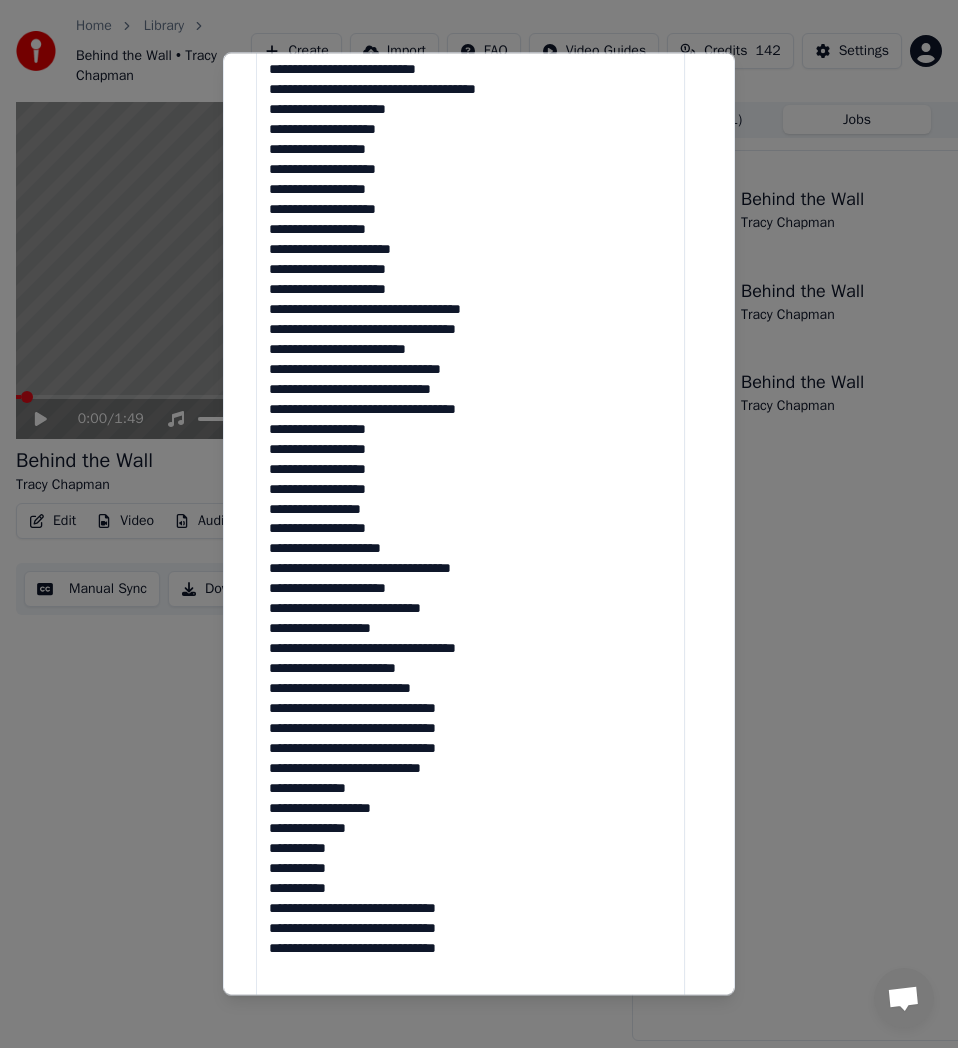 click at bounding box center (470, 448) 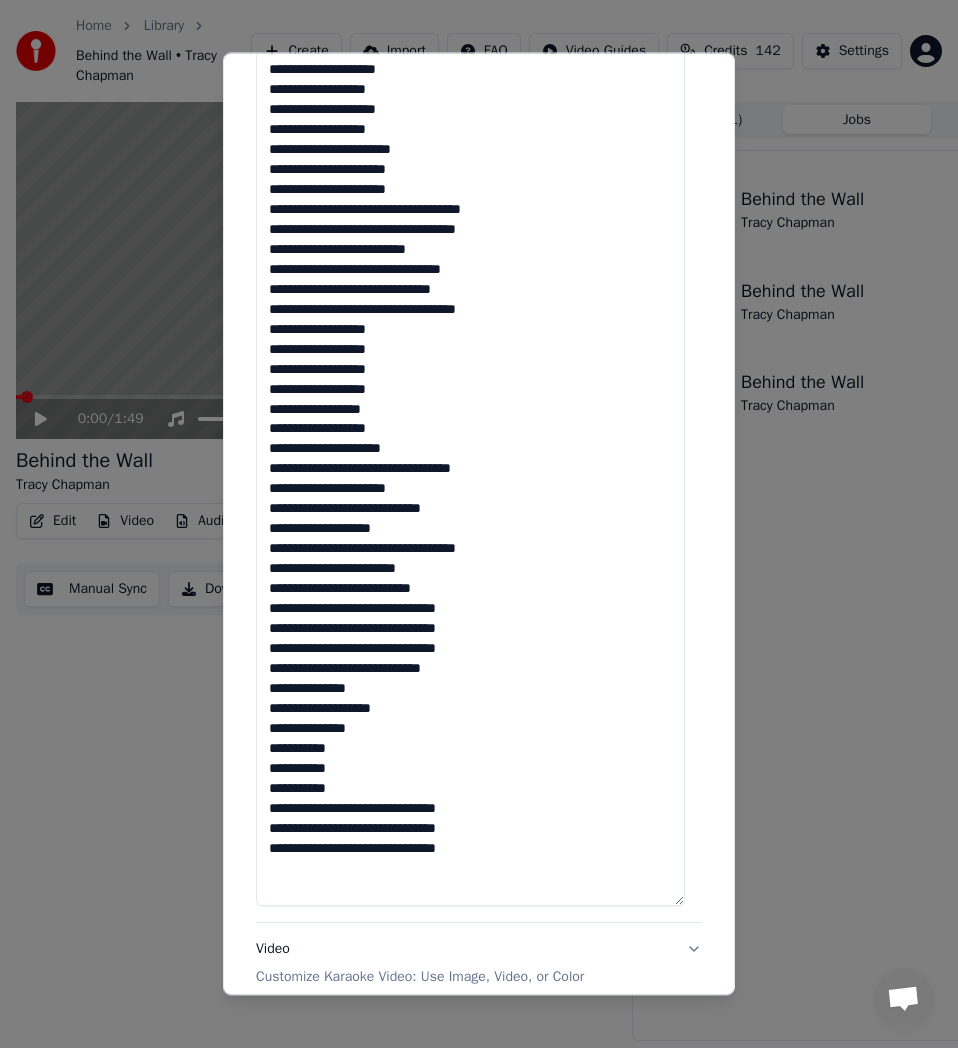 click at bounding box center [470, 348] 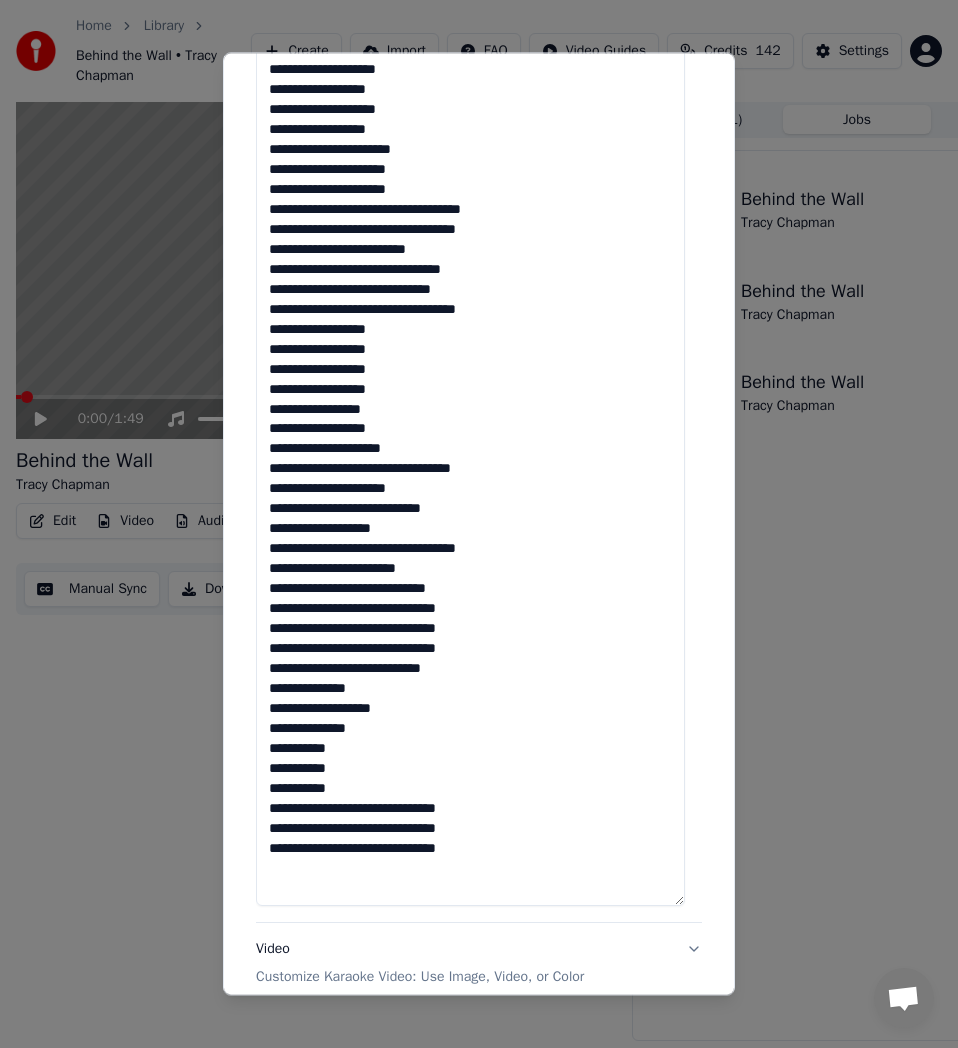 click at bounding box center (470, 348) 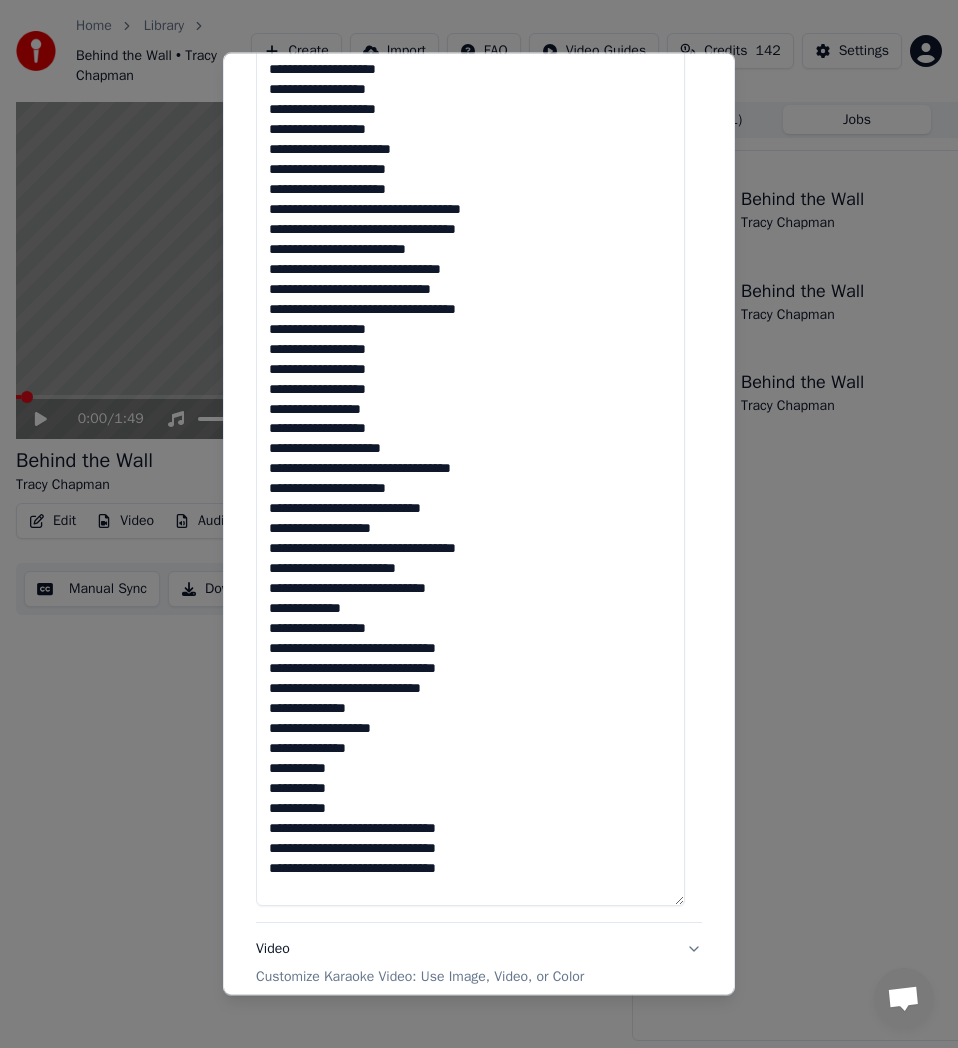 click at bounding box center [470, 348] 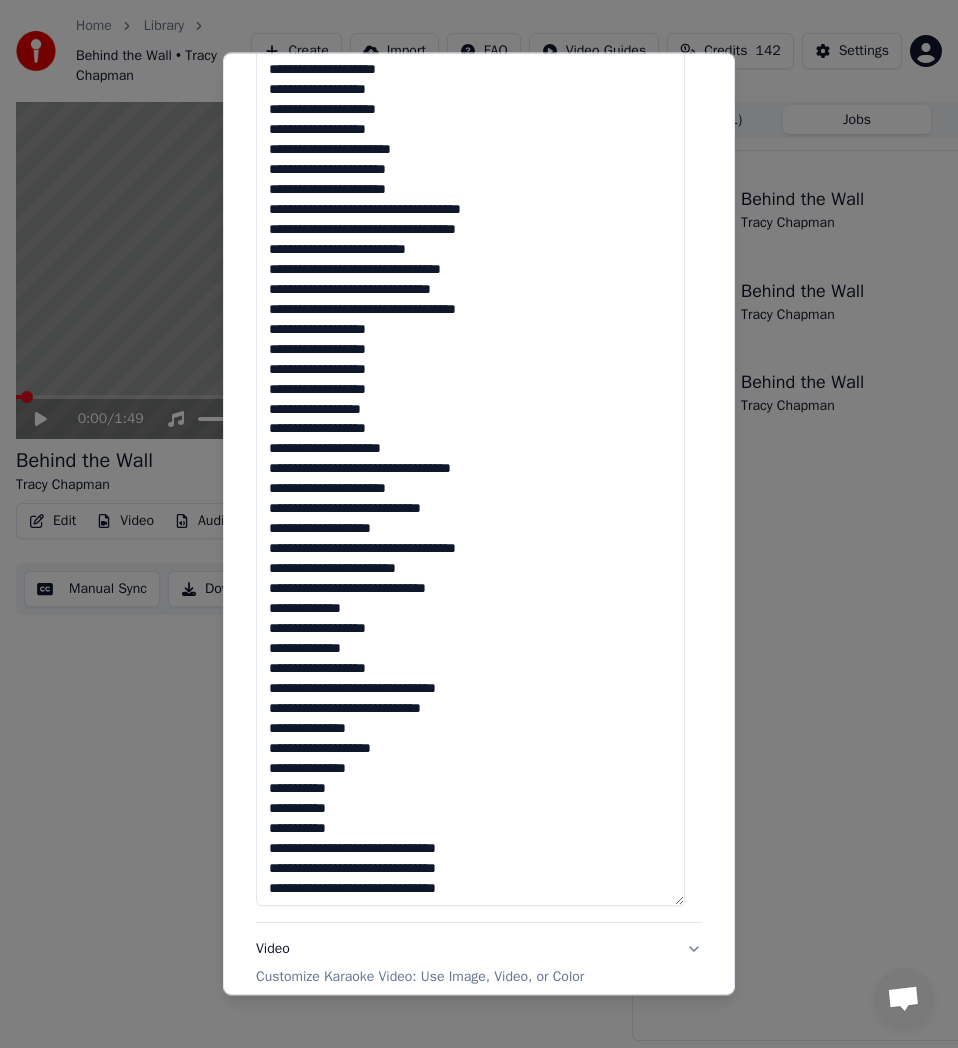 click at bounding box center (470, 348) 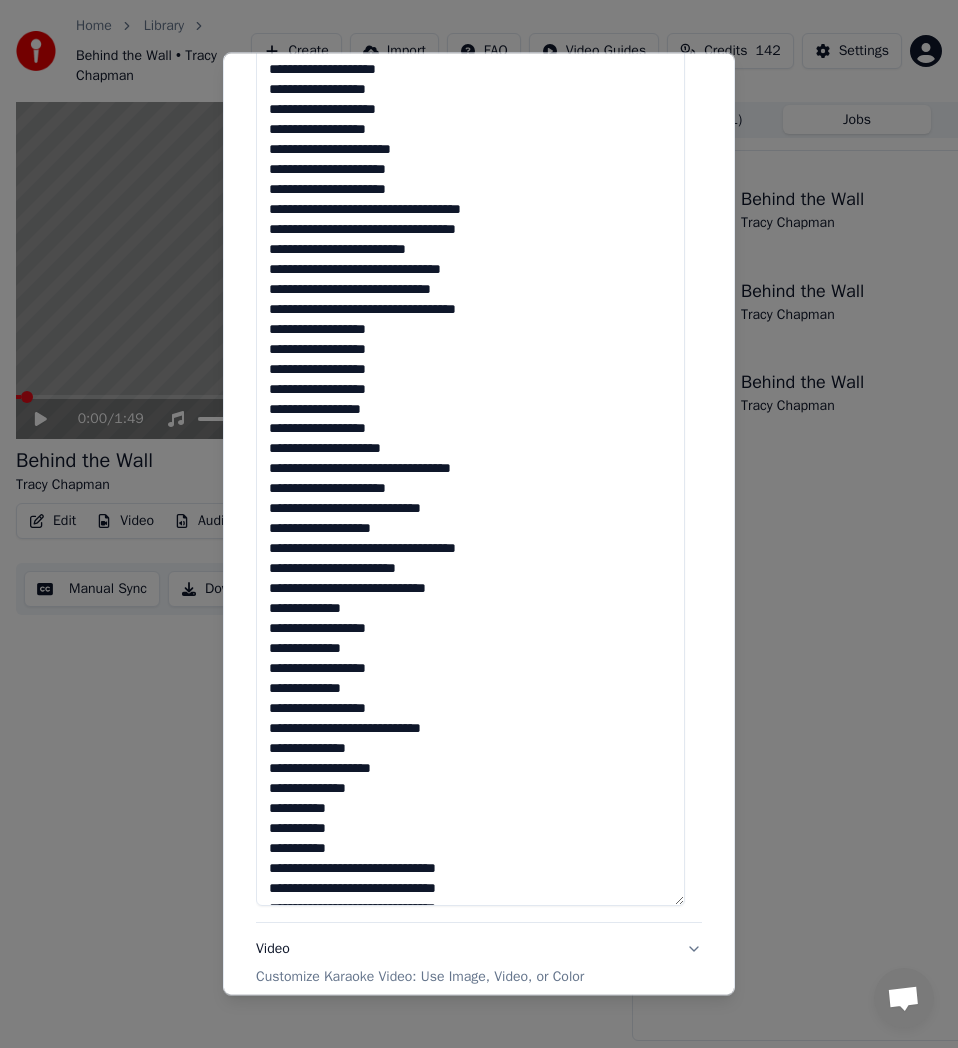 scroll, scrollTop: 22, scrollLeft: 0, axis: vertical 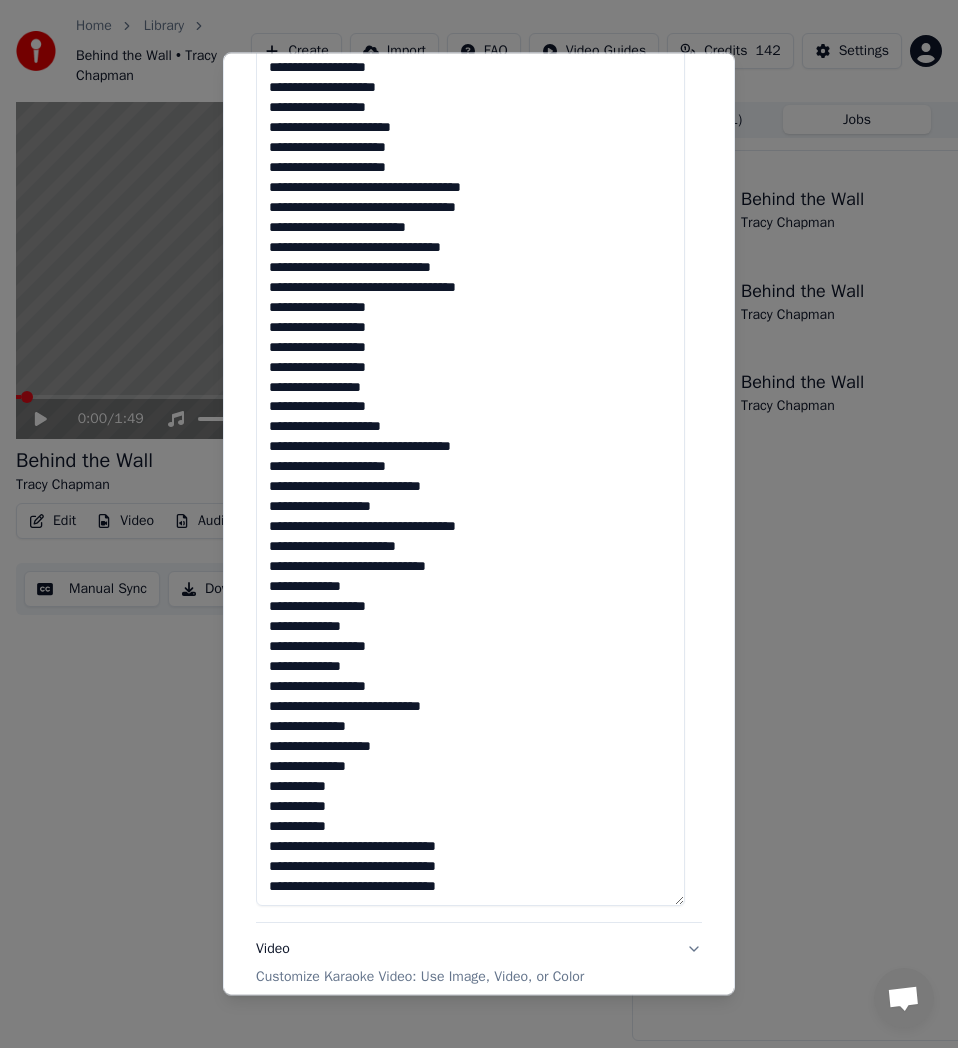 click at bounding box center [470, 348] 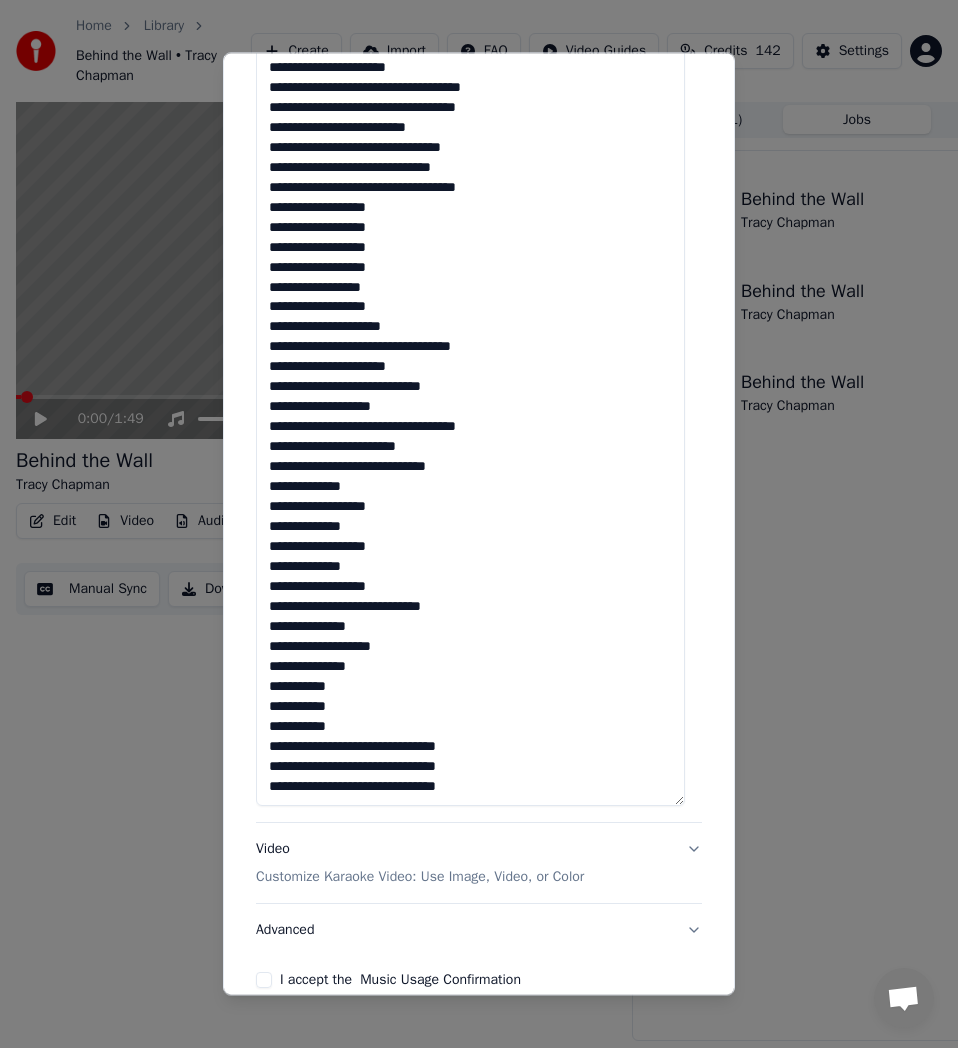 scroll, scrollTop: 900, scrollLeft: 0, axis: vertical 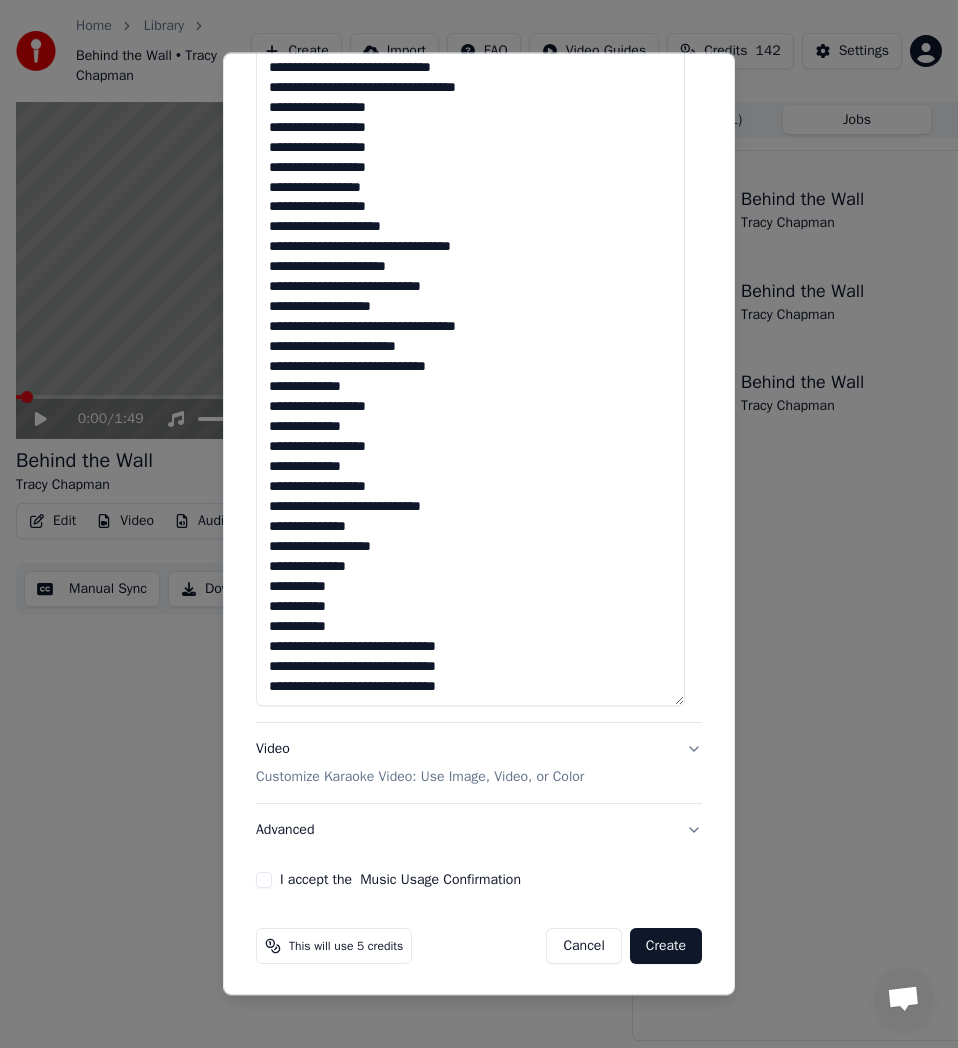 click at bounding box center [470, 148] 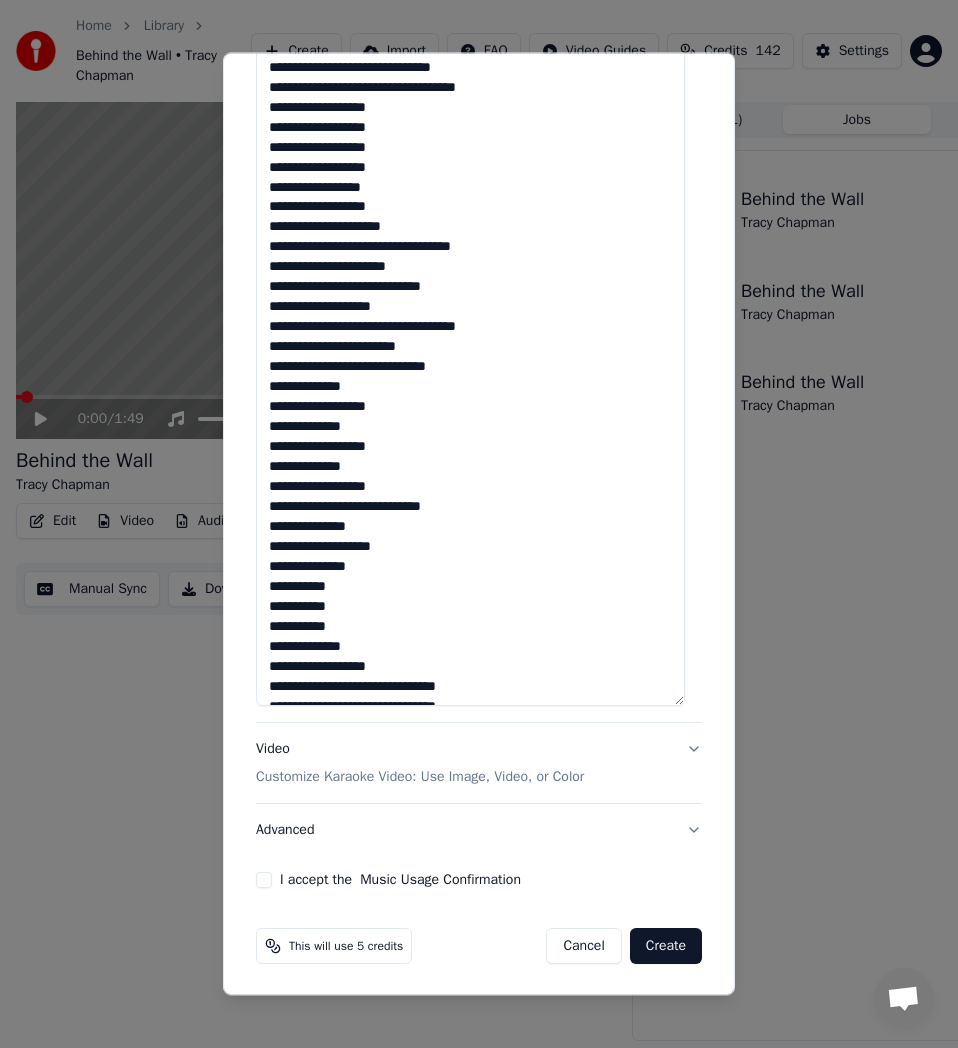 scroll, scrollTop: 42, scrollLeft: 0, axis: vertical 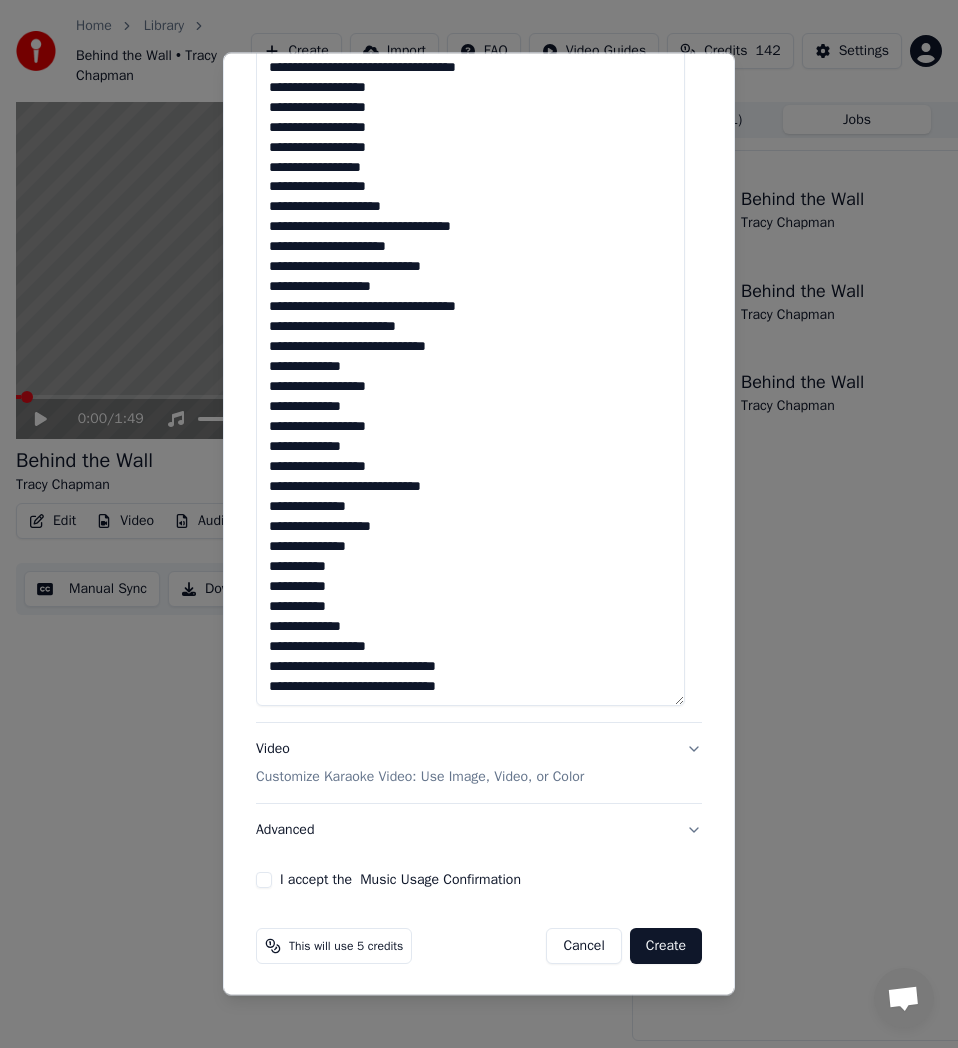 click at bounding box center [470, 148] 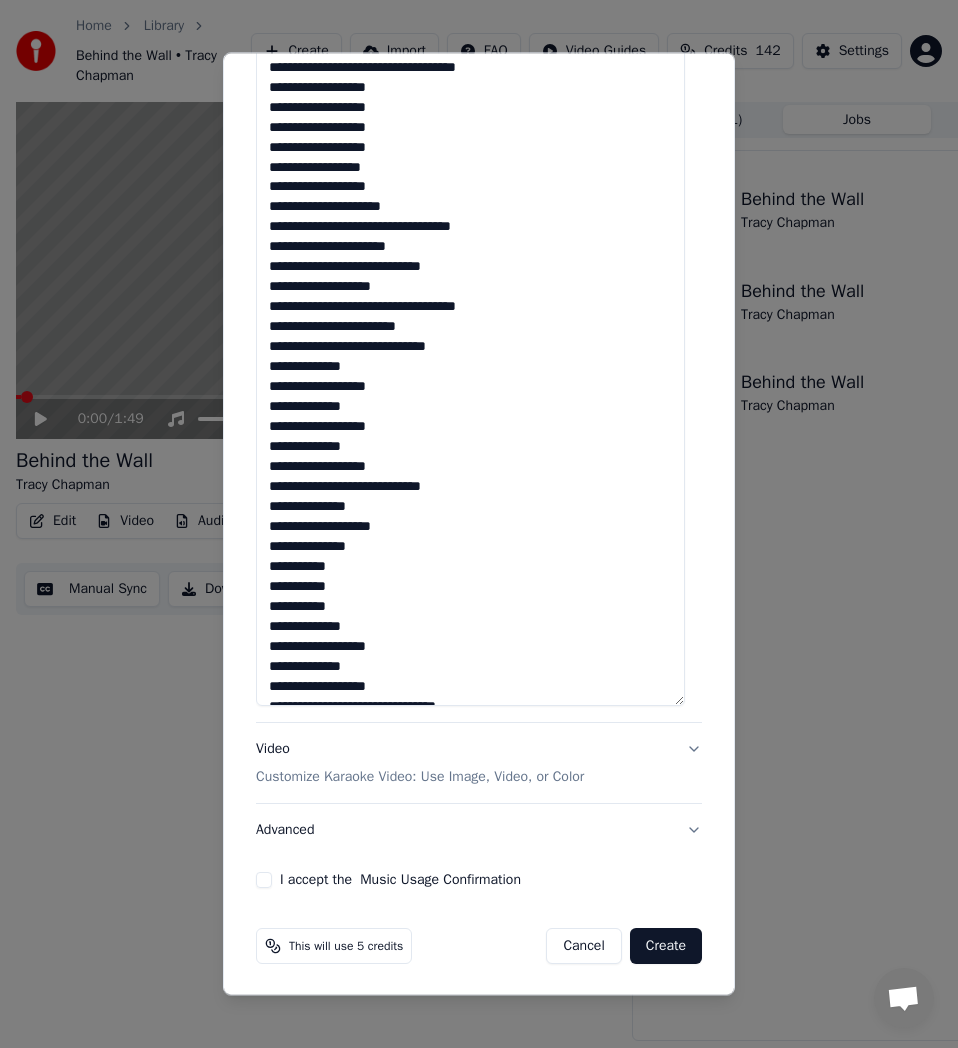 scroll, scrollTop: 62, scrollLeft: 0, axis: vertical 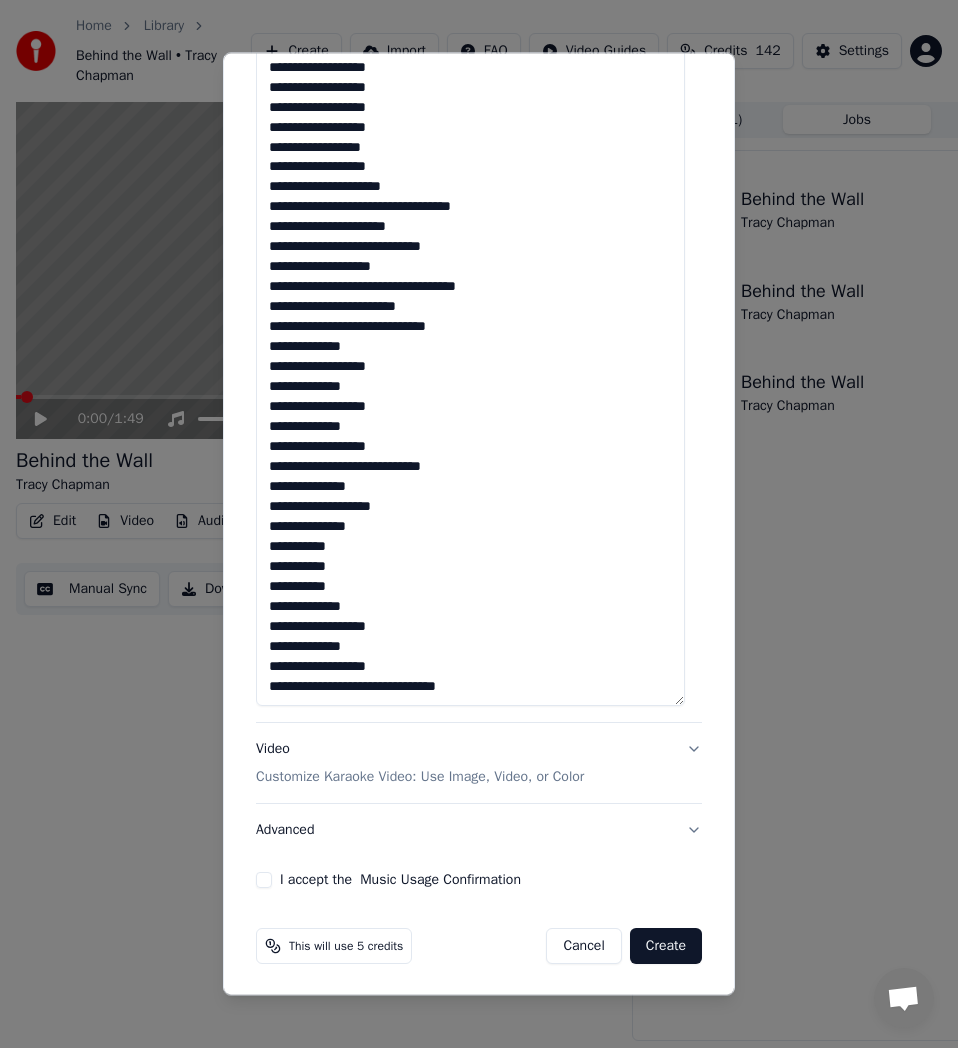 click at bounding box center [470, 148] 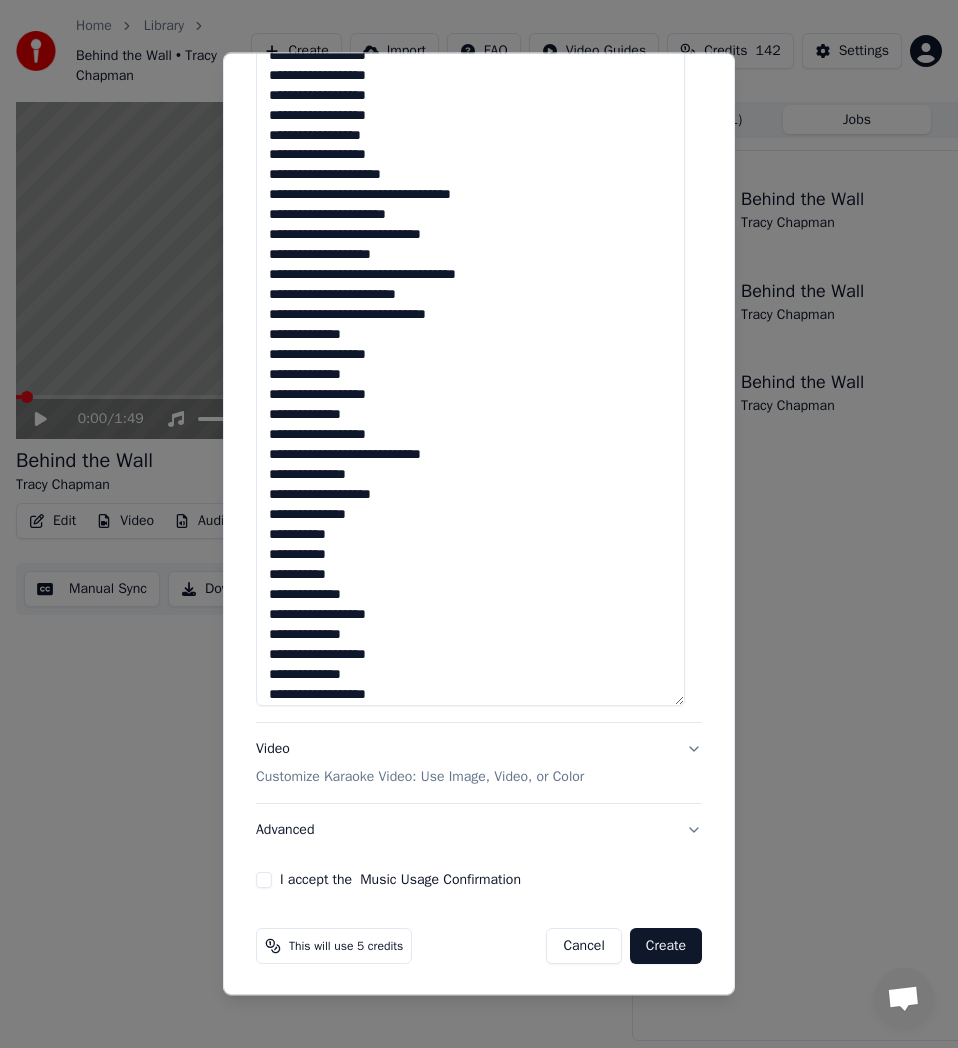 scroll, scrollTop: 82, scrollLeft: 0, axis: vertical 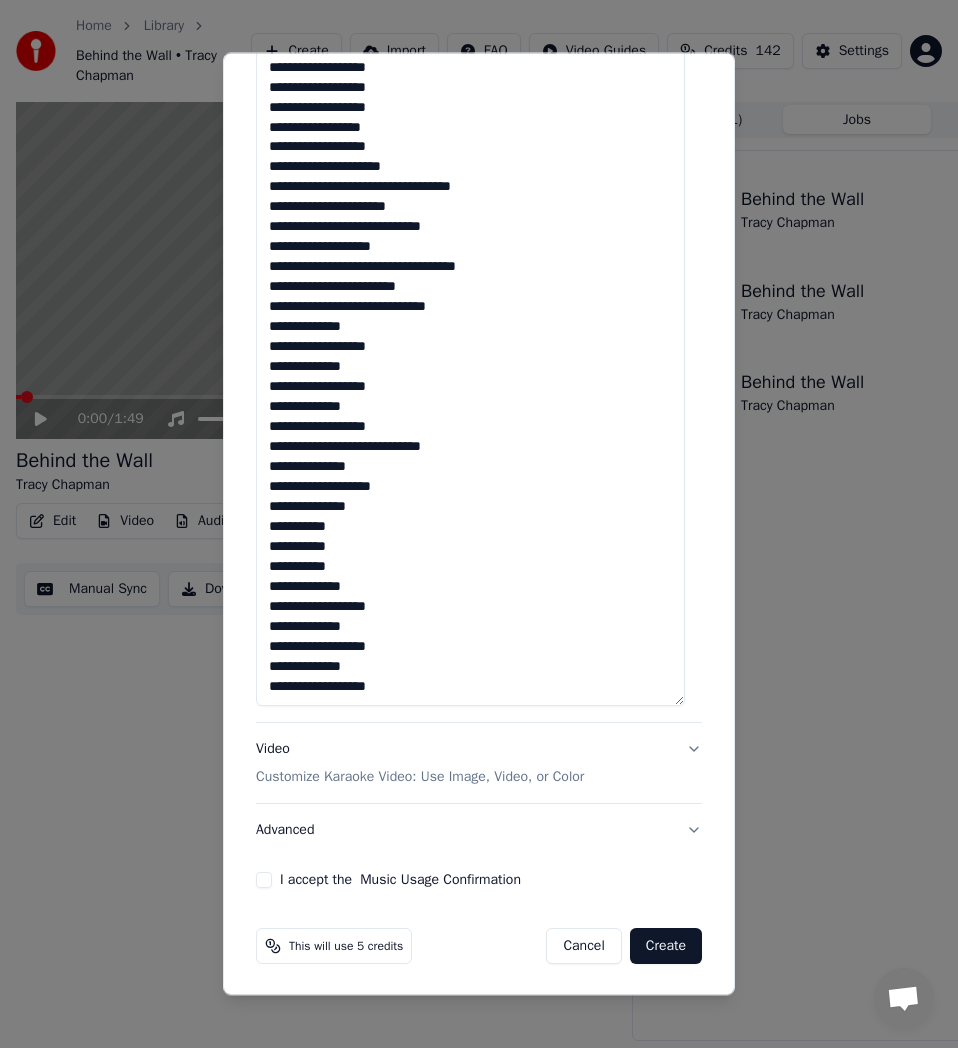 click at bounding box center (470, 148) 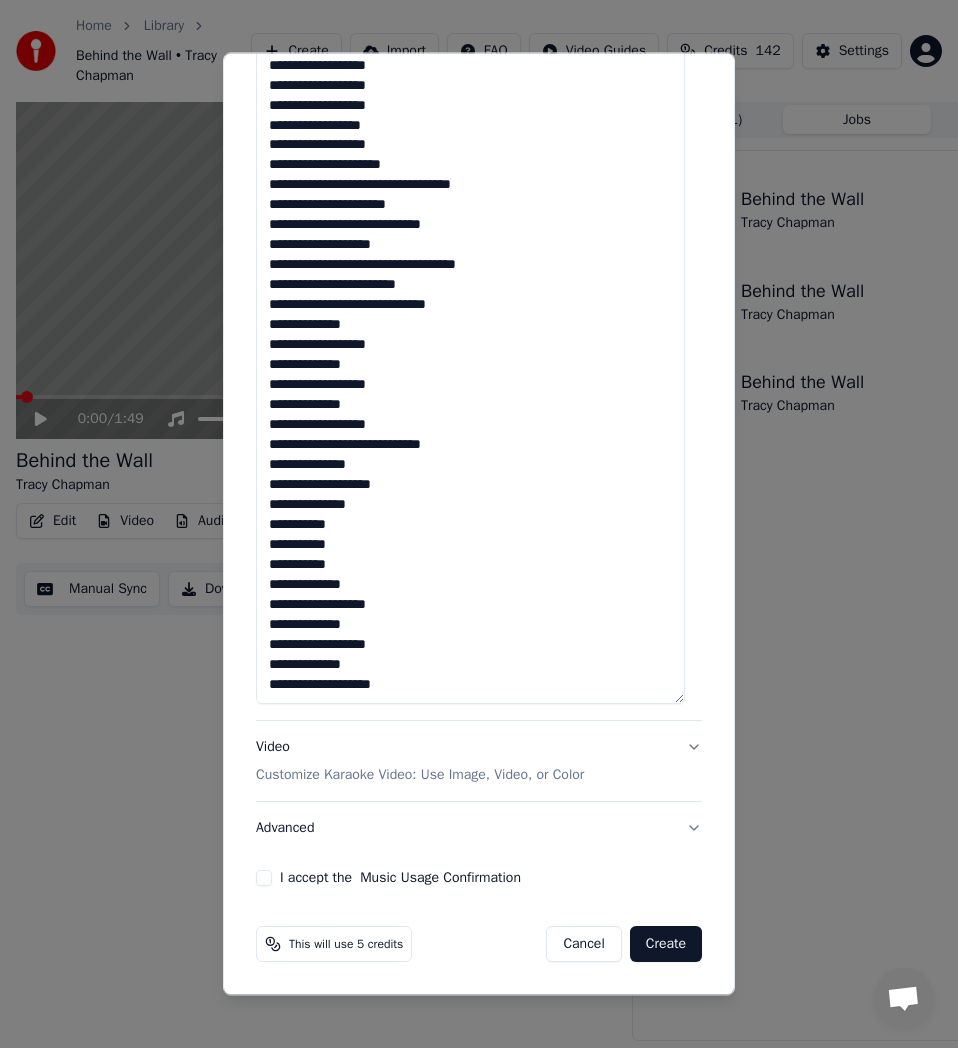 scroll, scrollTop: 94, scrollLeft: 0, axis: vertical 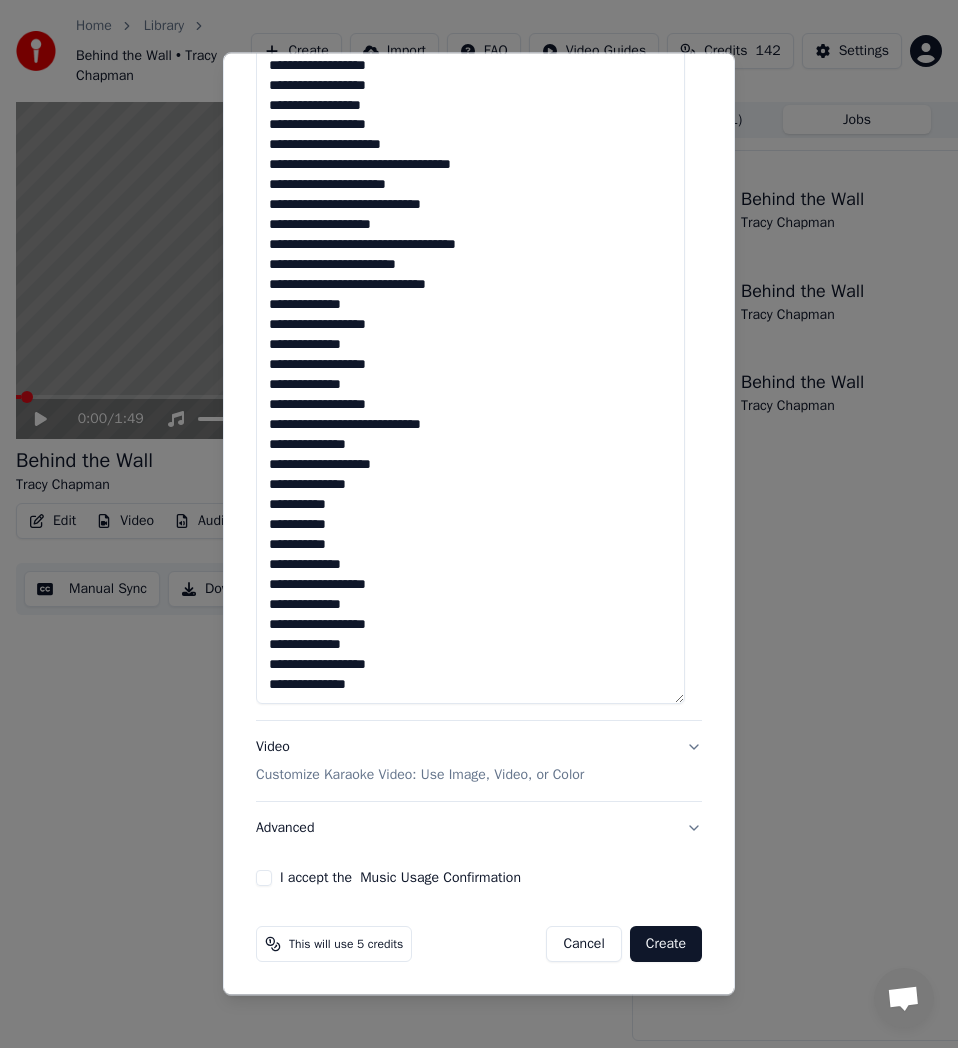 paste on "**********" 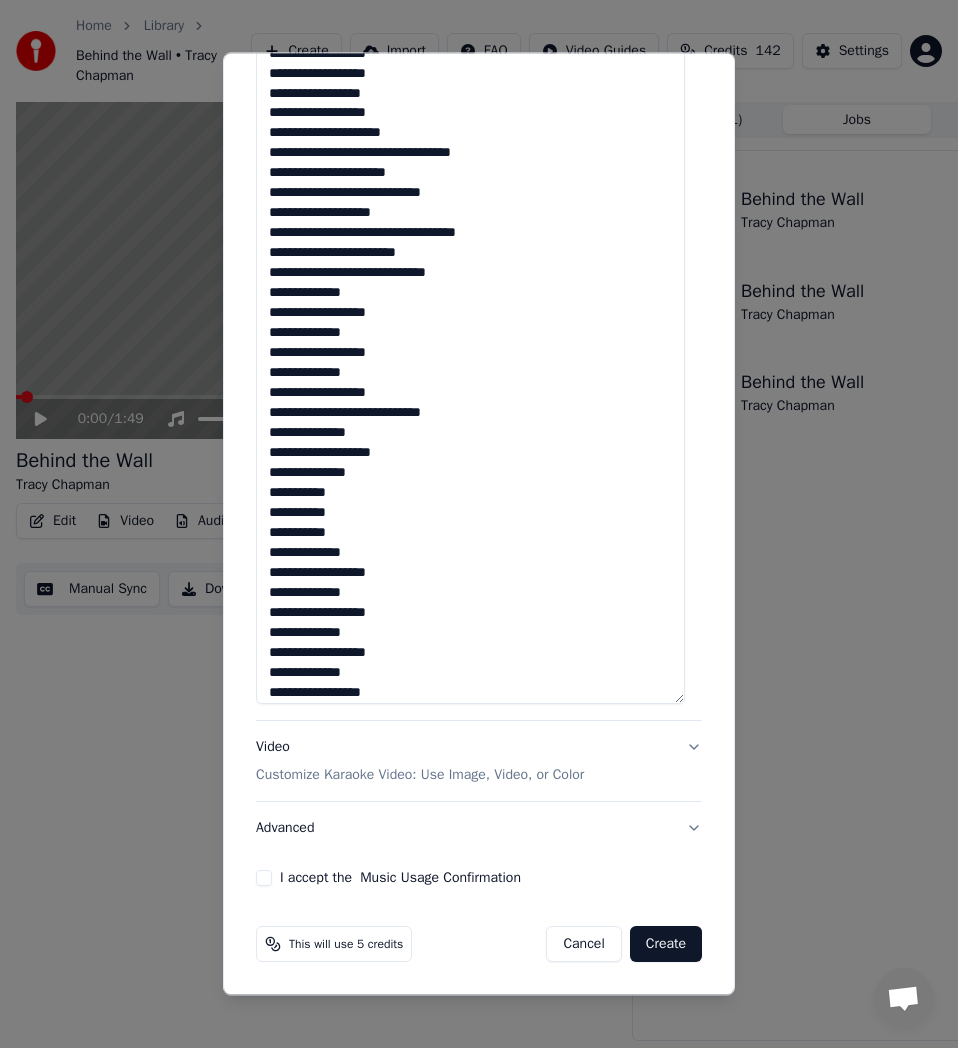 scroll, scrollTop: 122, scrollLeft: 0, axis: vertical 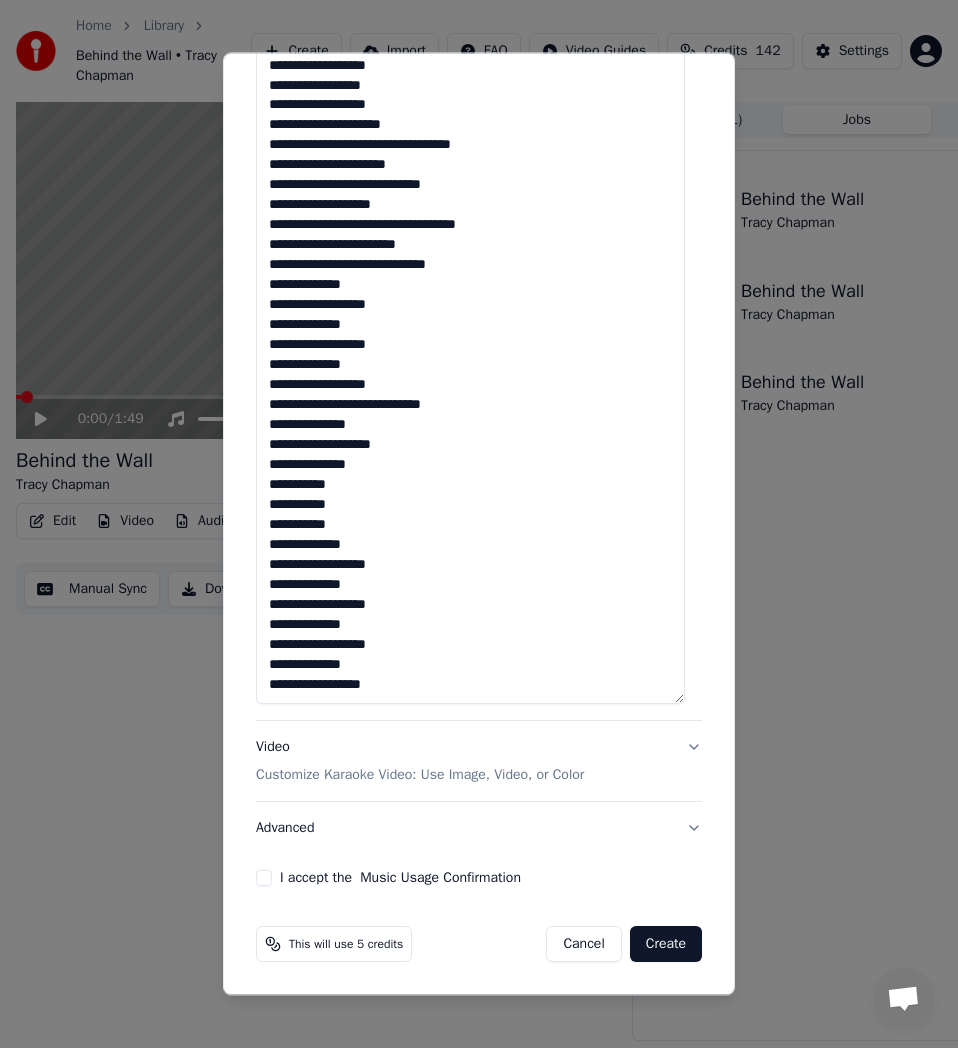 click at bounding box center [470, 146] 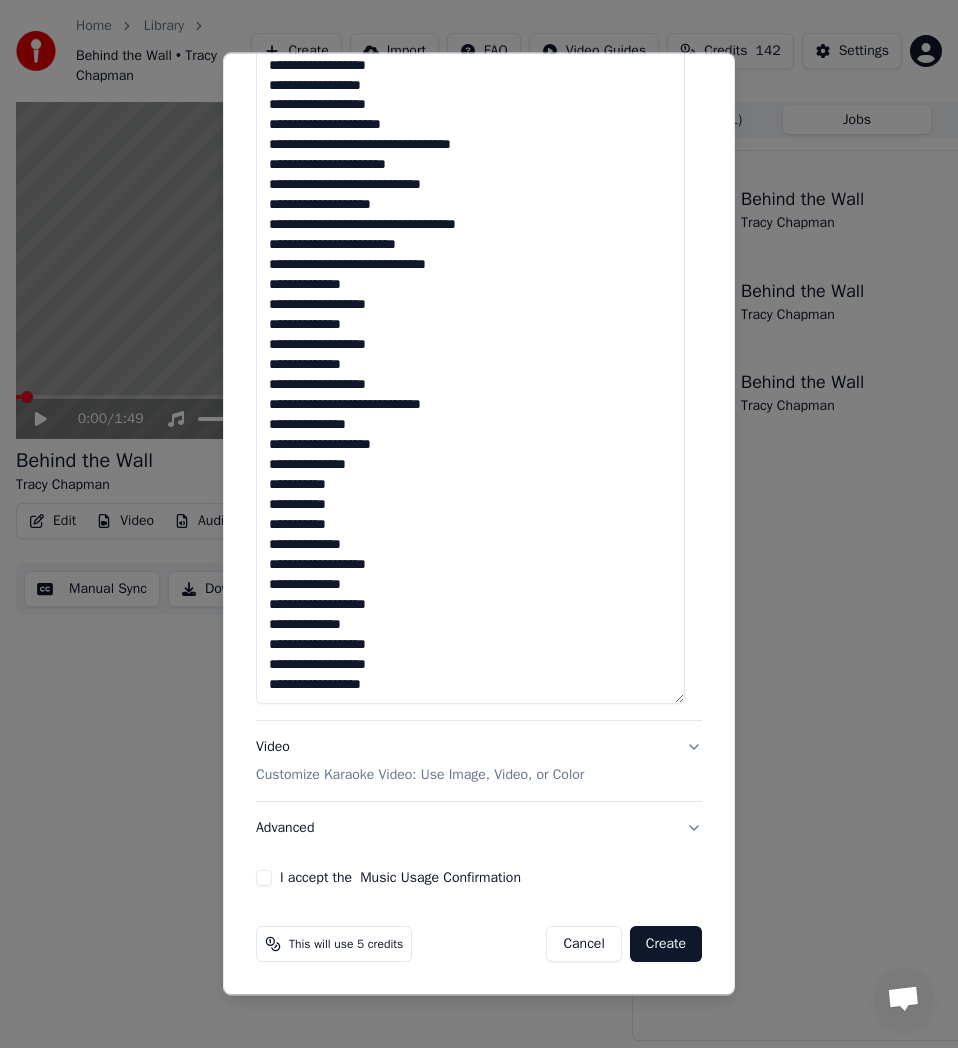 click at bounding box center (470, 146) 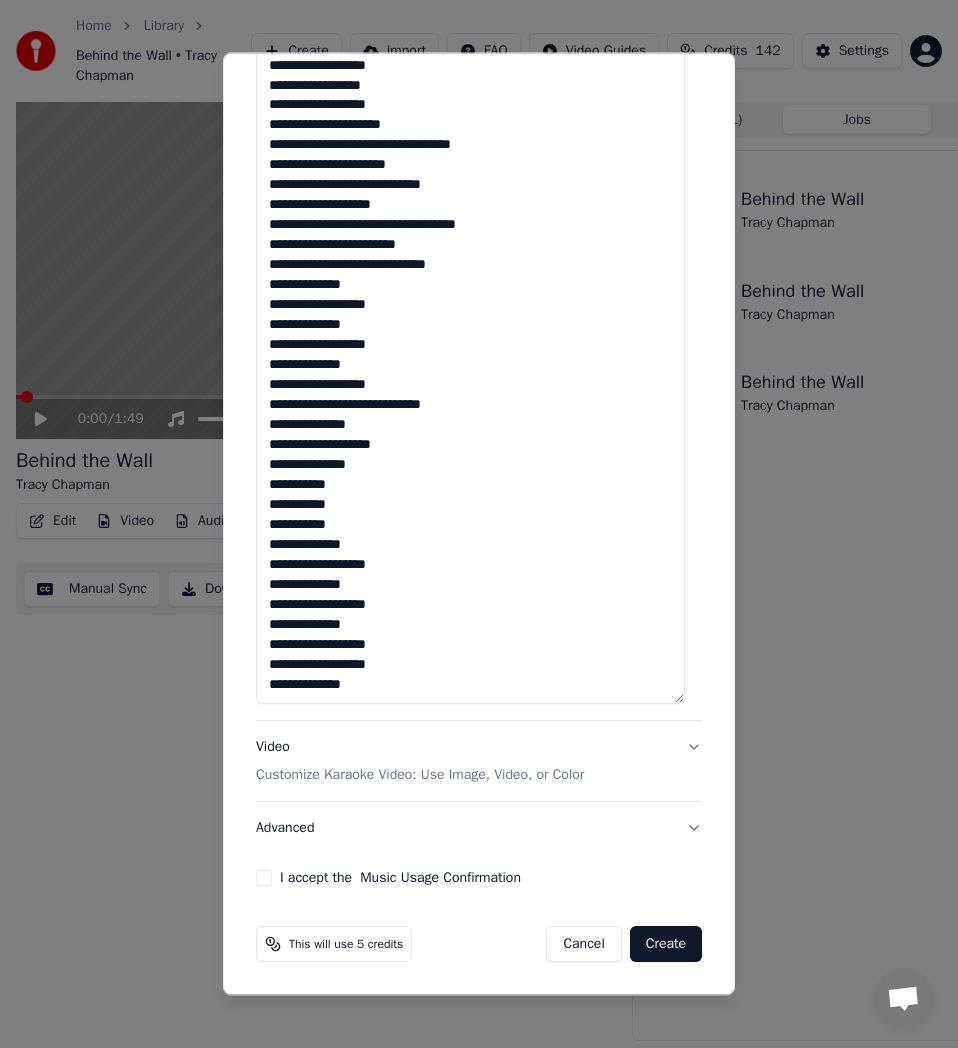 scroll, scrollTop: 134, scrollLeft: 0, axis: vertical 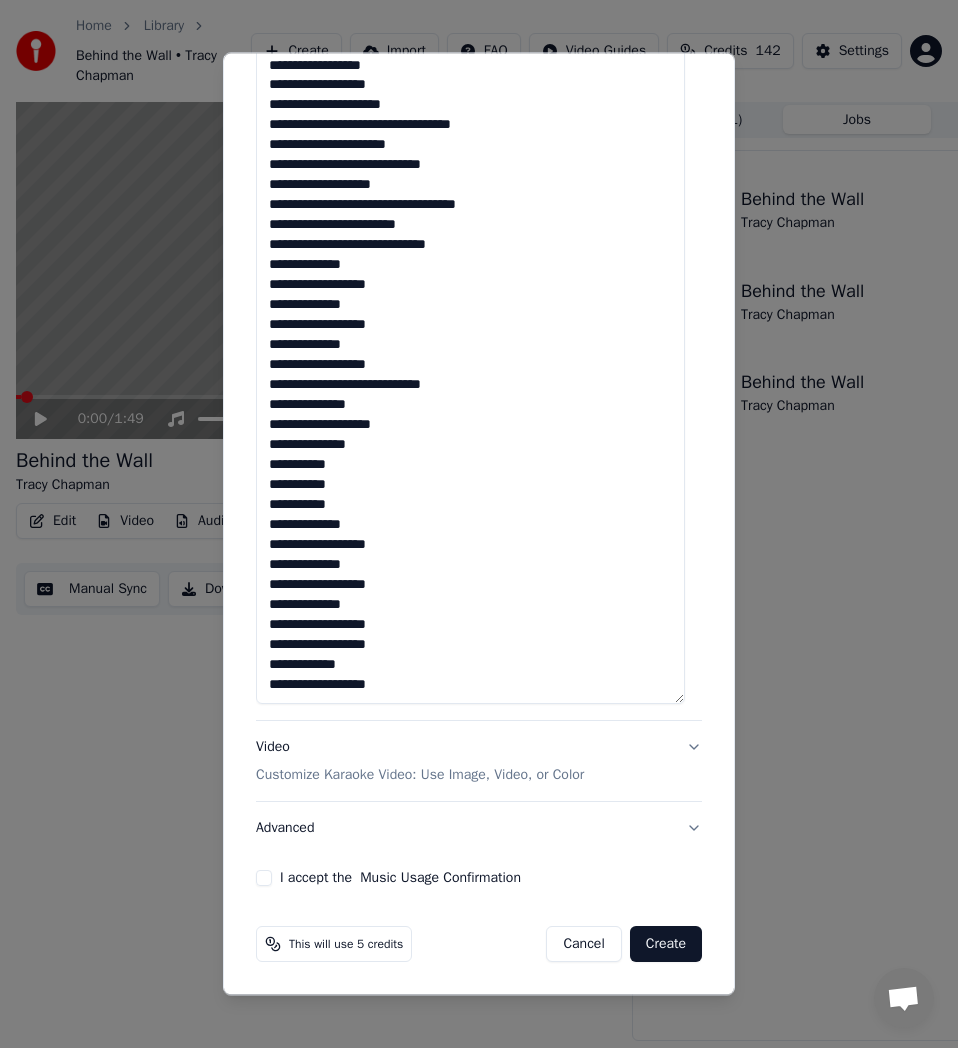 paste on "**********" 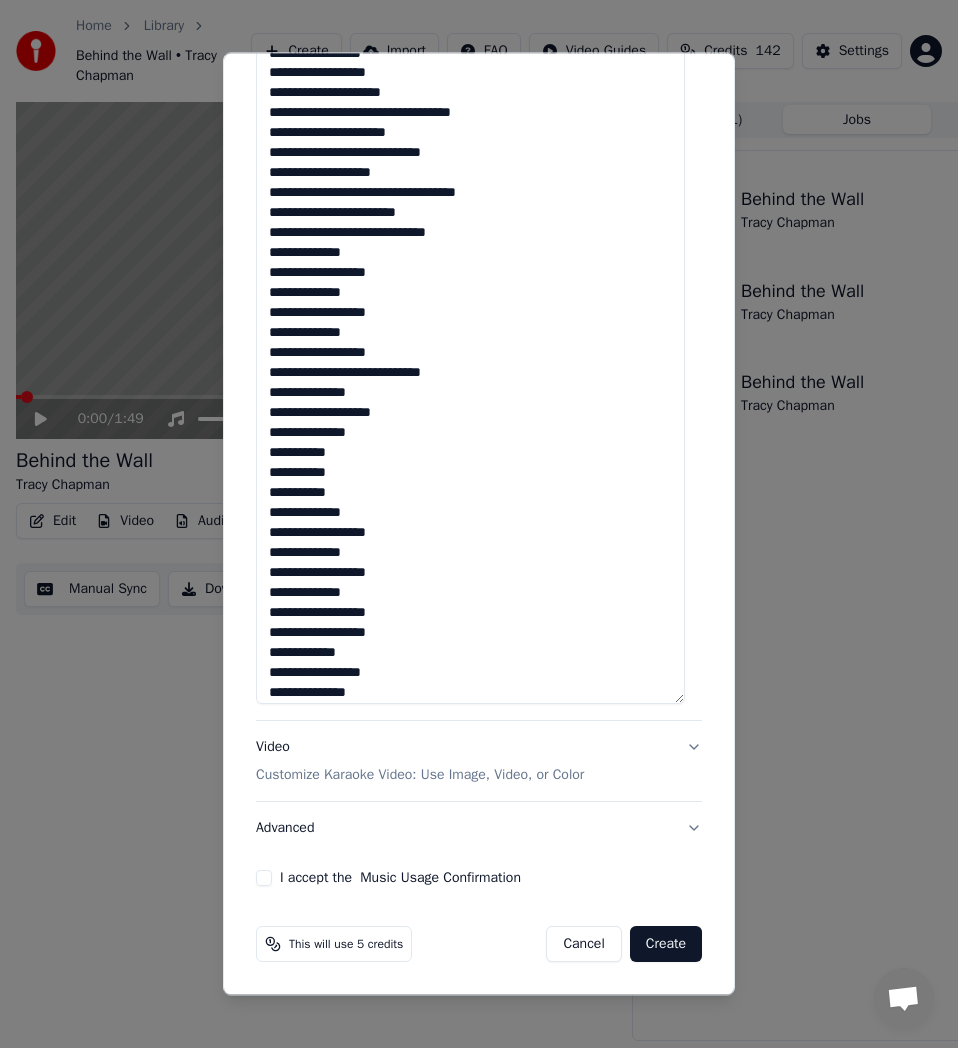 scroll, scrollTop: 174, scrollLeft: 0, axis: vertical 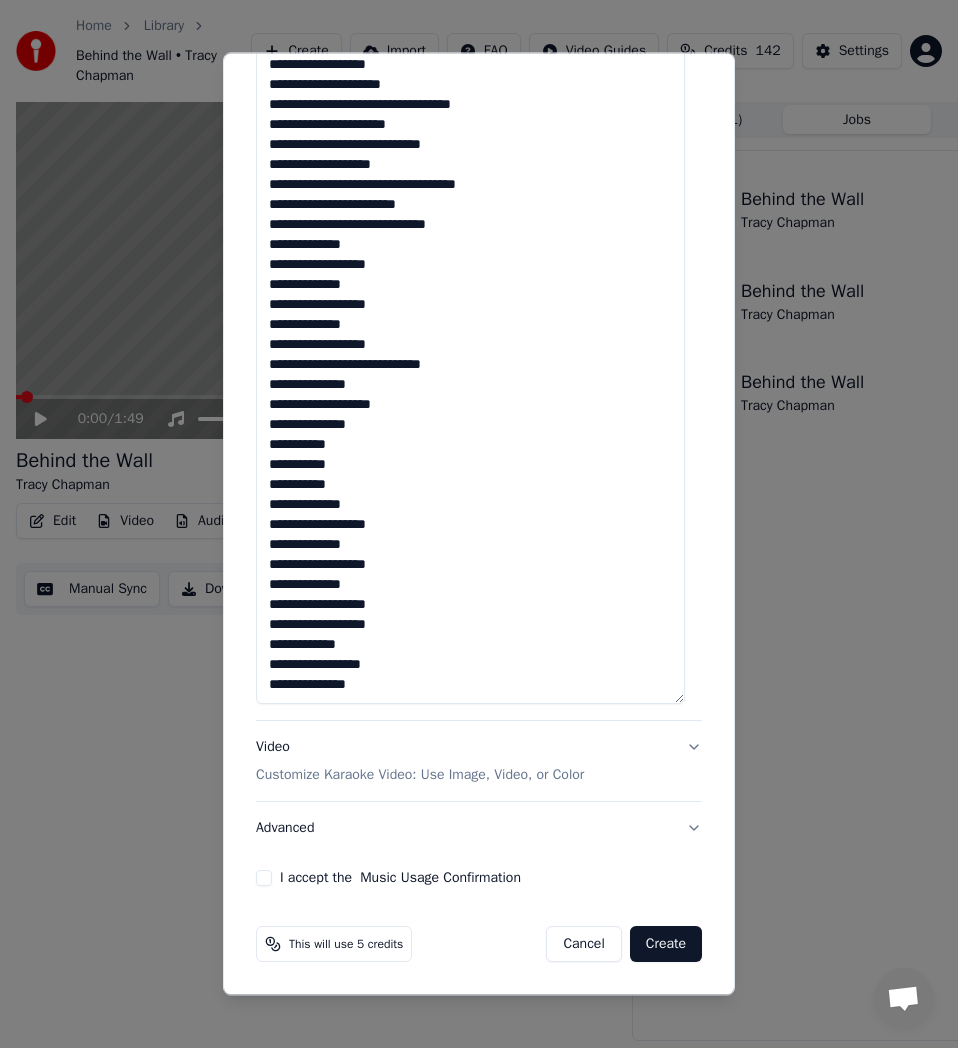 paste on "**********" 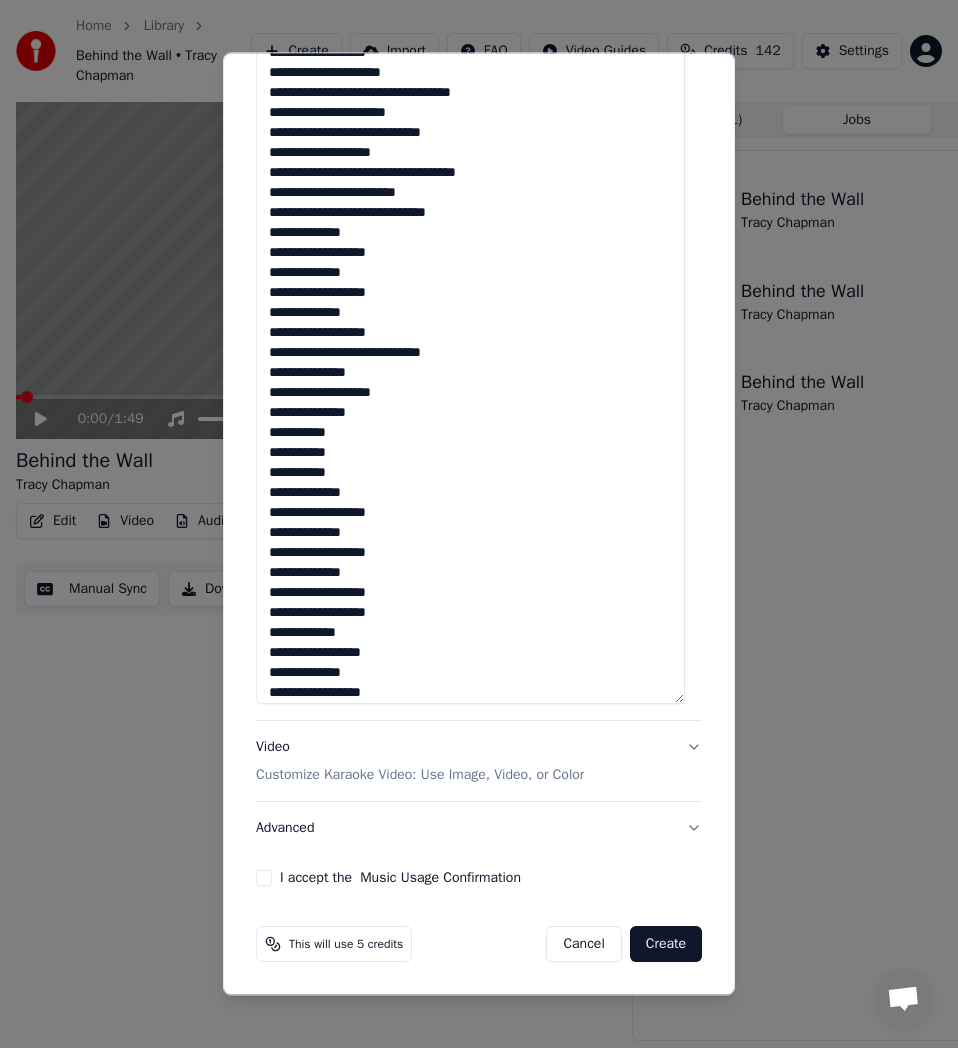 scroll, scrollTop: 182, scrollLeft: 0, axis: vertical 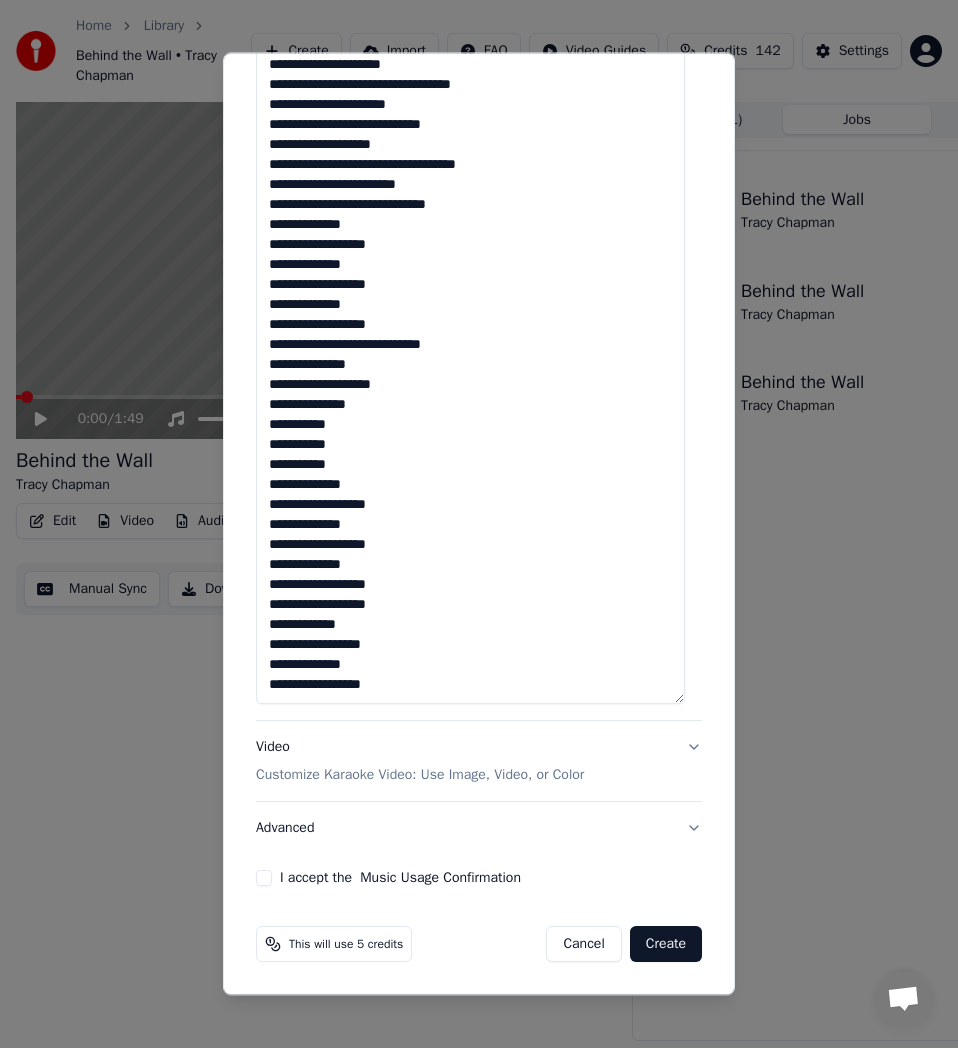 type on "**********" 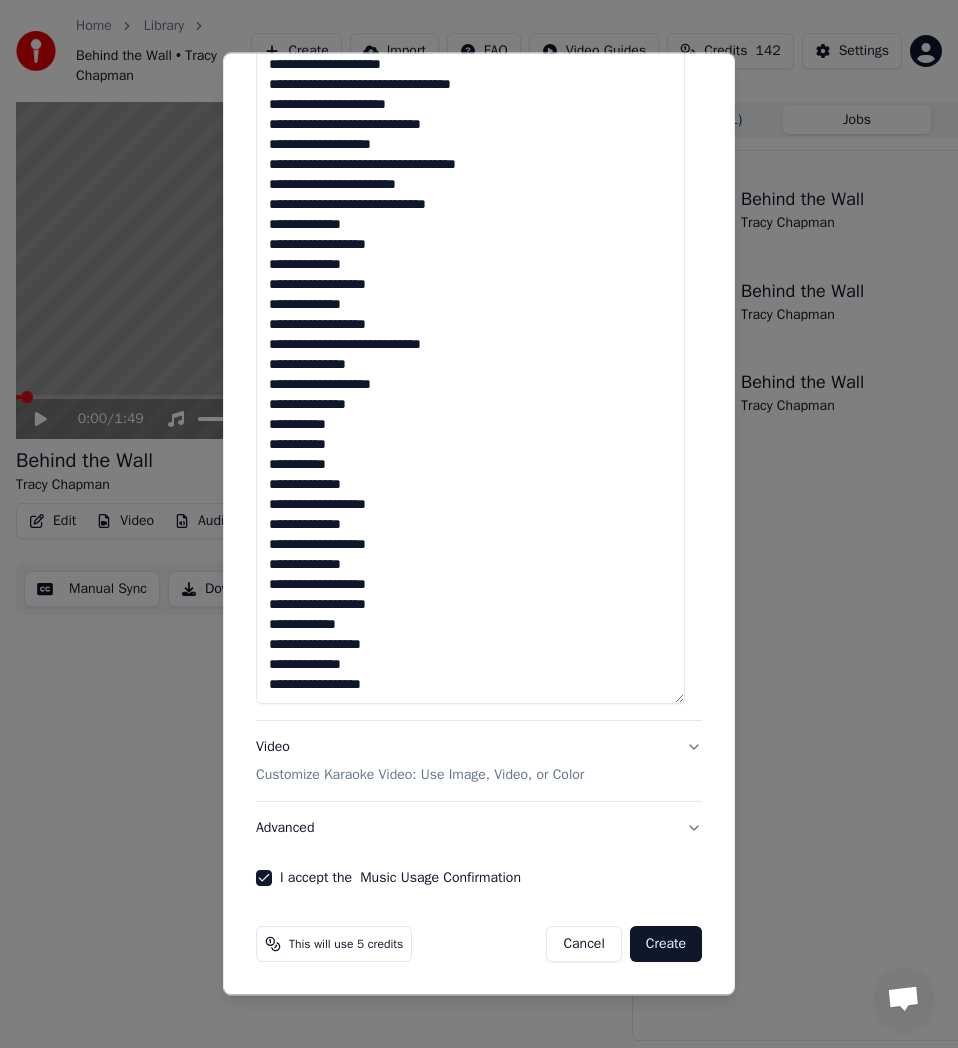 click on "Advanced" at bounding box center (479, 828) 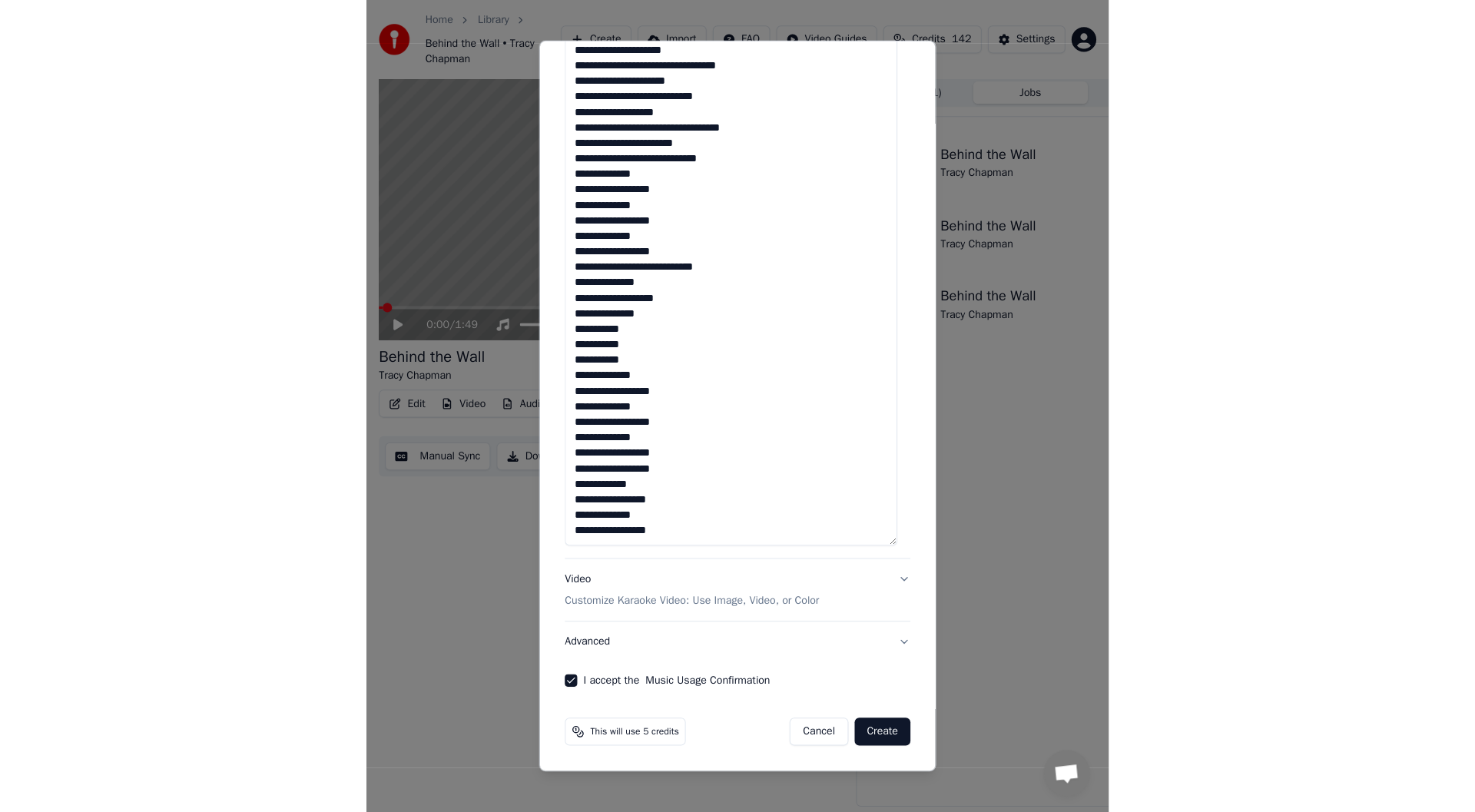 scroll, scrollTop: 0, scrollLeft: 0, axis: both 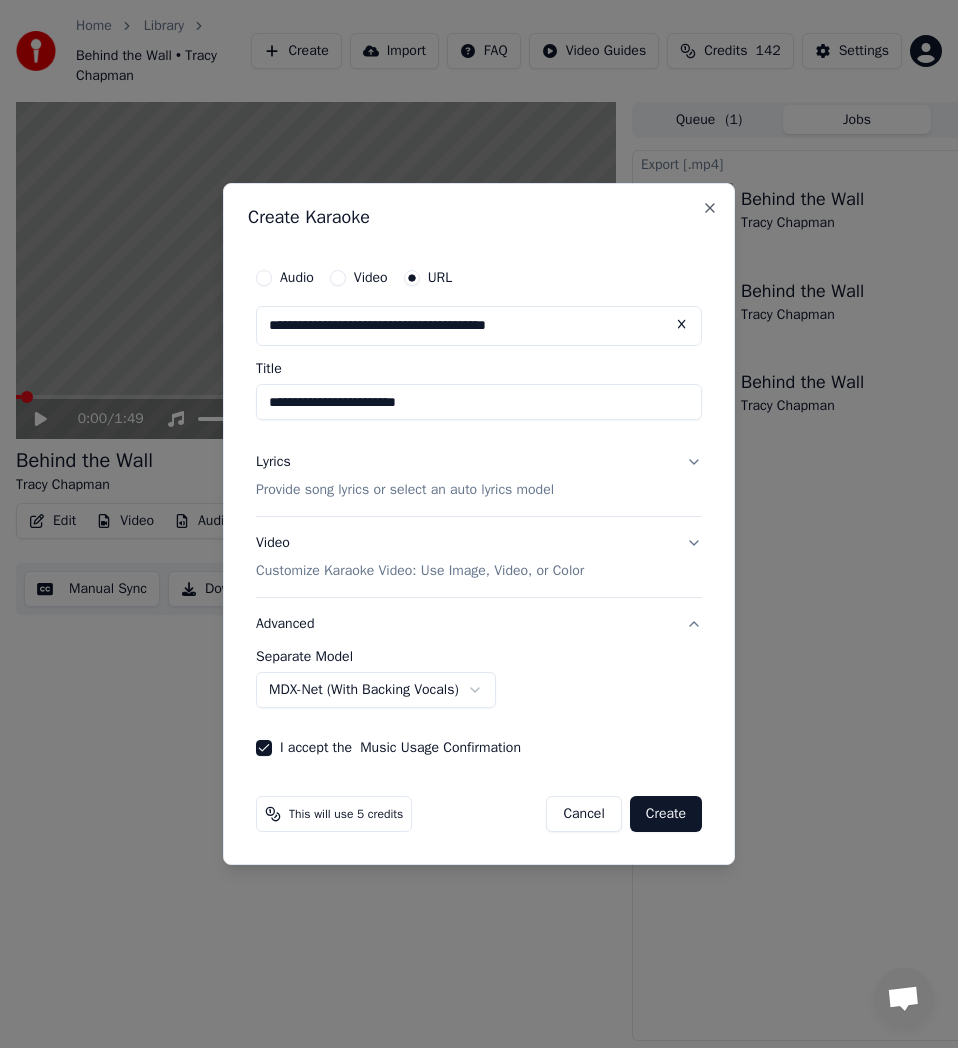 click on "Create" at bounding box center [666, 814] 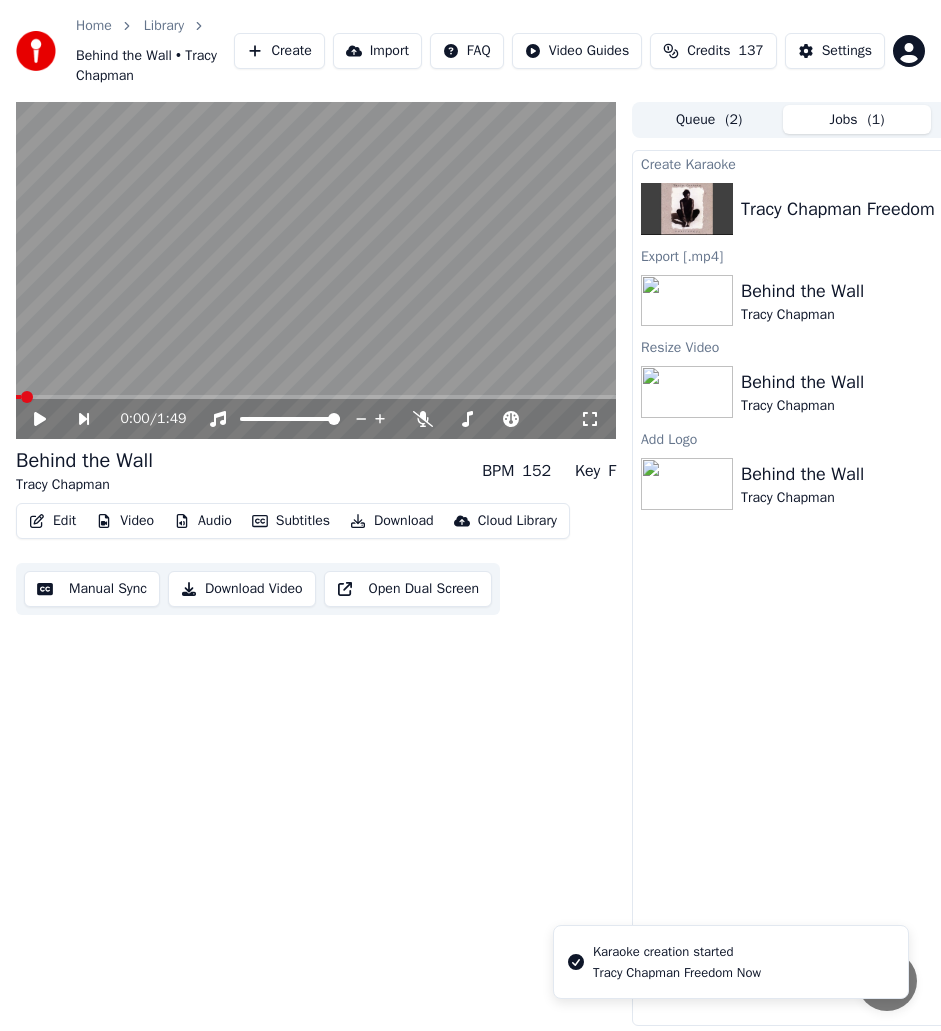 click on "Create Karaoke Tracy Chapman Freedom Now 0 % Export [.mp4] Behind the Wall Tracy Chapman Show Resize Video Behind the Wall Tracy Chapman Play Add Logo Behind the Wall Tracy Chapman Play" at bounding box center (857, 588) 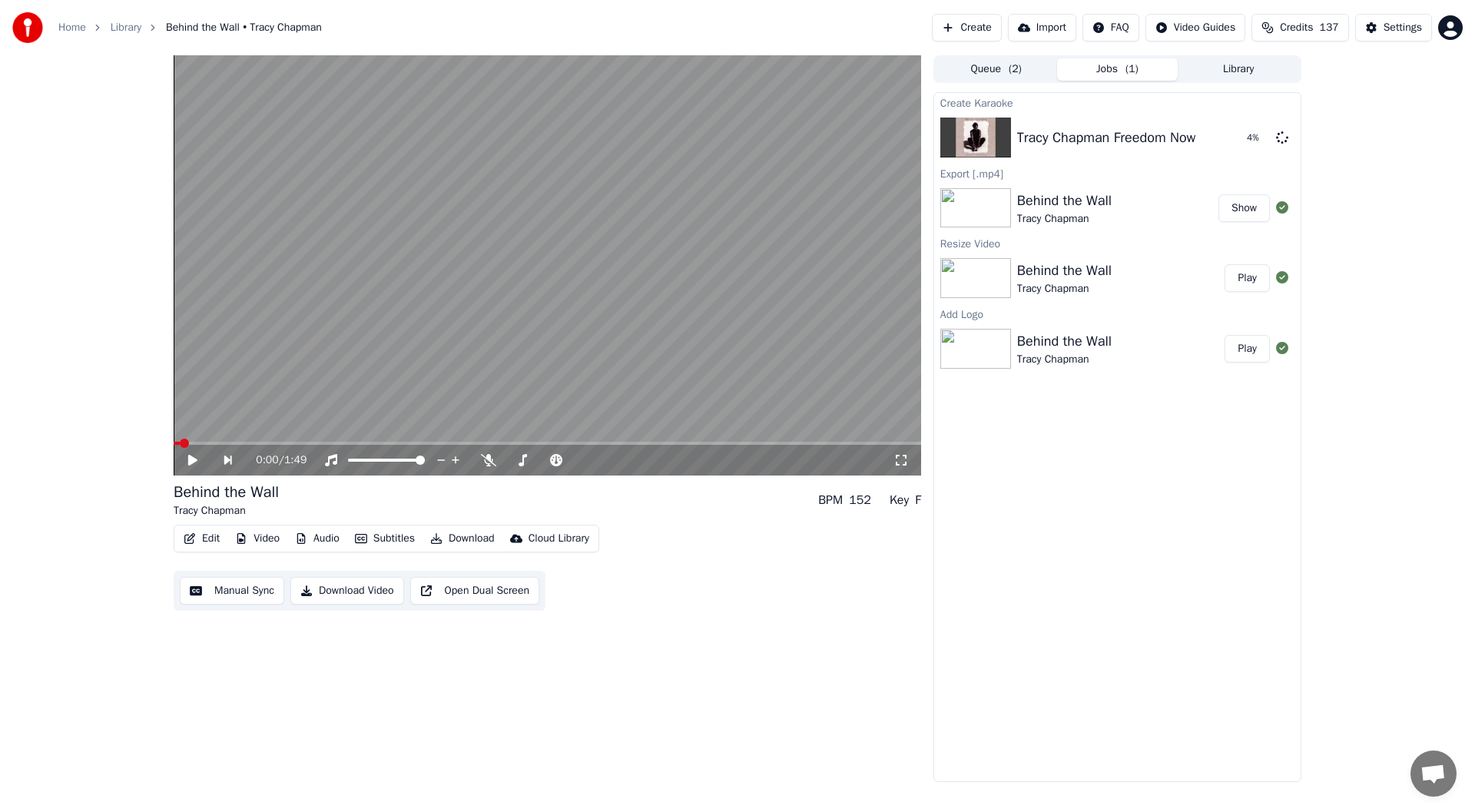 click on "Show" at bounding box center [1244, 208] 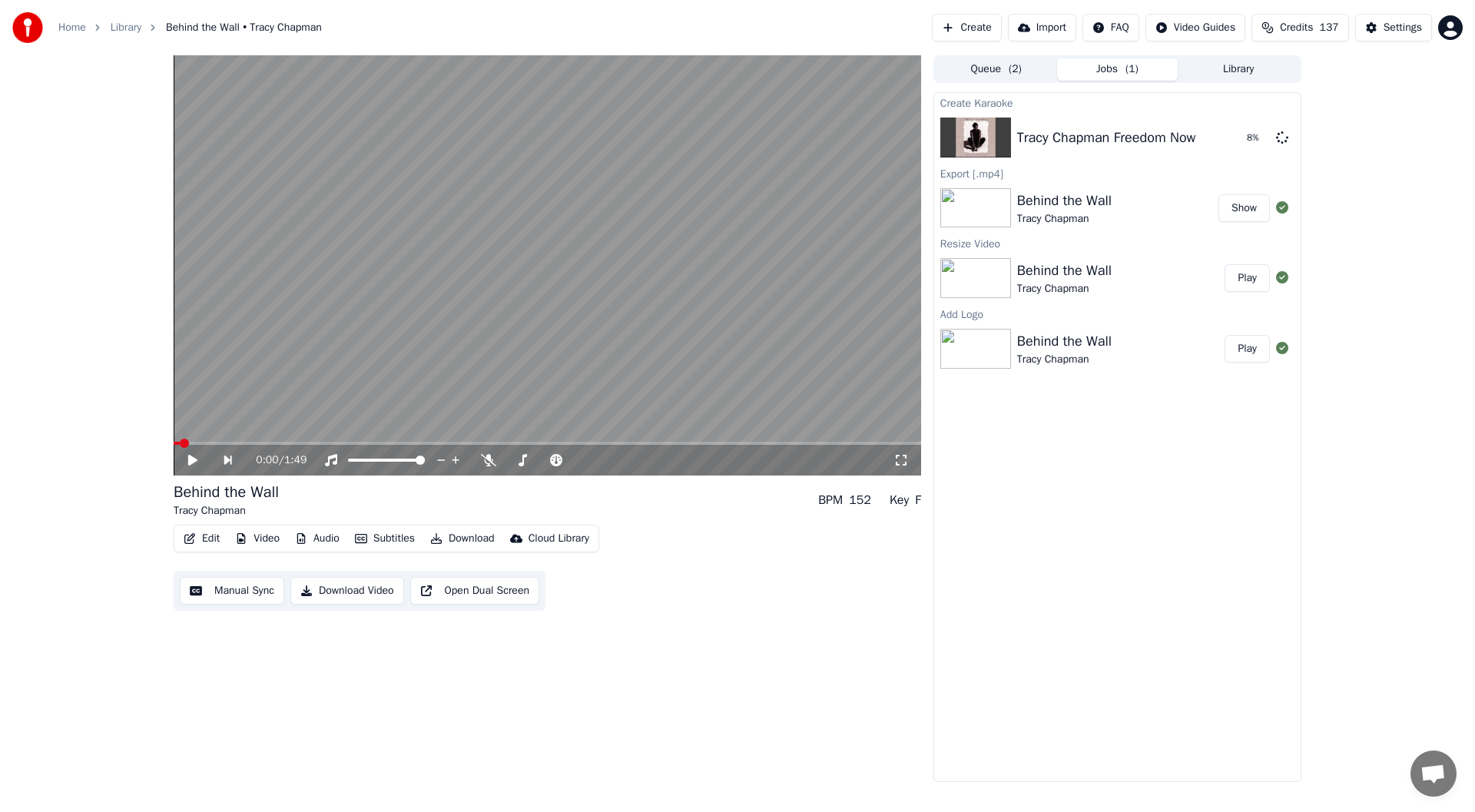 click on "Create Karaoke Tracy Chapman Freedom Now 8 % Export [.mp4] Behind the Wall Tracy Chapman Show Resize Video Behind the Wall Tracy Chapman Play Add Logo Behind the Wall Tracy Chapman Play" at bounding box center [1117, 437] 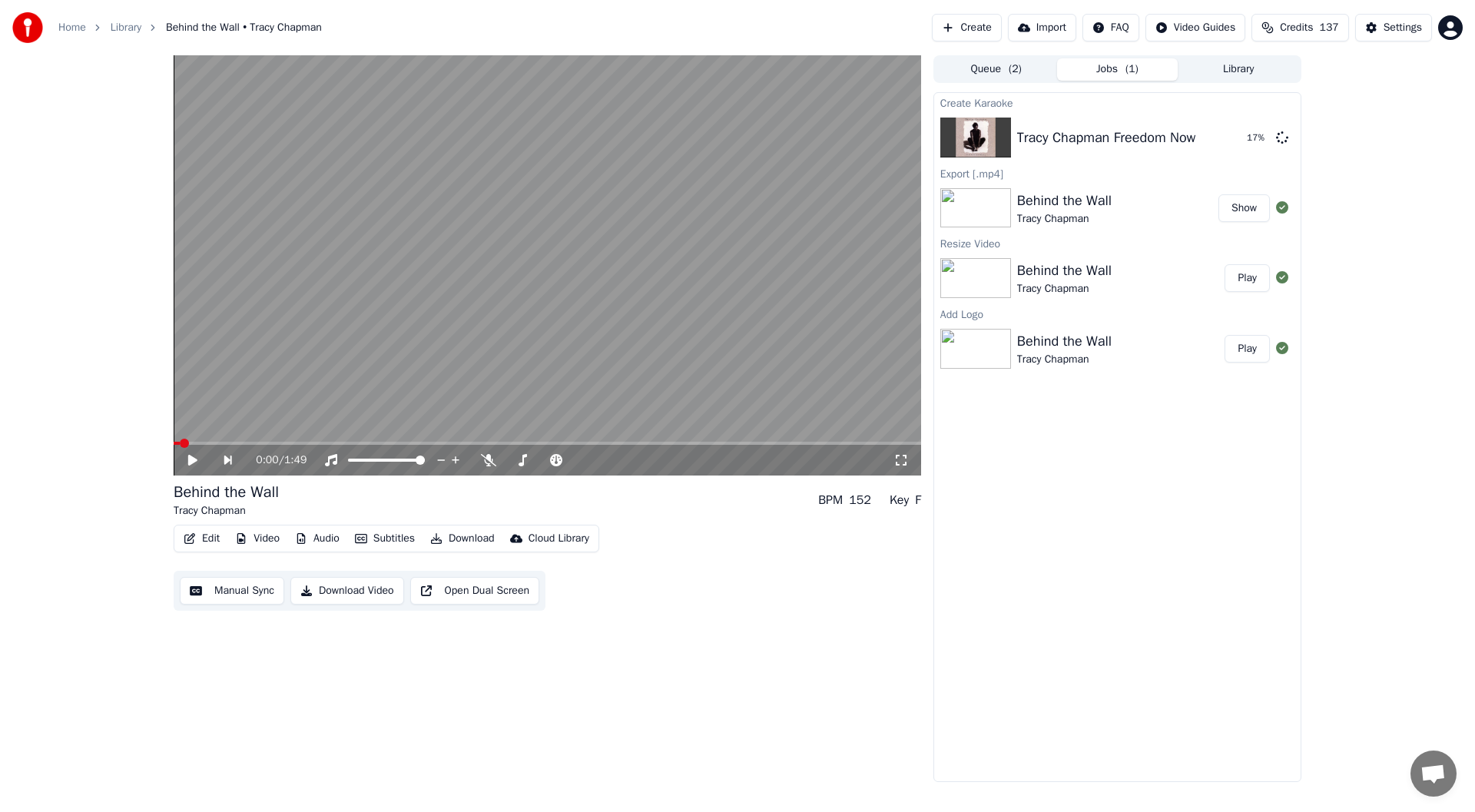 click on "Create Karaoke Tracy Chapman Freedom Now 17 % Export [.mp4] Behind the Wall Tracy Chapman Show Resize Video Behind the Wall Tracy Chapman Play Add Logo Behind the Wall Tracy Chapman Play" at bounding box center [1117, 437] 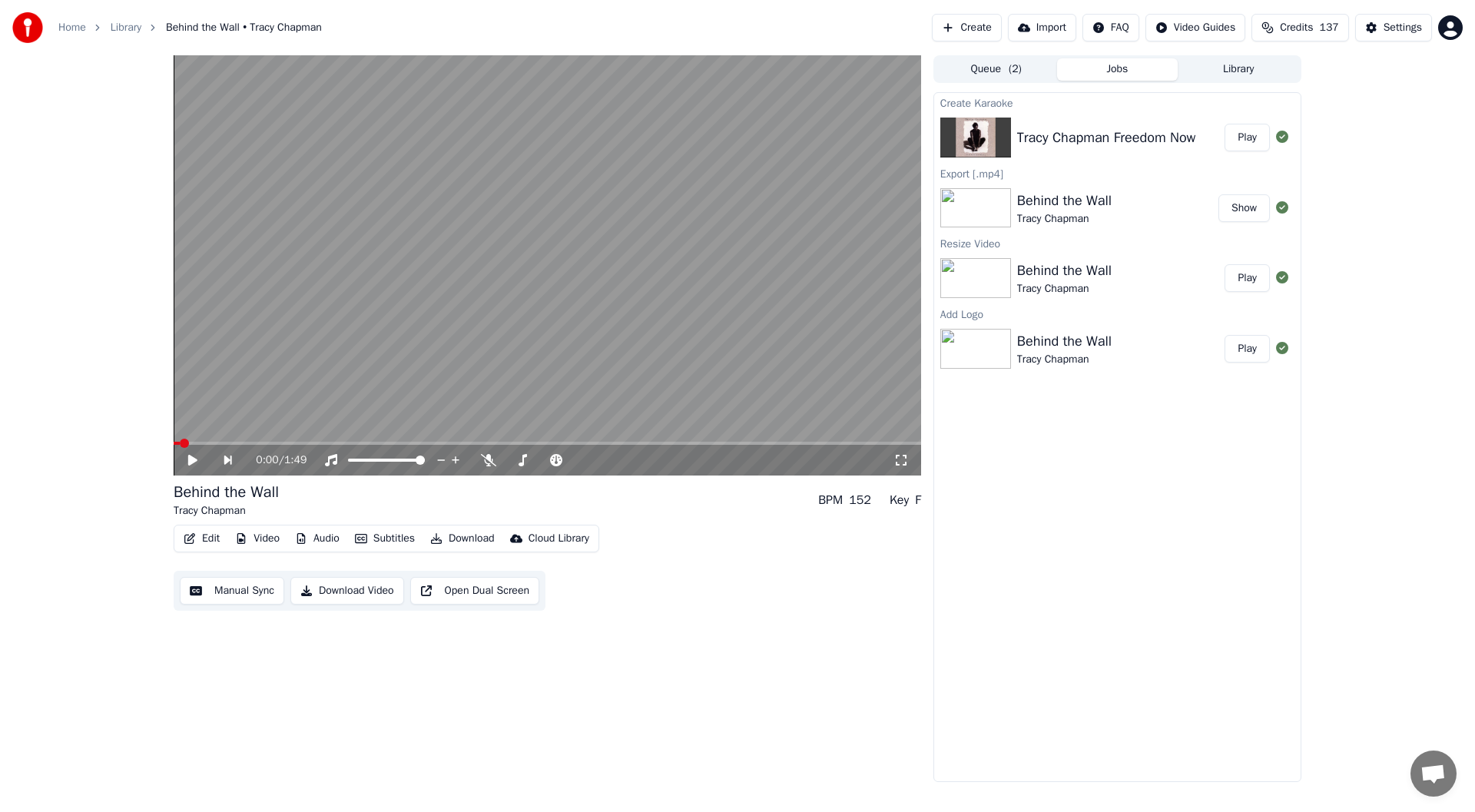 click on "Play" at bounding box center (1247, 138) 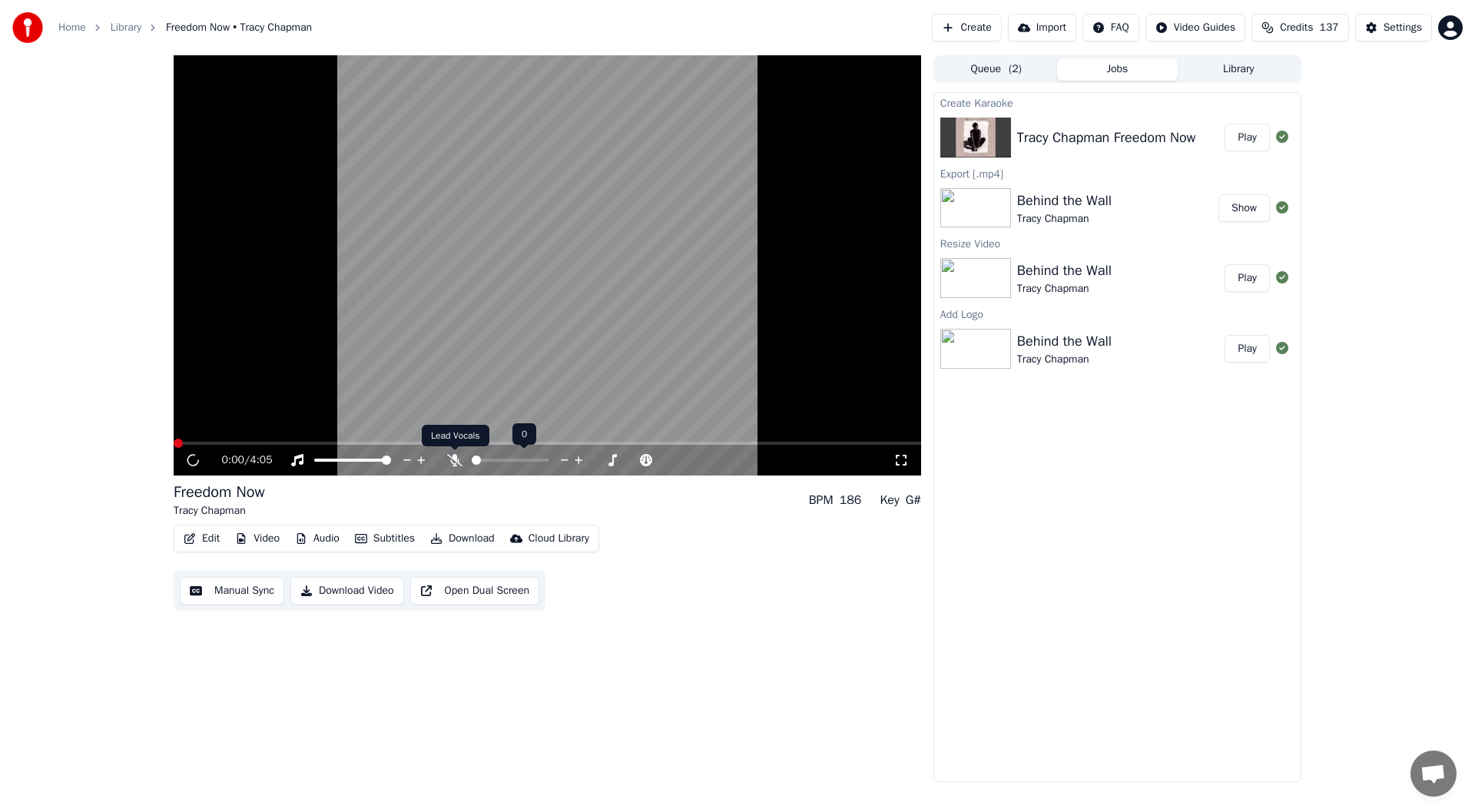 click 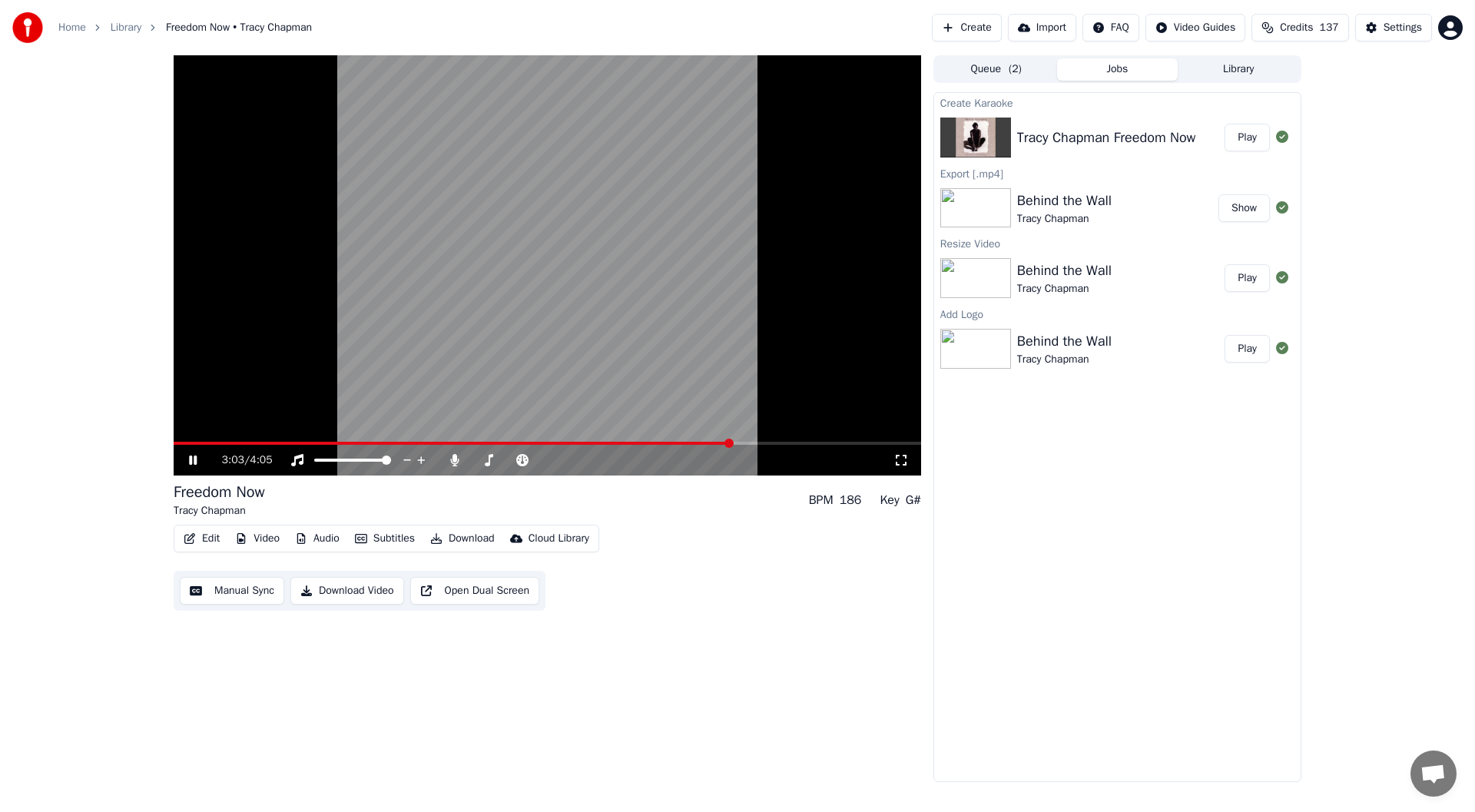 click at bounding box center [547, 443] 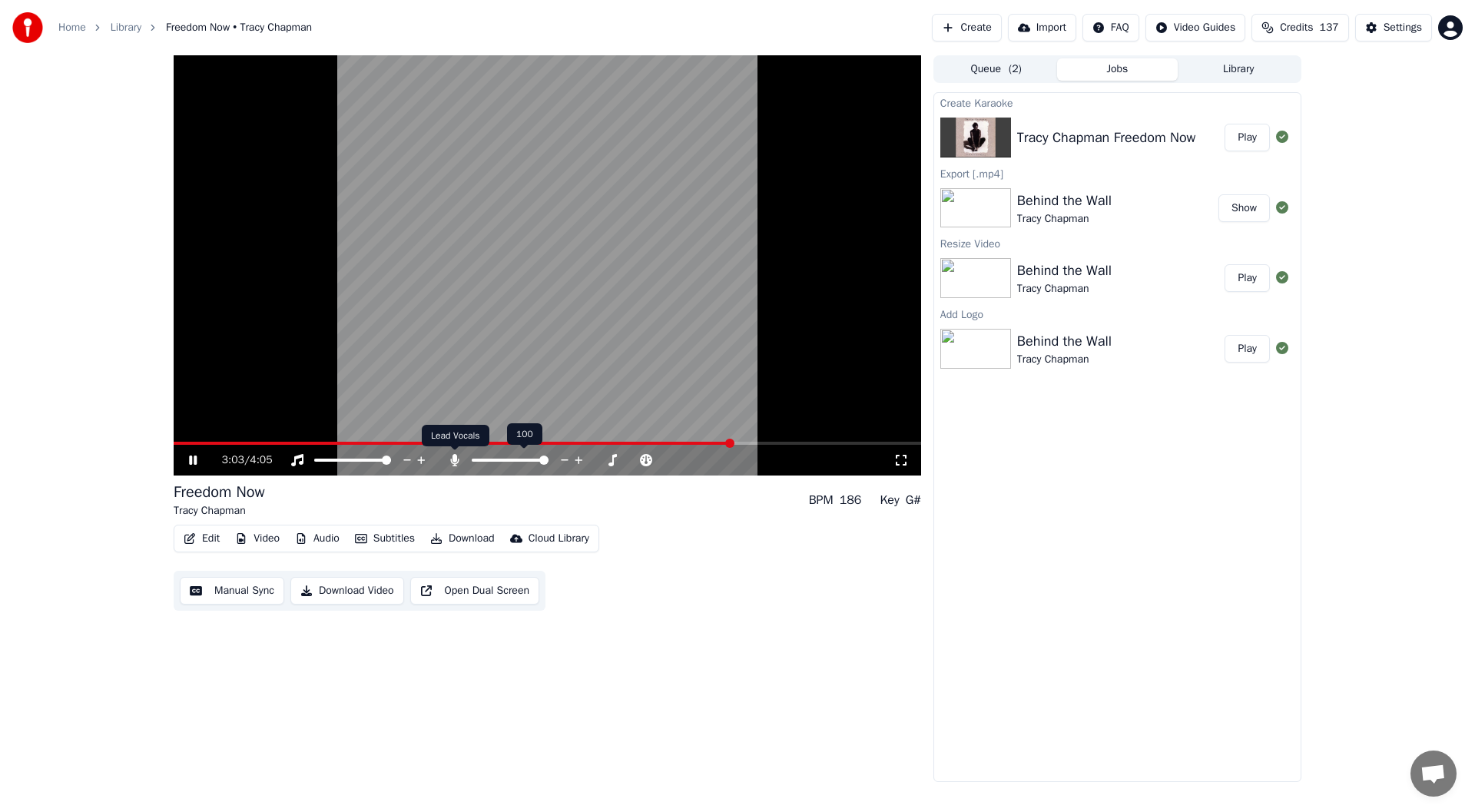 click 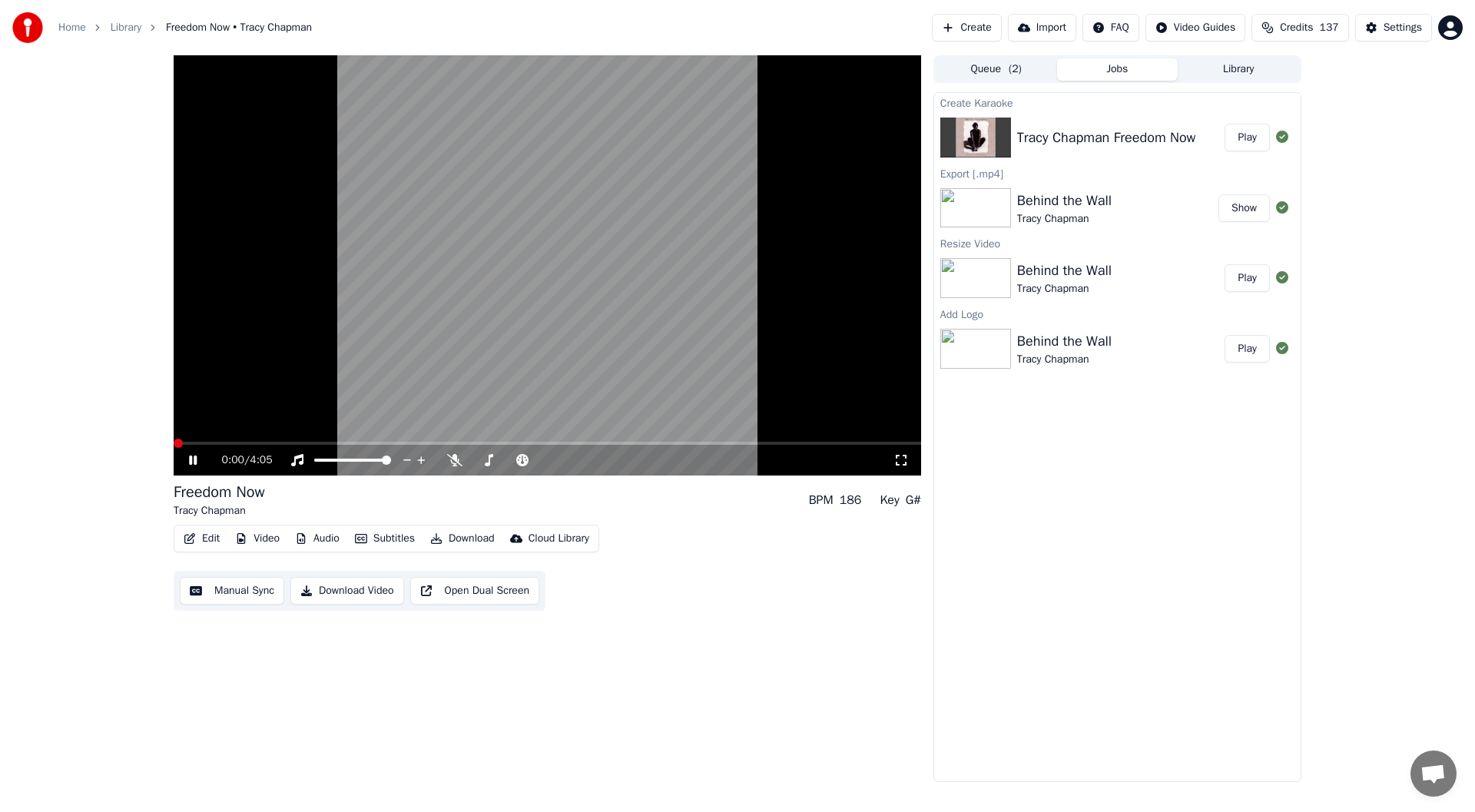 click at bounding box center (174, 443) 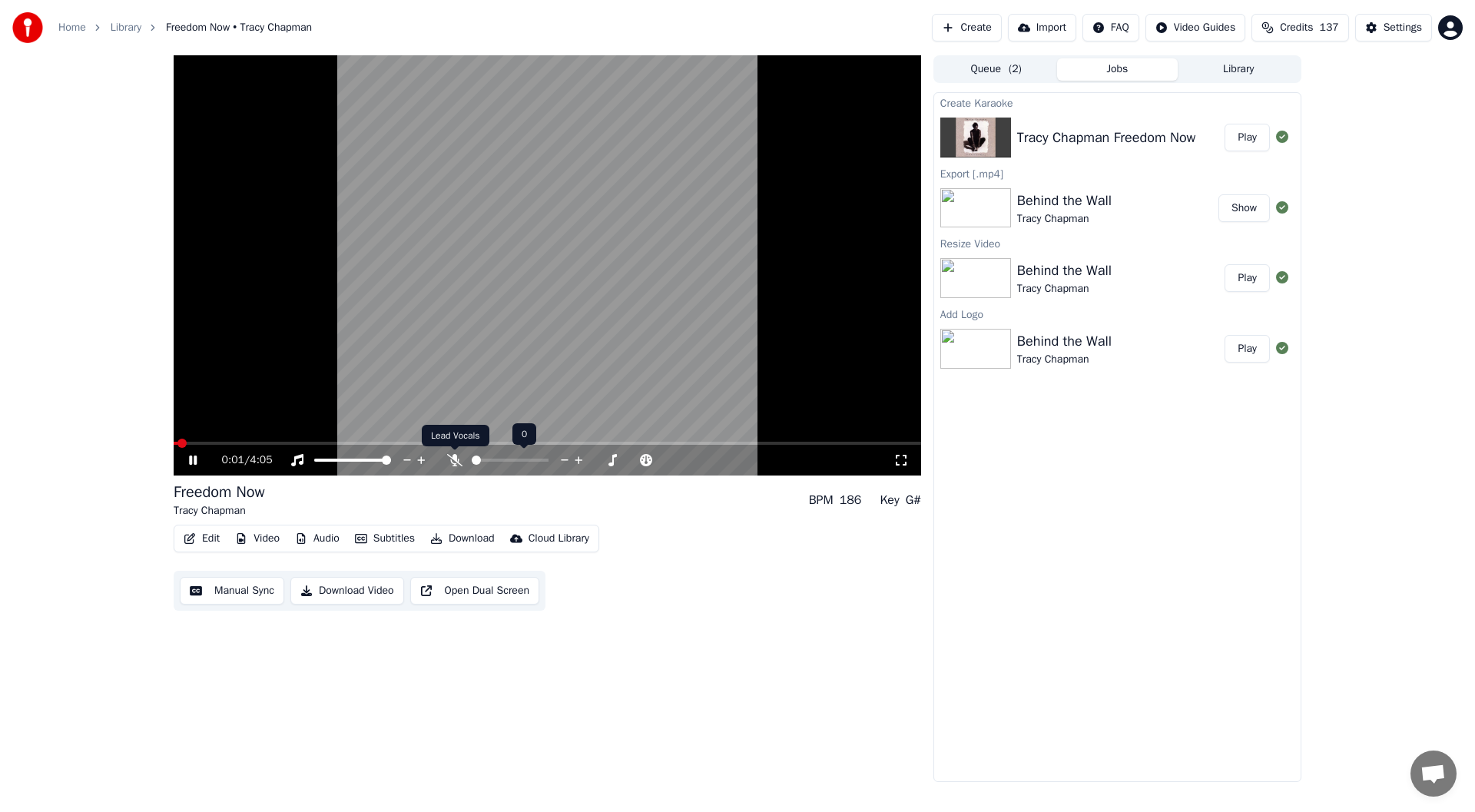 click 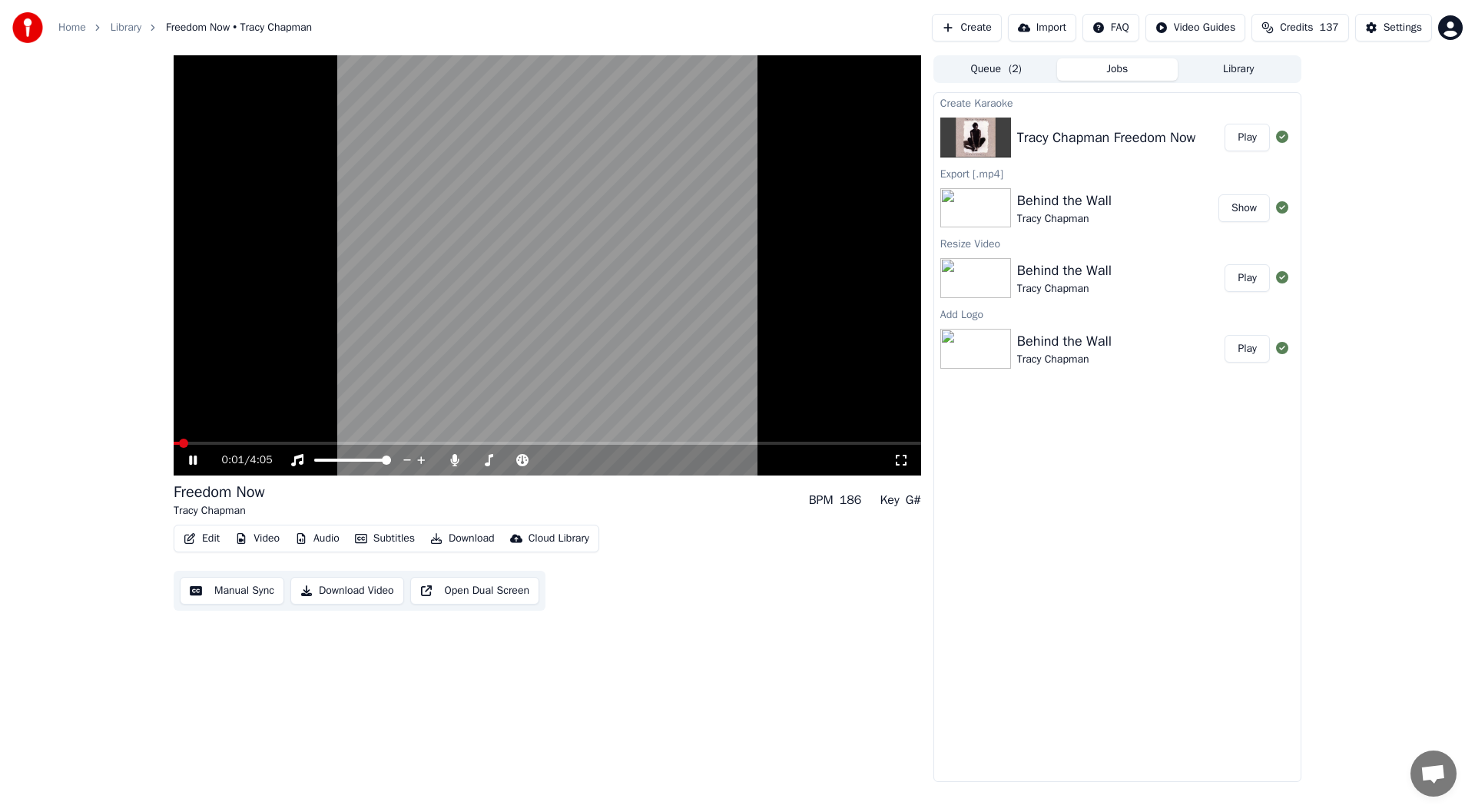 click on "Edit Video Audio Subtitles Download Cloud Library Manual Sync Download Video Open Dual Screen" at bounding box center [547, 568] 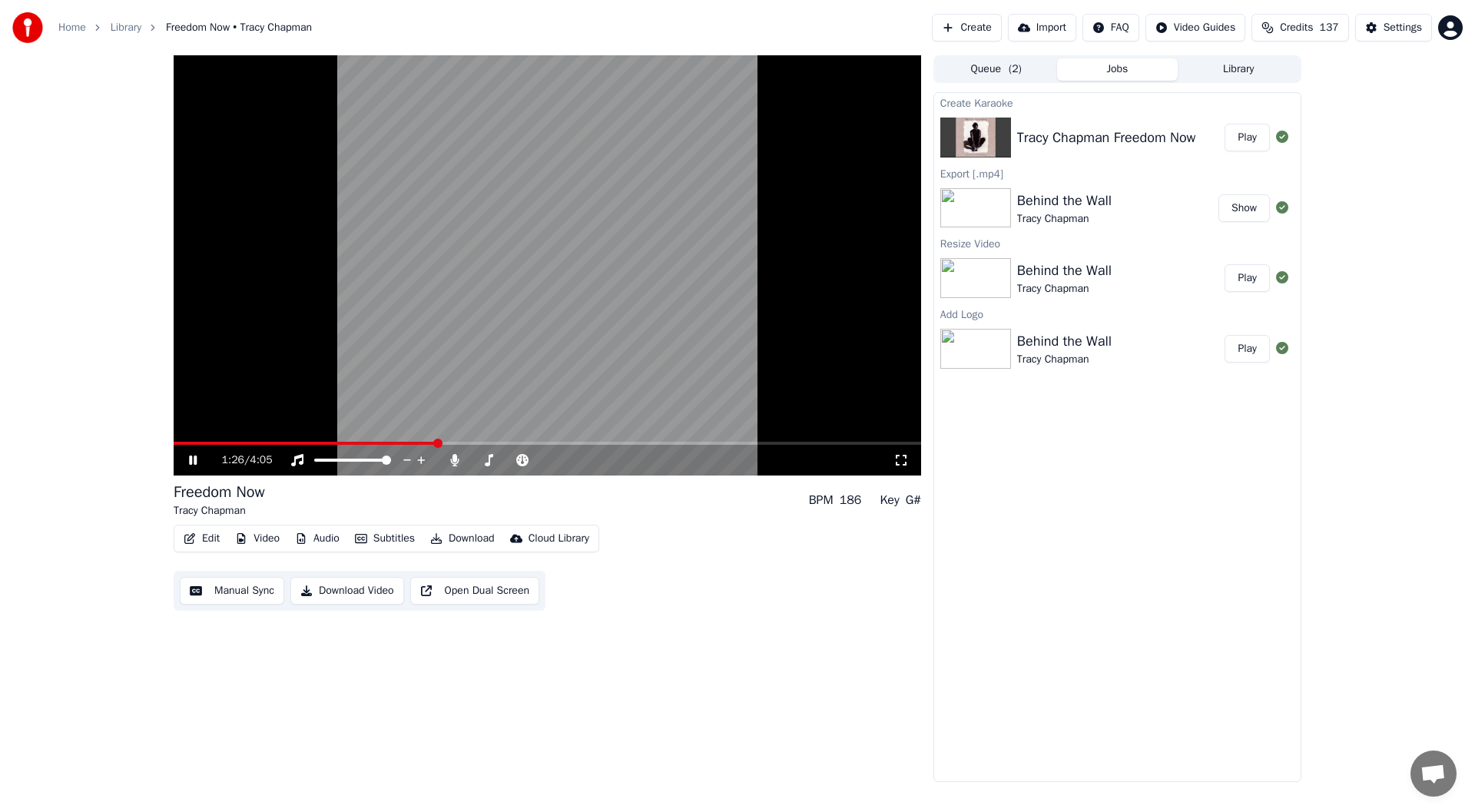 click 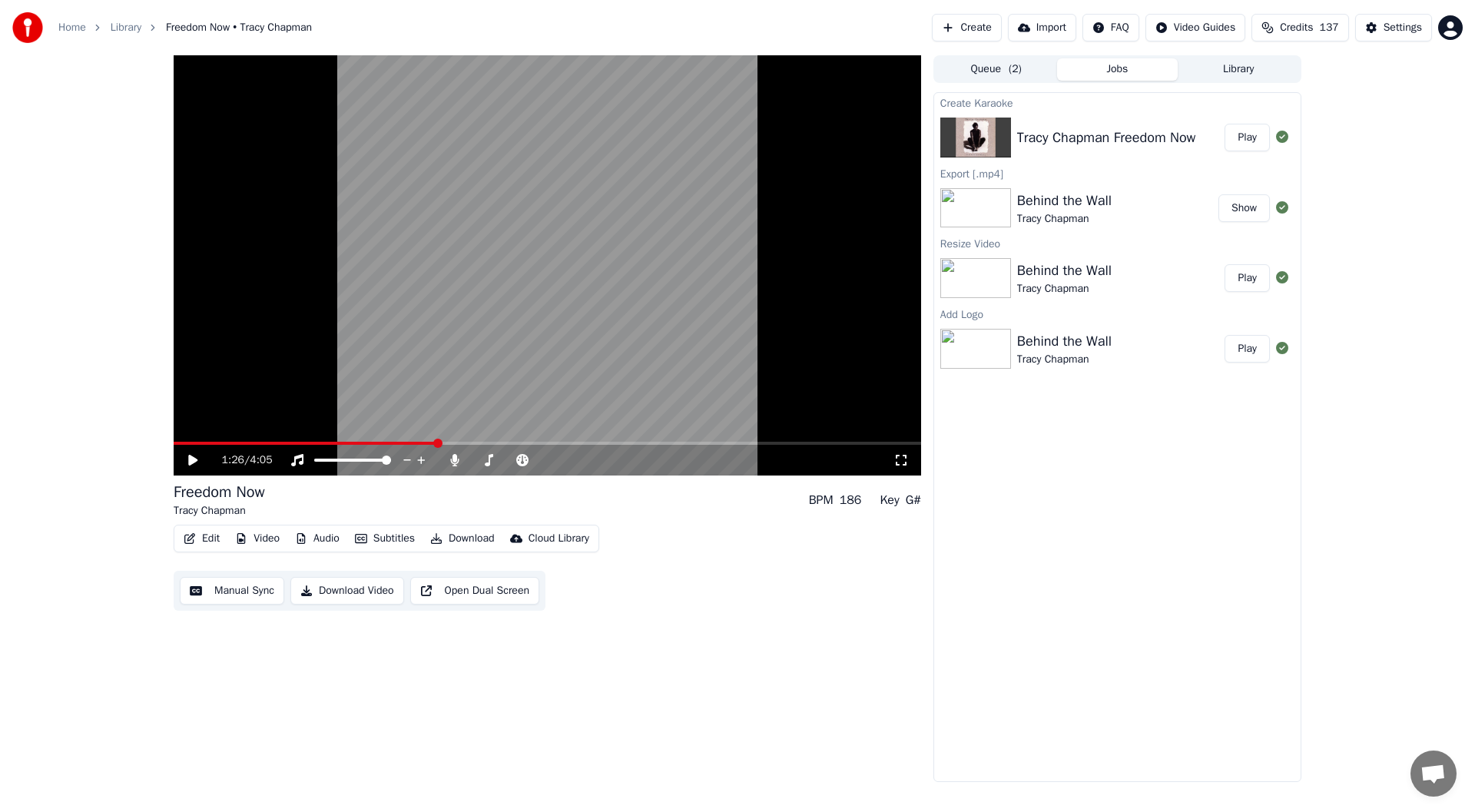 click on "Edit Video Audio Subtitles Download Cloud Library" at bounding box center [386, 539] 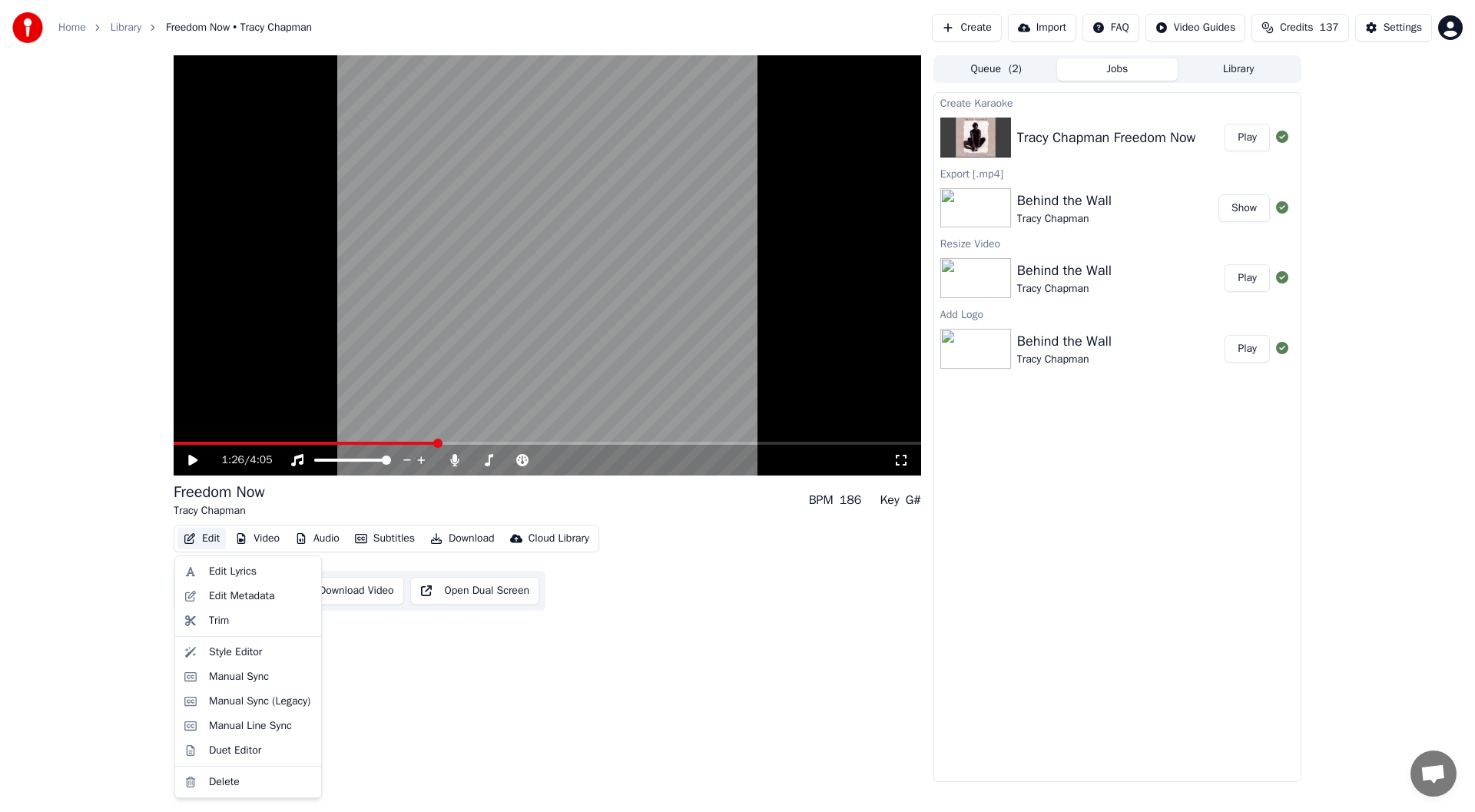click on "Edit" at bounding box center (201, 539) 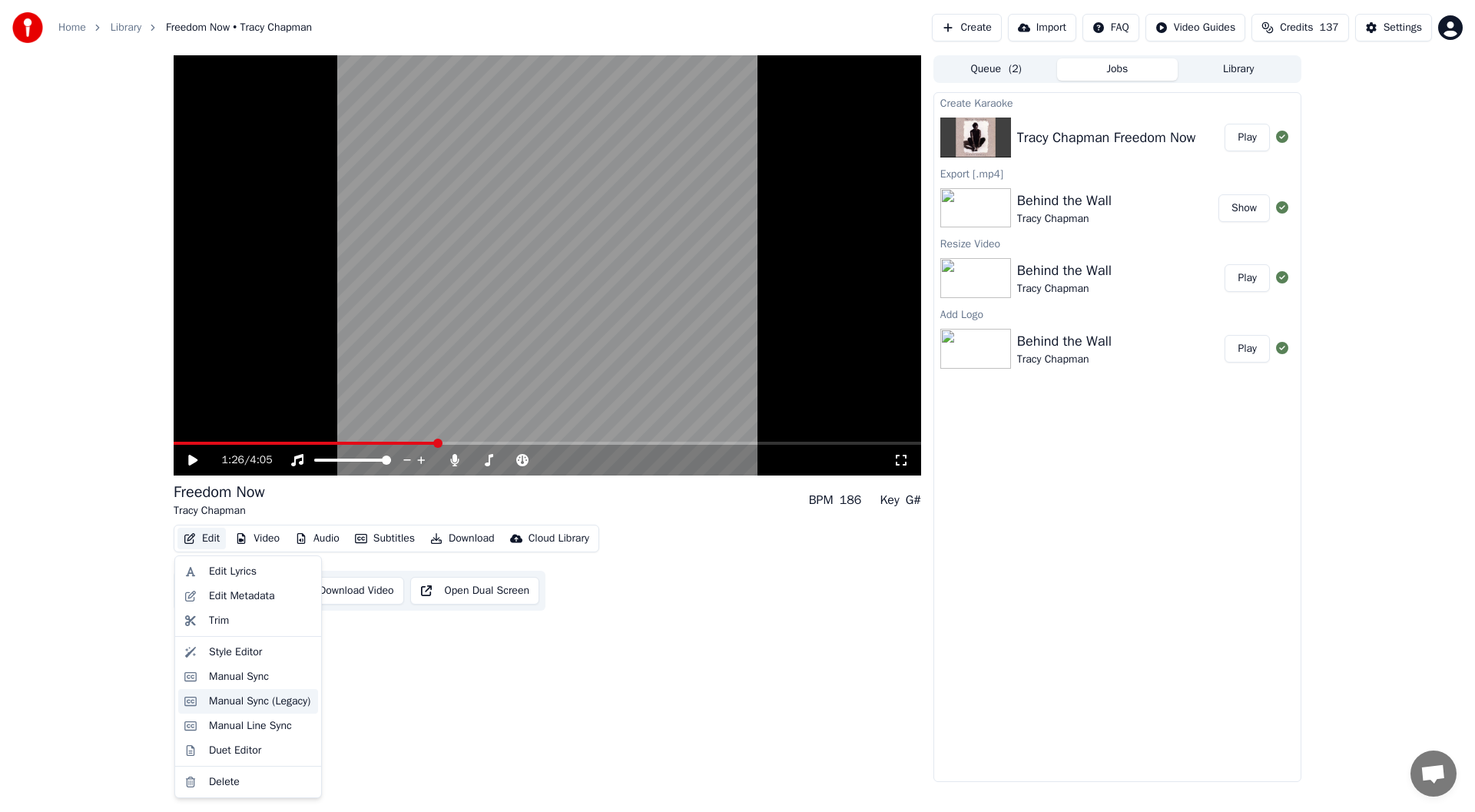 click on "Manual Sync (Legacy)" at bounding box center (260, 701) 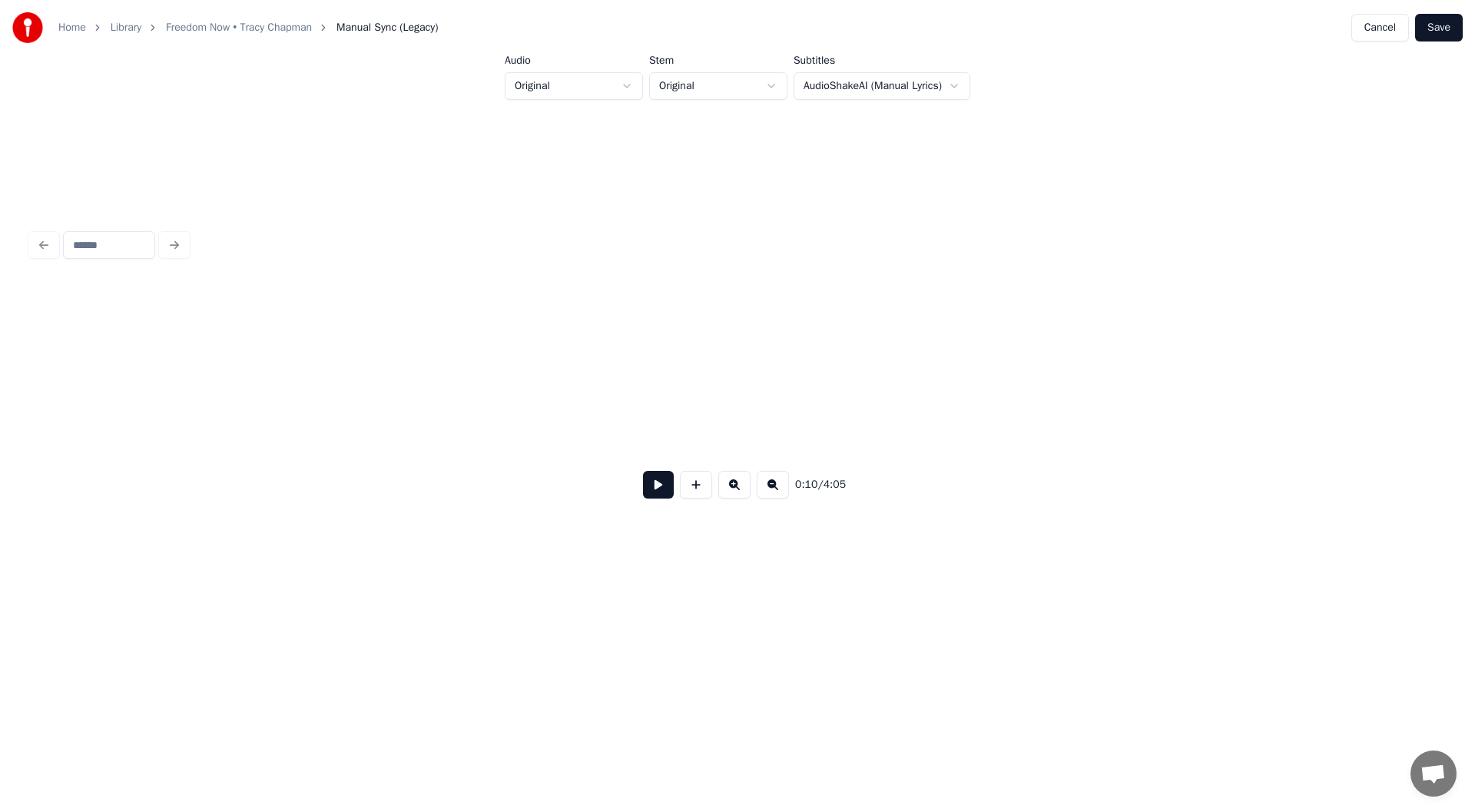scroll, scrollTop: 0, scrollLeft: 3324, axis: horizontal 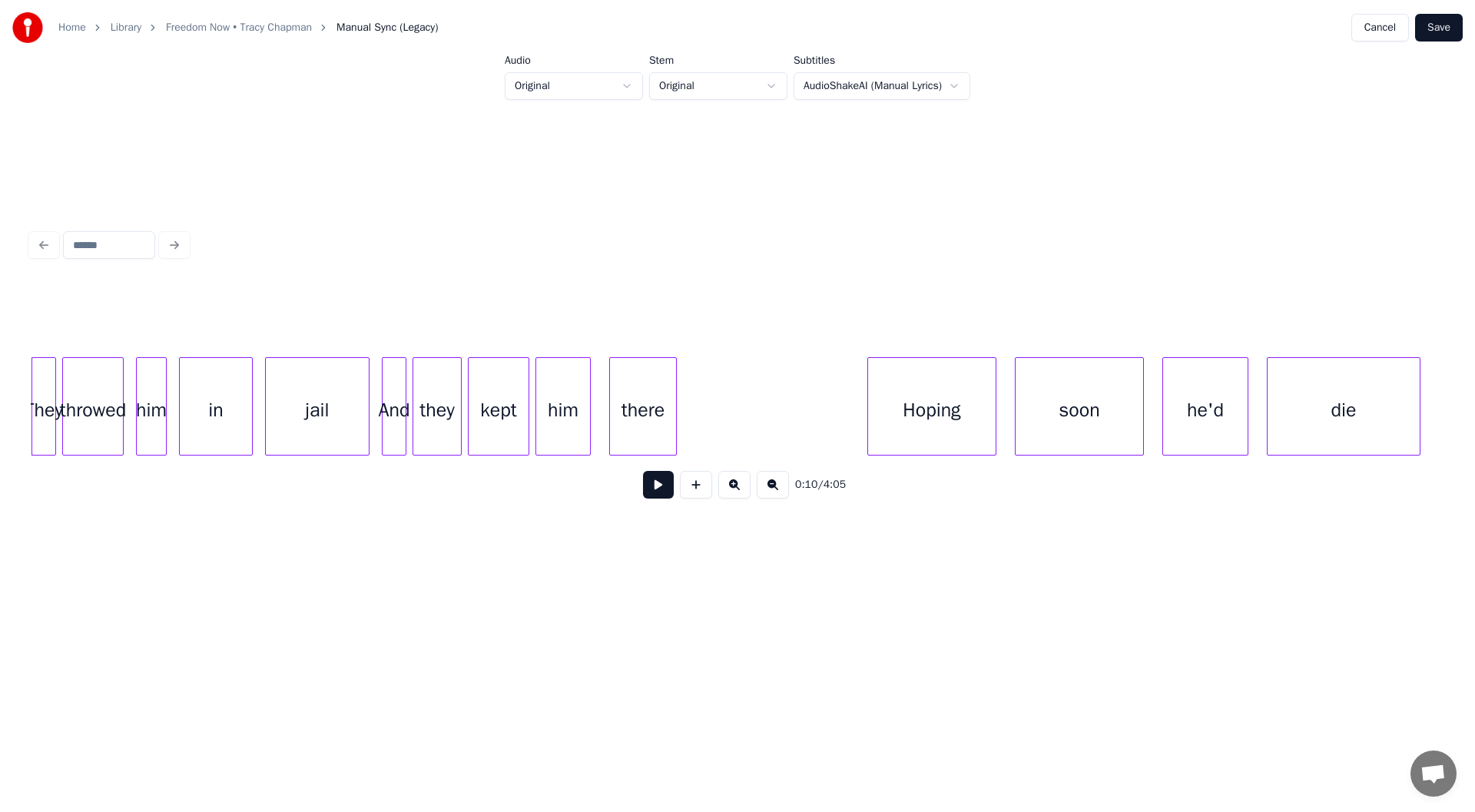 click at bounding box center (658, 485) 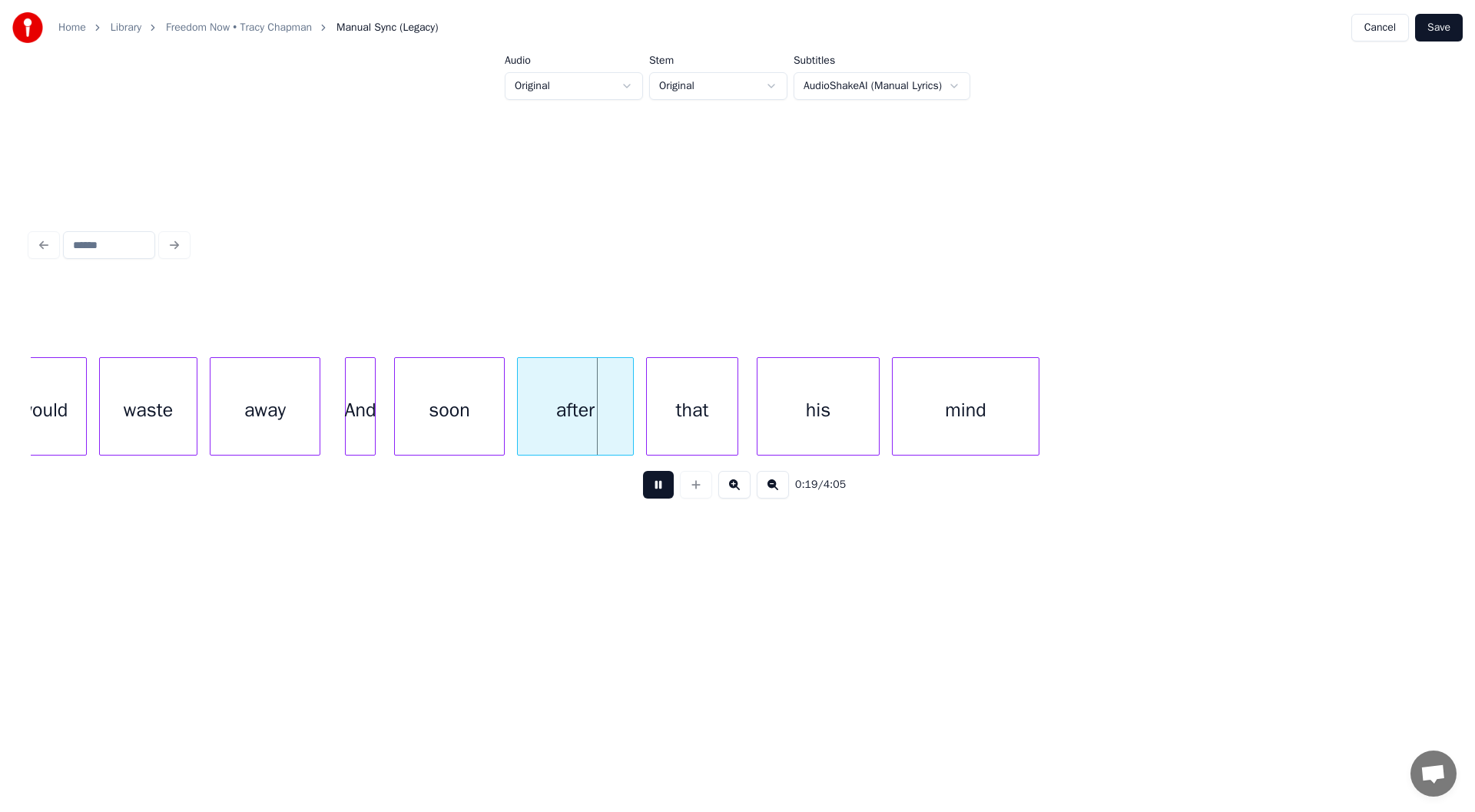scroll, scrollTop: 0, scrollLeft: 5383, axis: horizontal 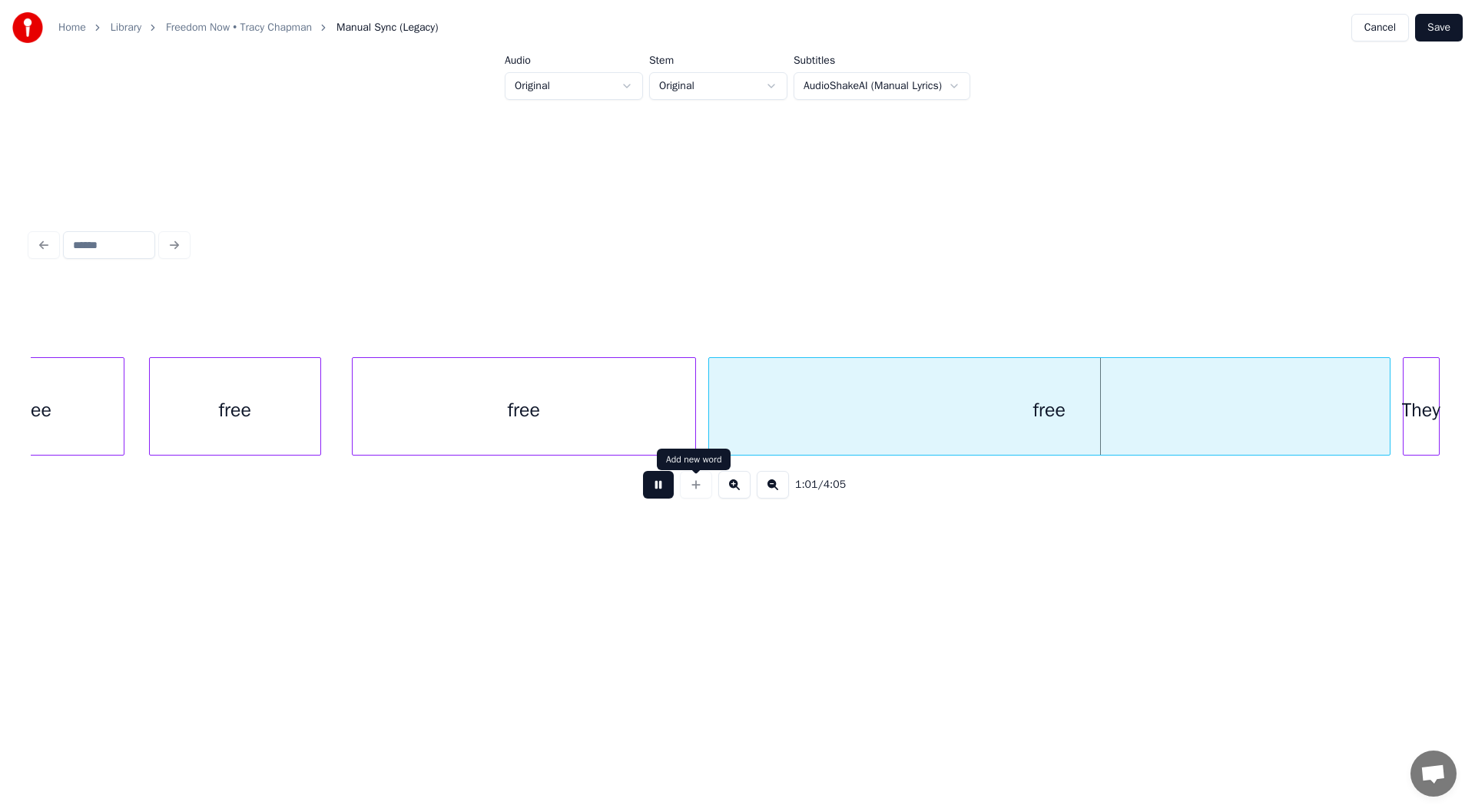 click at bounding box center (658, 485) 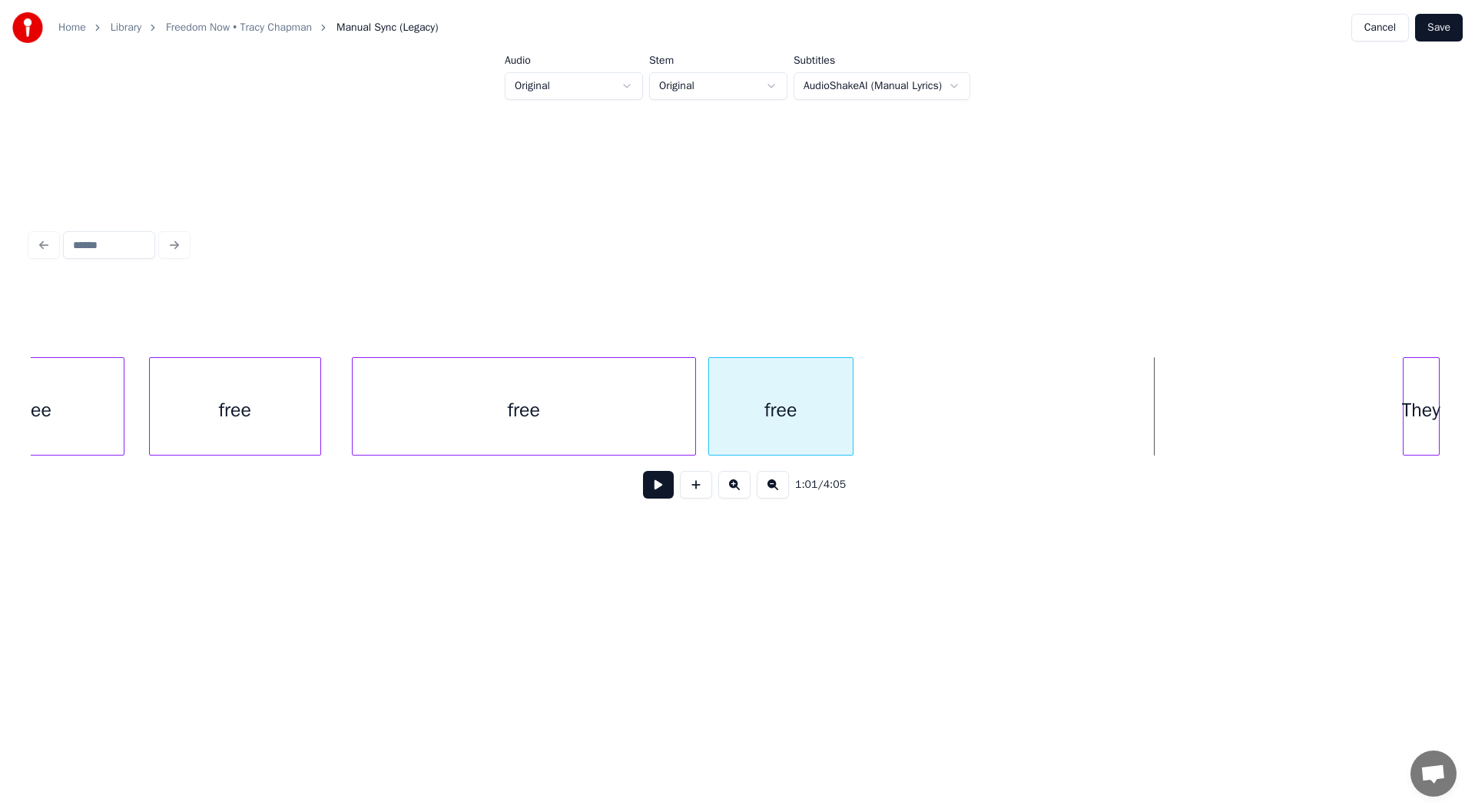 click at bounding box center [850, 406] 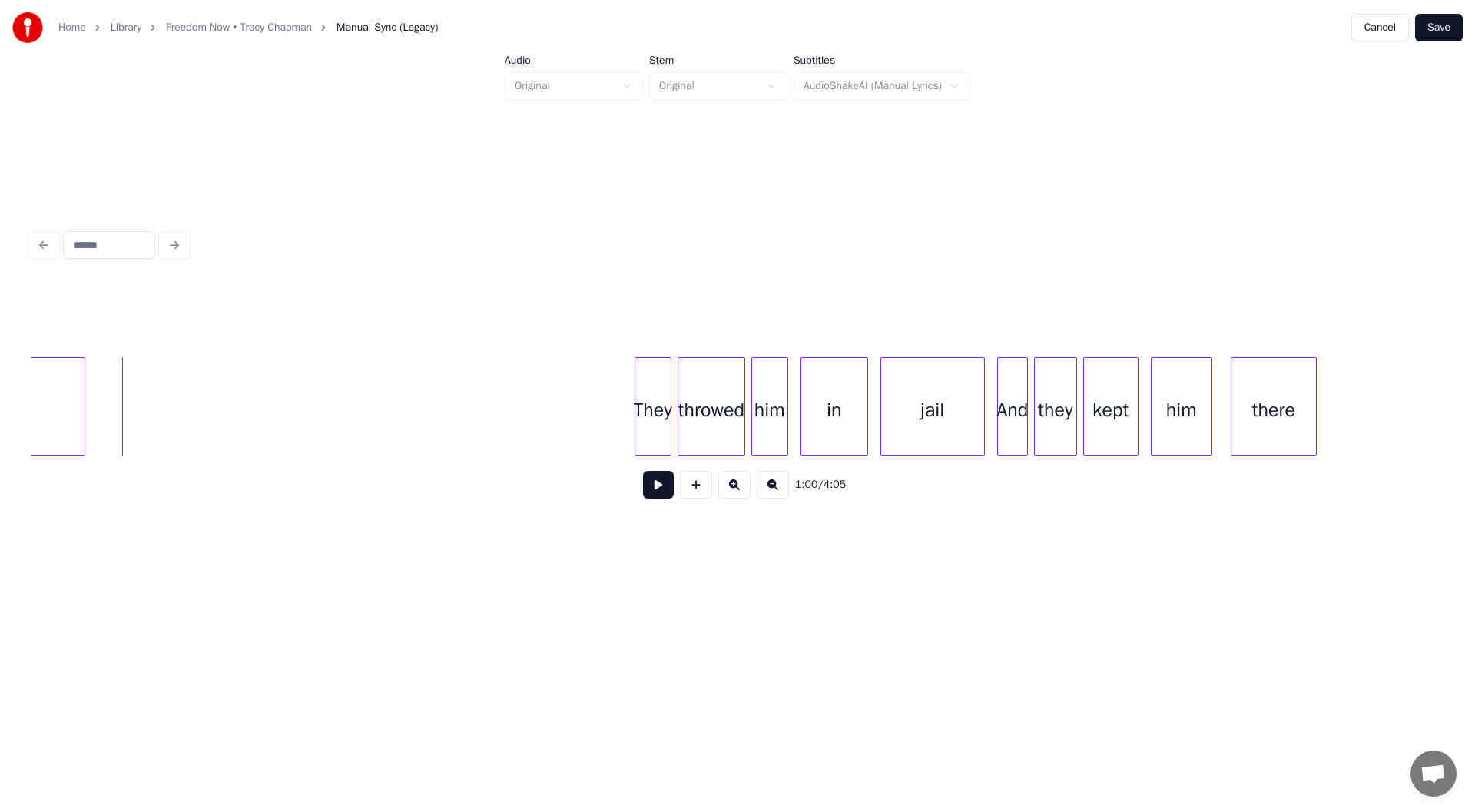scroll, scrollTop: 0, scrollLeft: 18725, axis: horizontal 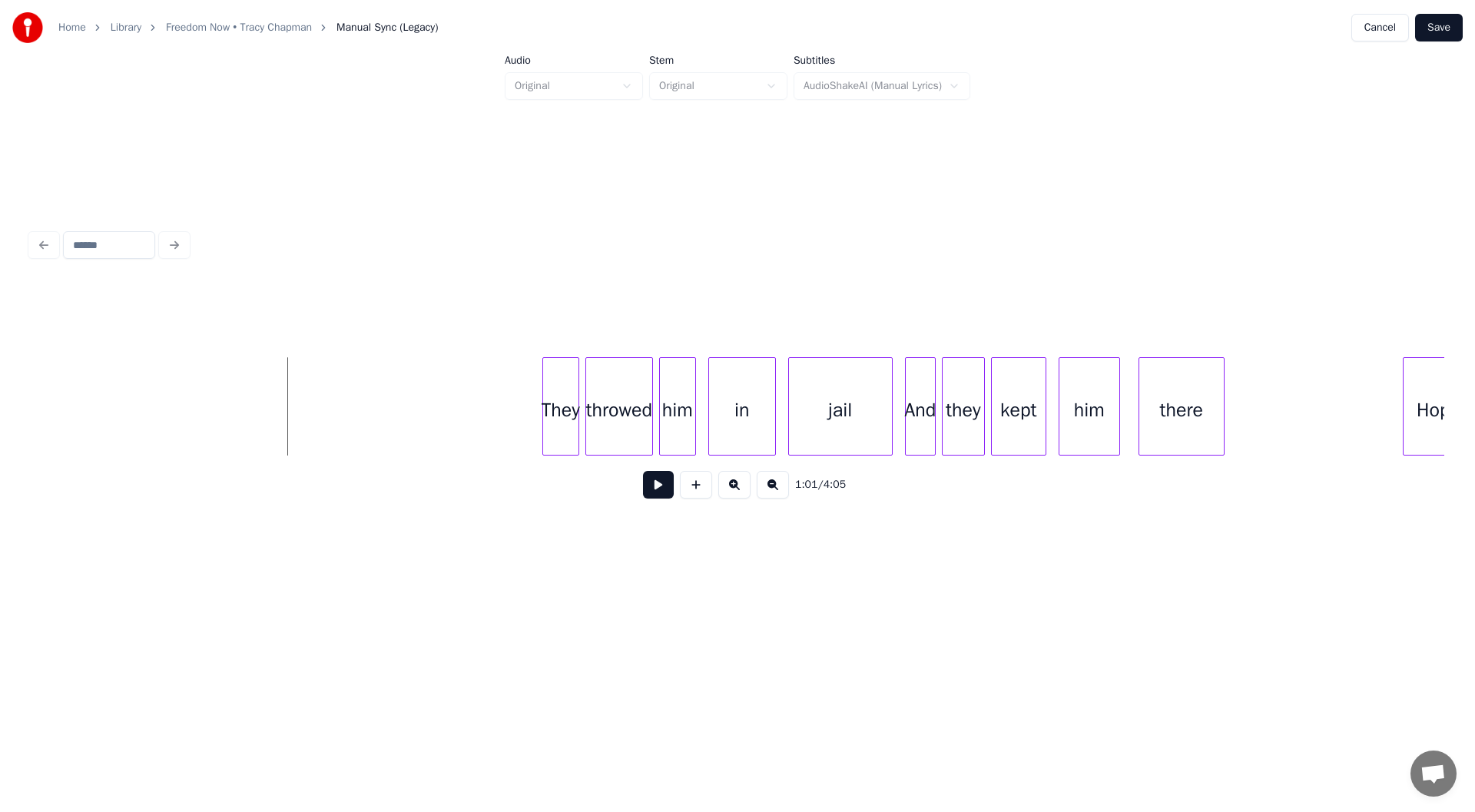drag, startPoint x: 644, startPoint y: 486, endPoint x: 656, endPoint y: 499, distance: 17.691806 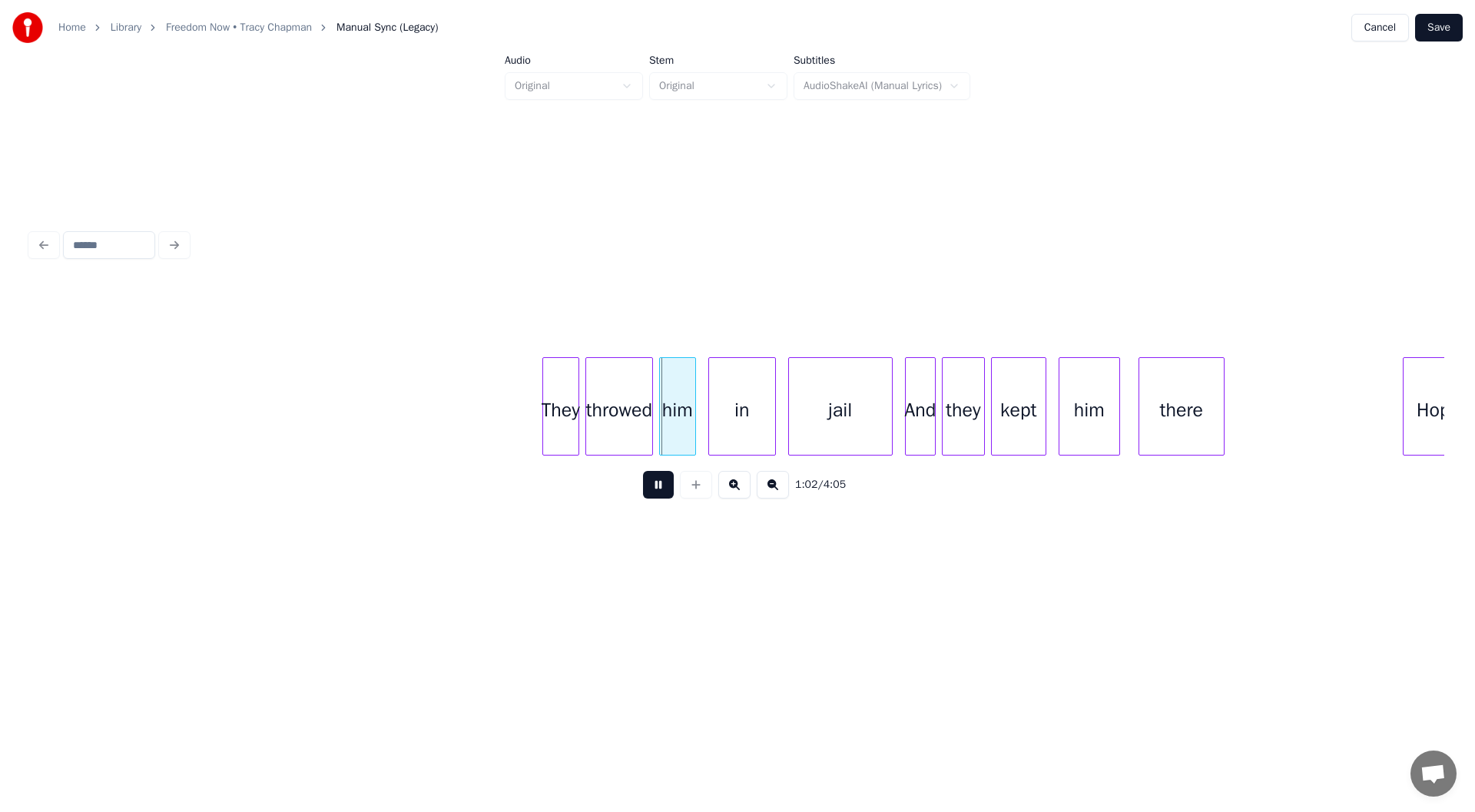 click at bounding box center (658, 485) 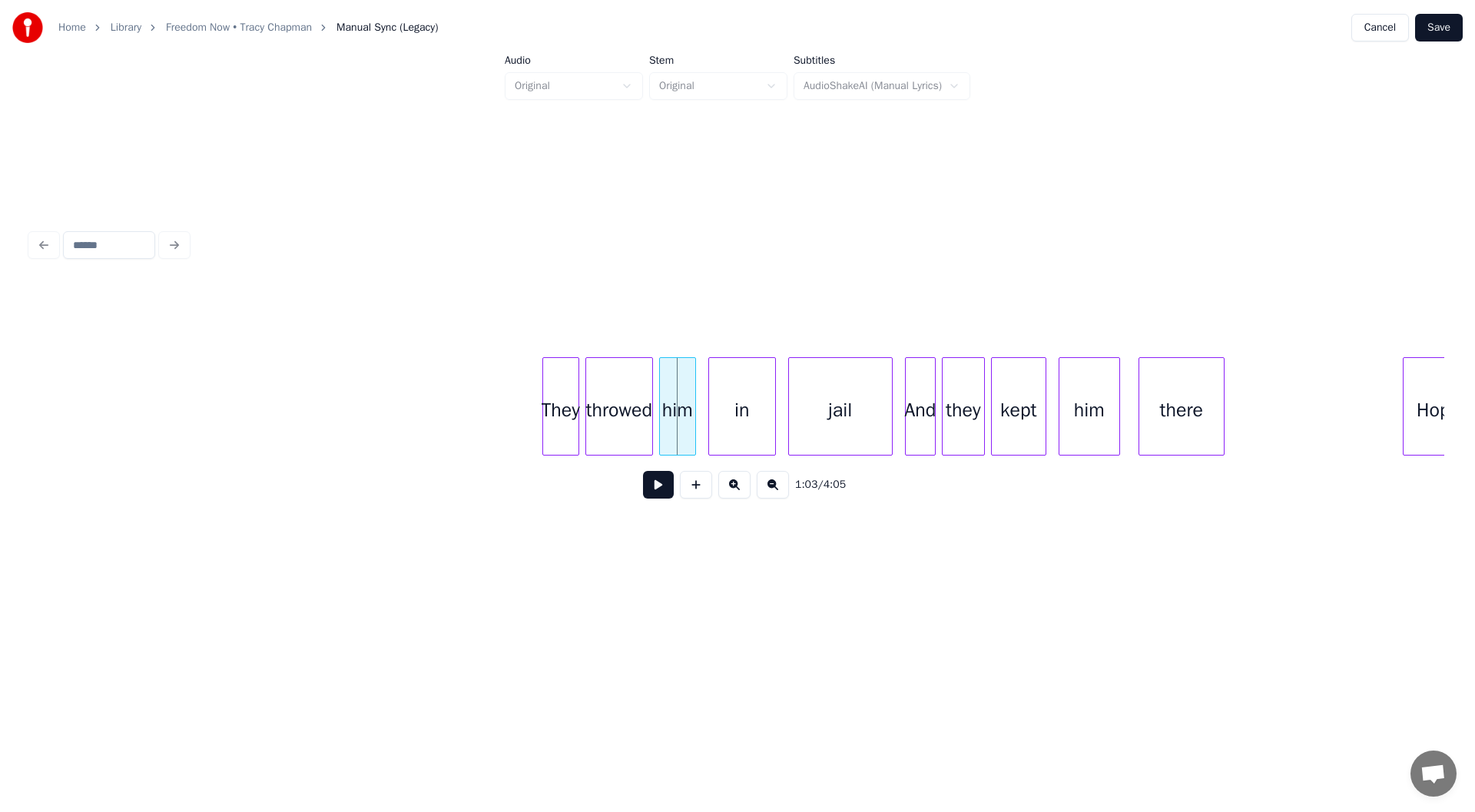 click on "They throwed him in jail And they kept him there Hoping" at bounding box center (19007, 406) 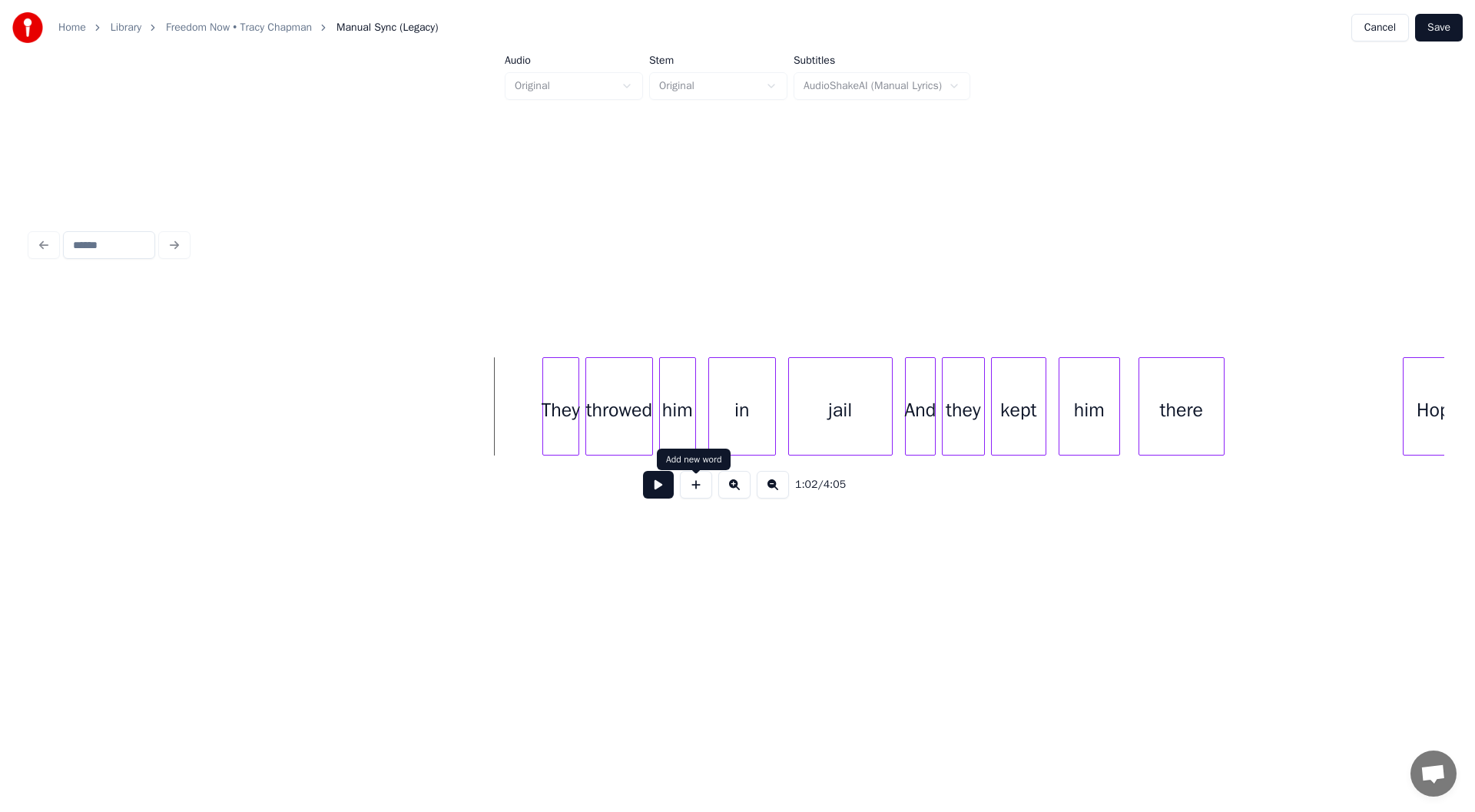 click at bounding box center (696, 485) 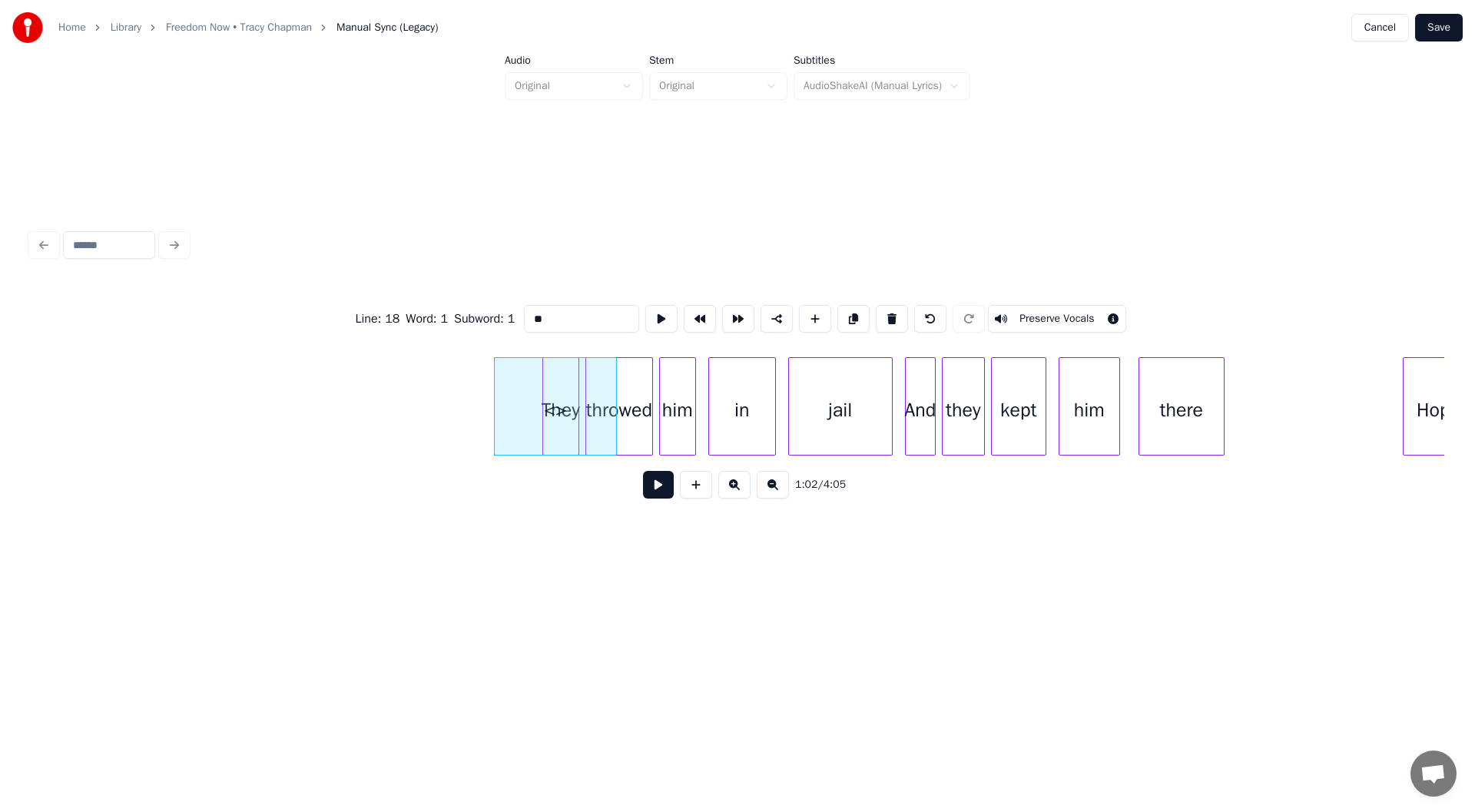 drag, startPoint x: 551, startPoint y: 317, endPoint x: 344, endPoint y: 300, distance: 207.69689 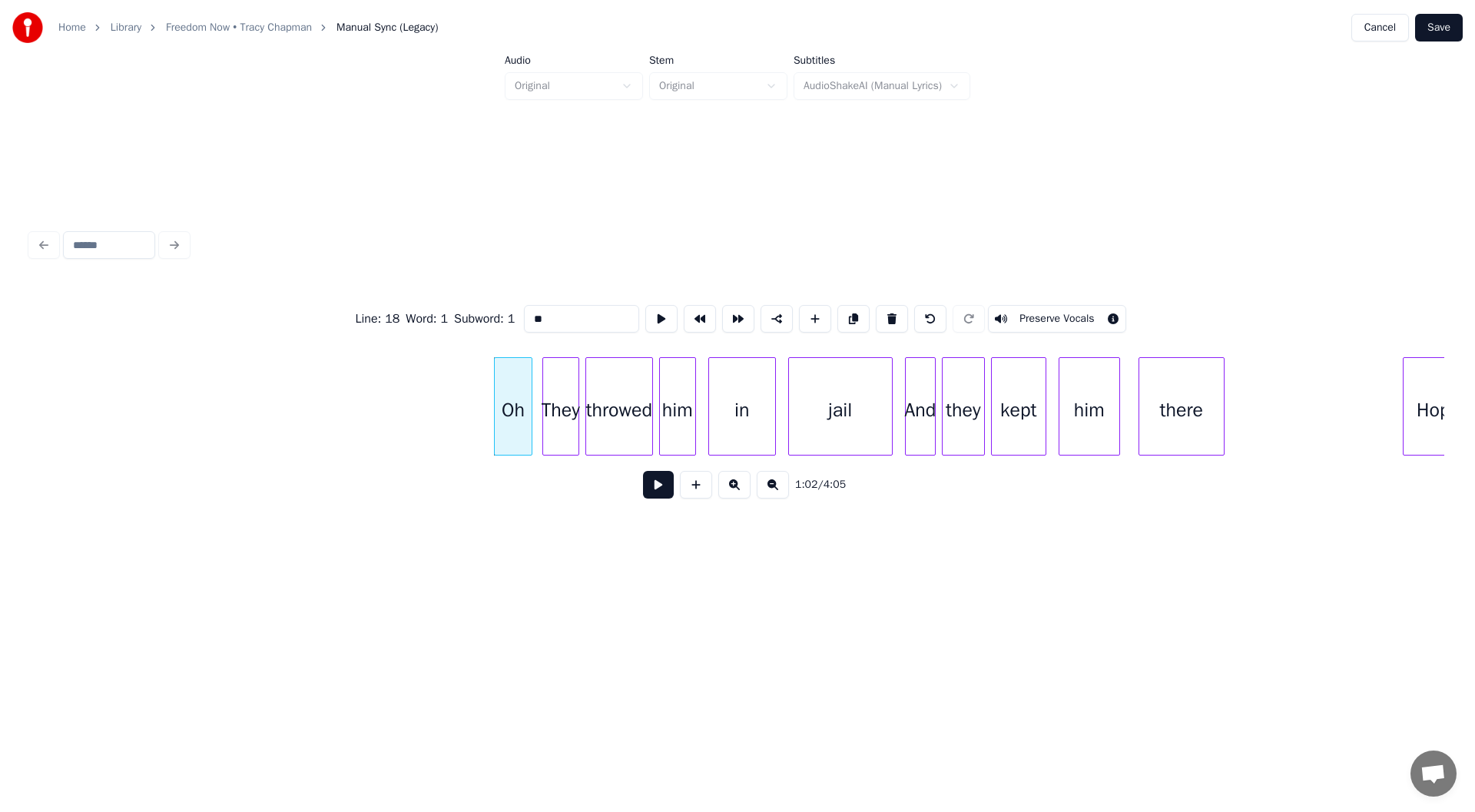 click on "Oh" at bounding box center [513, 406] 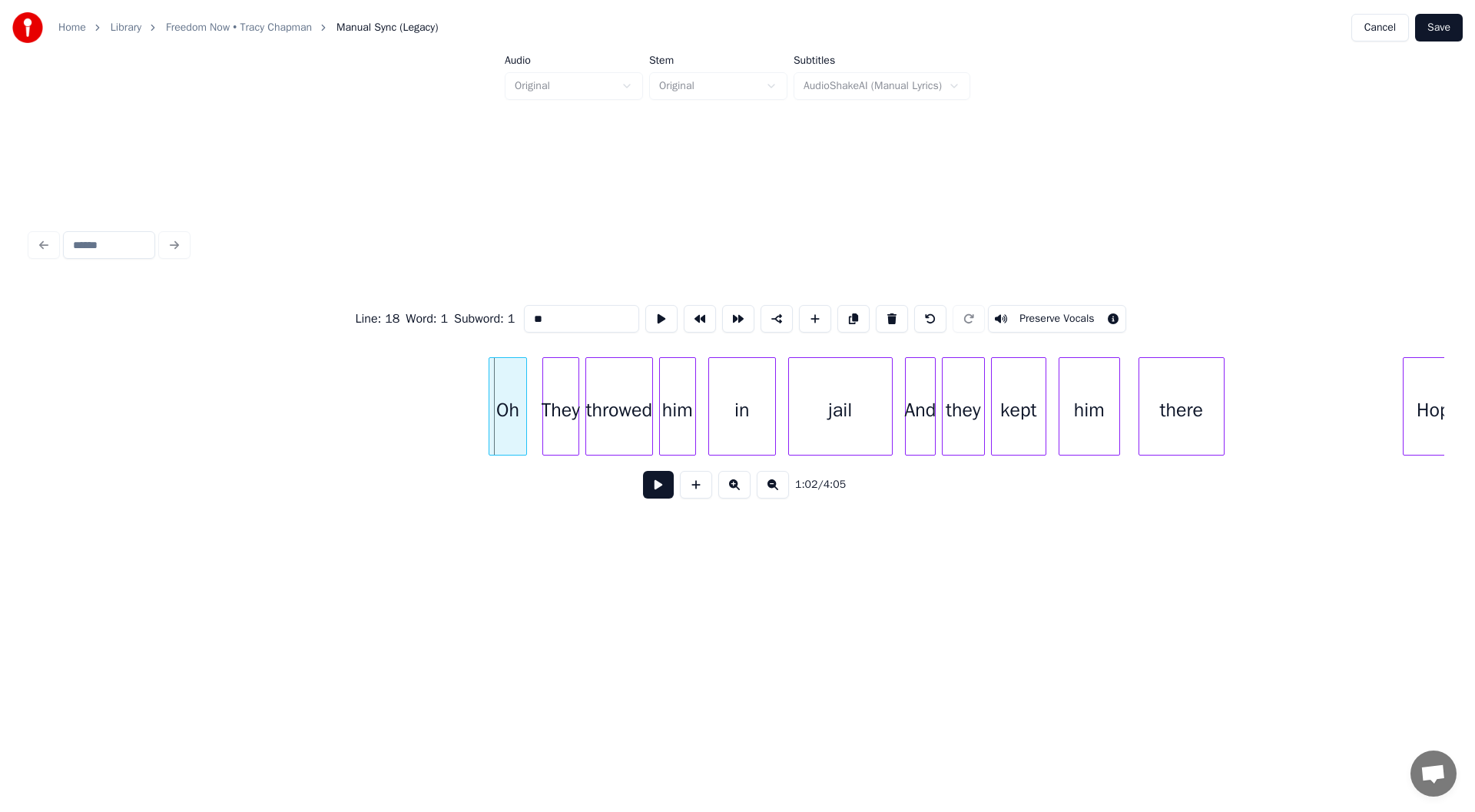 click on "Oh" at bounding box center (508, 410) 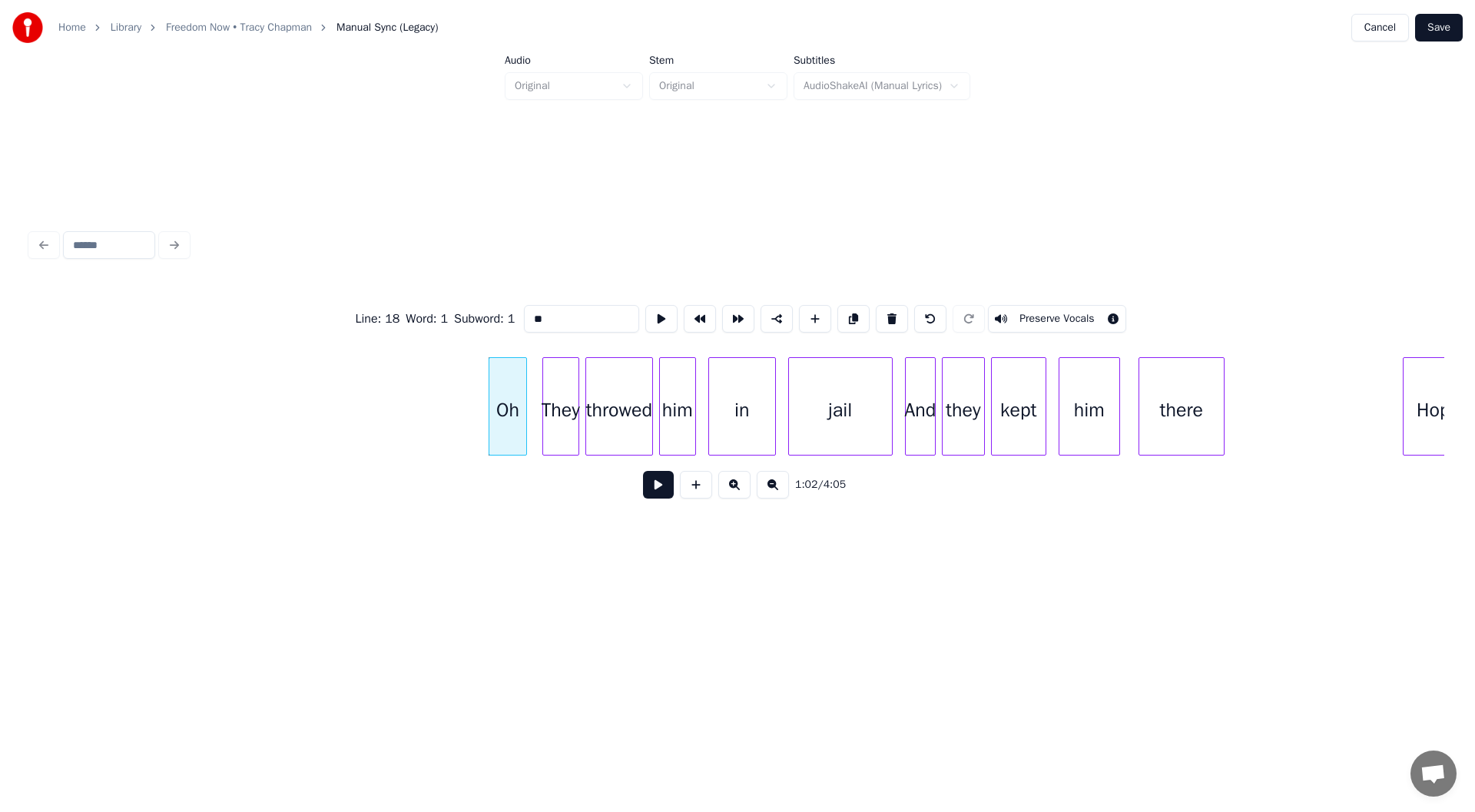 type on "**" 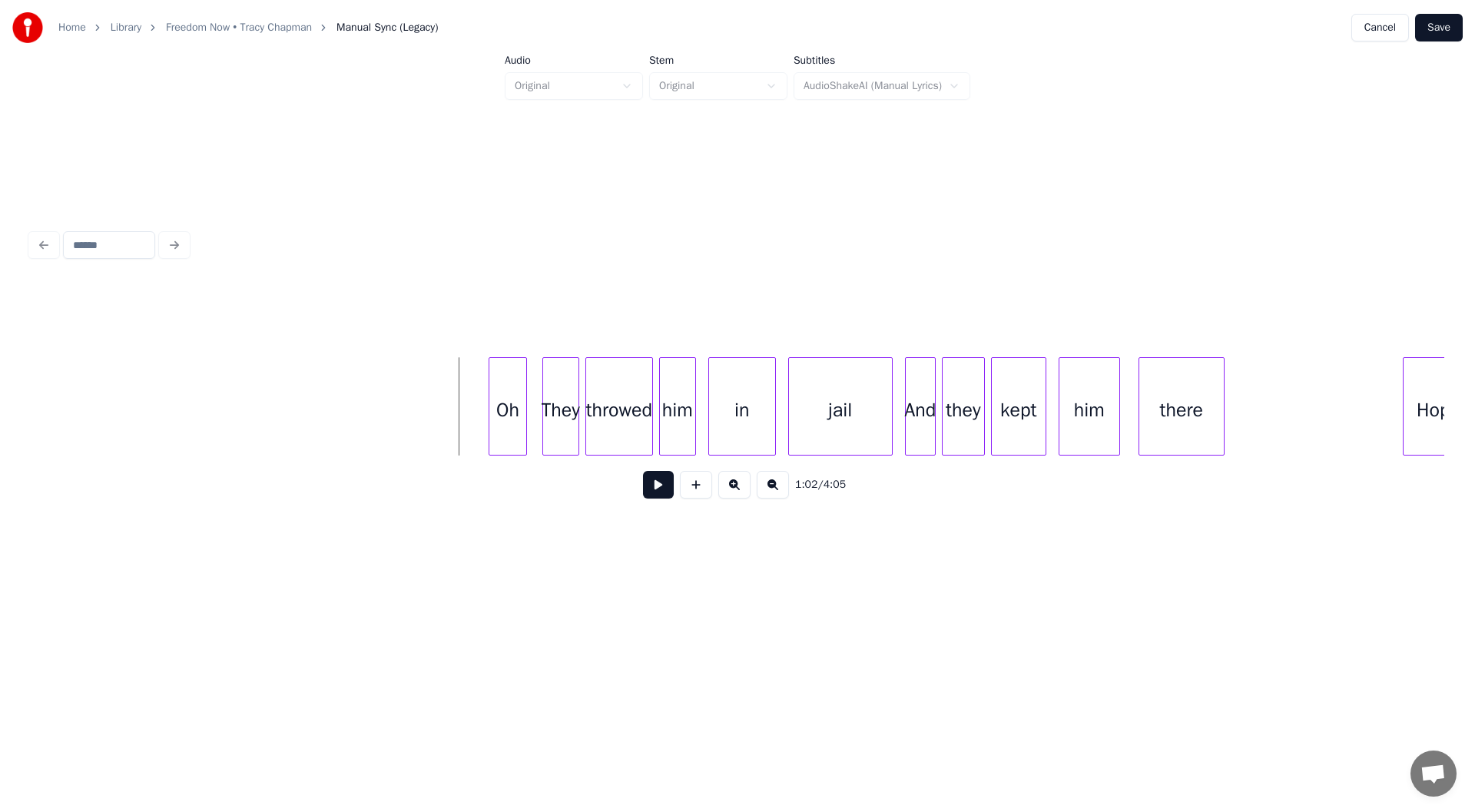 drag, startPoint x: 660, startPoint y: 492, endPoint x: 635, endPoint y: 492, distance: 25 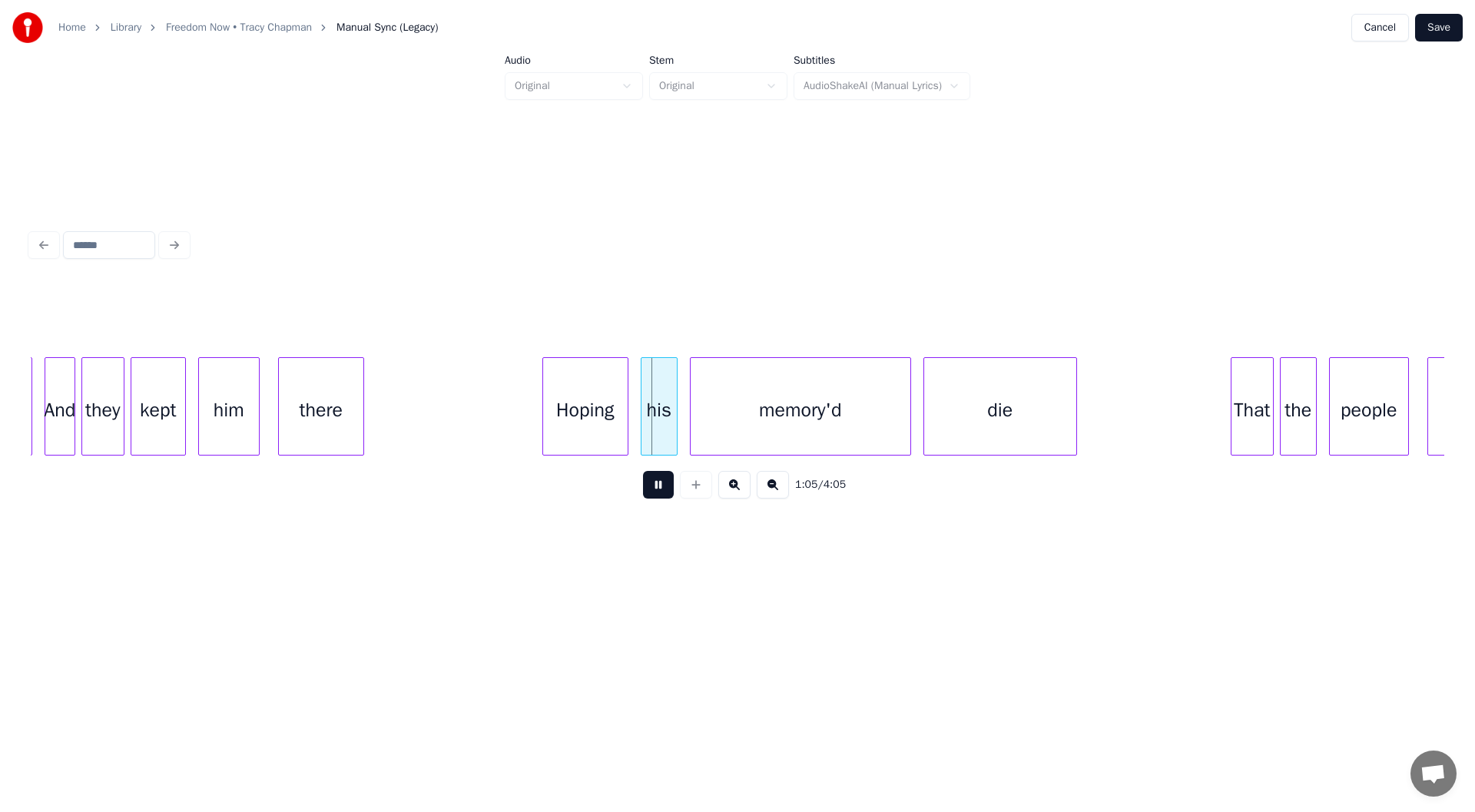 scroll, scrollTop: 0, scrollLeft: 19677, axis: horizontal 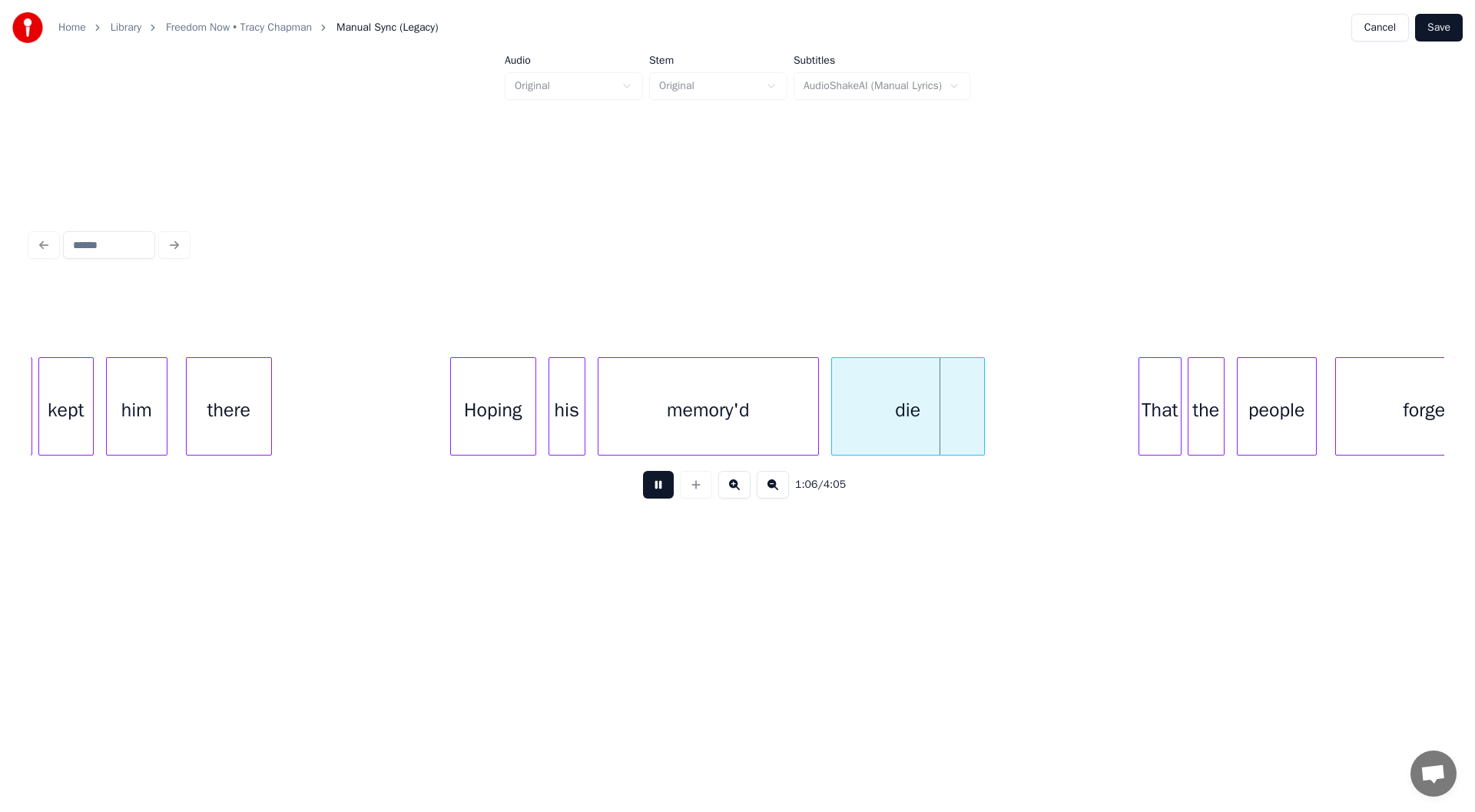 click at bounding box center (658, 485) 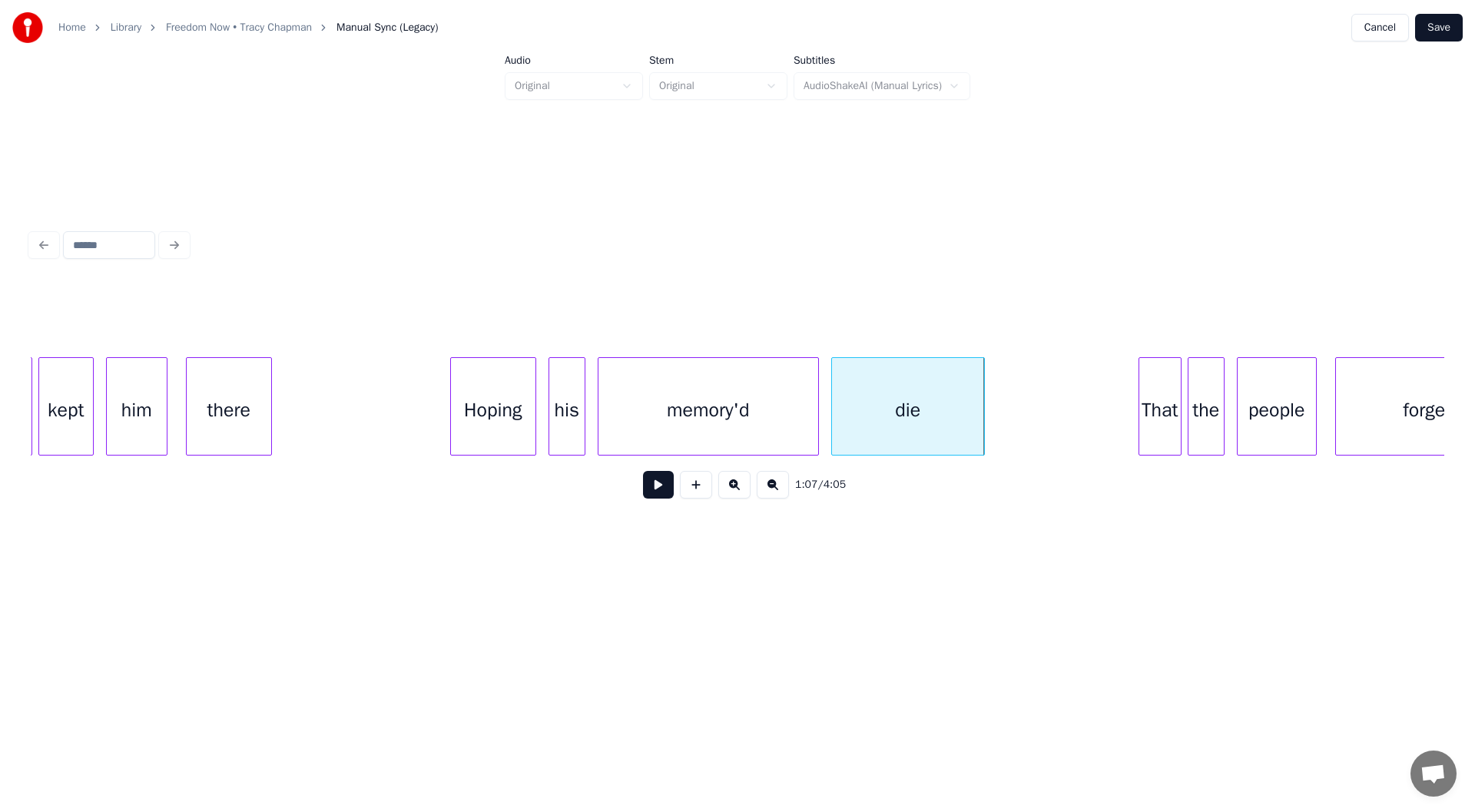 click on "memory'd" at bounding box center (708, 410) 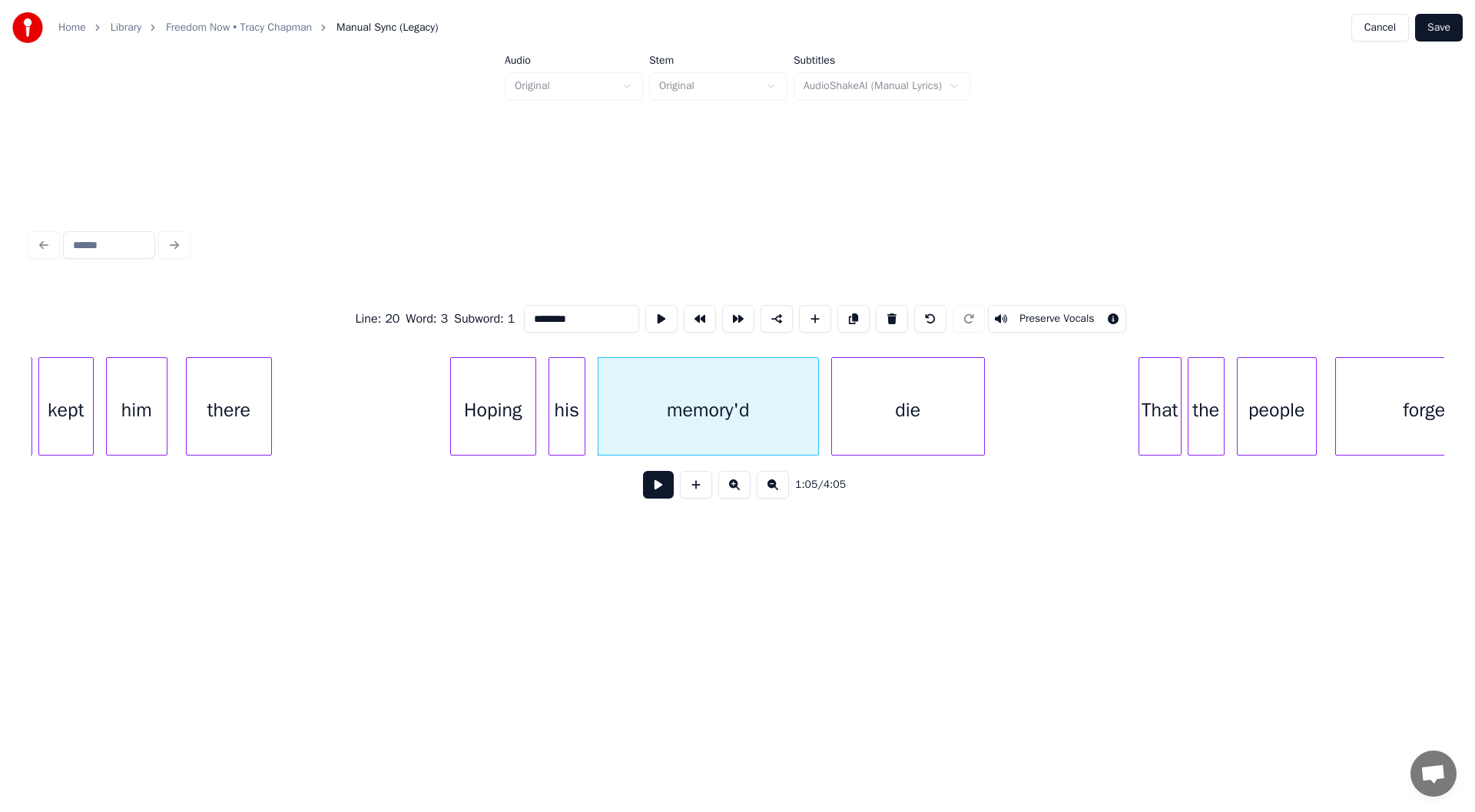 click on "********" at bounding box center (582, 319) 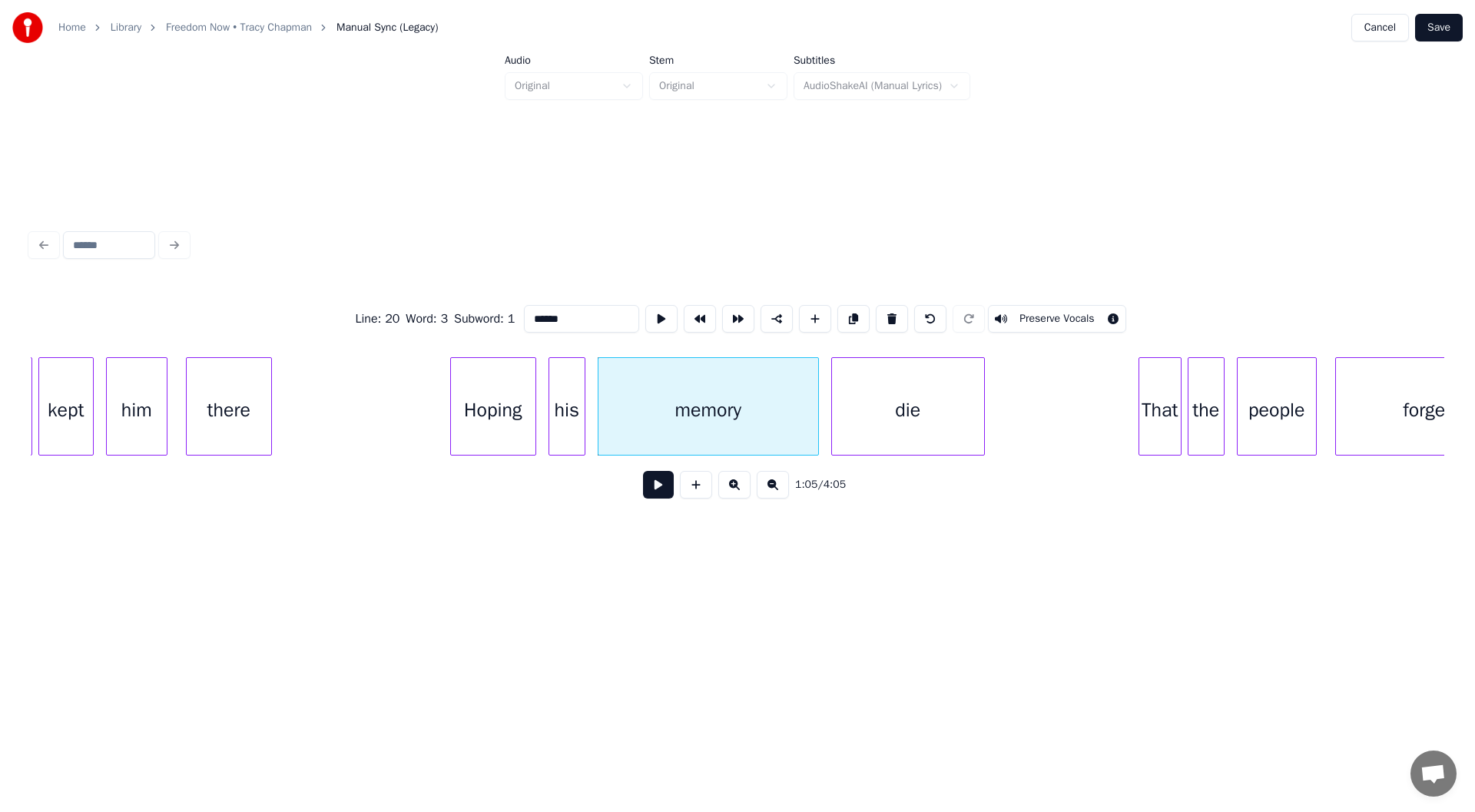 type on "******" 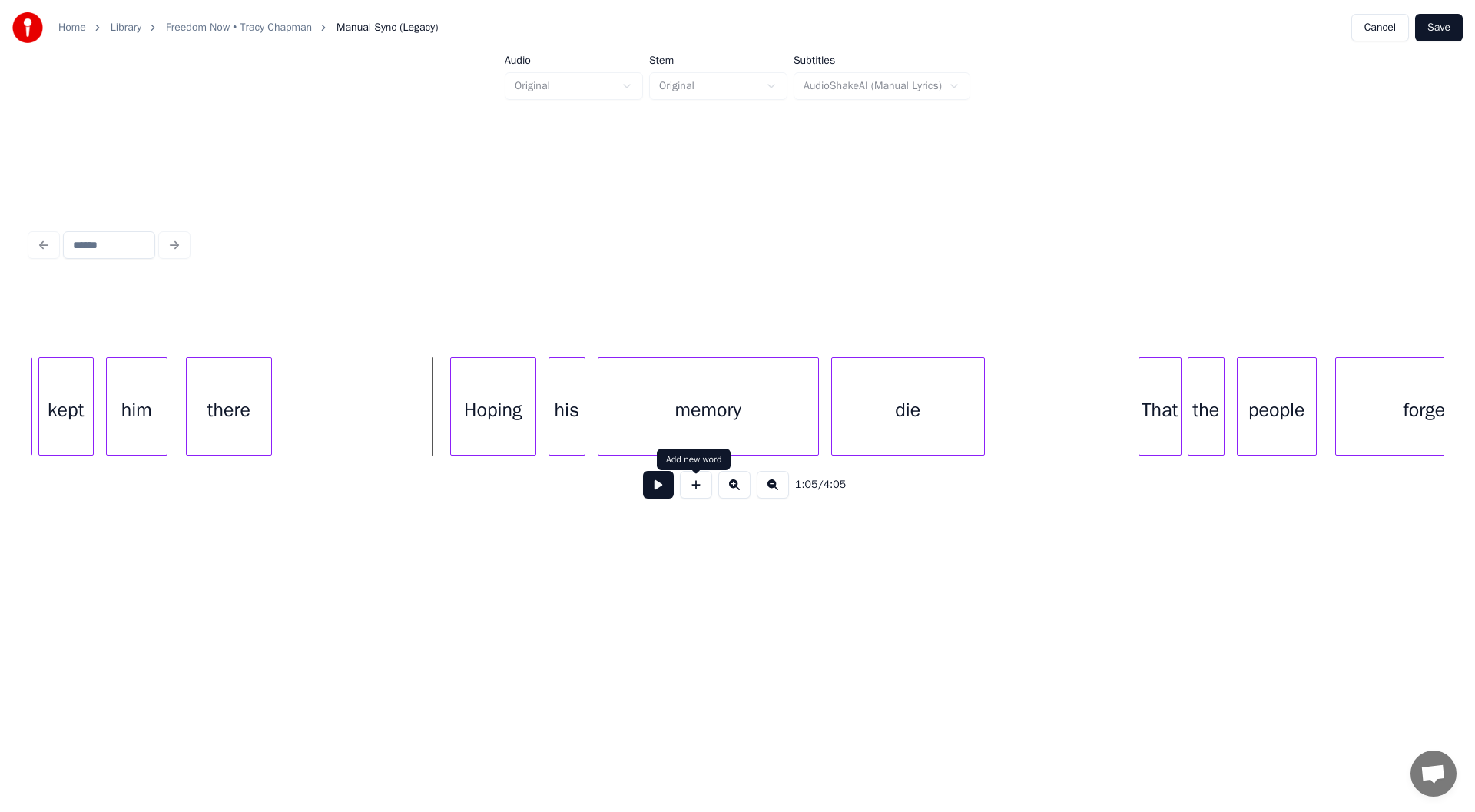 click at bounding box center [658, 485] 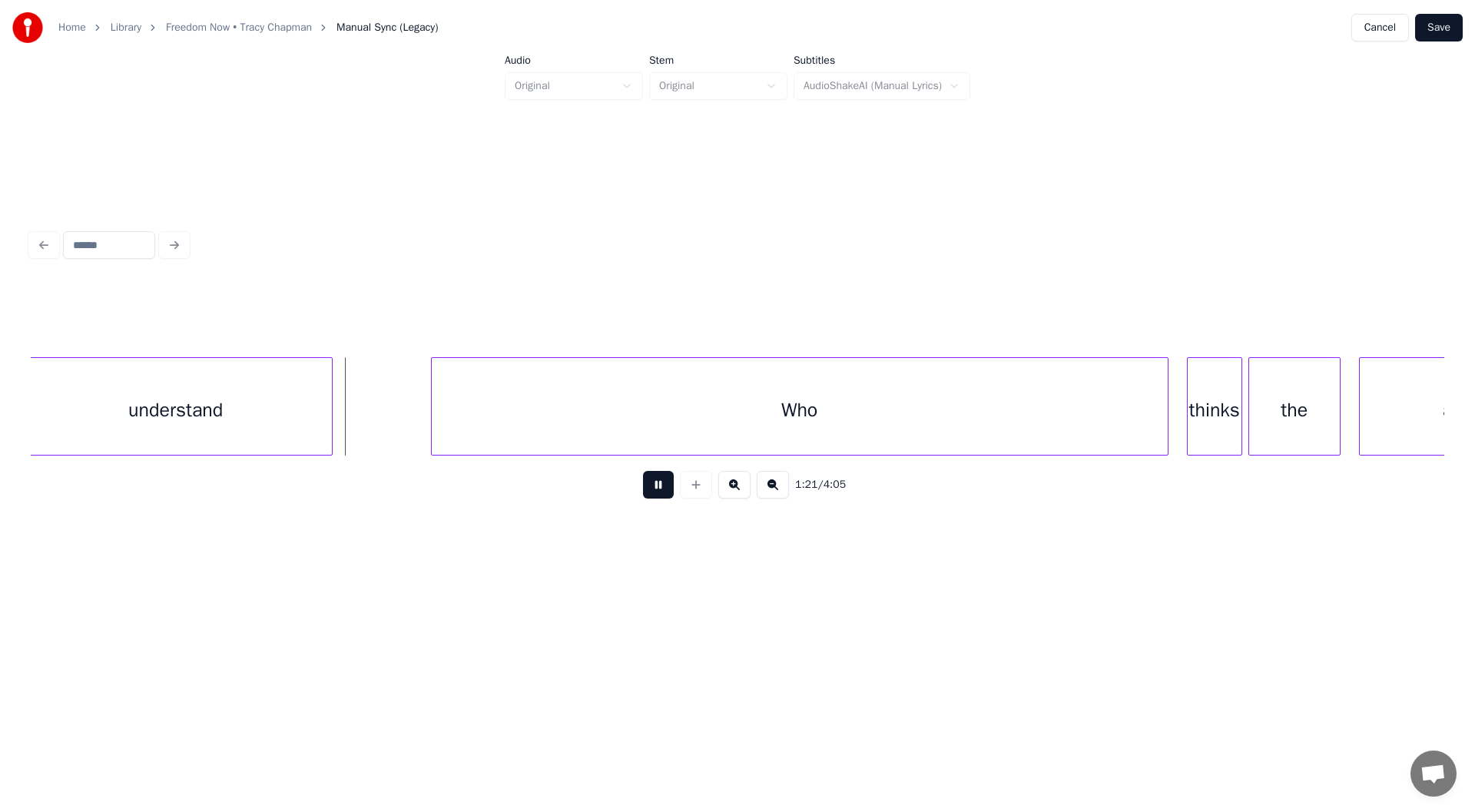 scroll, scrollTop: 0, scrollLeft: 24810, axis: horizontal 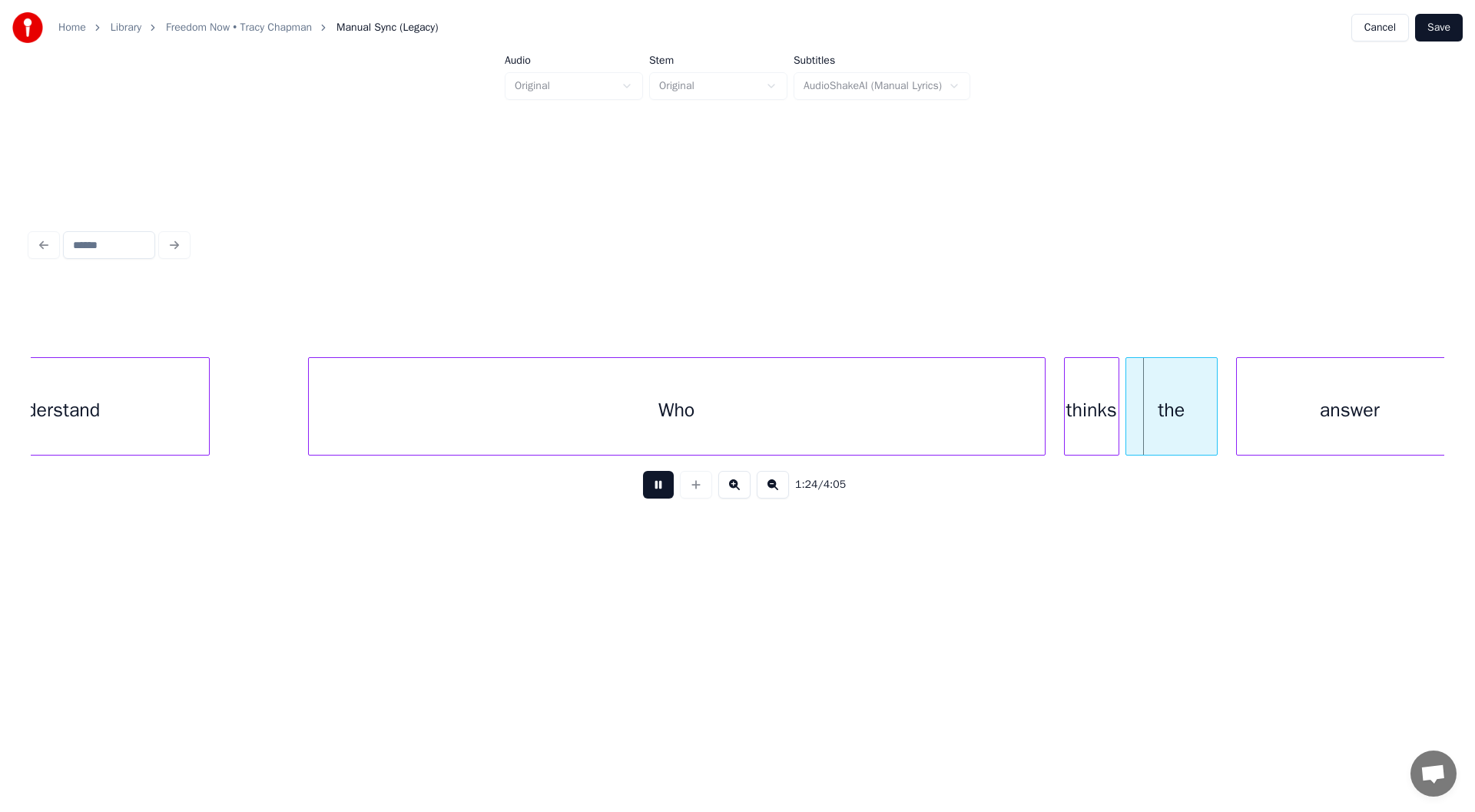 click at bounding box center [658, 485] 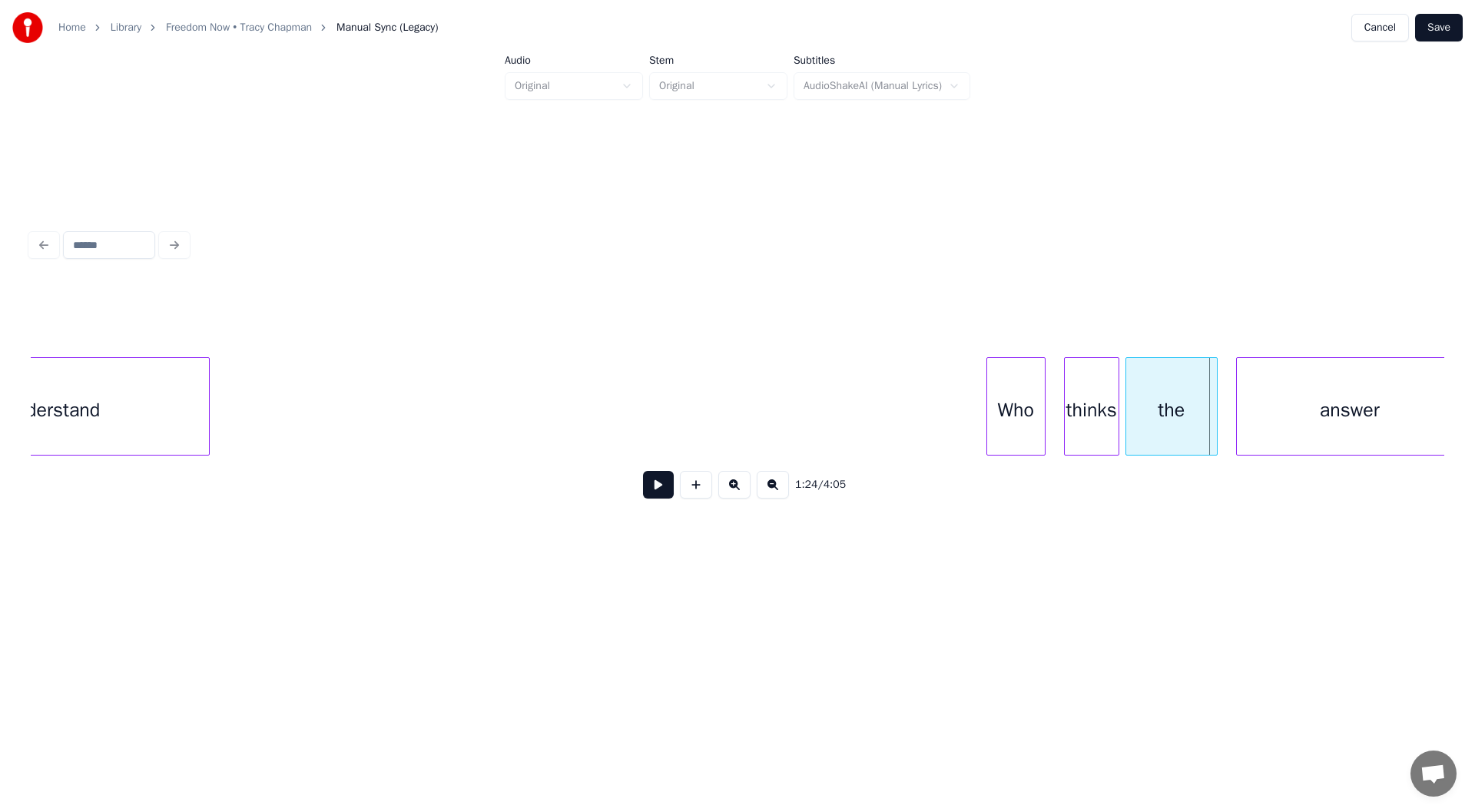 click on "Who" at bounding box center [1016, 406] 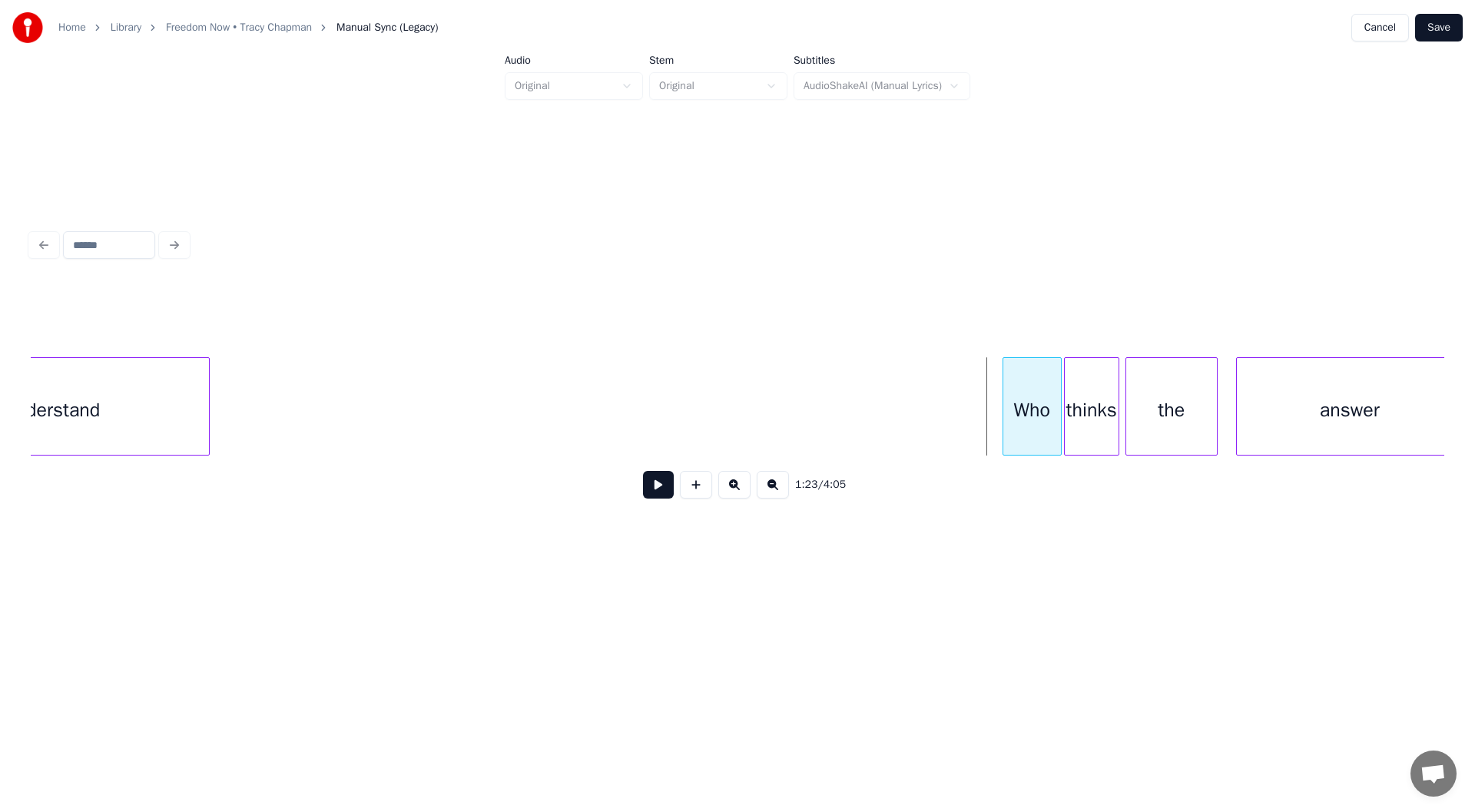 click on "Who" at bounding box center (1032, 410) 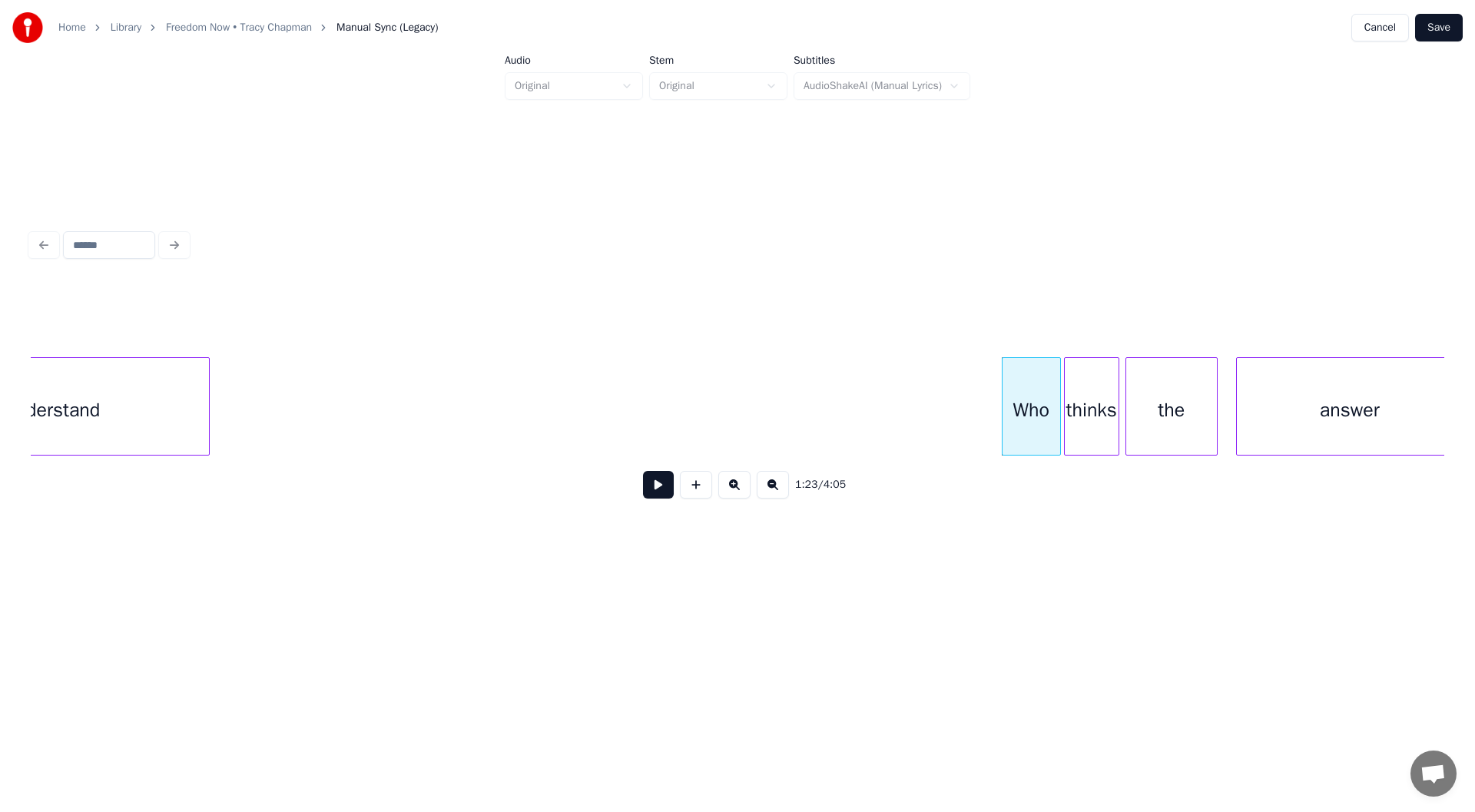 click on "understand Who thinks the answer" at bounding box center (12922, 406) 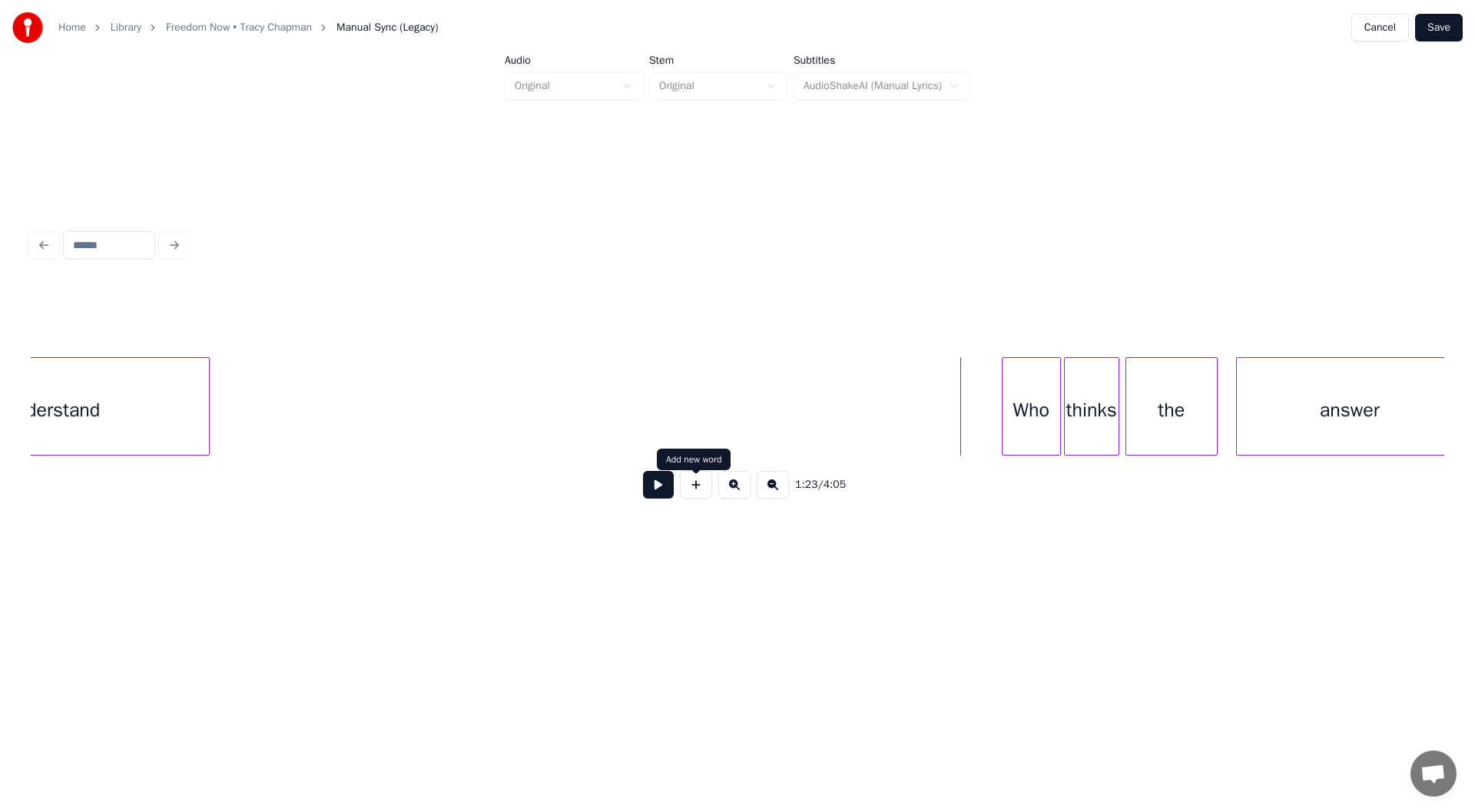 click at bounding box center [658, 485] 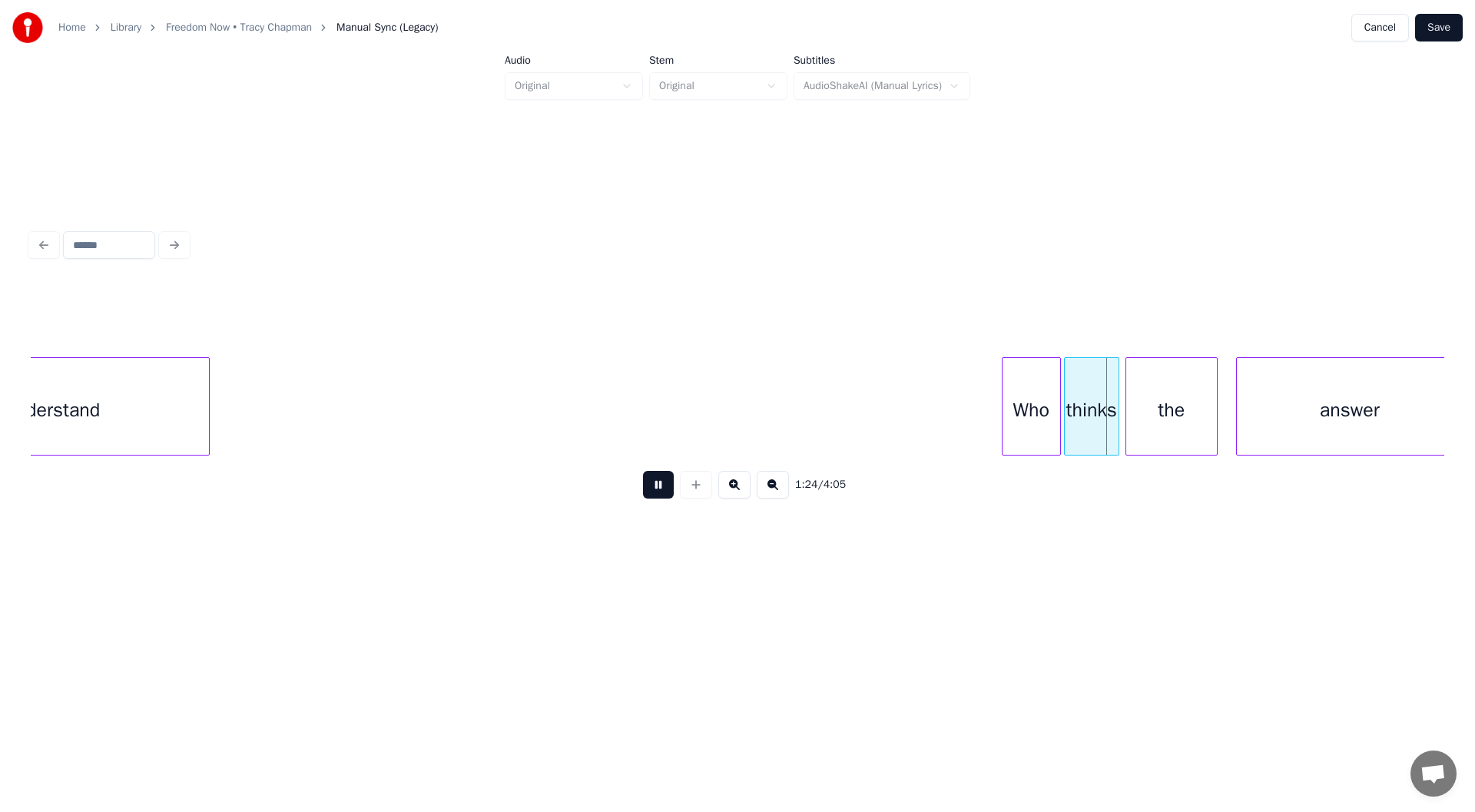 click at bounding box center (658, 485) 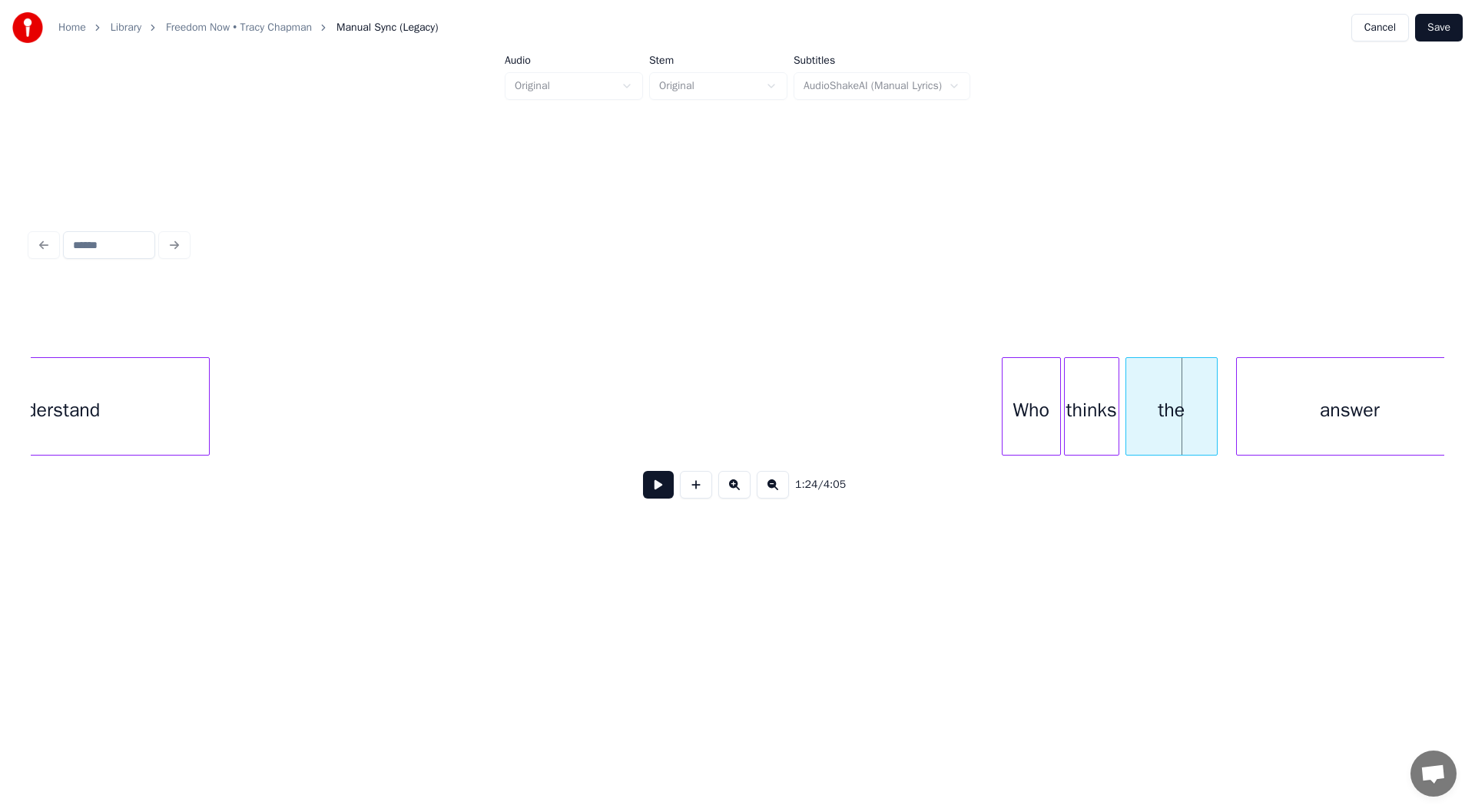 click on "understand Who thinks the answer" at bounding box center [12922, 406] 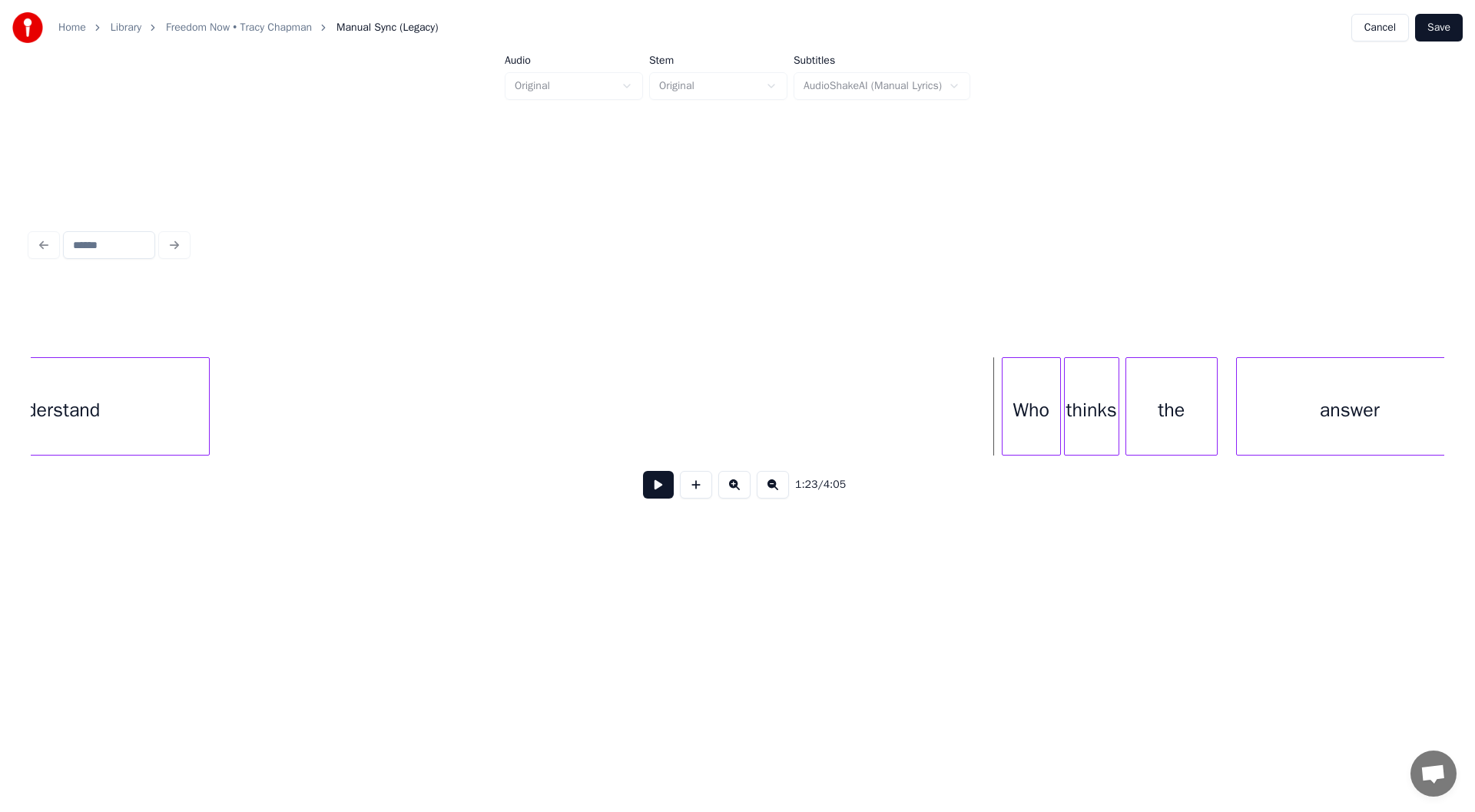 click at bounding box center (658, 485) 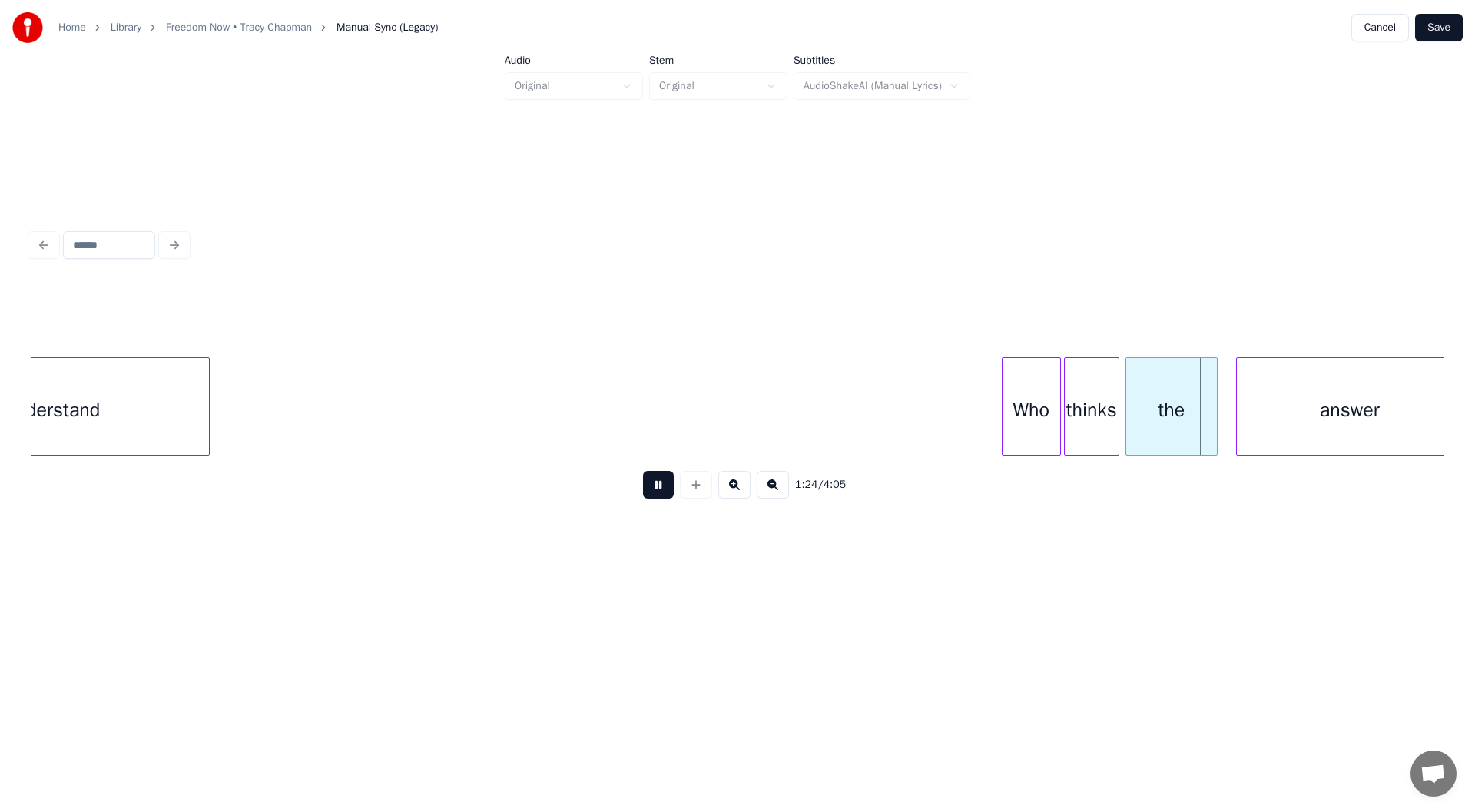 click on "understand Who thinks the answer" at bounding box center (12922, 406) 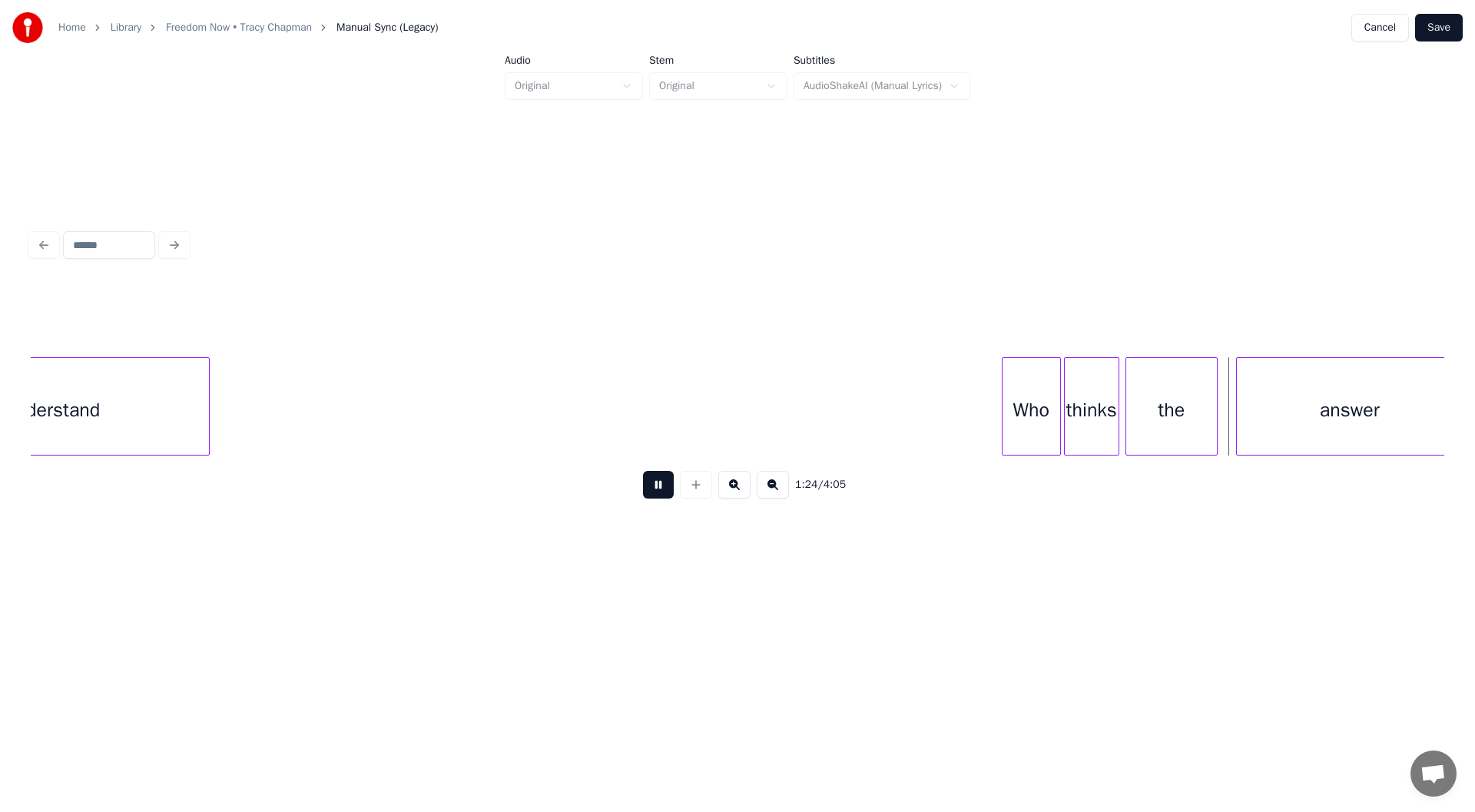 click on "understand Who thinks the answer" at bounding box center (12922, 406) 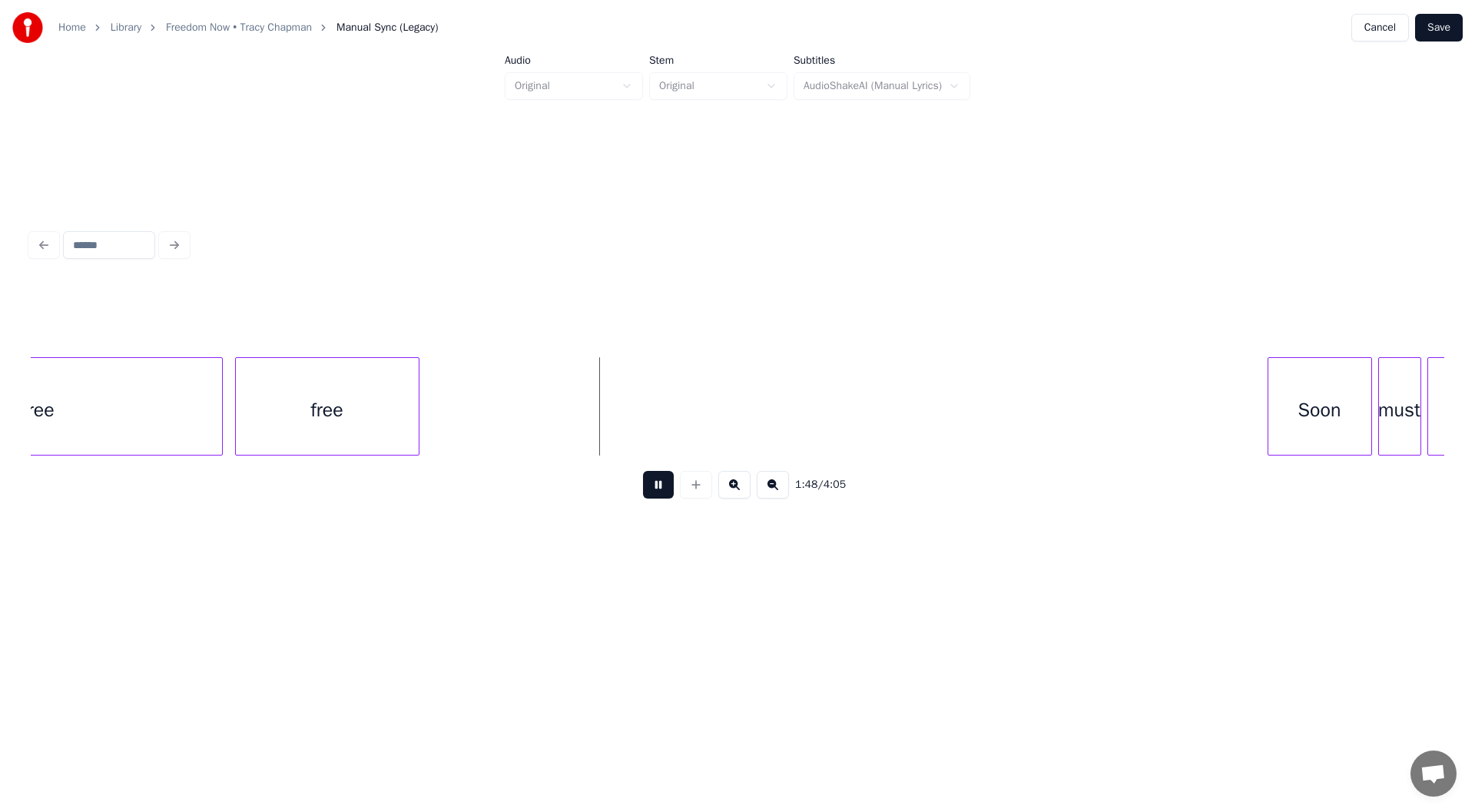 scroll, scrollTop: 0, scrollLeft: 32743, axis: horizontal 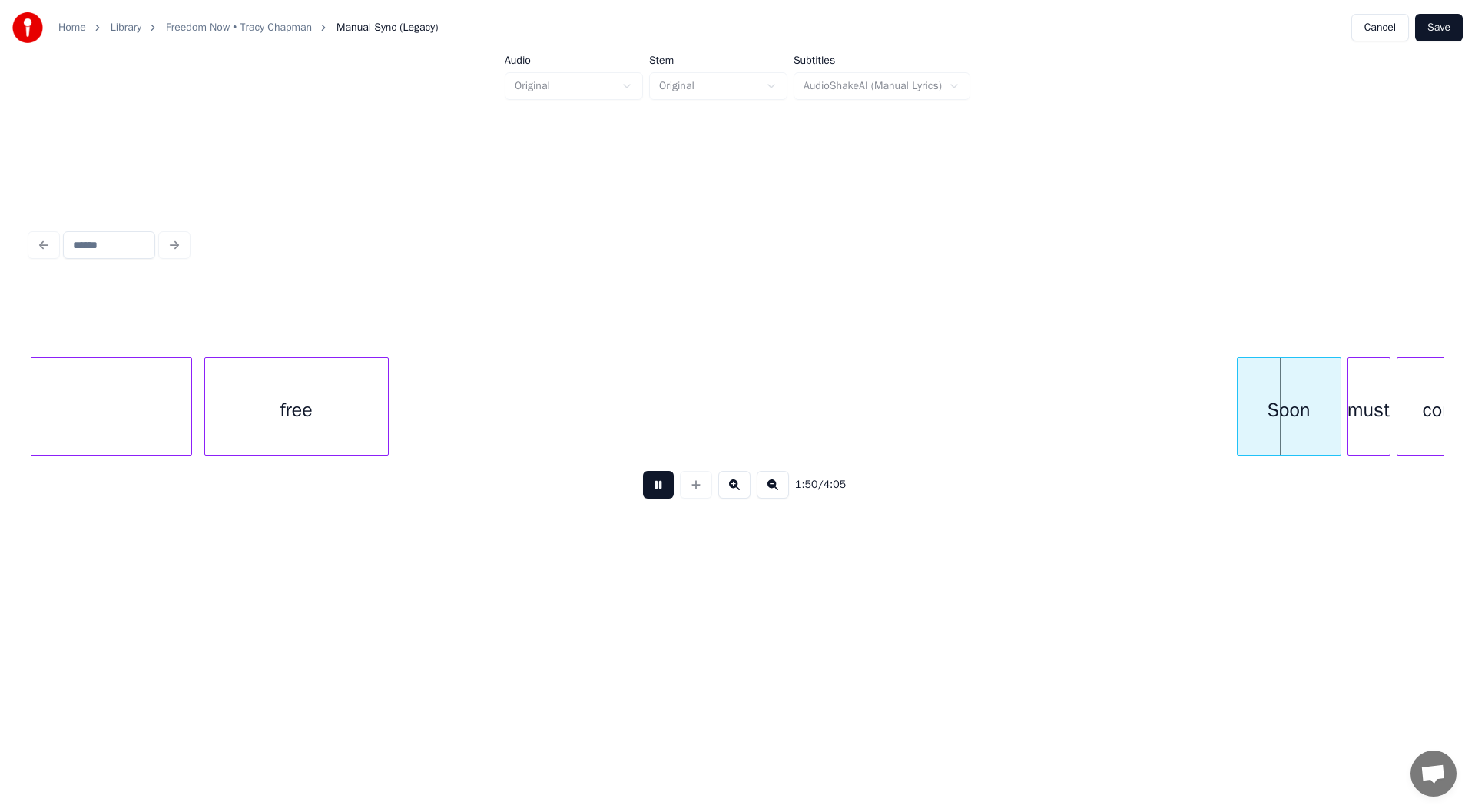 click on "1:50  /  4:05" at bounding box center (738, 368) 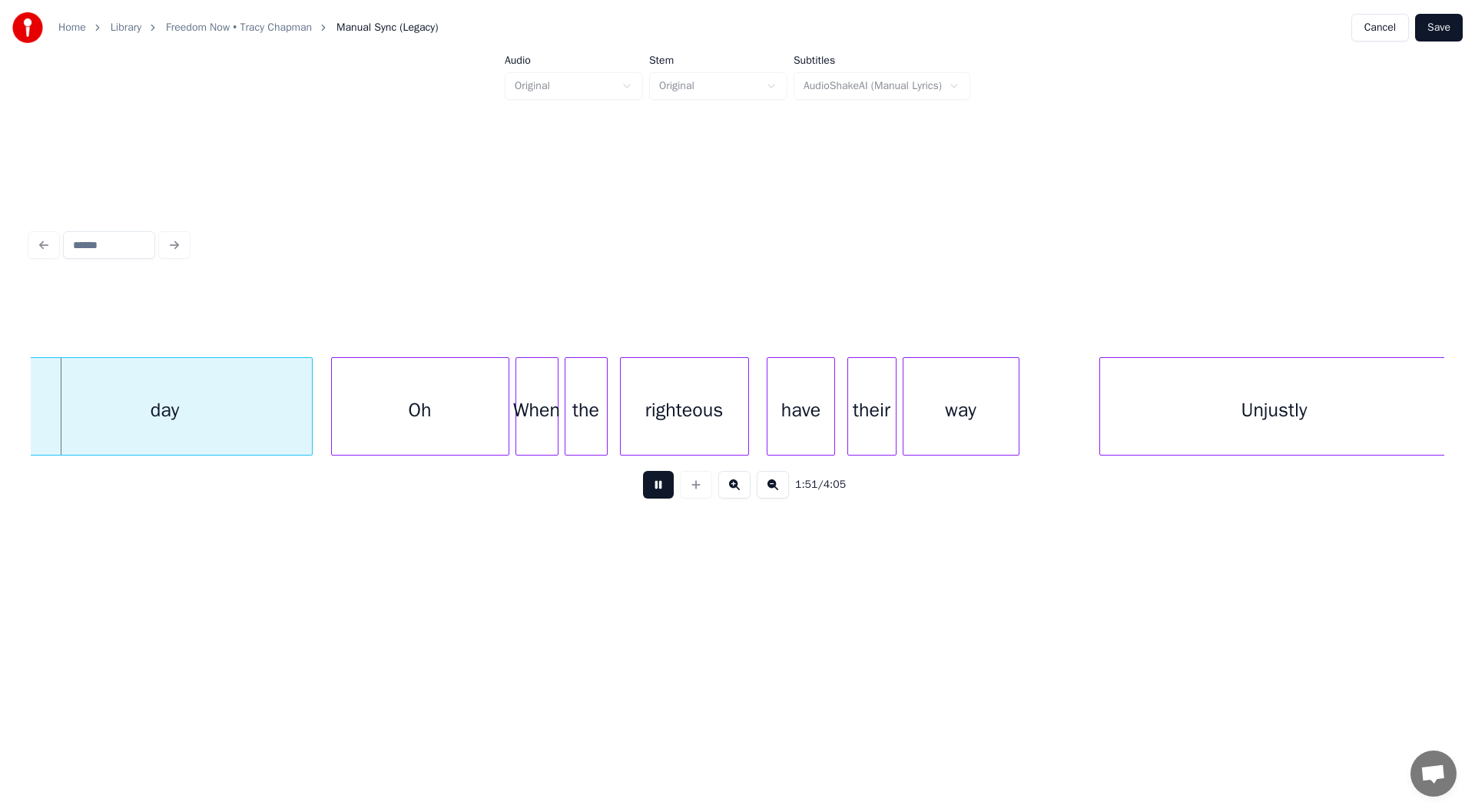 scroll, scrollTop: 0, scrollLeft: 34289, axis: horizontal 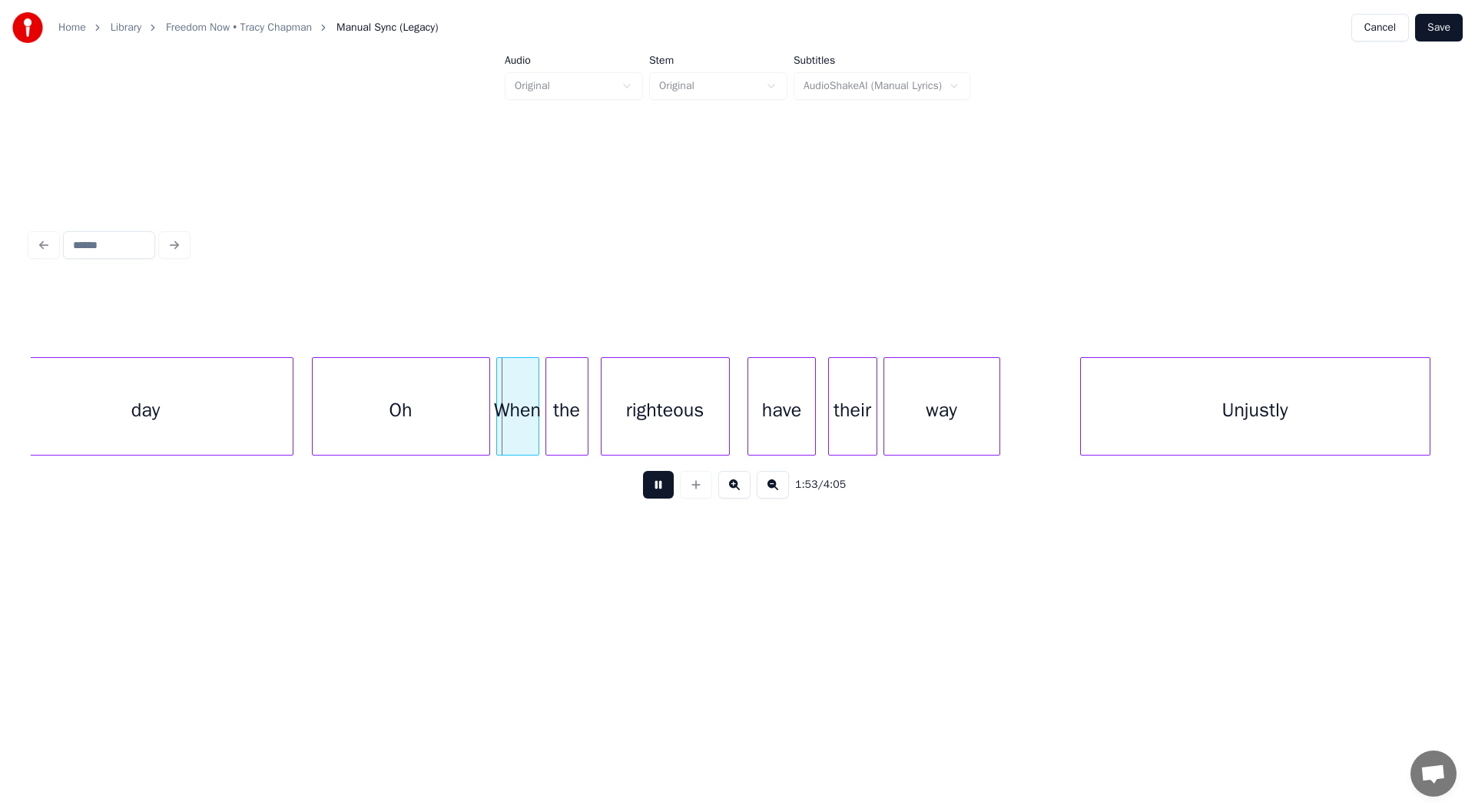 click at bounding box center [658, 485] 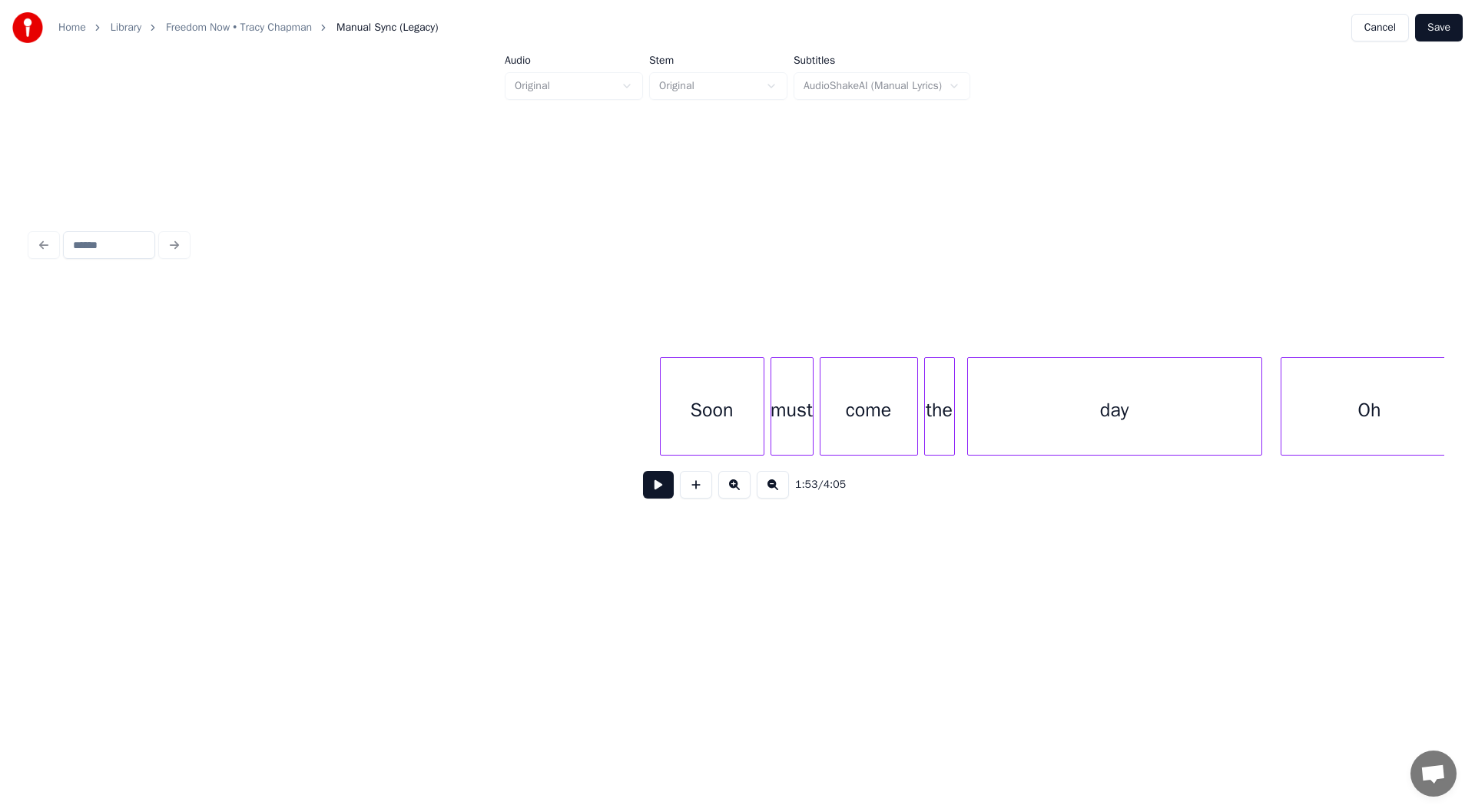 scroll, scrollTop: 0, scrollLeft: 33947, axis: horizontal 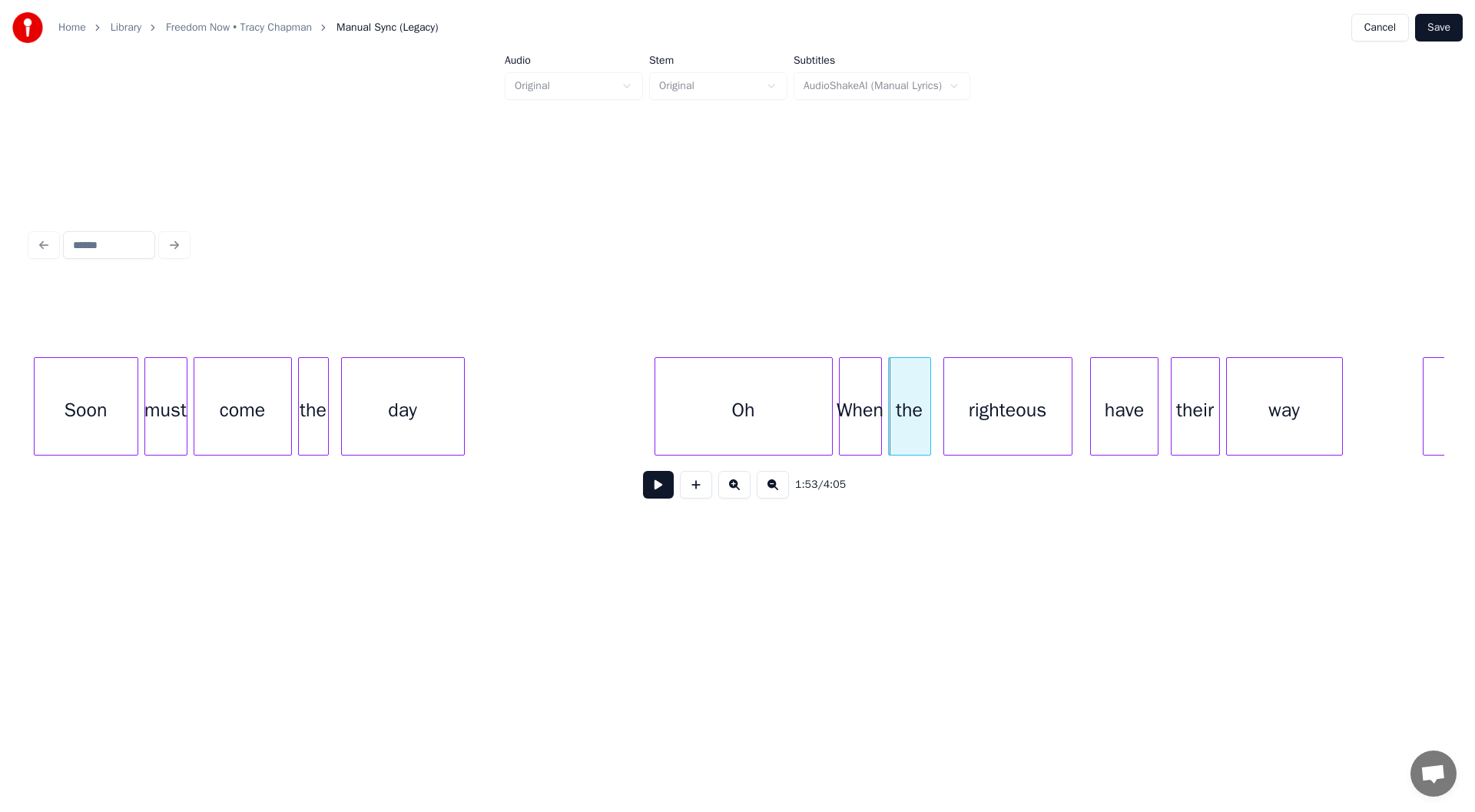 click at bounding box center [462, 406] 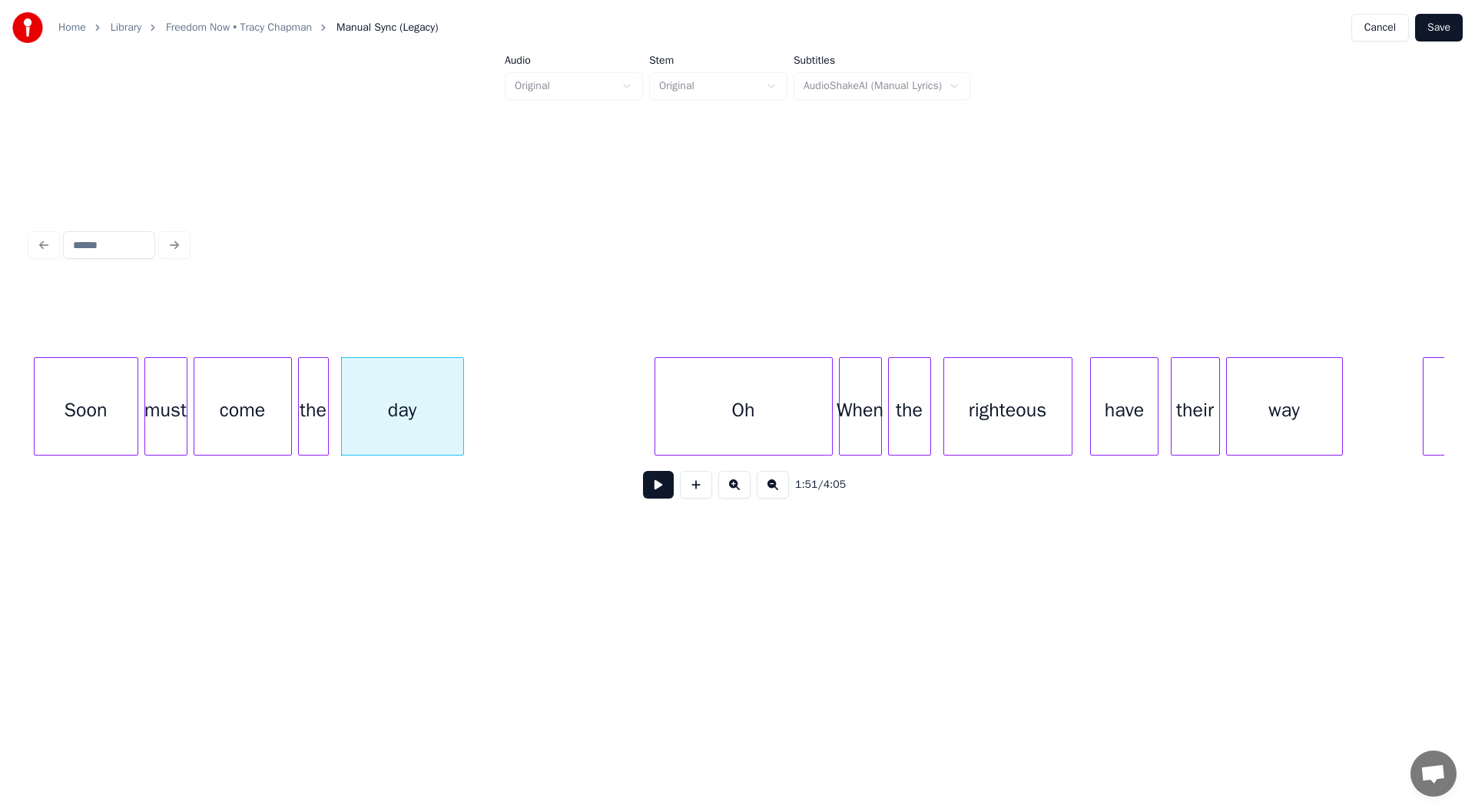 click on "day Oh the must come Soon When the righteous have their way Unjustly" at bounding box center [3785, 406] 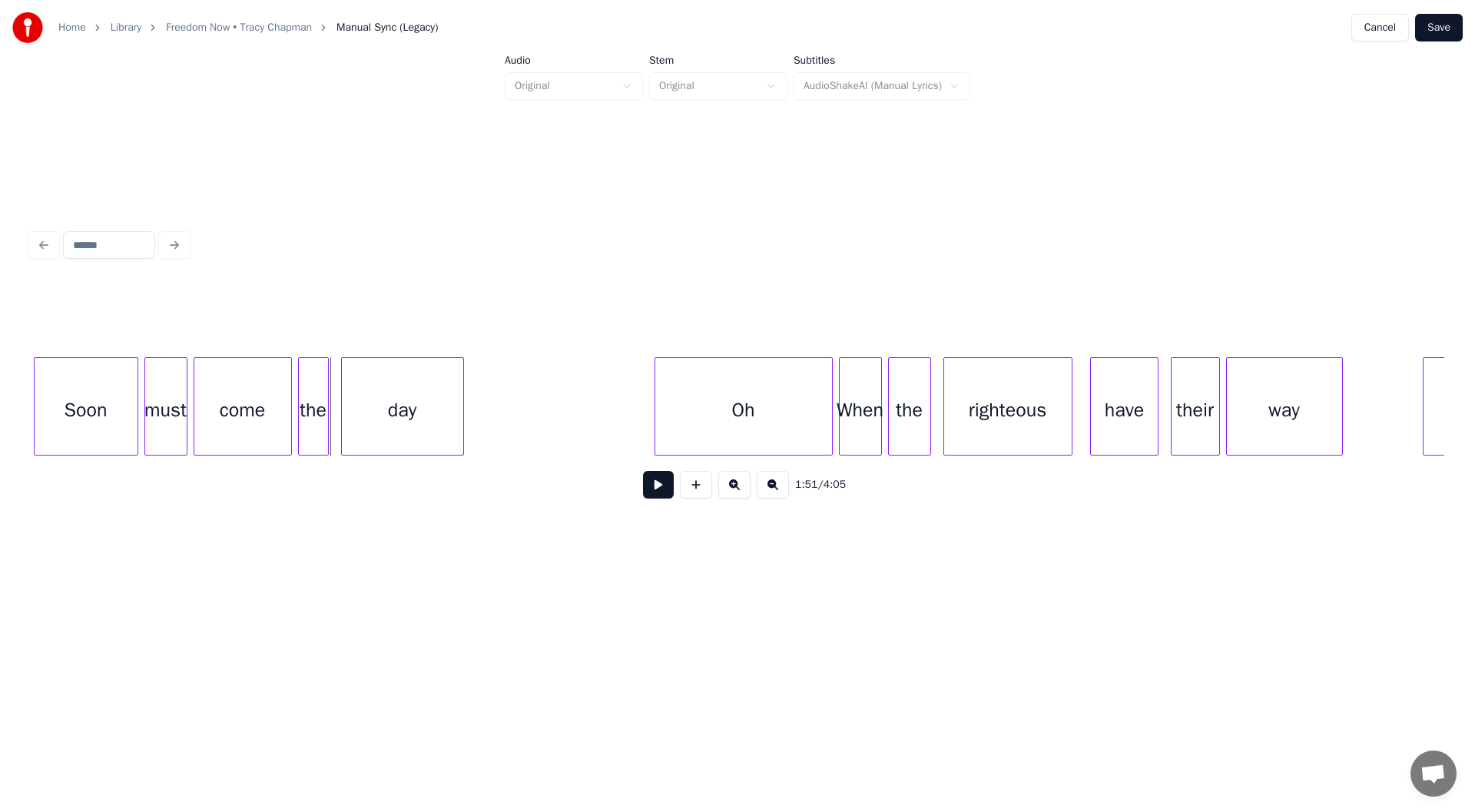 click at bounding box center [658, 485] 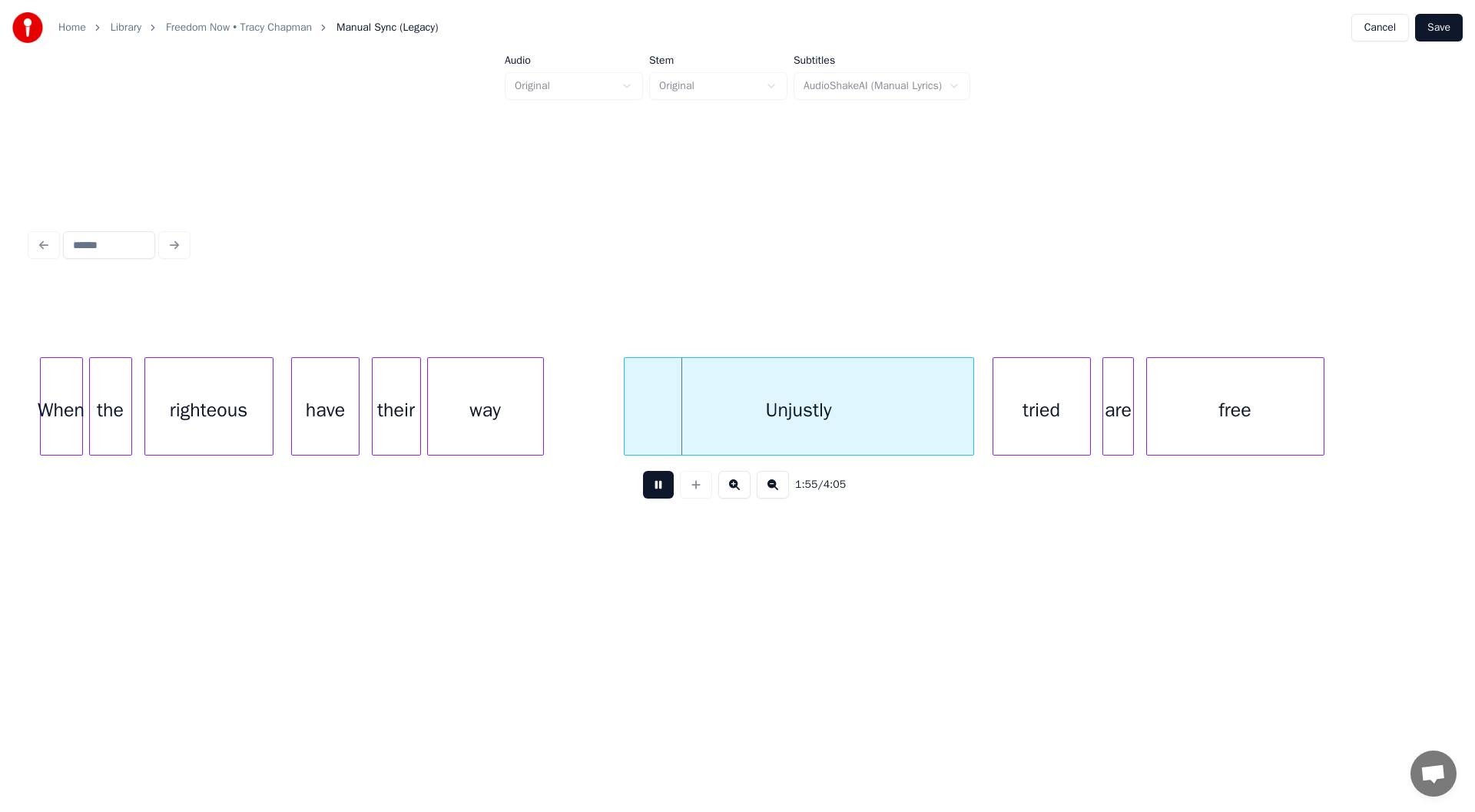 scroll, scrollTop: 0, scrollLeft: 34776, axis: horizontal 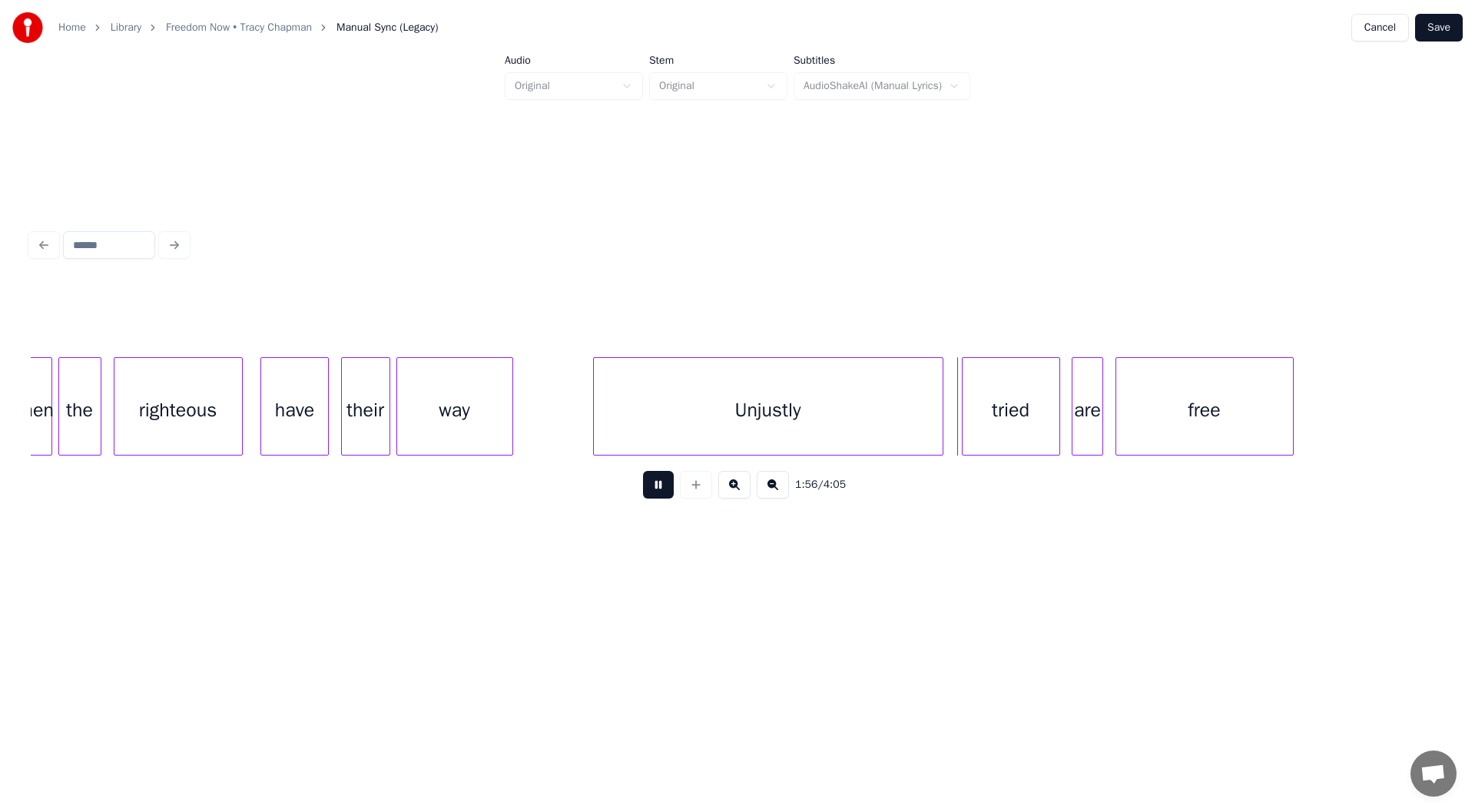 click at bounding box center [658, 485] 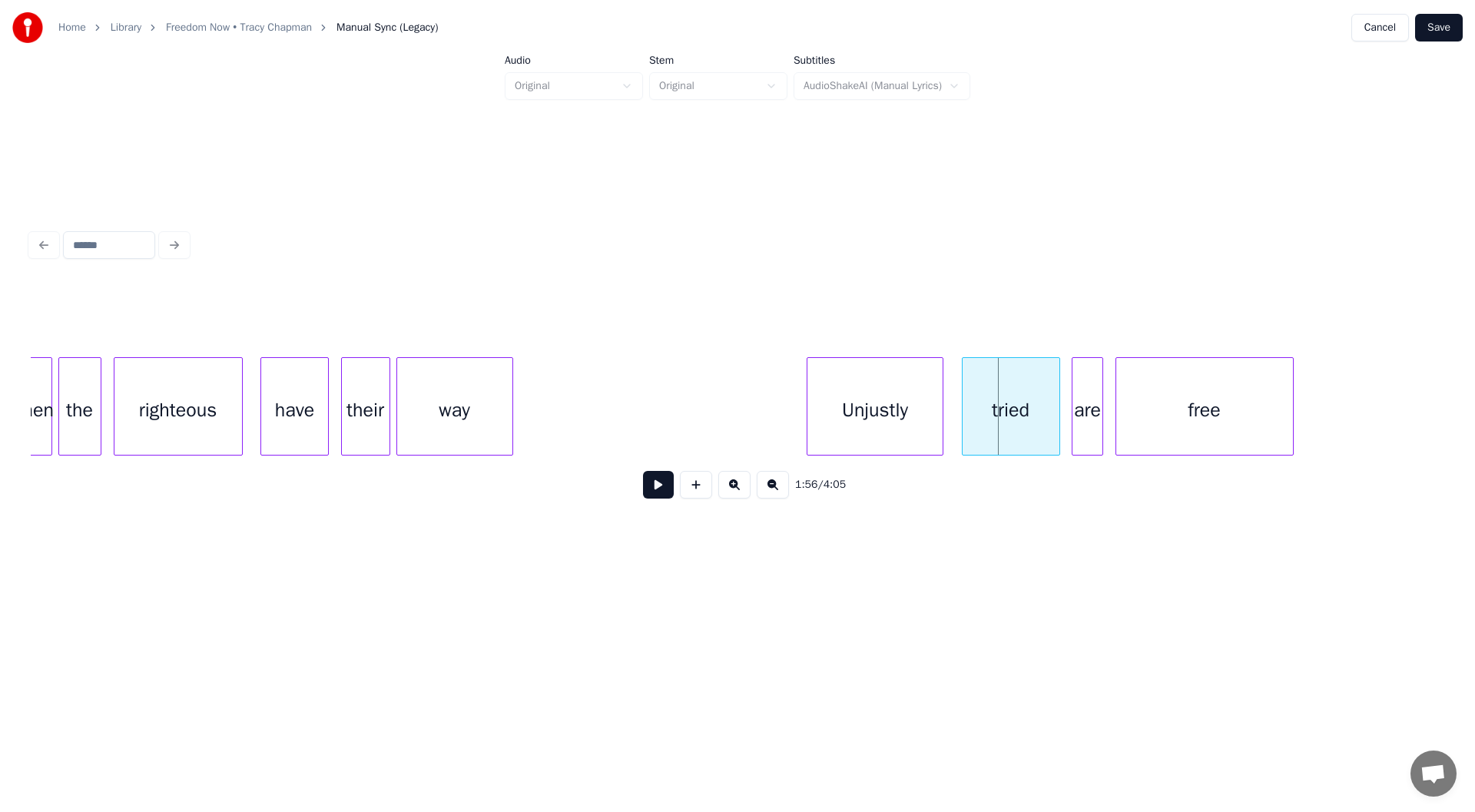 click at bounding box center [810, 406] 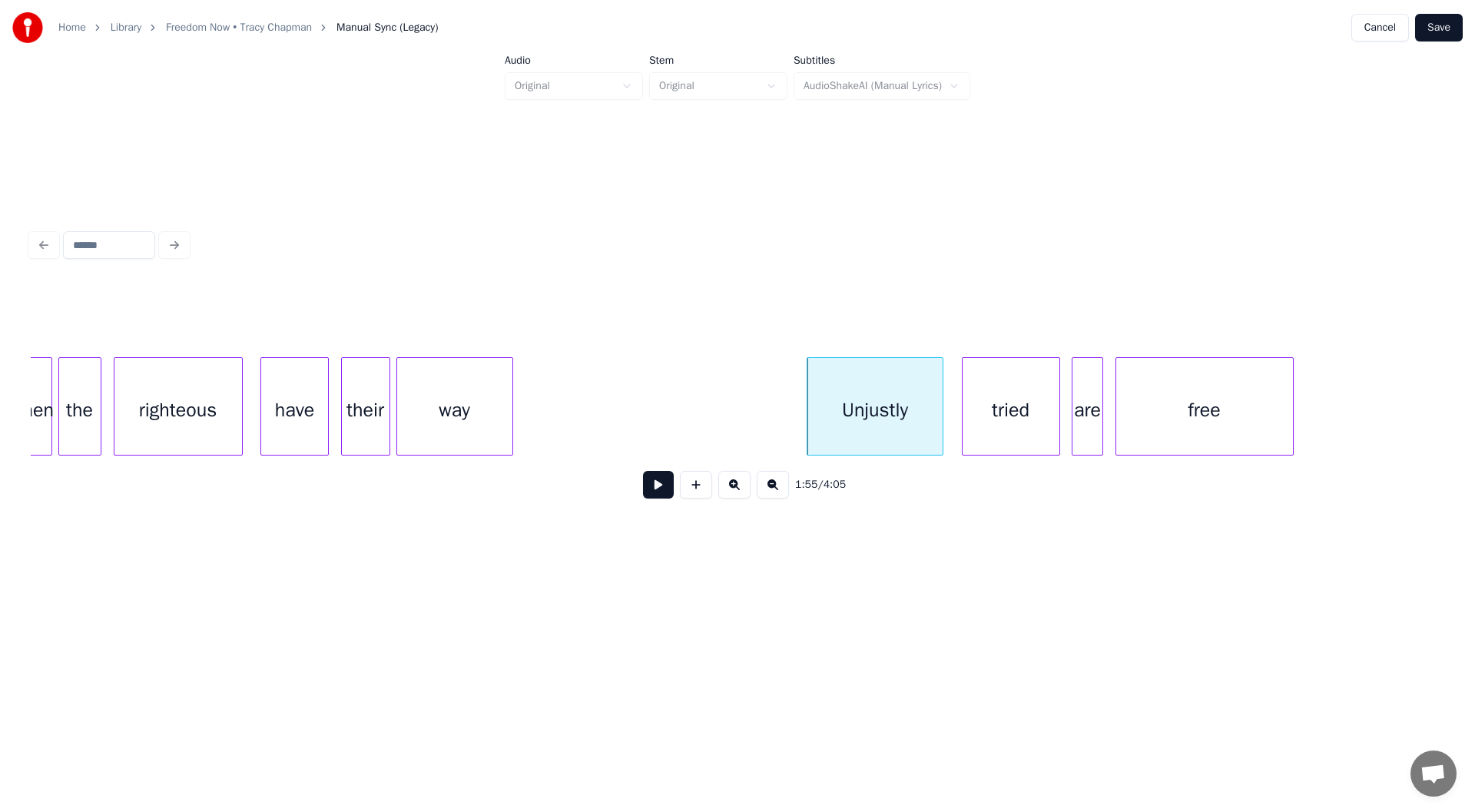 click on "When the righteous have their way Unjustly tried are free" at bounding box center [2955, 406] 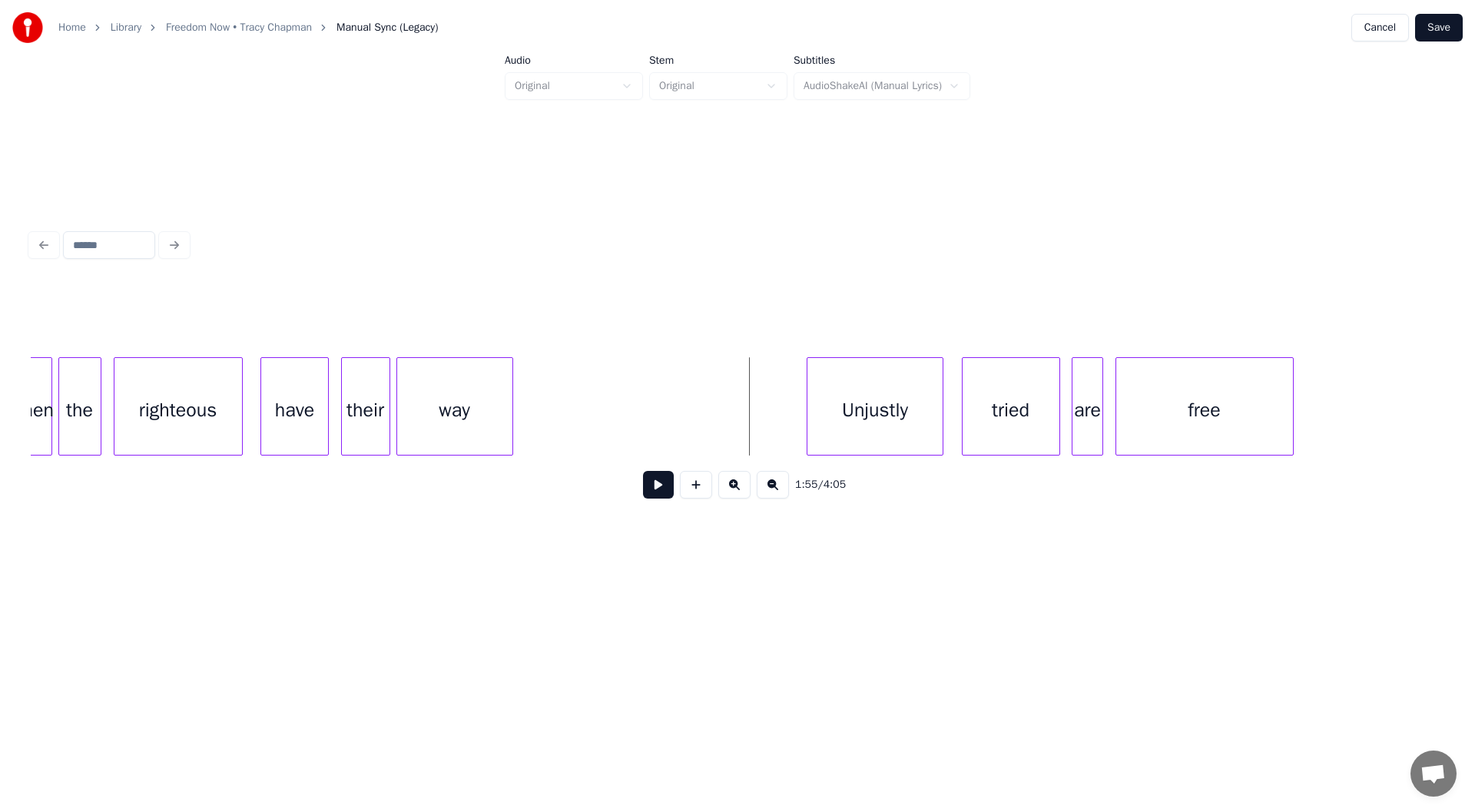 click at bounding box center (658, 485) 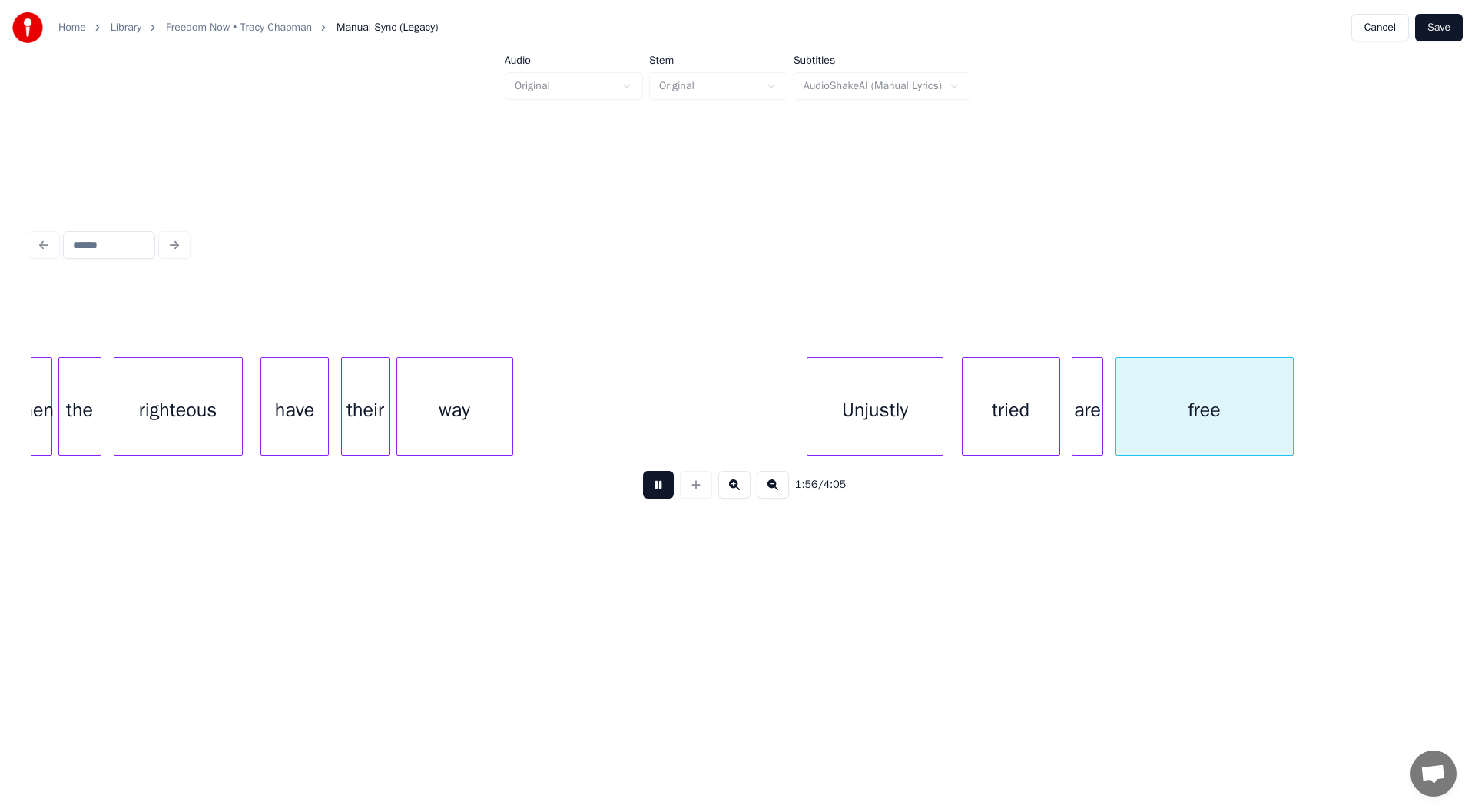 click on "When the righteous have their way Unjustly tried are free" at bounding box center (2955, 406) 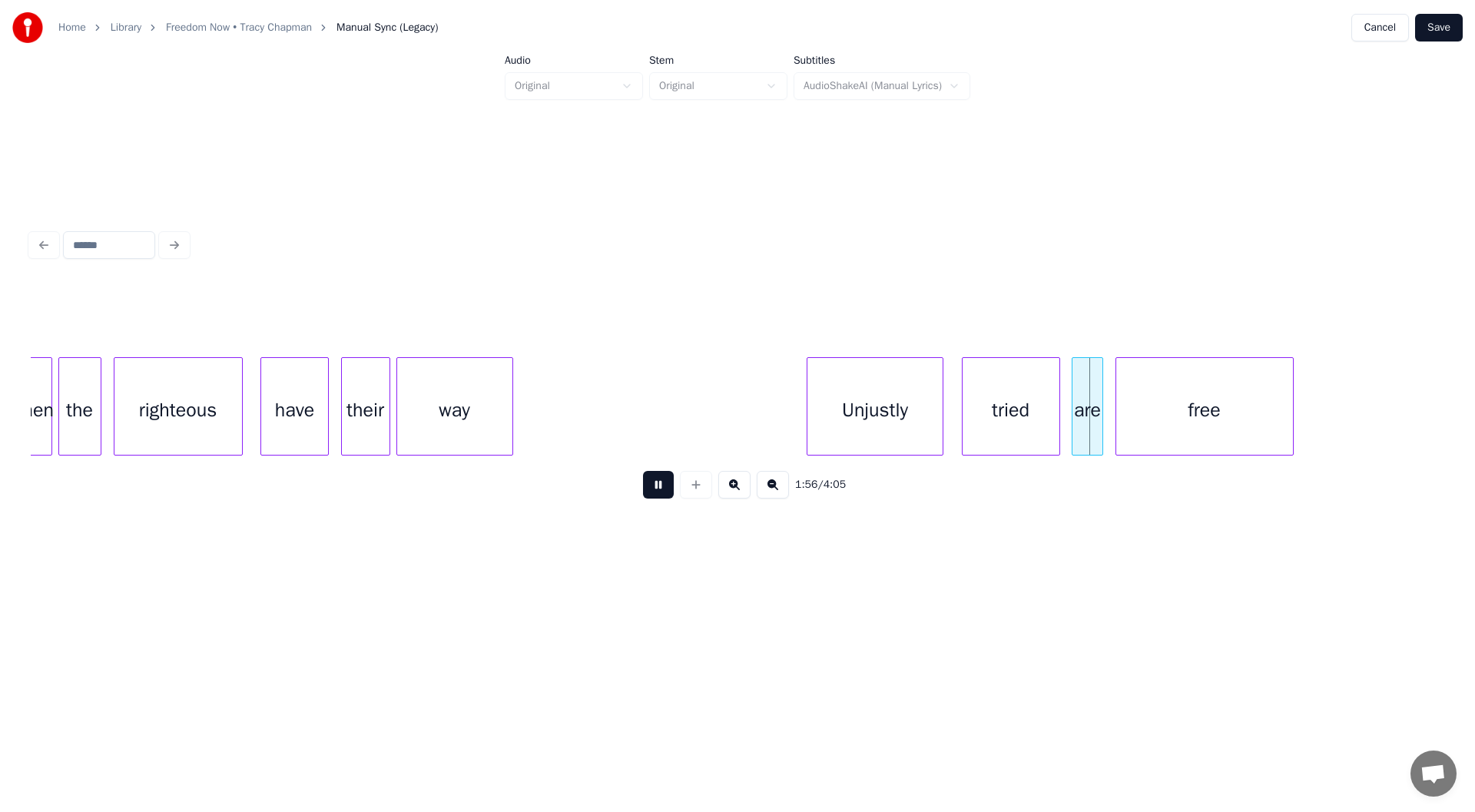 click on "When the righteous have their way Unjustly tried are free" at bounding box center [2955, 406] 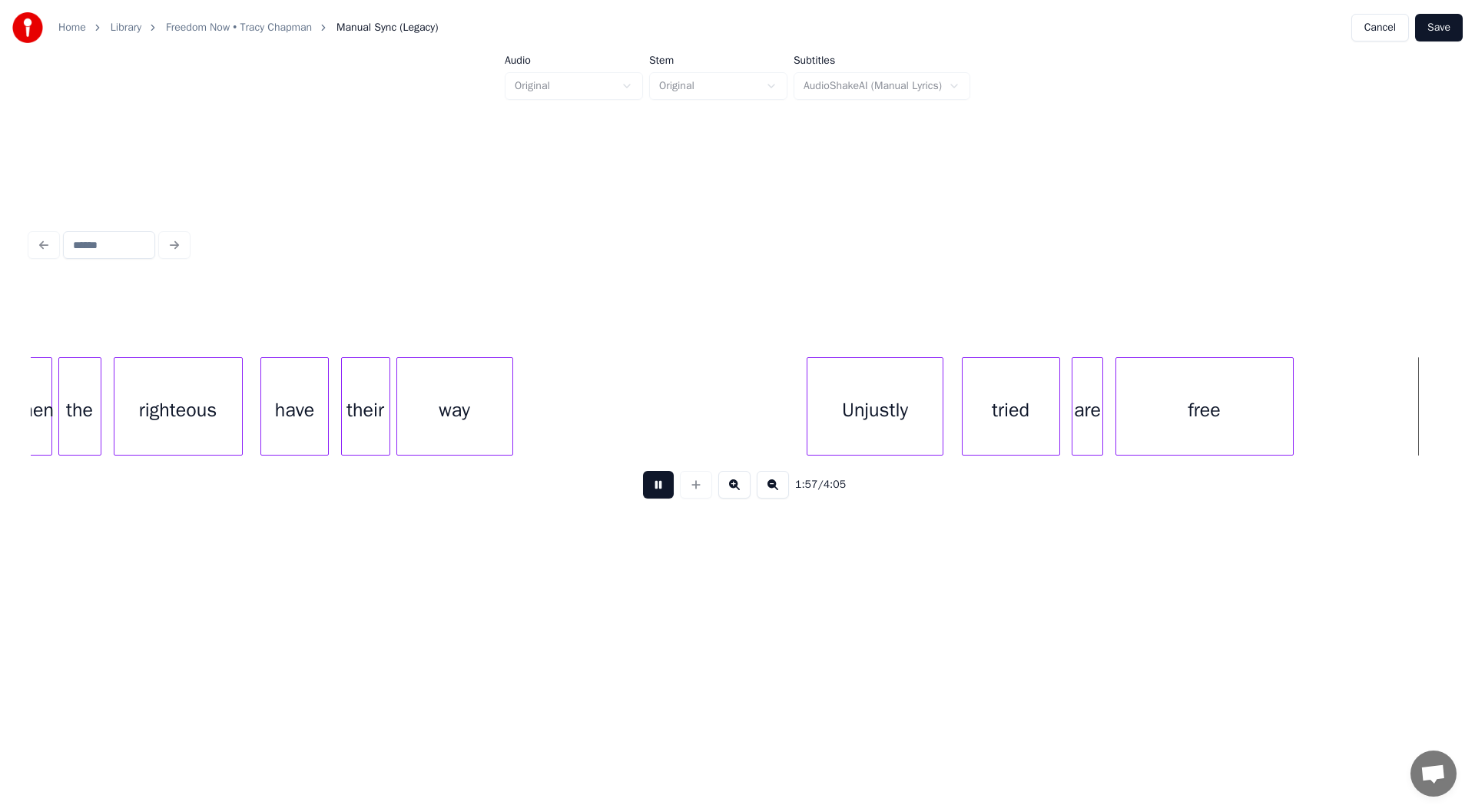 scroll, scrollTop: 0, scrollLeft: 36191, axis: horizontal 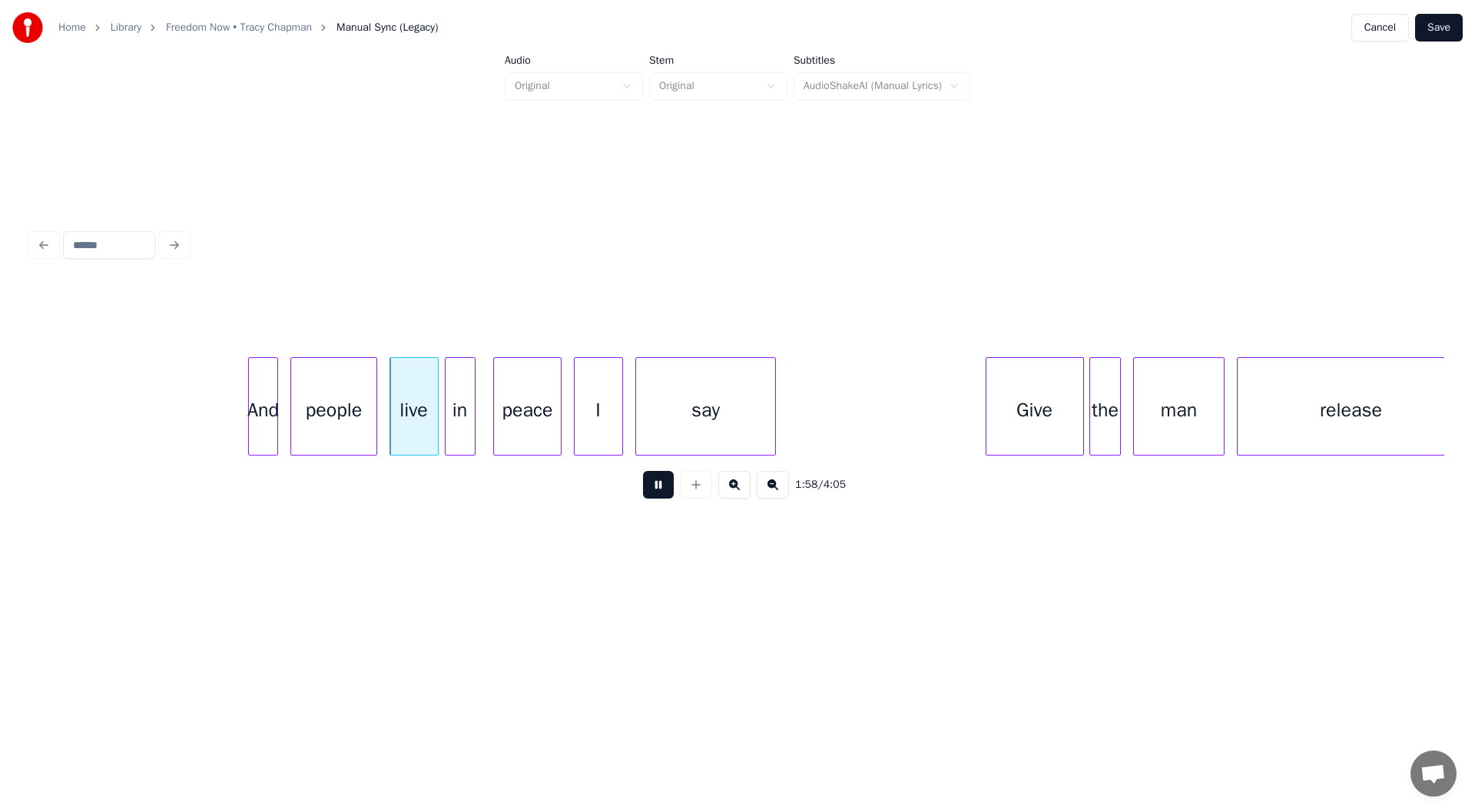 drag, startPoint x: 679, startPoint y: 488, endPoint x: 671, endPoint y: 487, distance: 8.062258 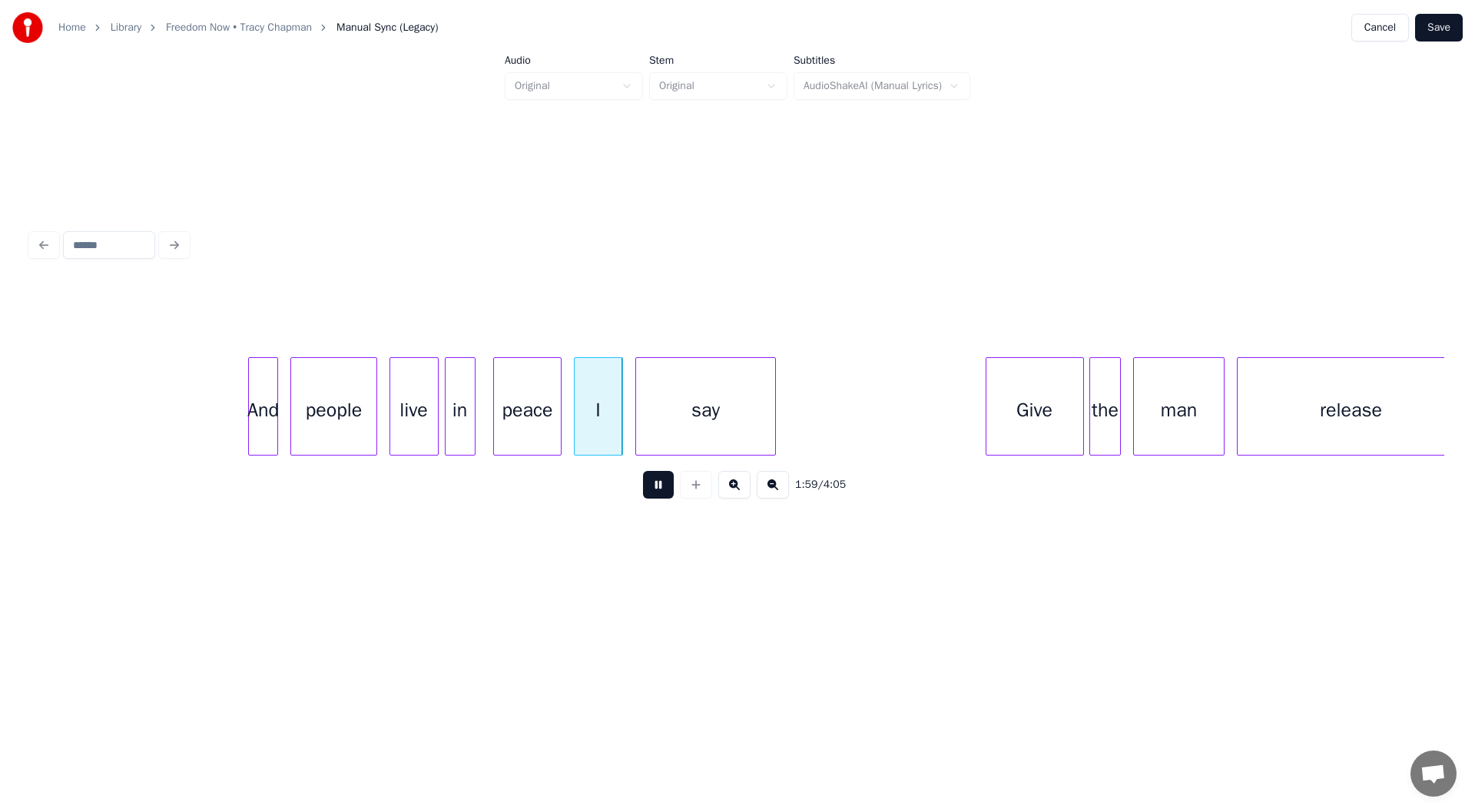 click at bounding box center (658, 485) 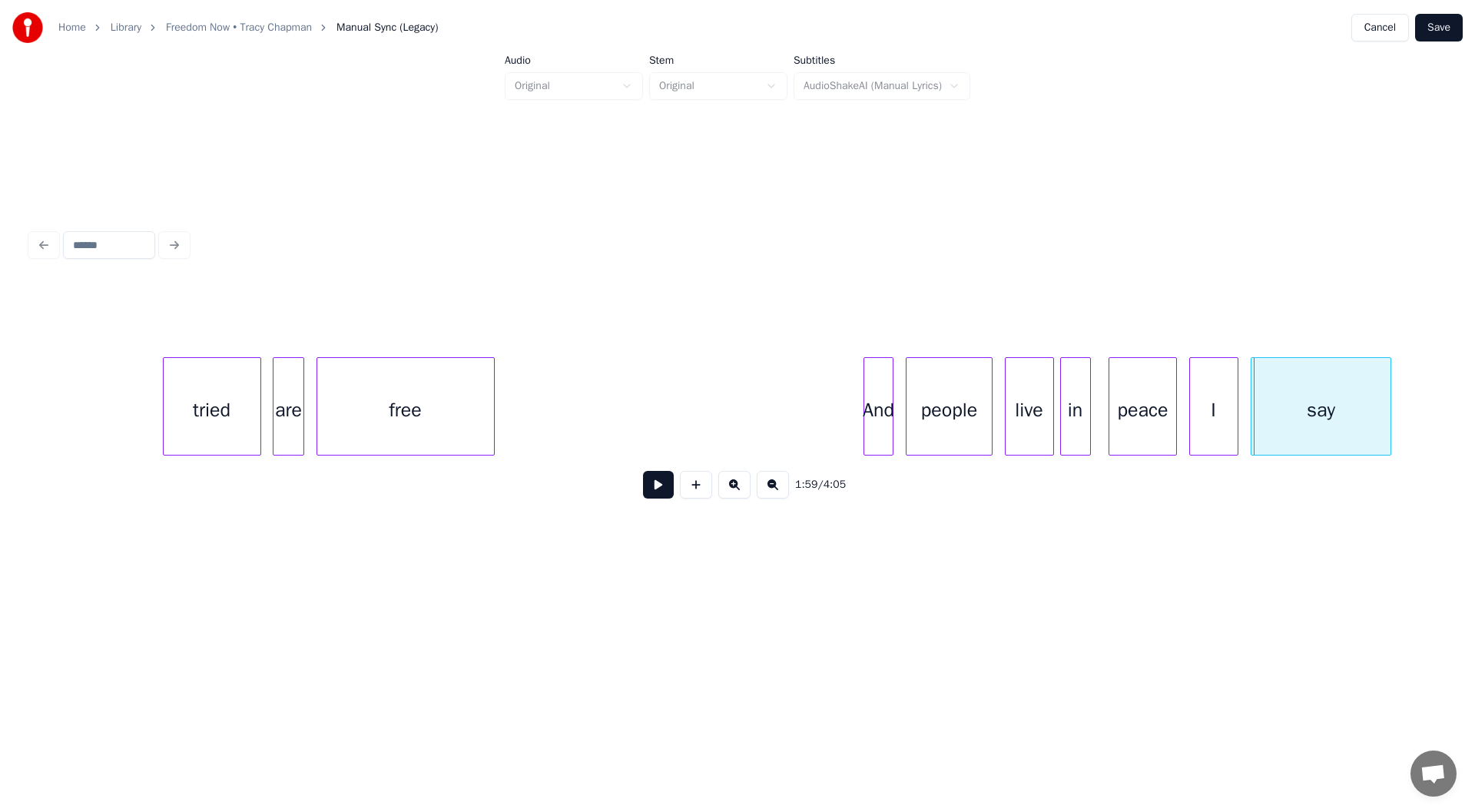 scroll, scrollTop: 0, scrollLeft: 35533, axis: horizontal 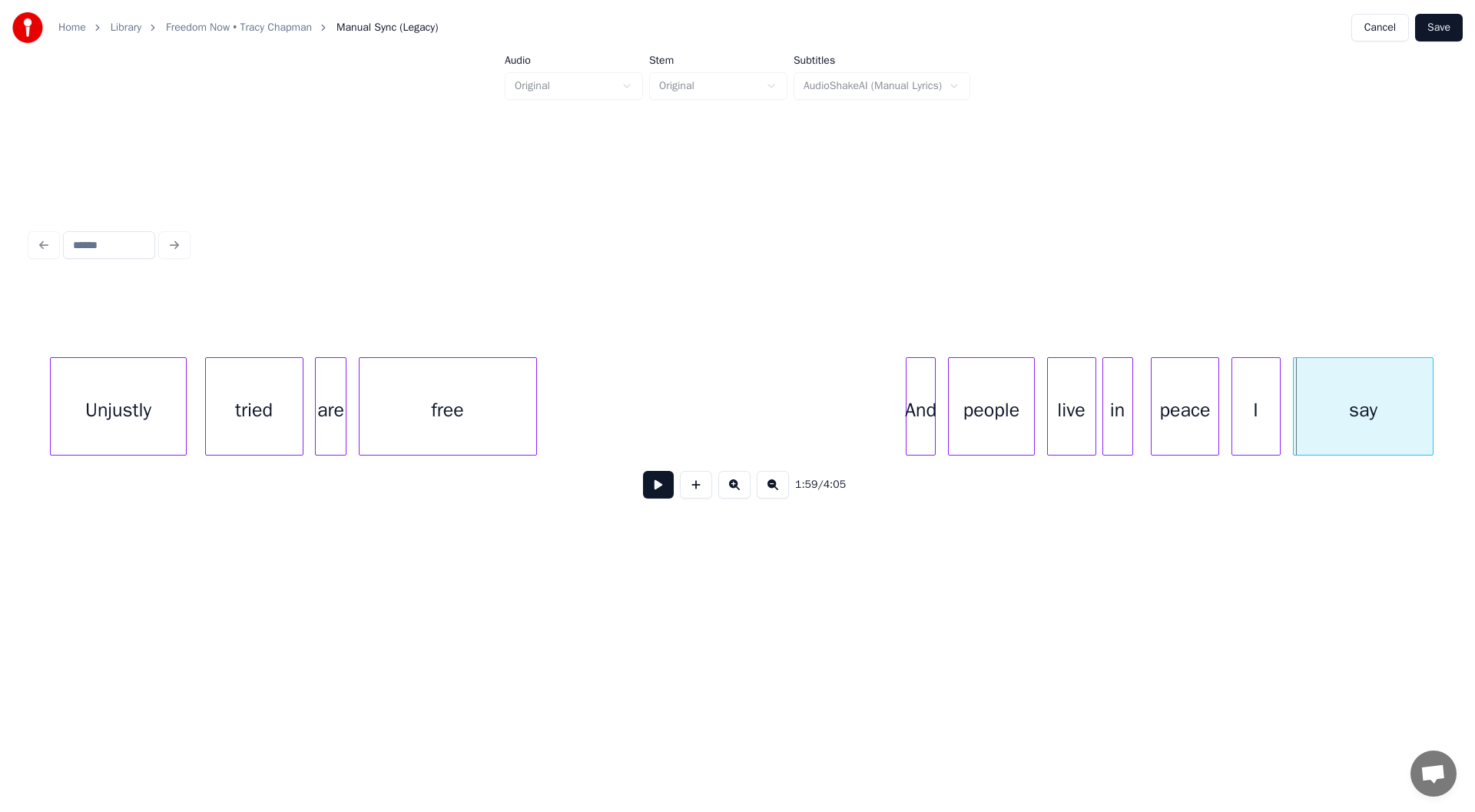 click on "And people live in peace I say free are tried Unjustly" at bounding box center (2199, 406) 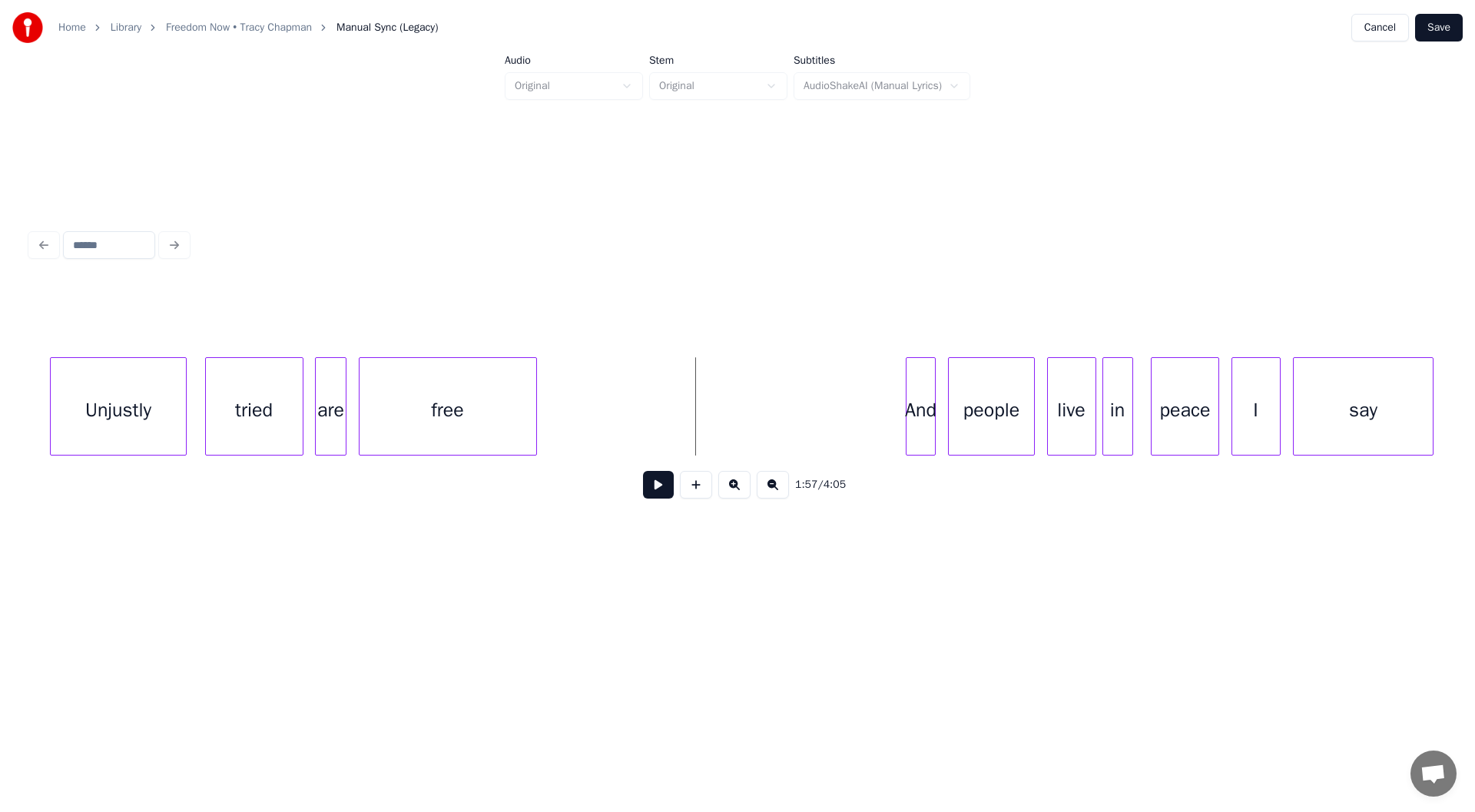 click on "And people live in peace I say free are tried Unjustly" at bounding box center (2199, 406) 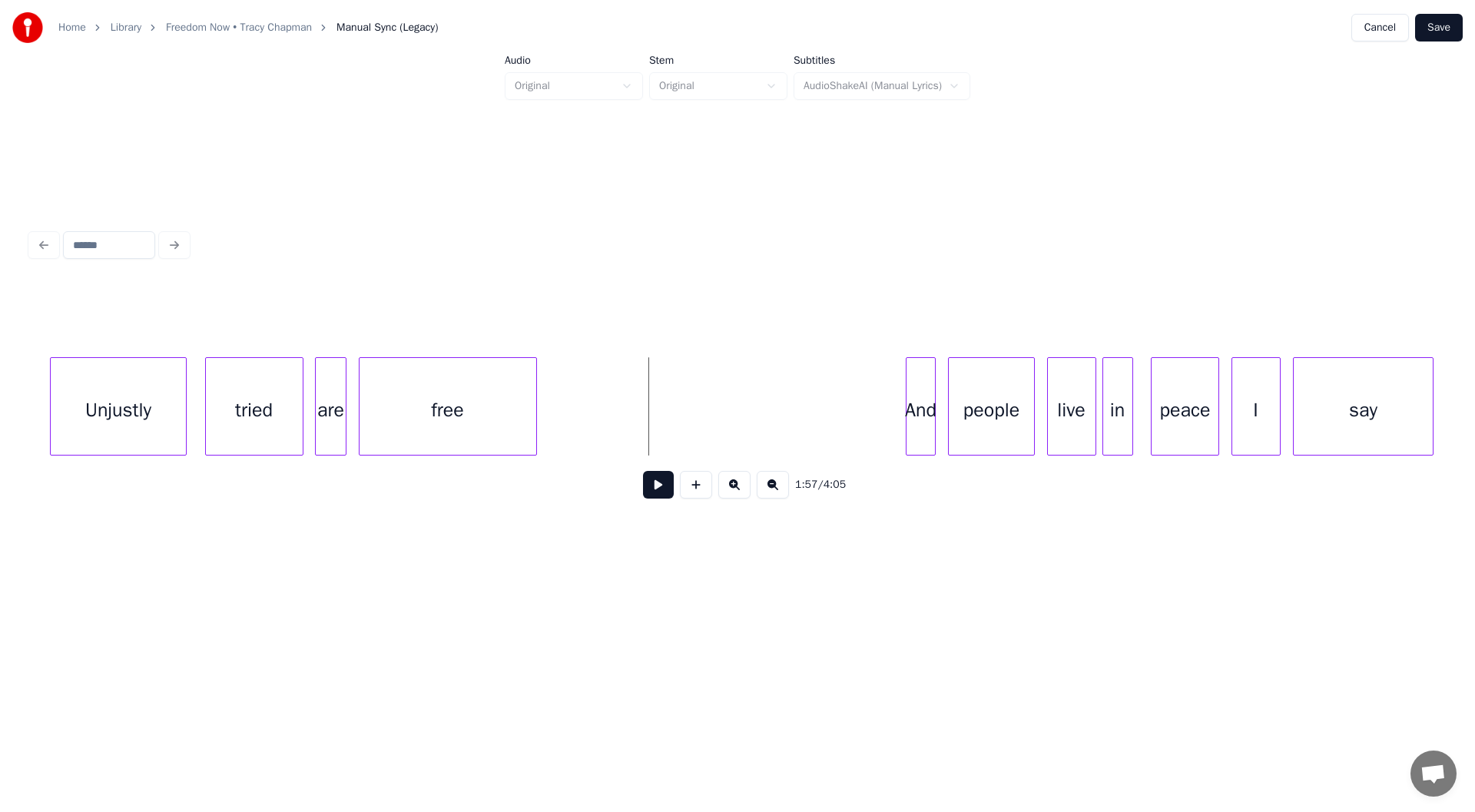 click at bounding box center (658, 485) 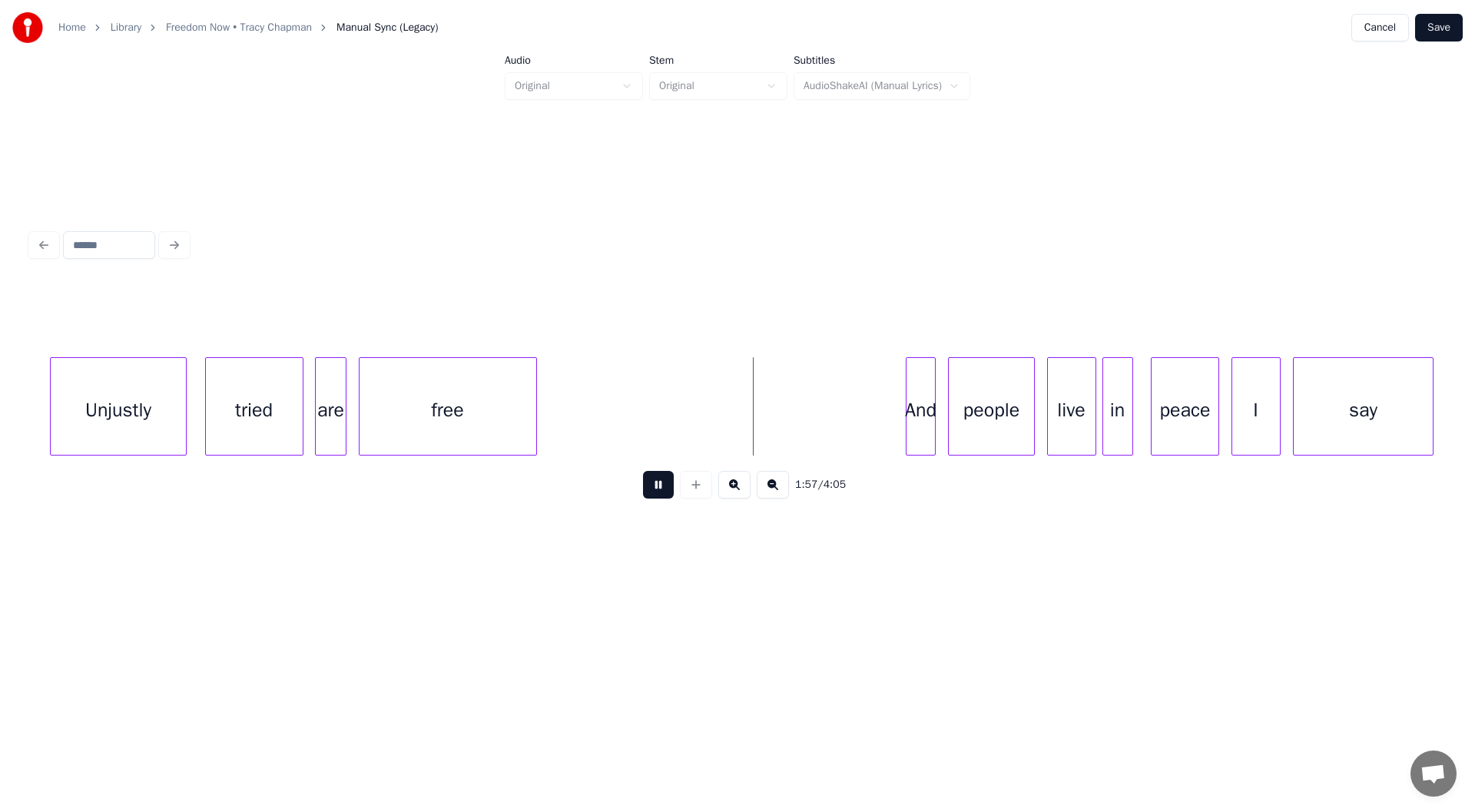 click at bounding box center (658, 485) 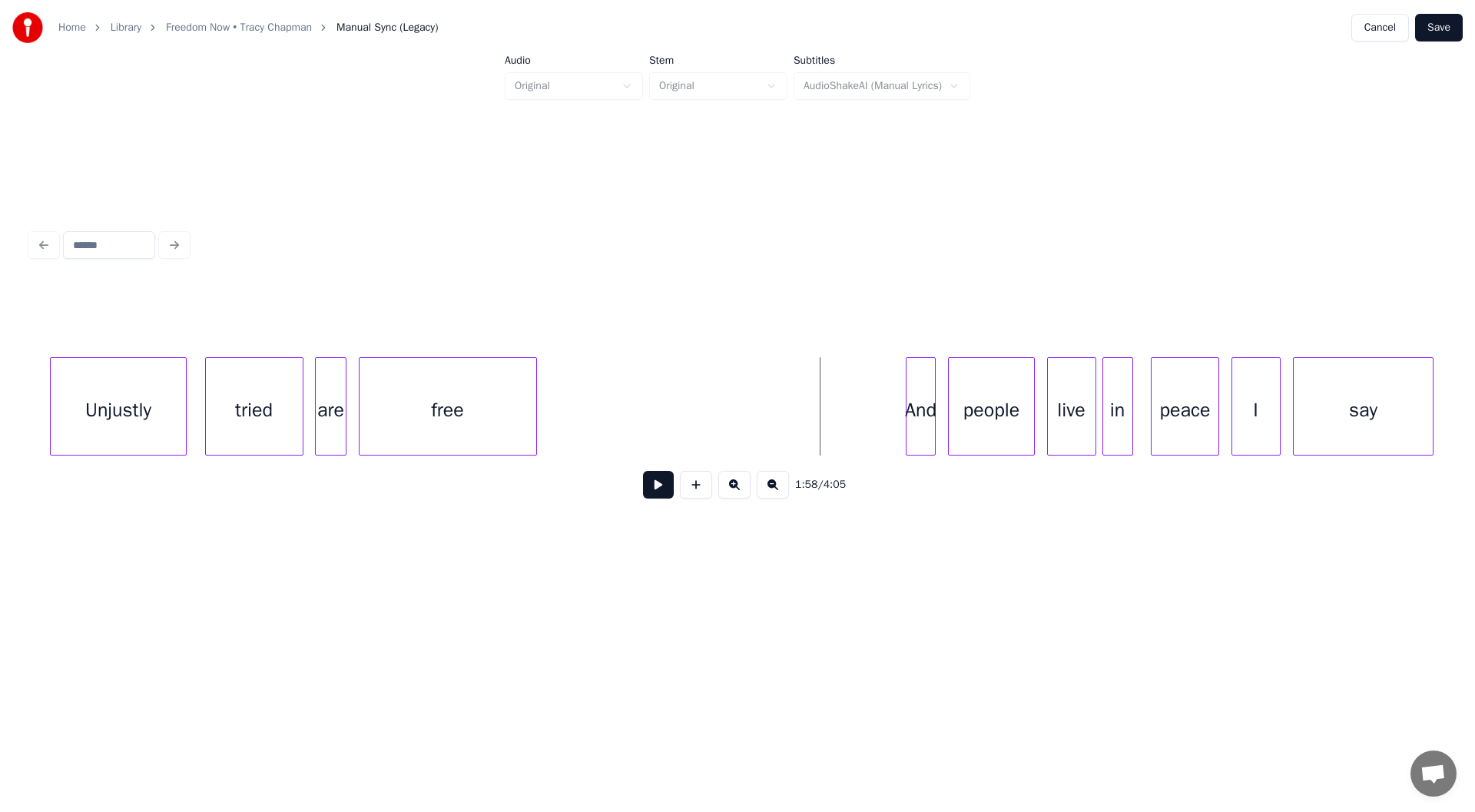 click on "And people live in peace I say free are tried Unjustly" at bounding box center [2199, 406] 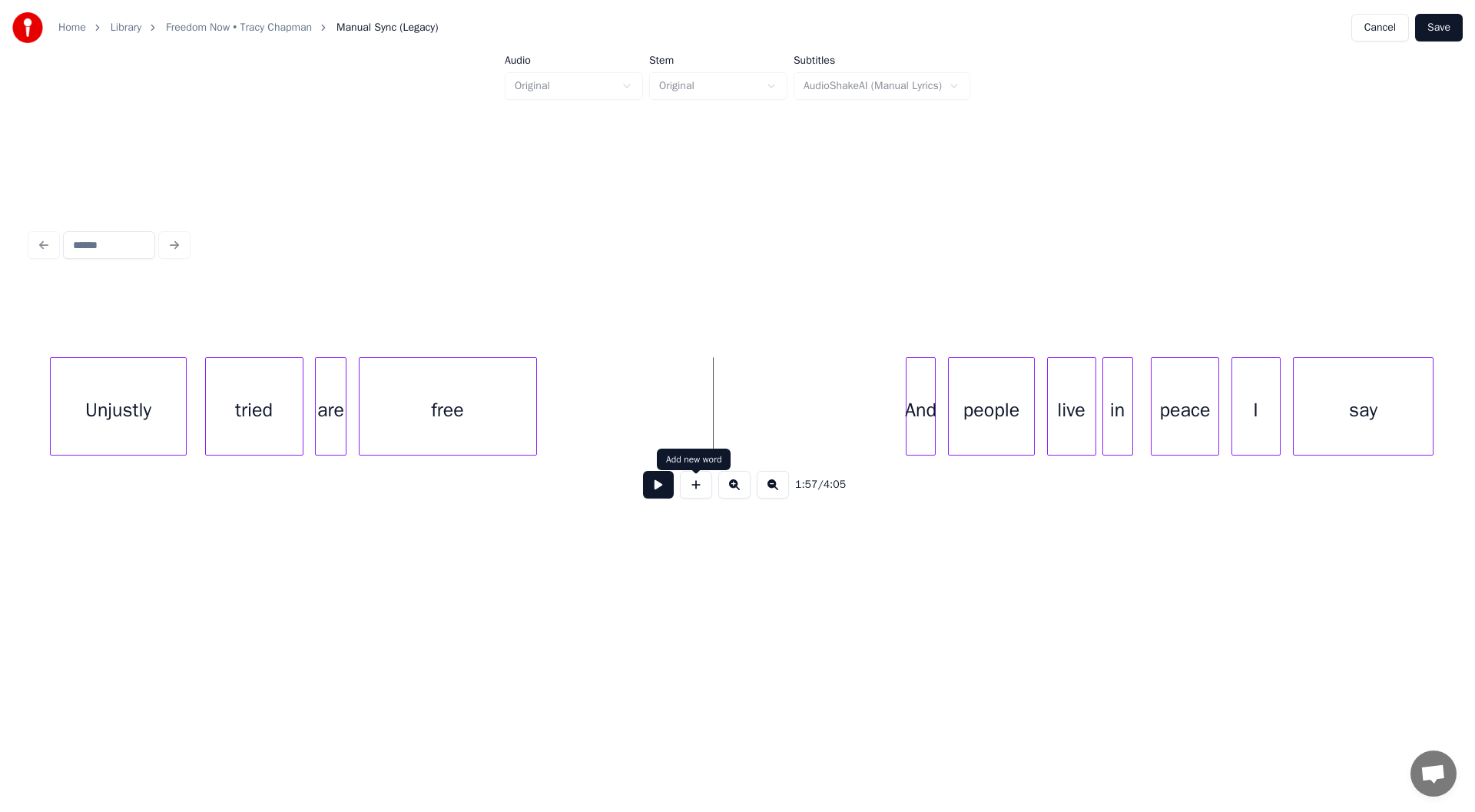 click at bounding box center [696, 485] 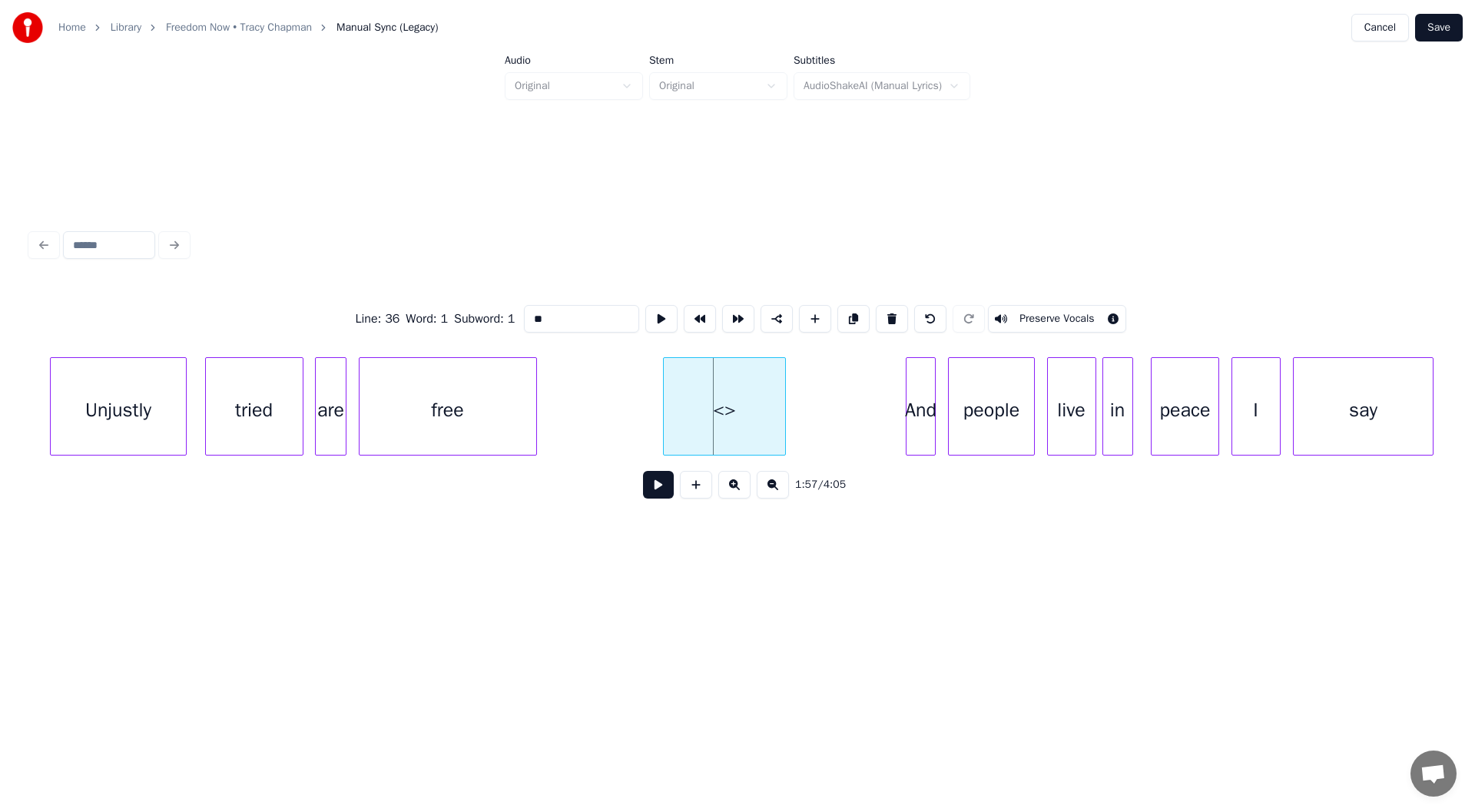 click on "<>" at bounding box center (724, 410) 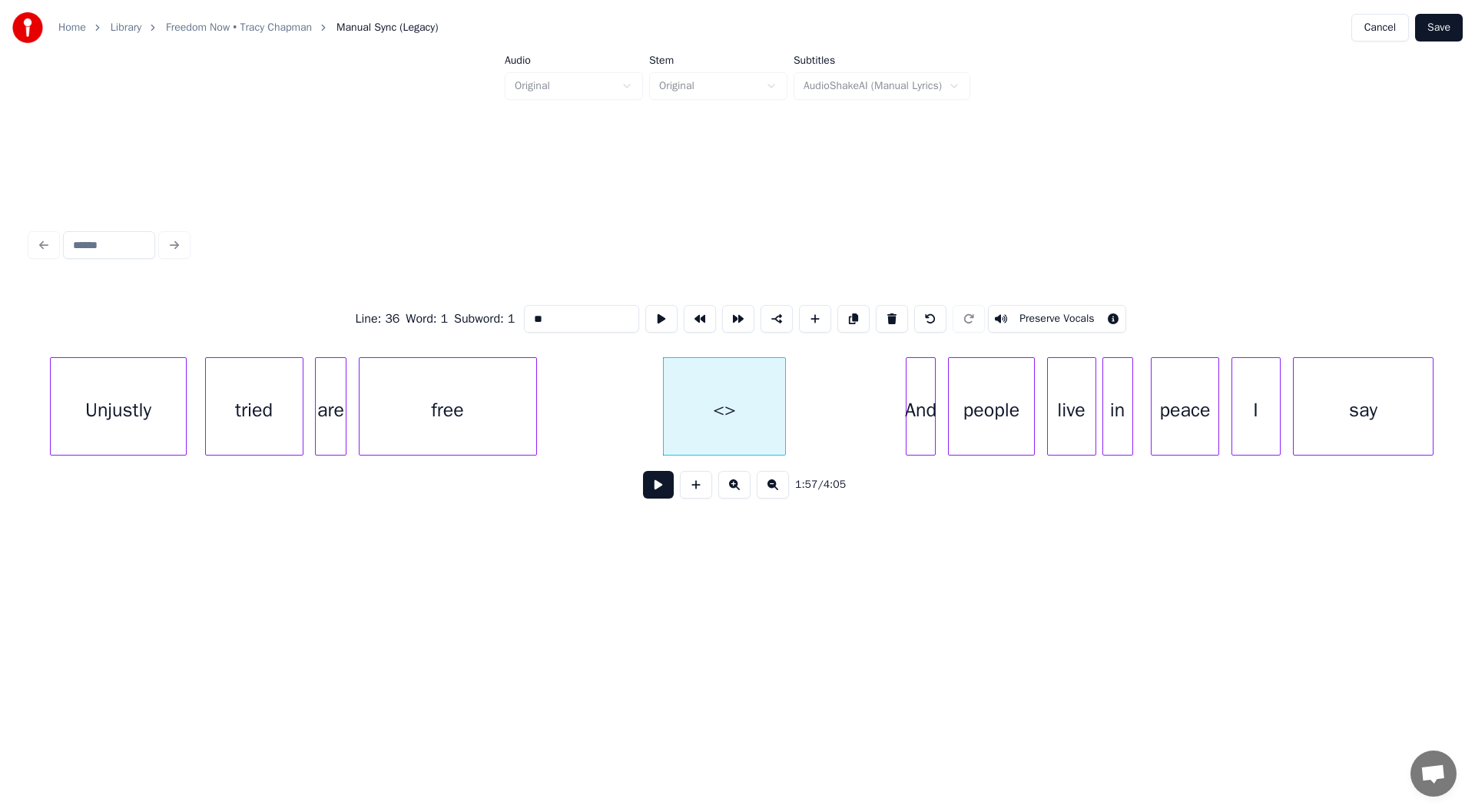 click on "And people live in peace I say free are tried Unjustly <>" at bounding box center (2199, 406) 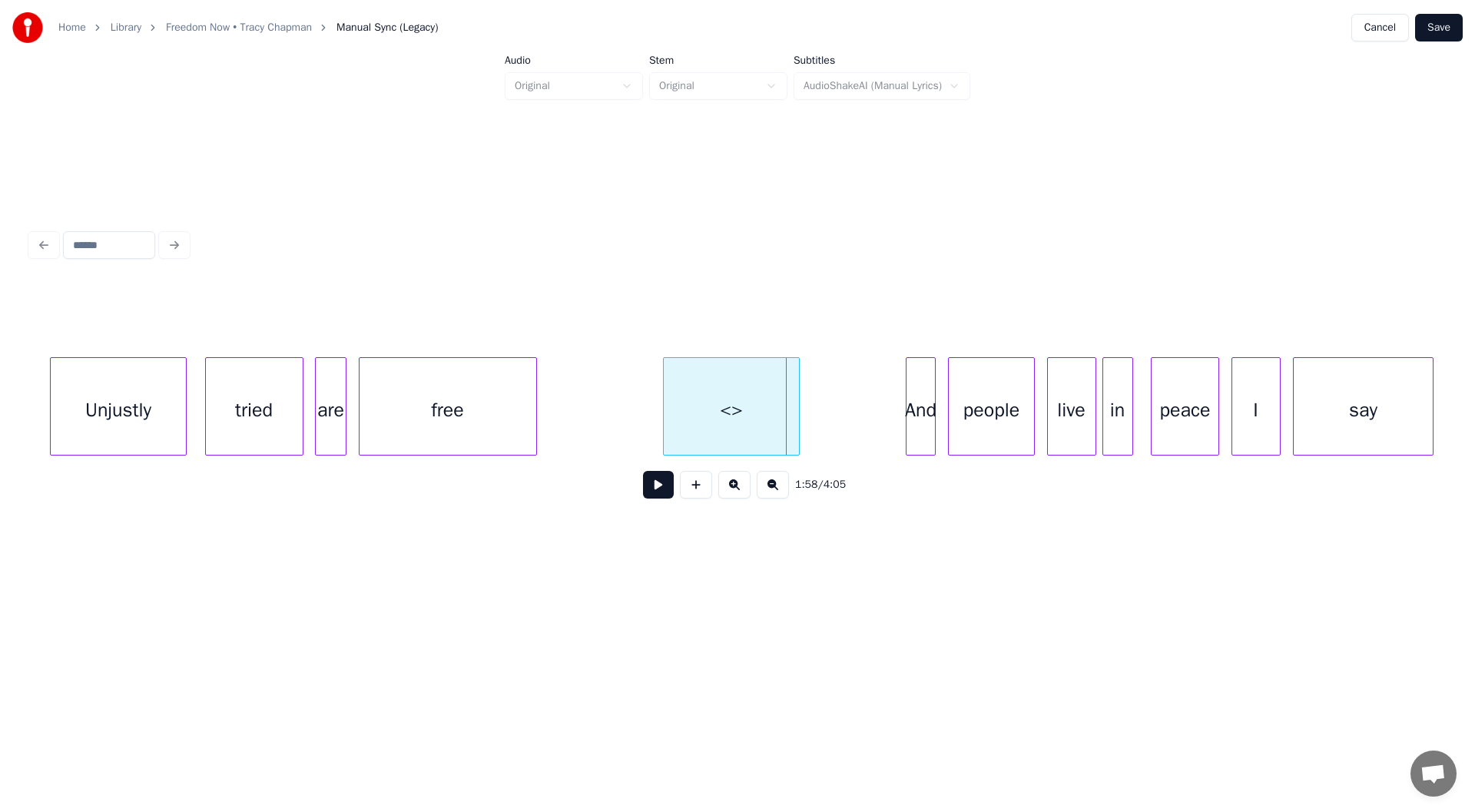 click at bounding box center [797, 406] 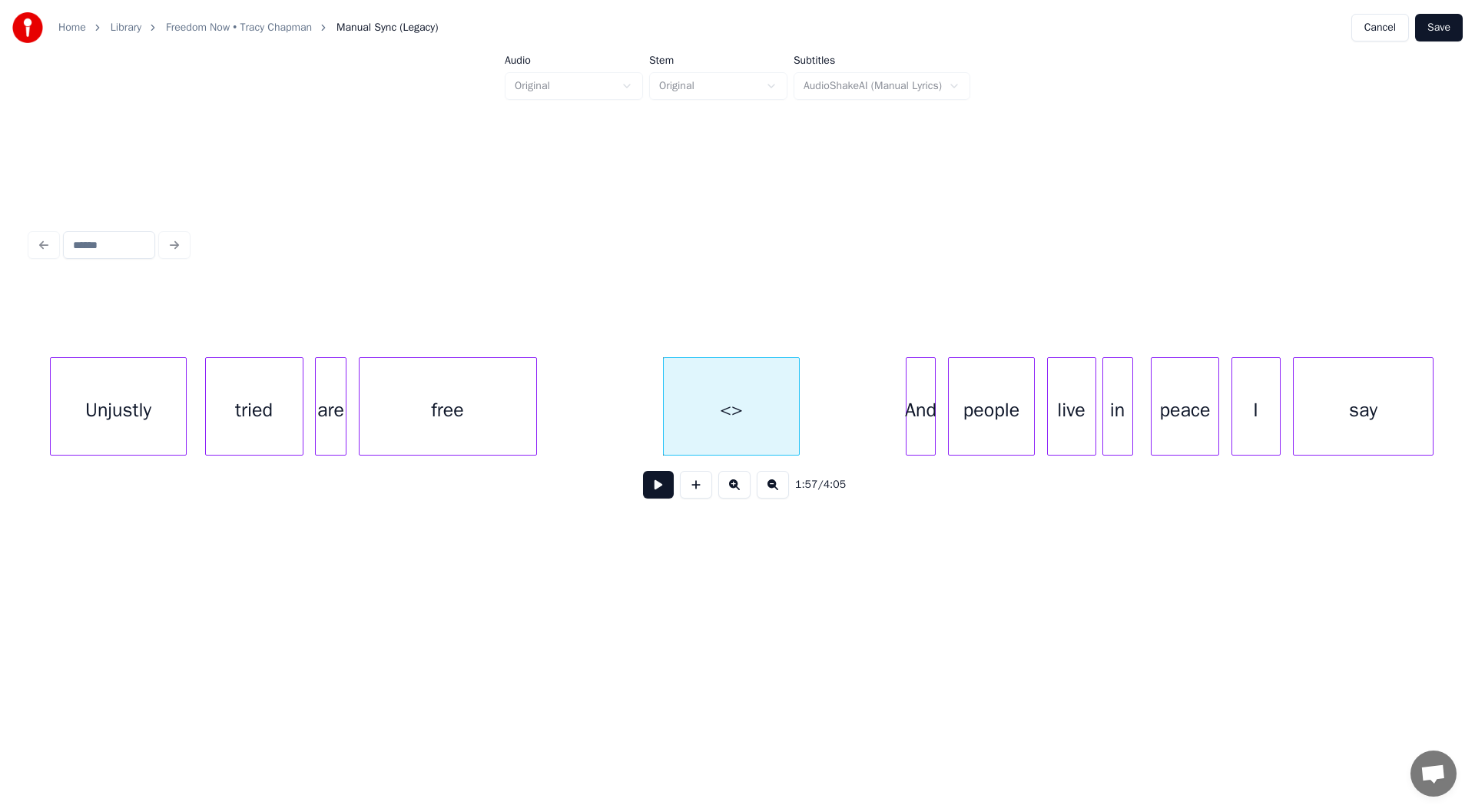 click on "<>" at bounding box center [731, 410] 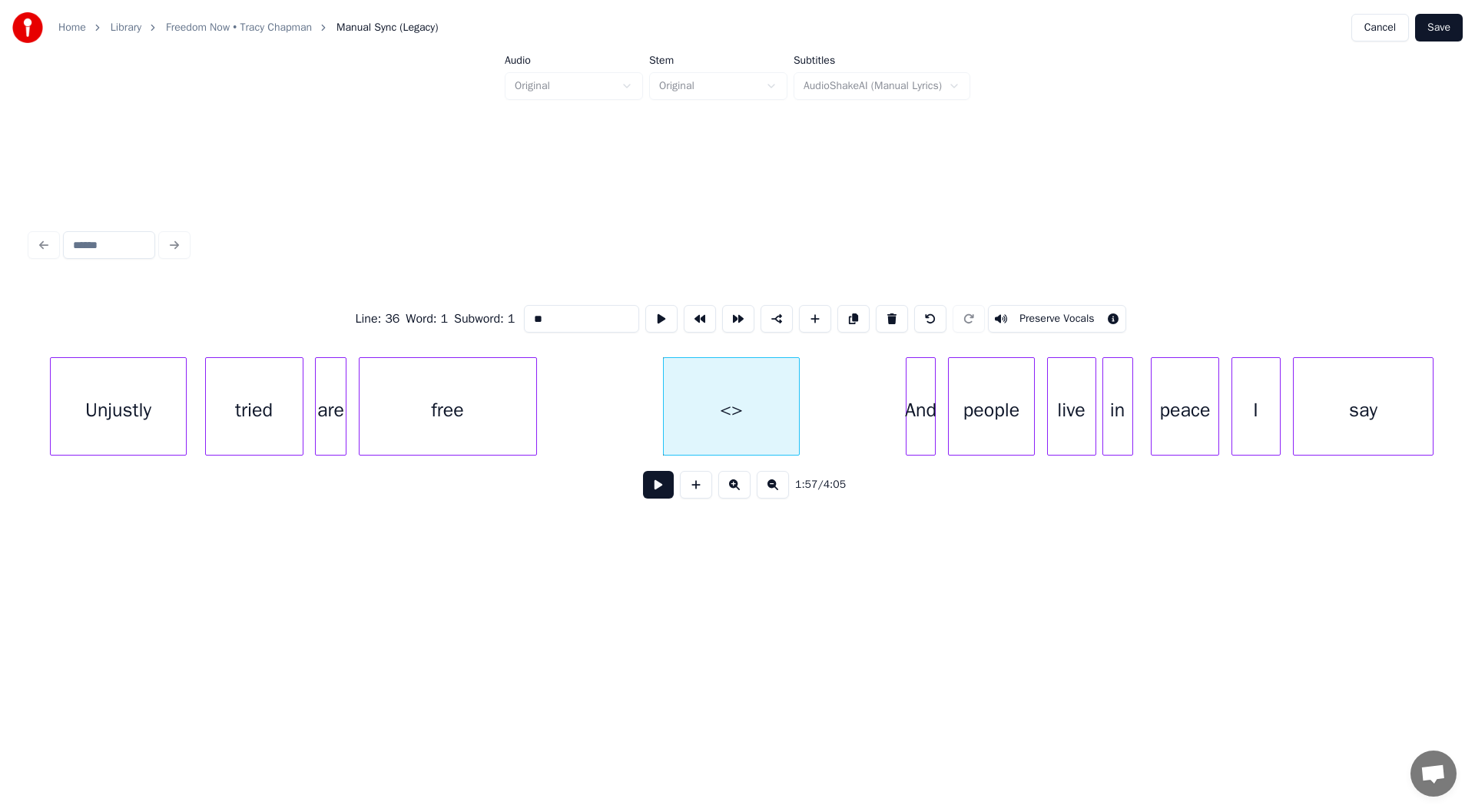 drag, startPoint x: 583, startPoint y: 321, endPoint x: 455, endPoint y: 302, distance: 129.40247 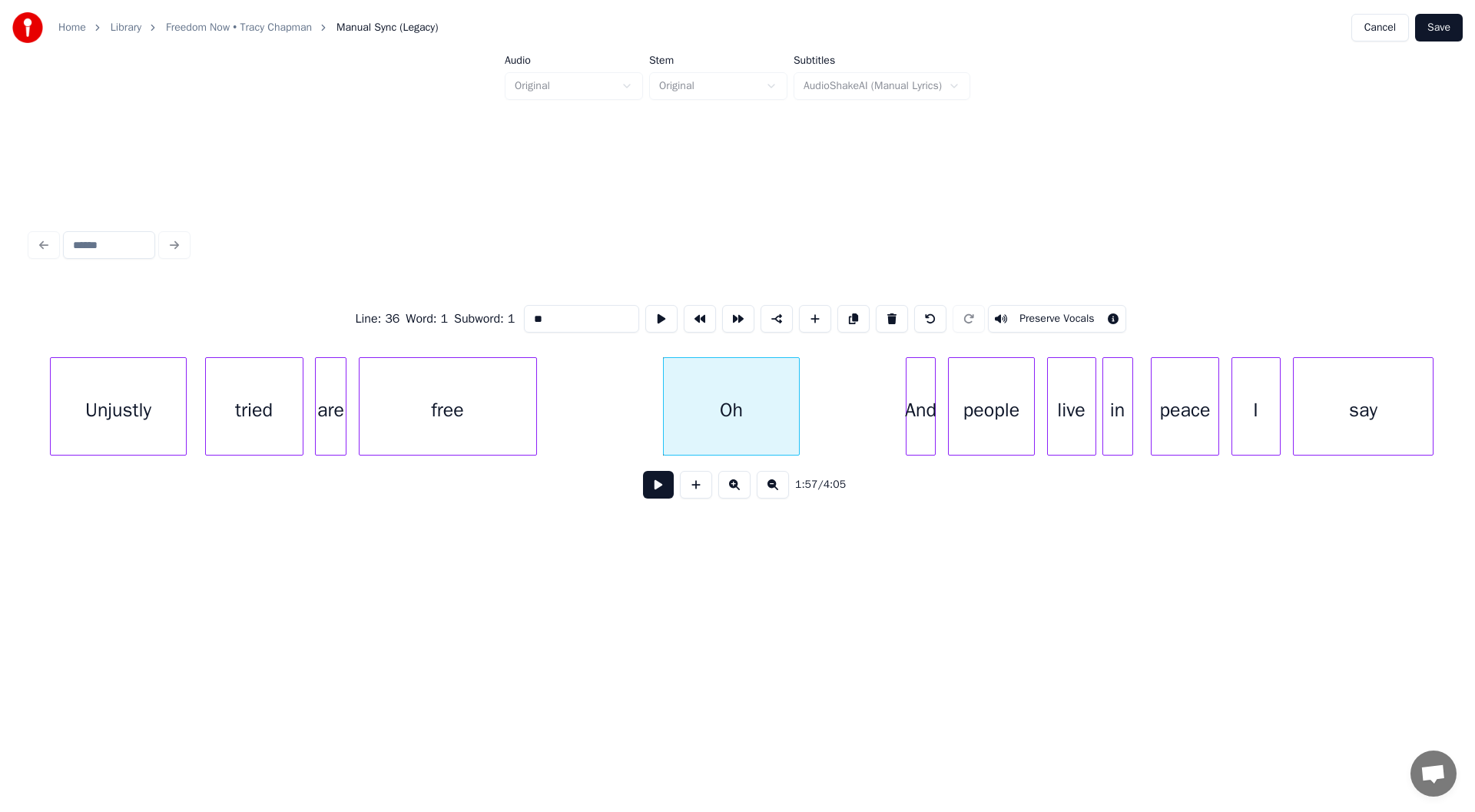 type on "**" 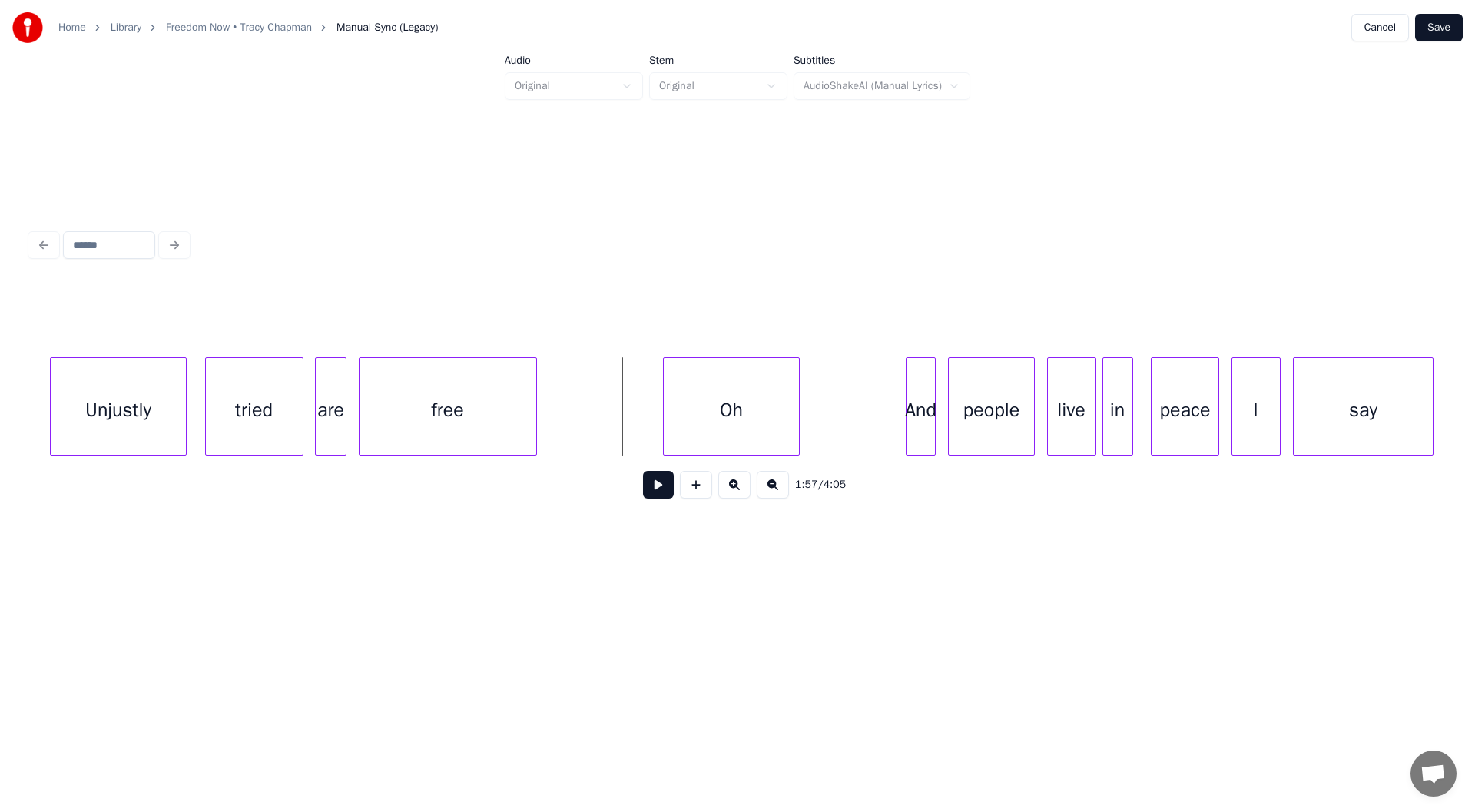 click at bounding box center (658, 485) 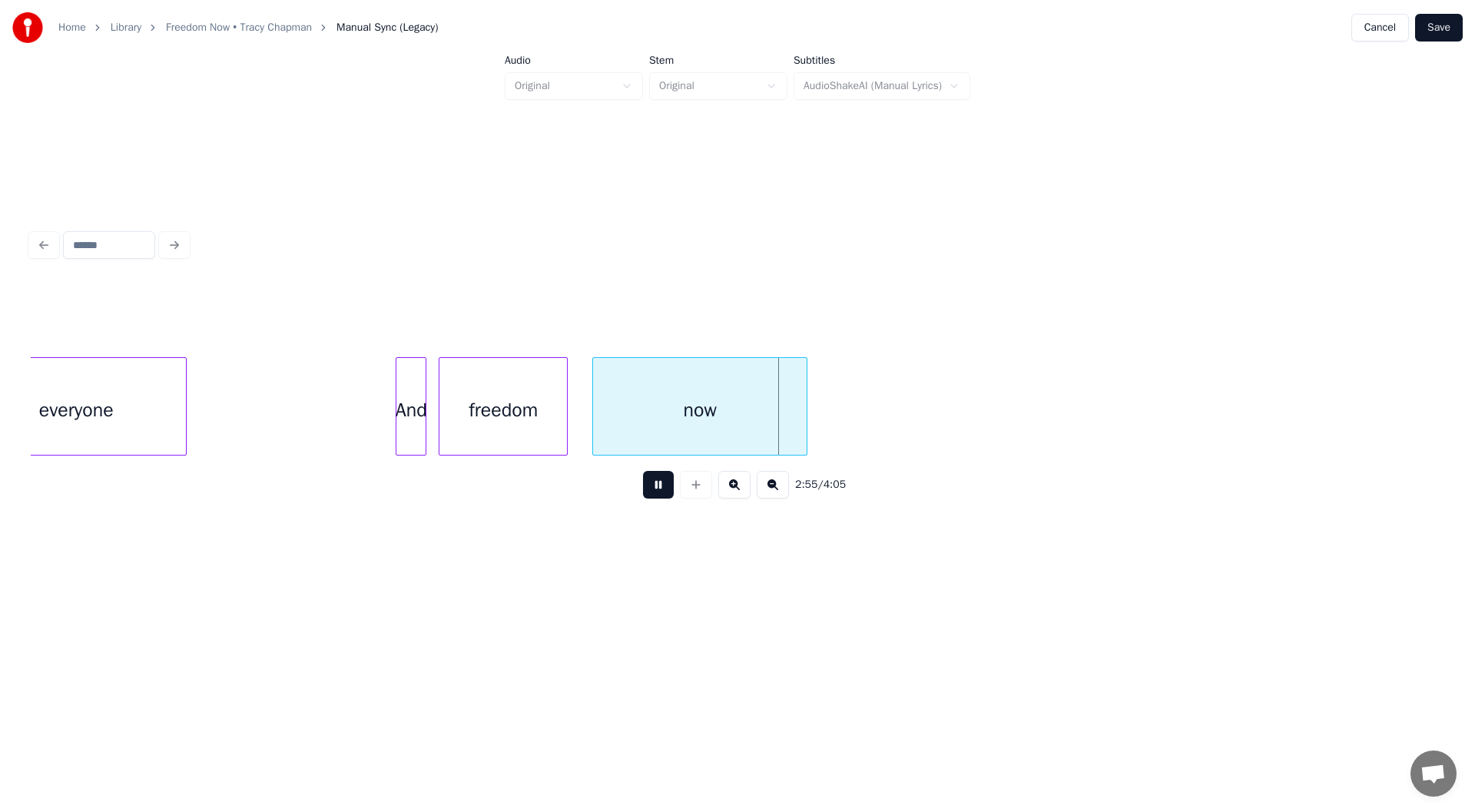 scroll, scrollTop: 0, scrollLeft: 53367, axis: horizontal 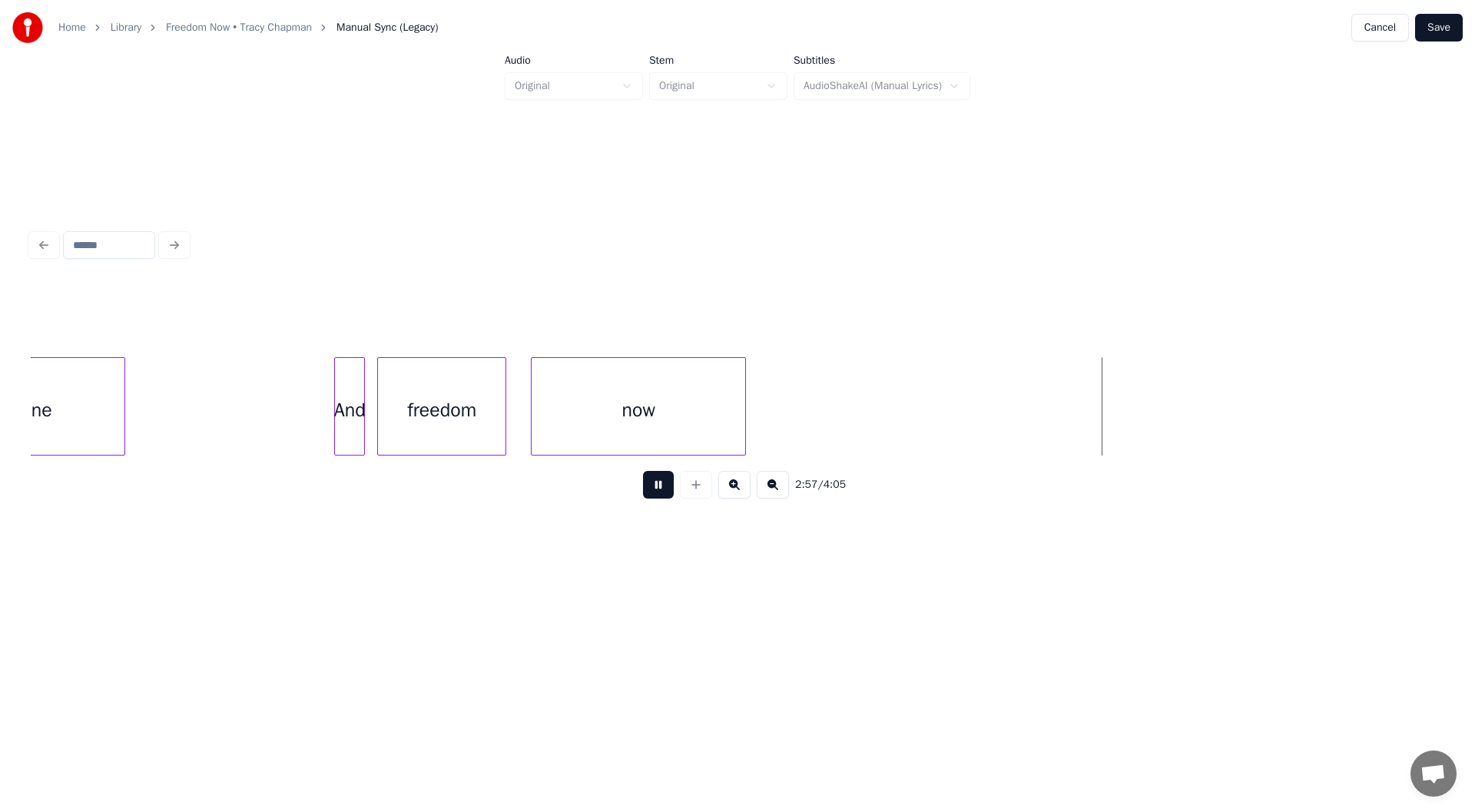 click on "everyone And freedom now" at bounding box center (-15636, 406) 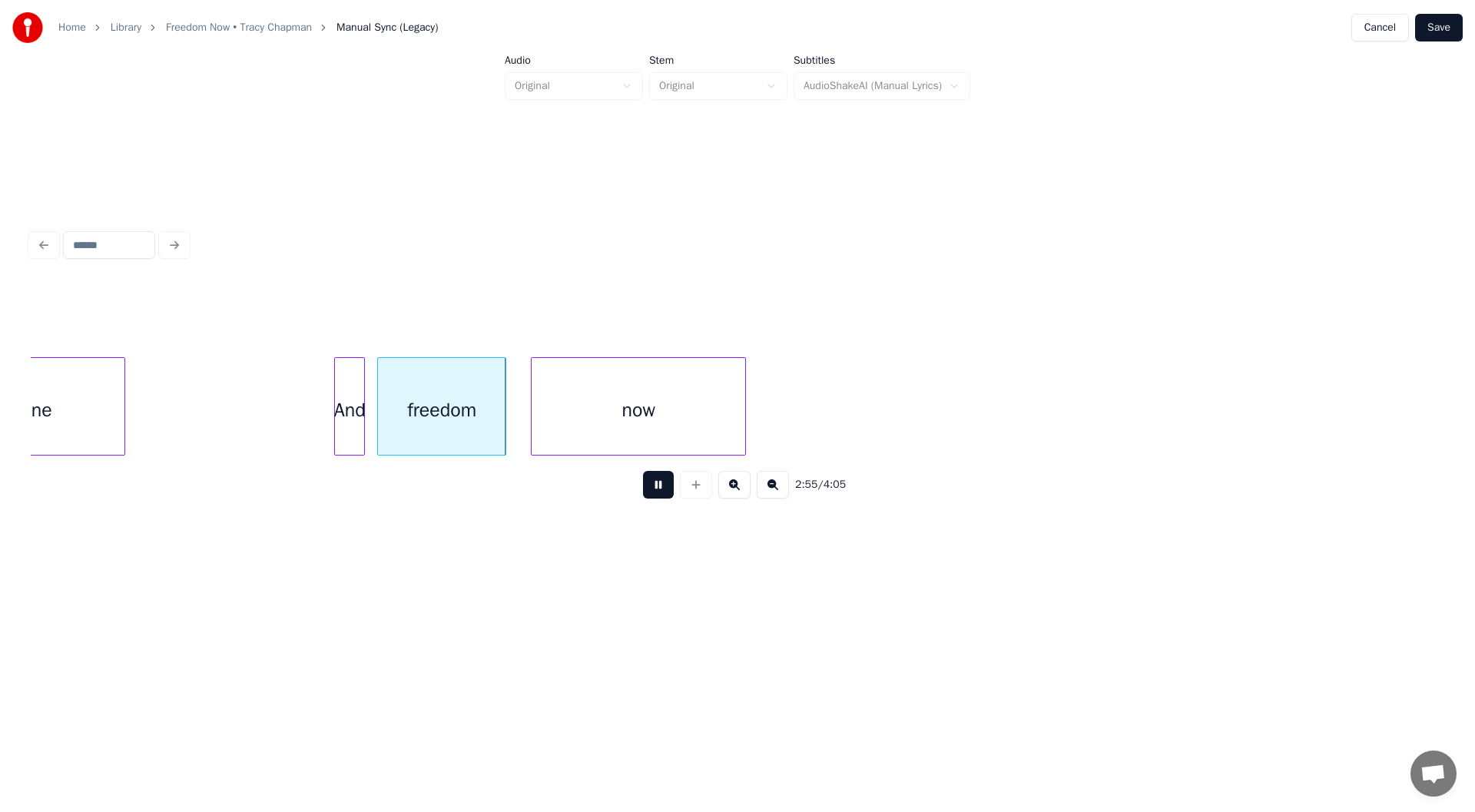 click on "everyone And freedom now" at bounding box center (-15636, 406) 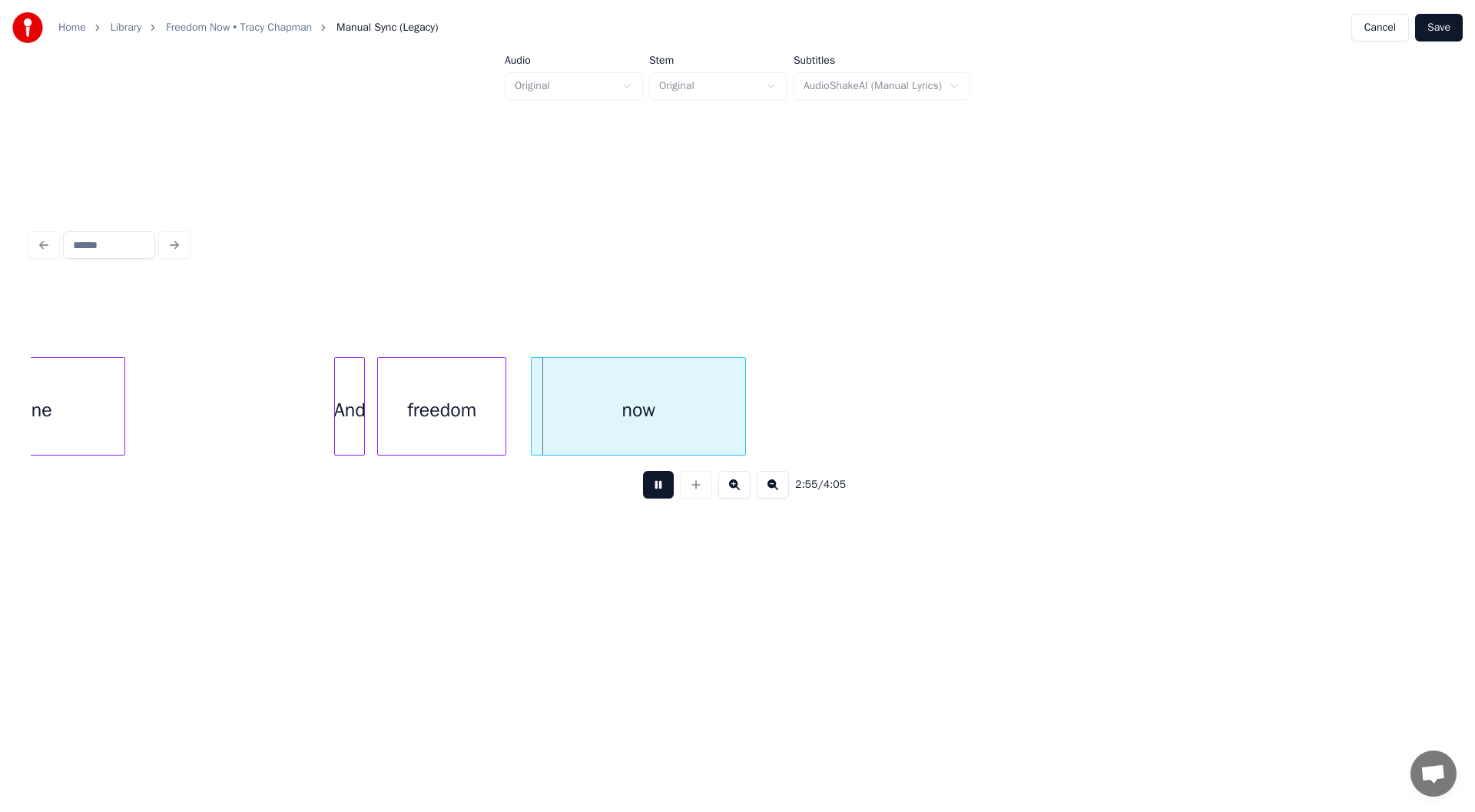 click on "everyone And freedom now" at bounding box center [-15636, 406] 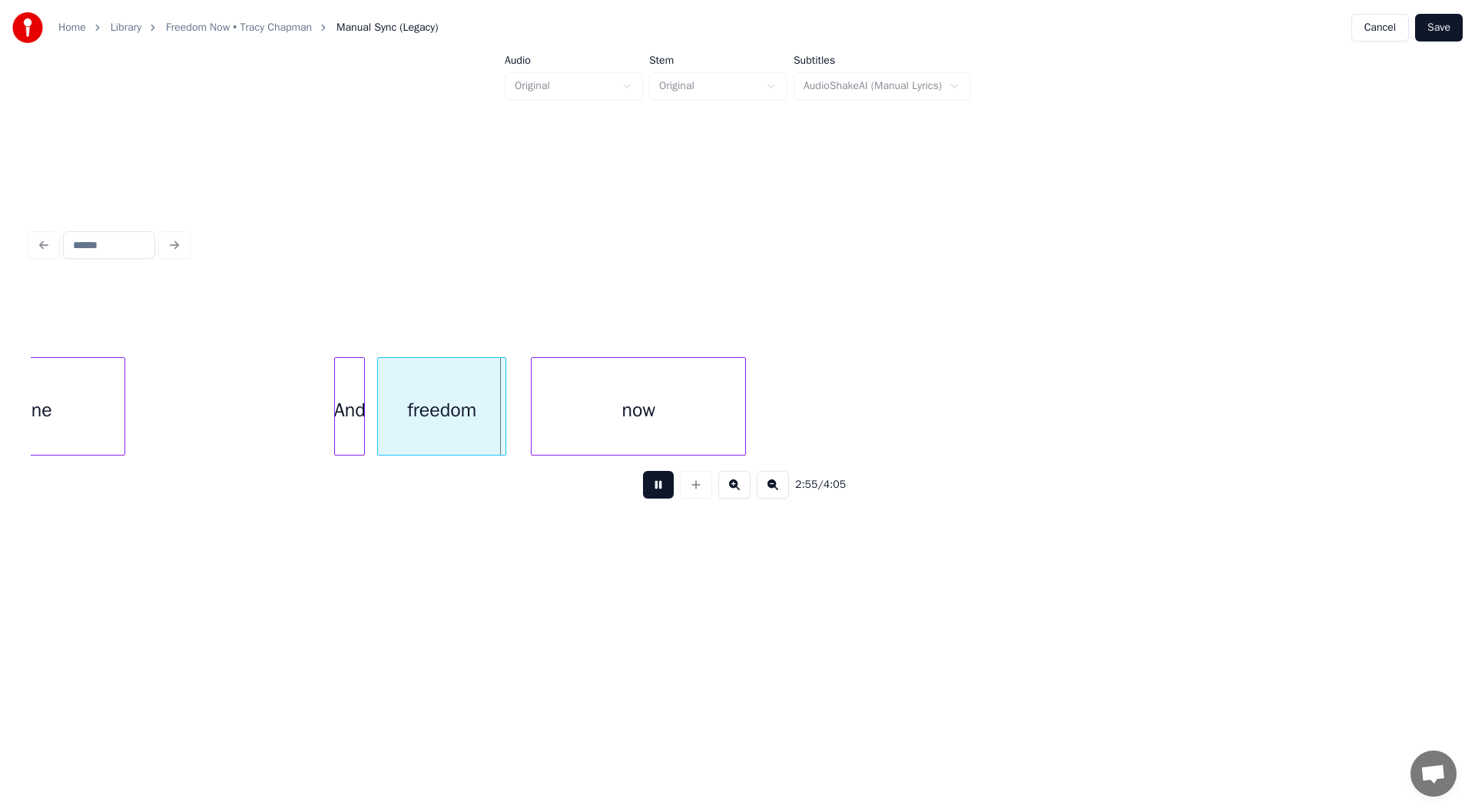 click on "everyone And freedom now" at bounding box center (-15636, 406) 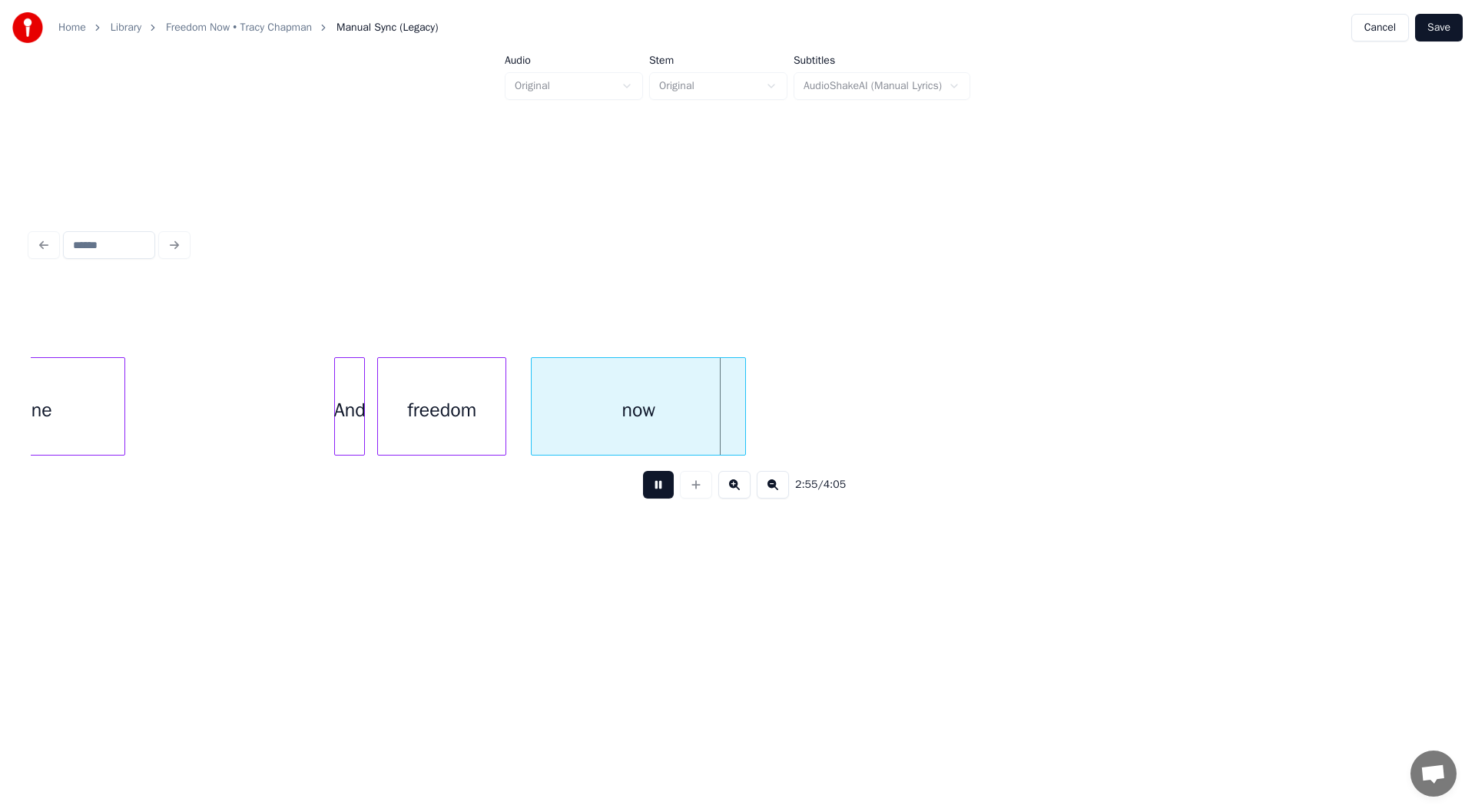 click at bounding box center [658, 485] 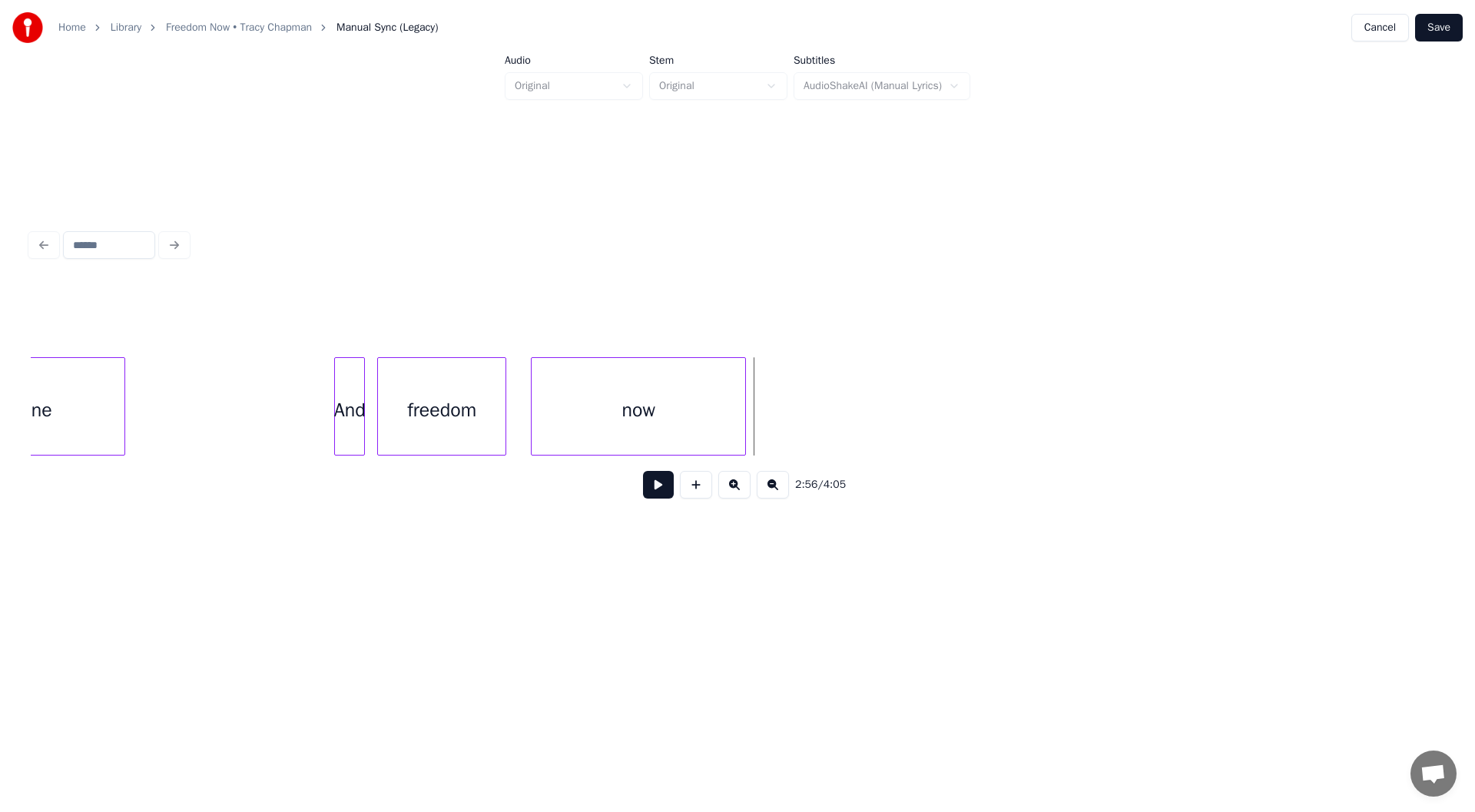 click on "And" at bounding box center [350, 410] 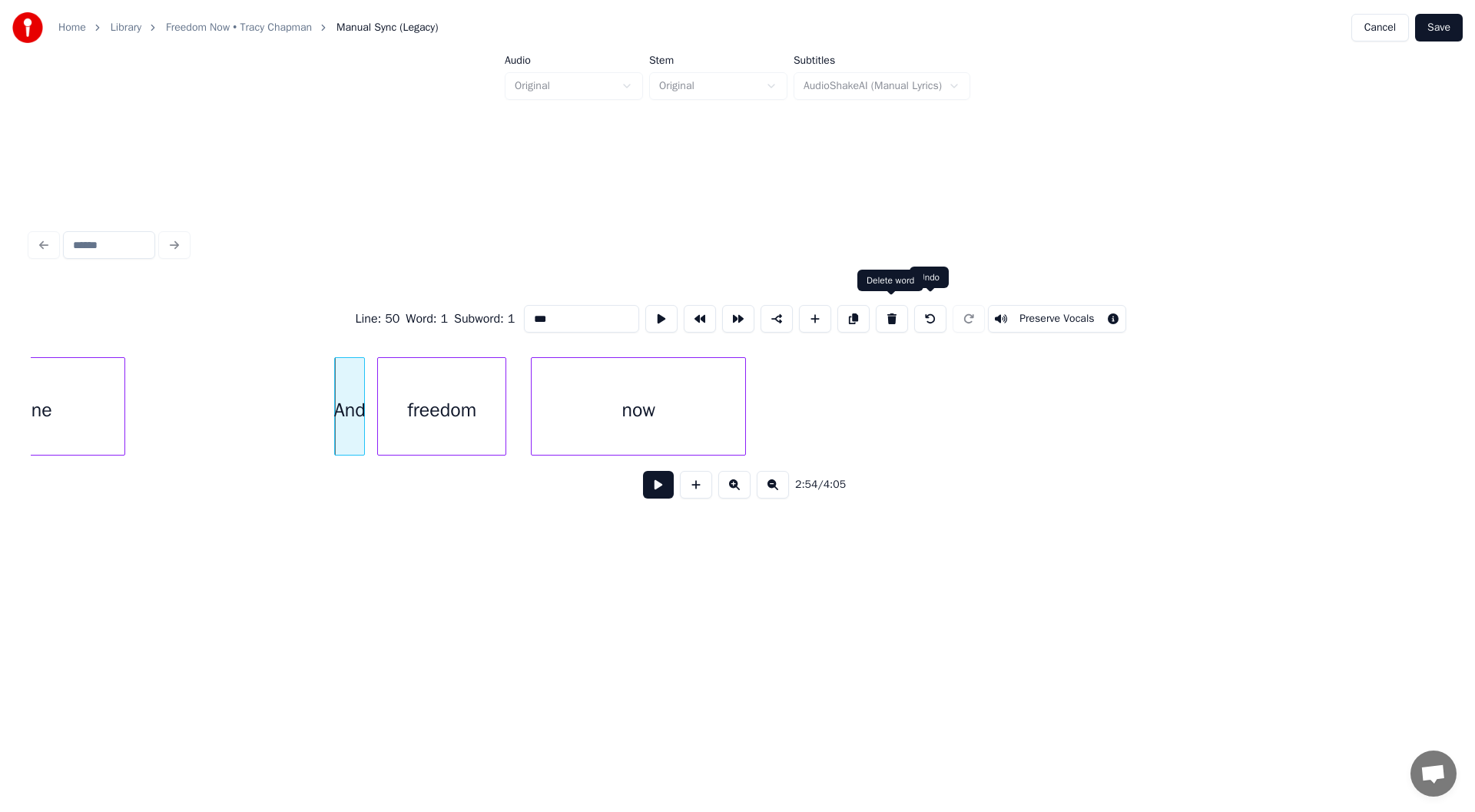 click at bounding box center [892, 319] 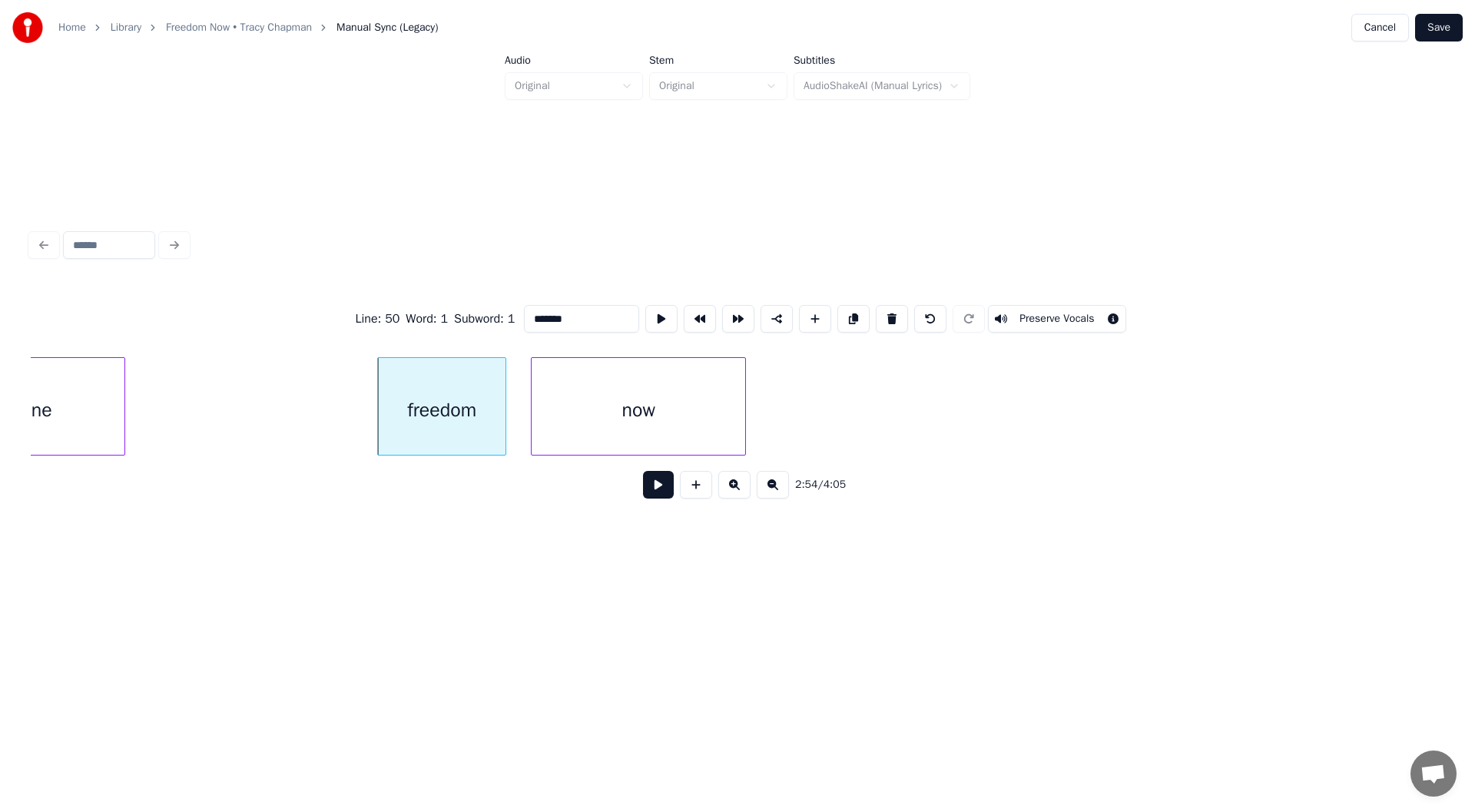 click on "everyone freedom now" at bounding box center [-15636, 406] 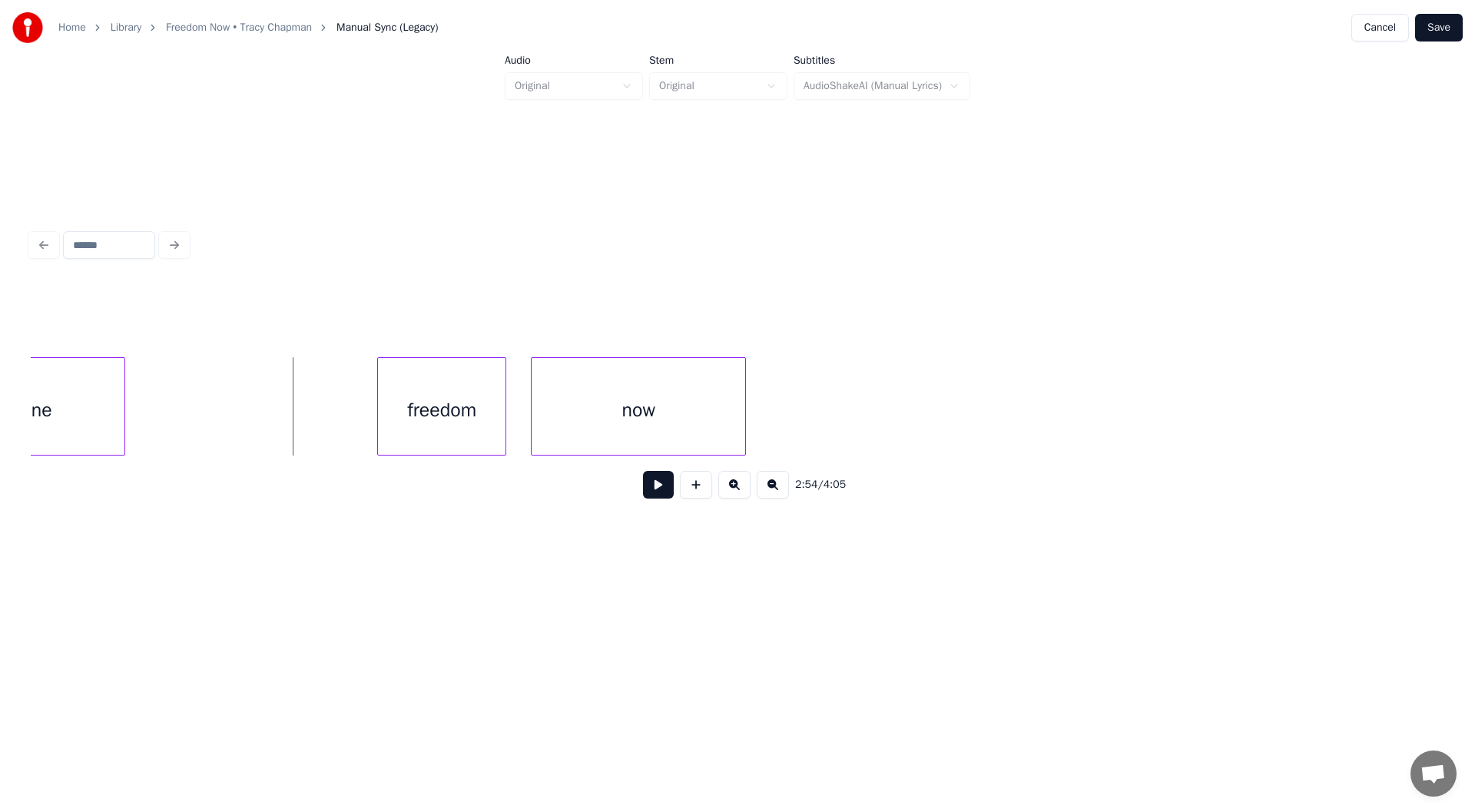 click at bounding box center [658, 485] 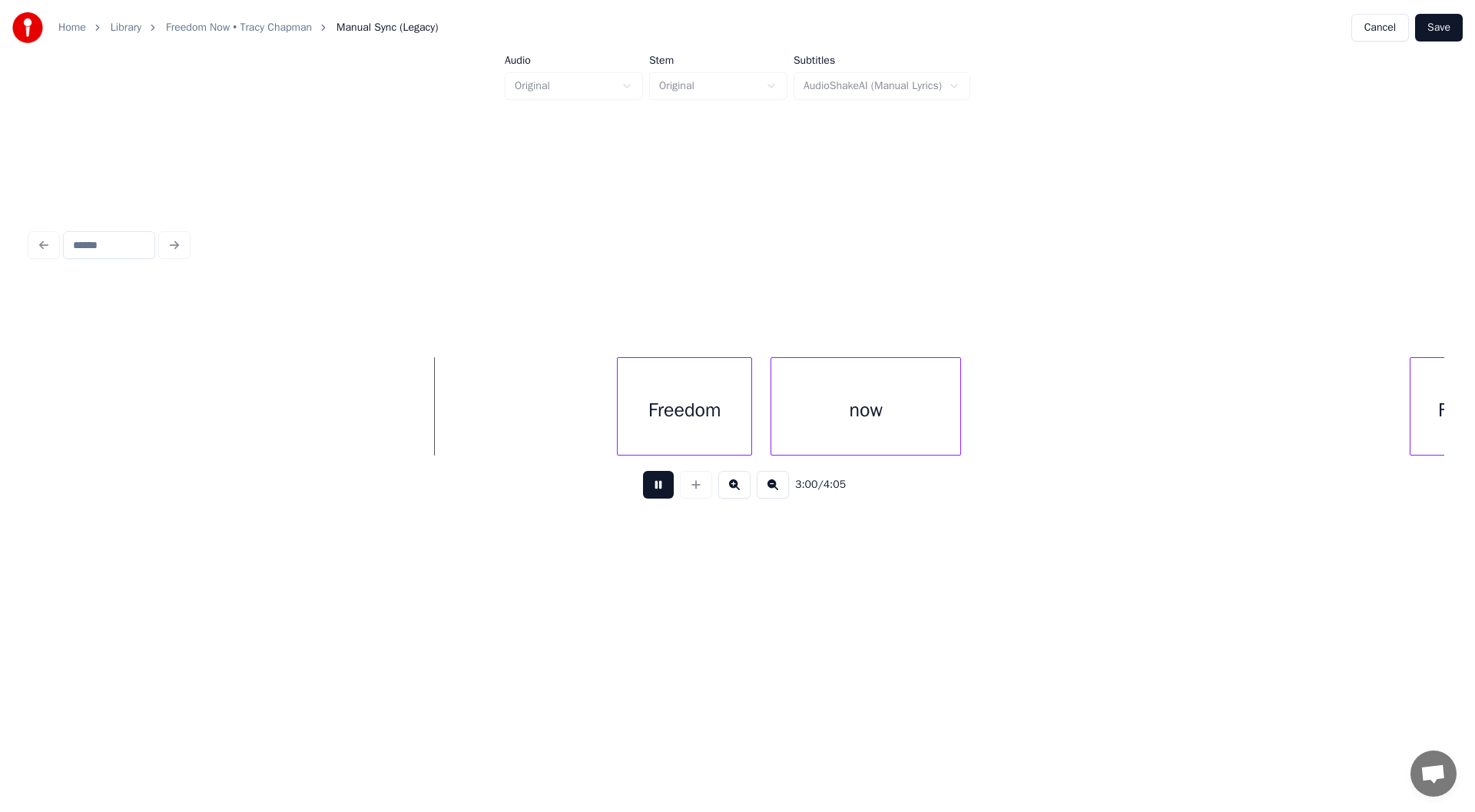 scroll, scrollTop: 0, scrollLeft: 55180, axis: horizontal 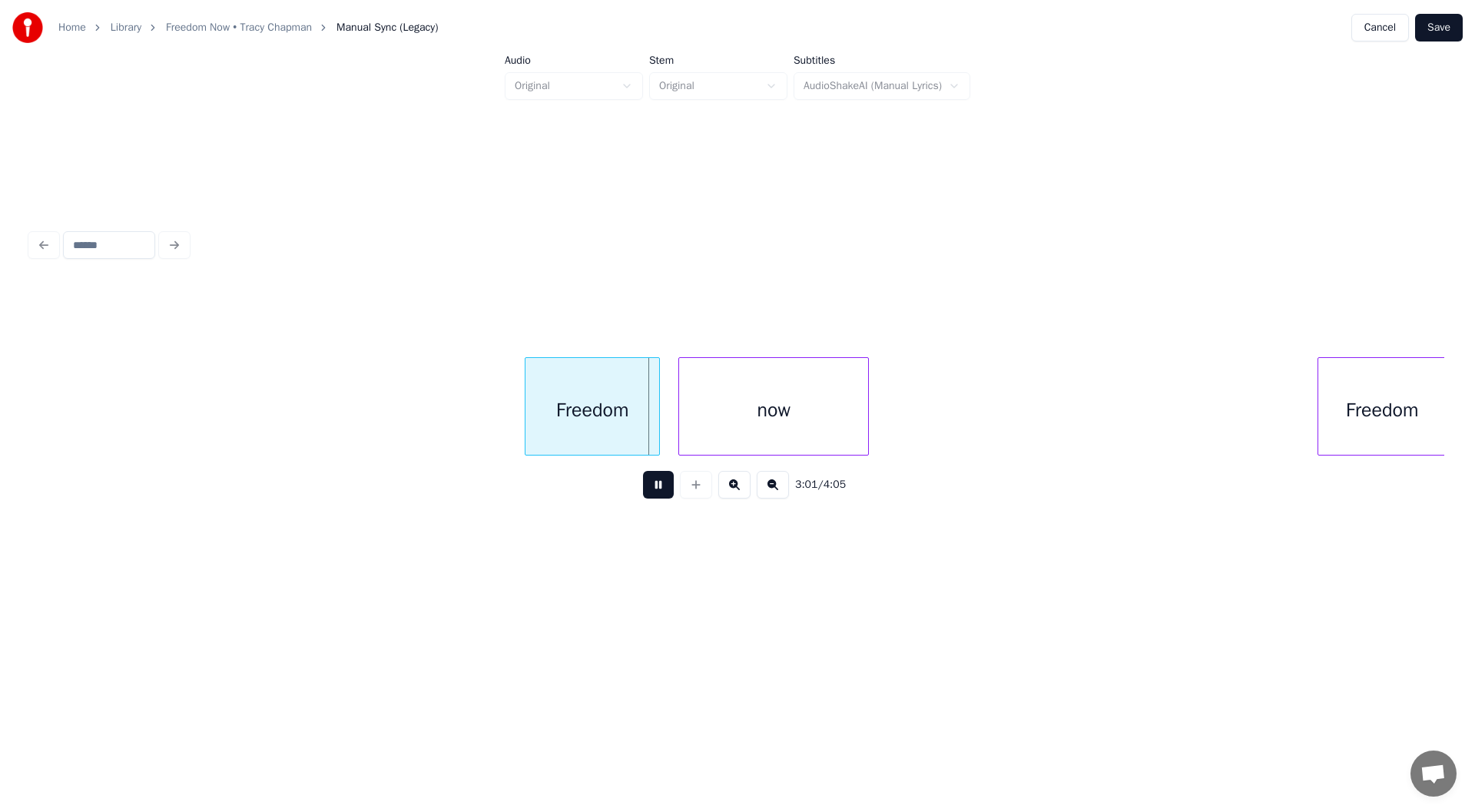 click at bounding box center [658, 485] 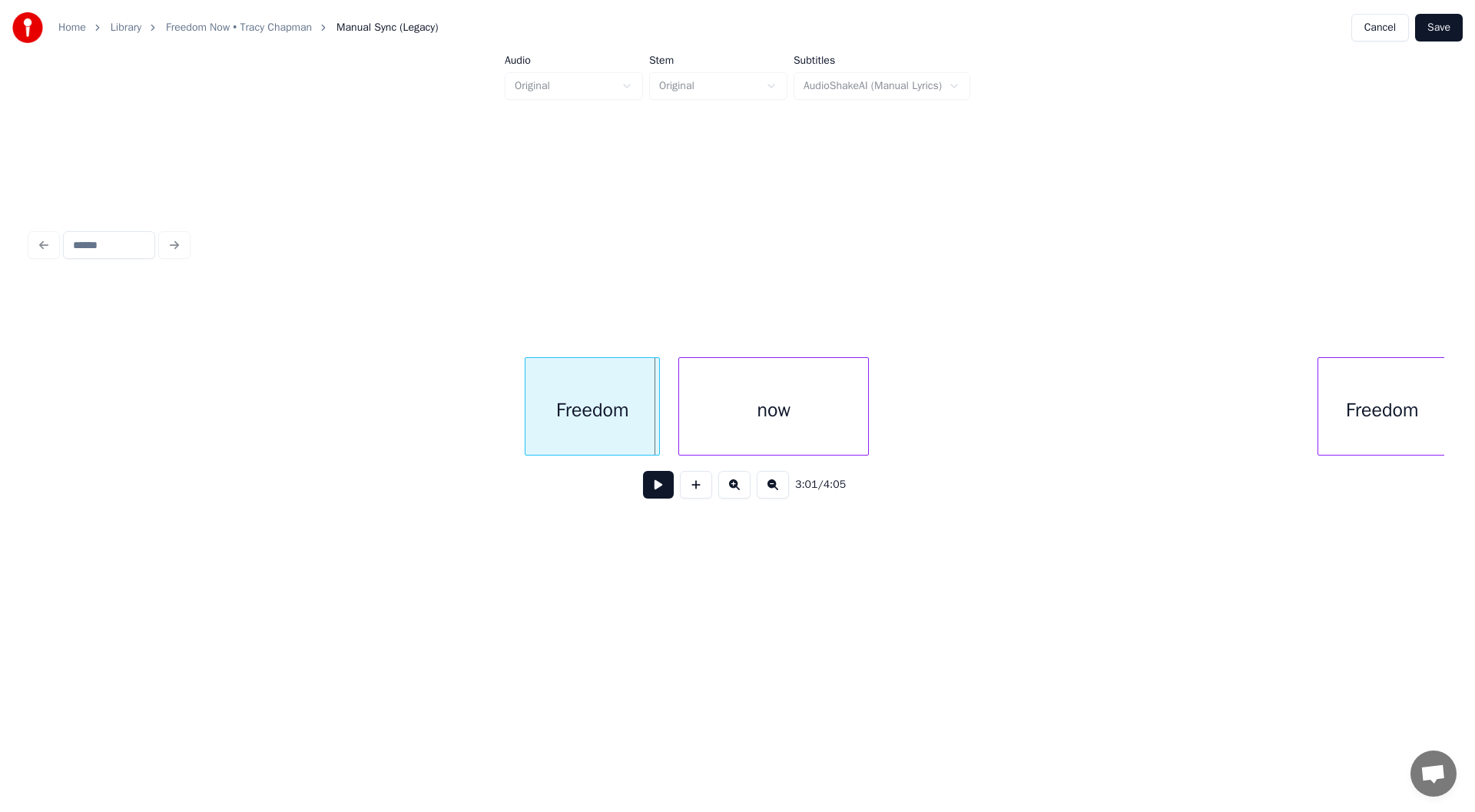 click on "Freedom now Freedom" at bounding box center [-17449, 406] 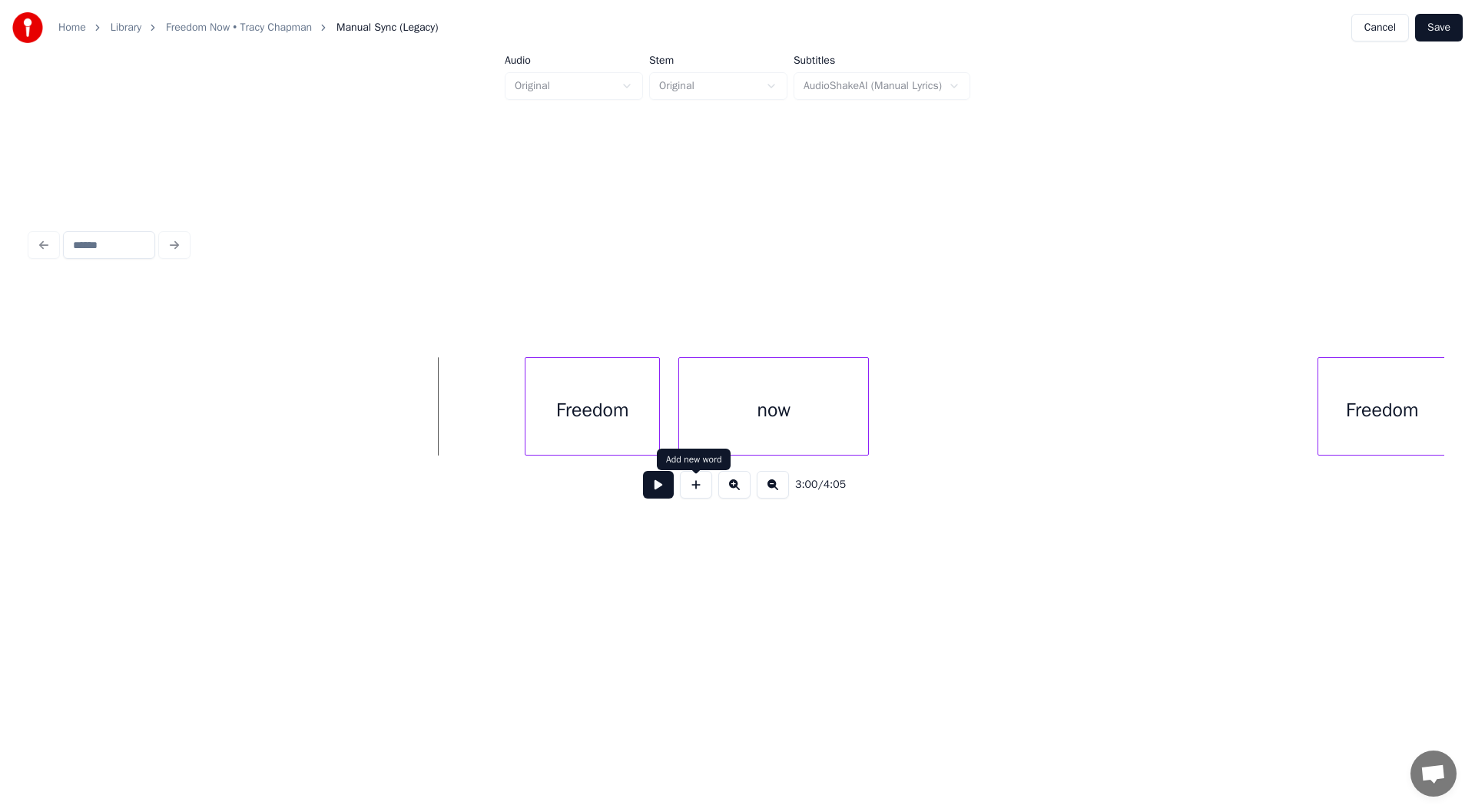 click at bounding box center [696, 485] 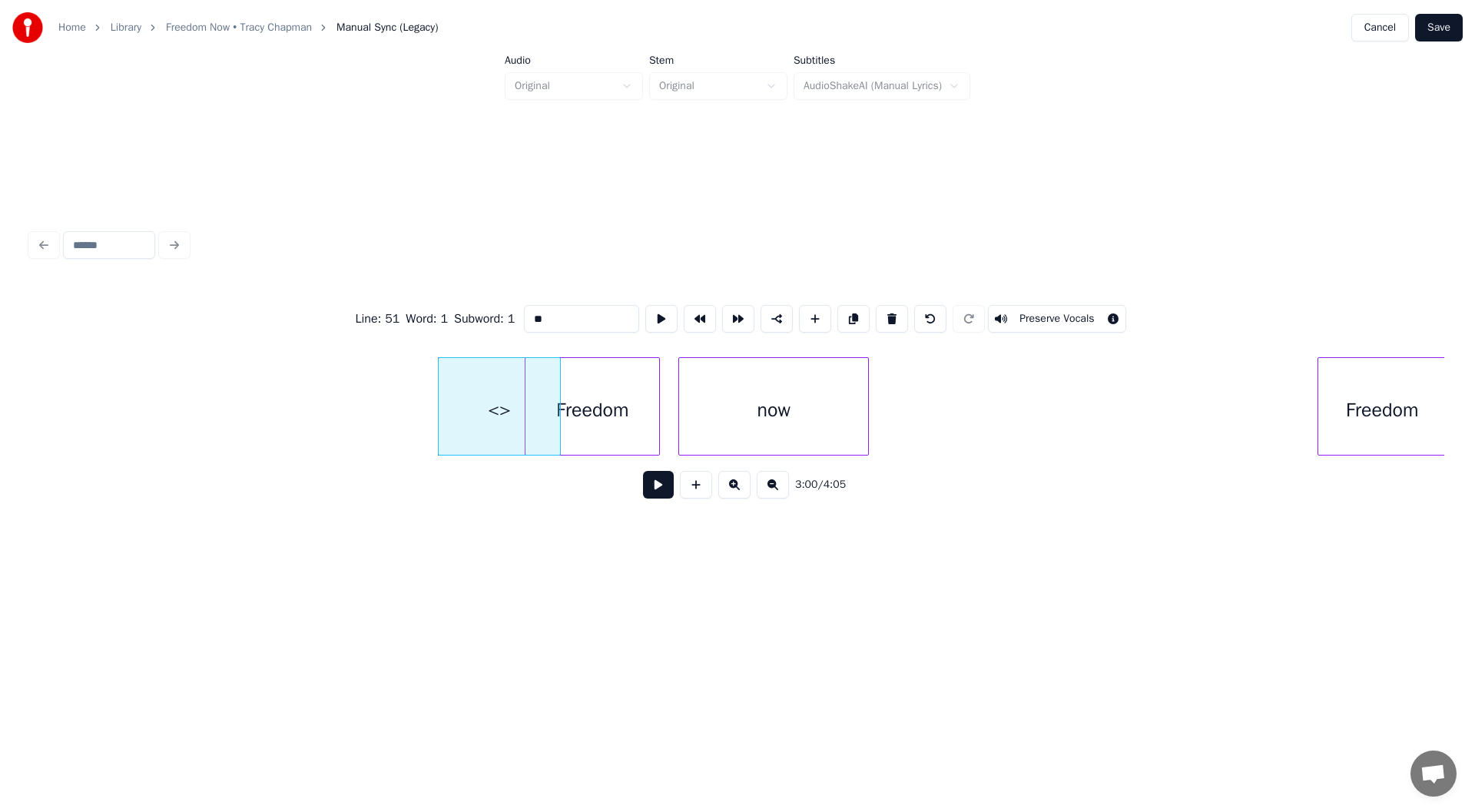 drag, startPoint x: 592, startPoint y: 314, endPoint x: 311, endPoint y: 301, distance: 281.3006 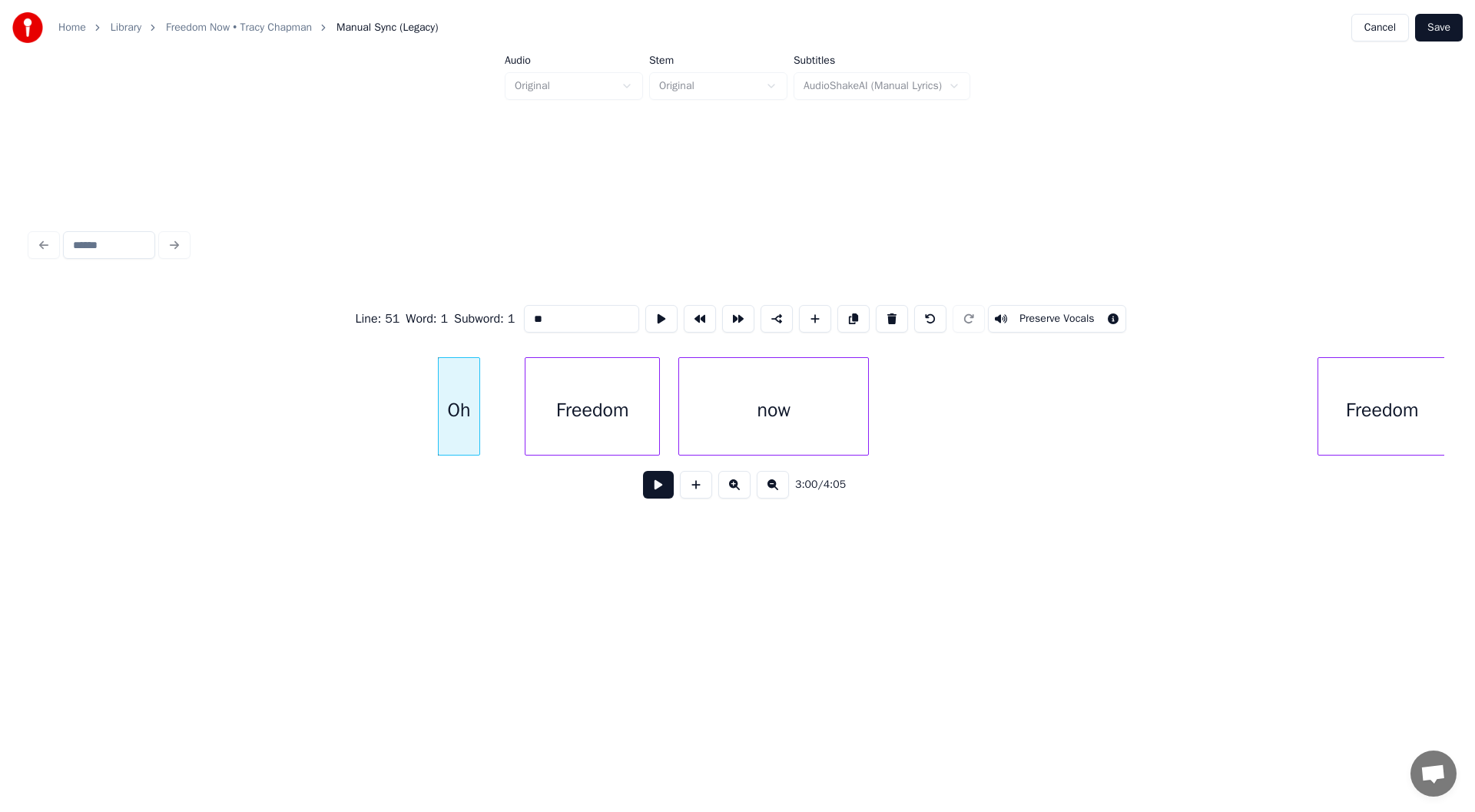 click at bounding box center [477, 406] 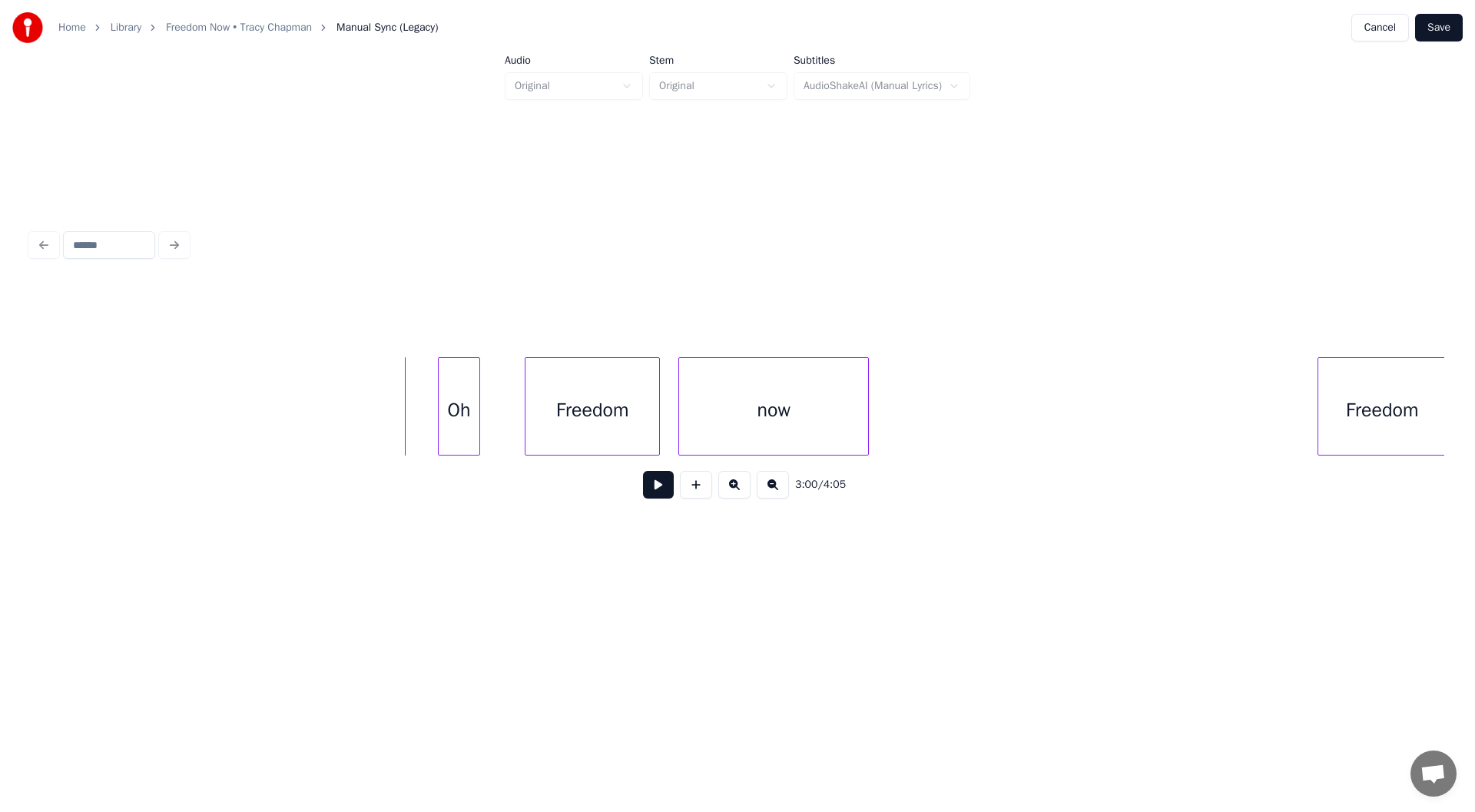 click on "3:00  /  4:05" at bounding box center [738, 485] 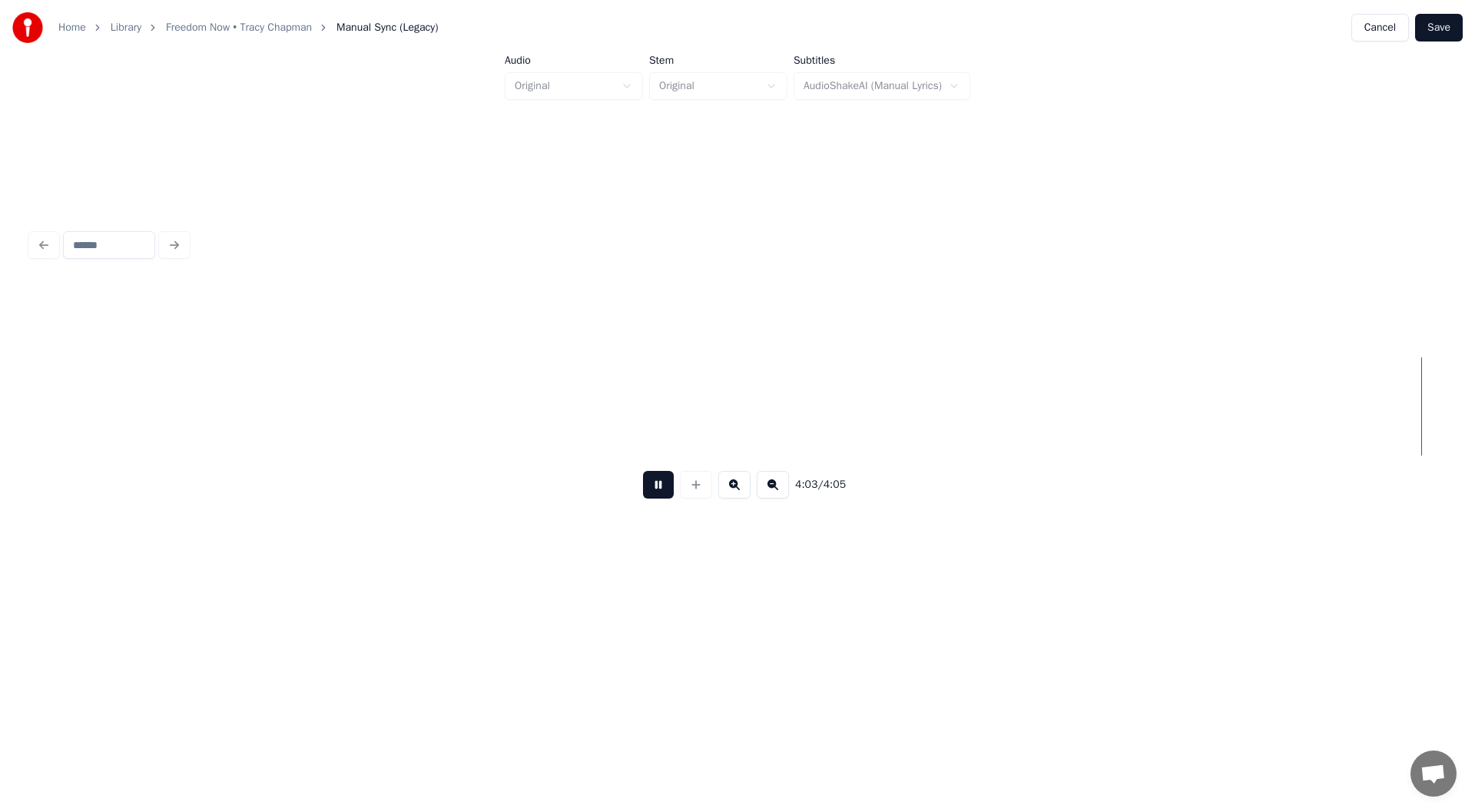 scroll, scrollTop: 0, scrollLeft: 73989, axis: horizontal 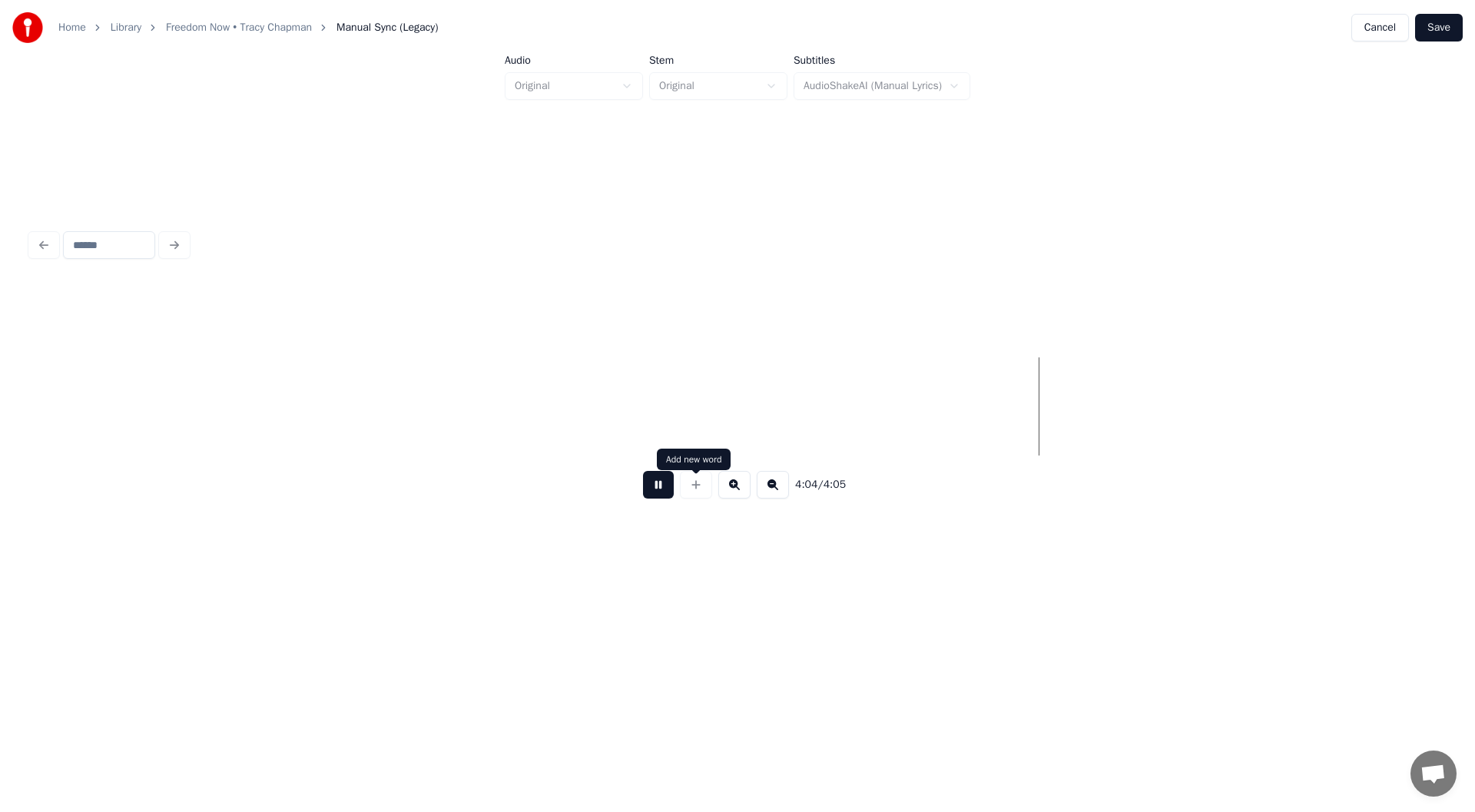 click at bounding box center (658, 485) 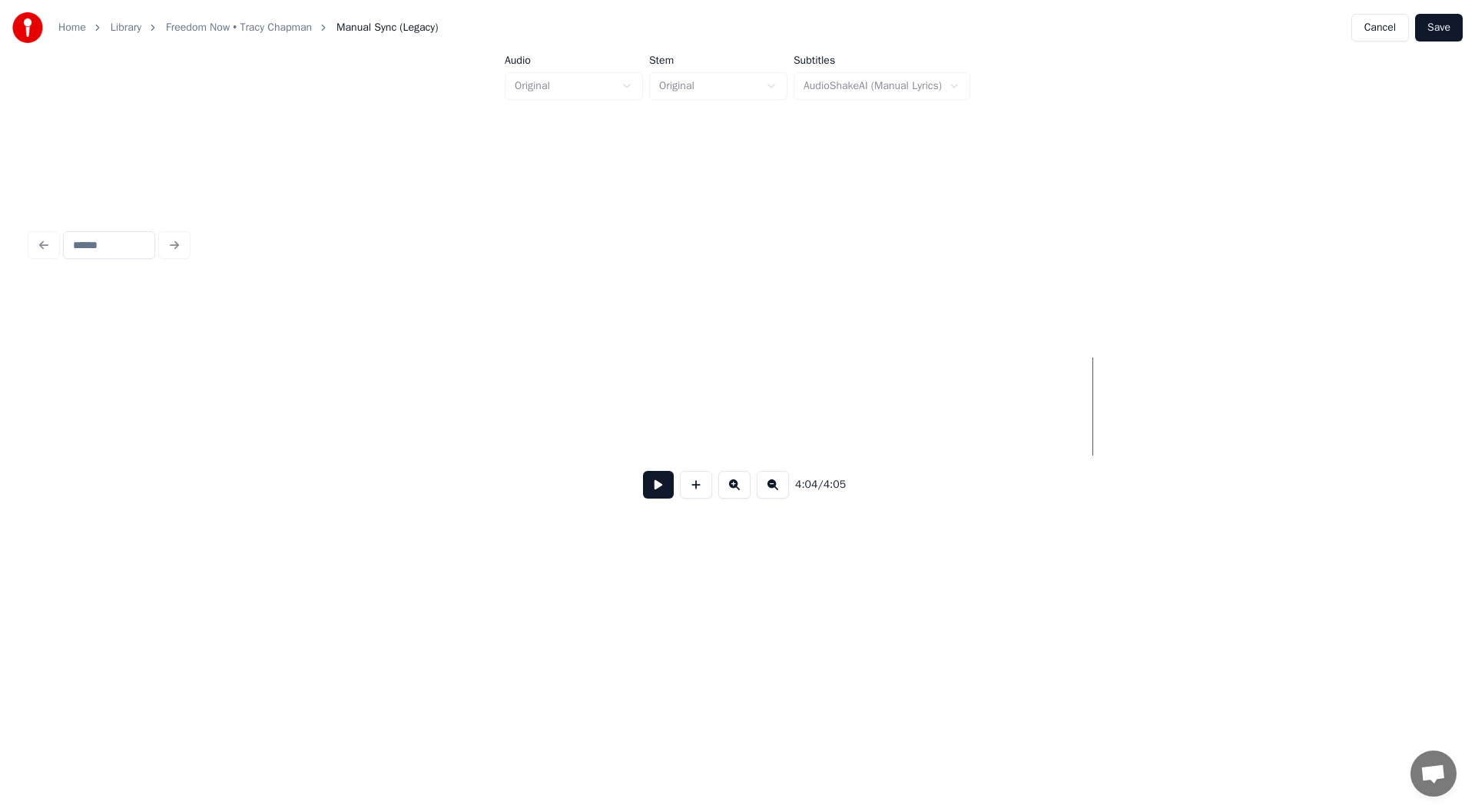 click on "Save" at bounding box center (1439, 28) 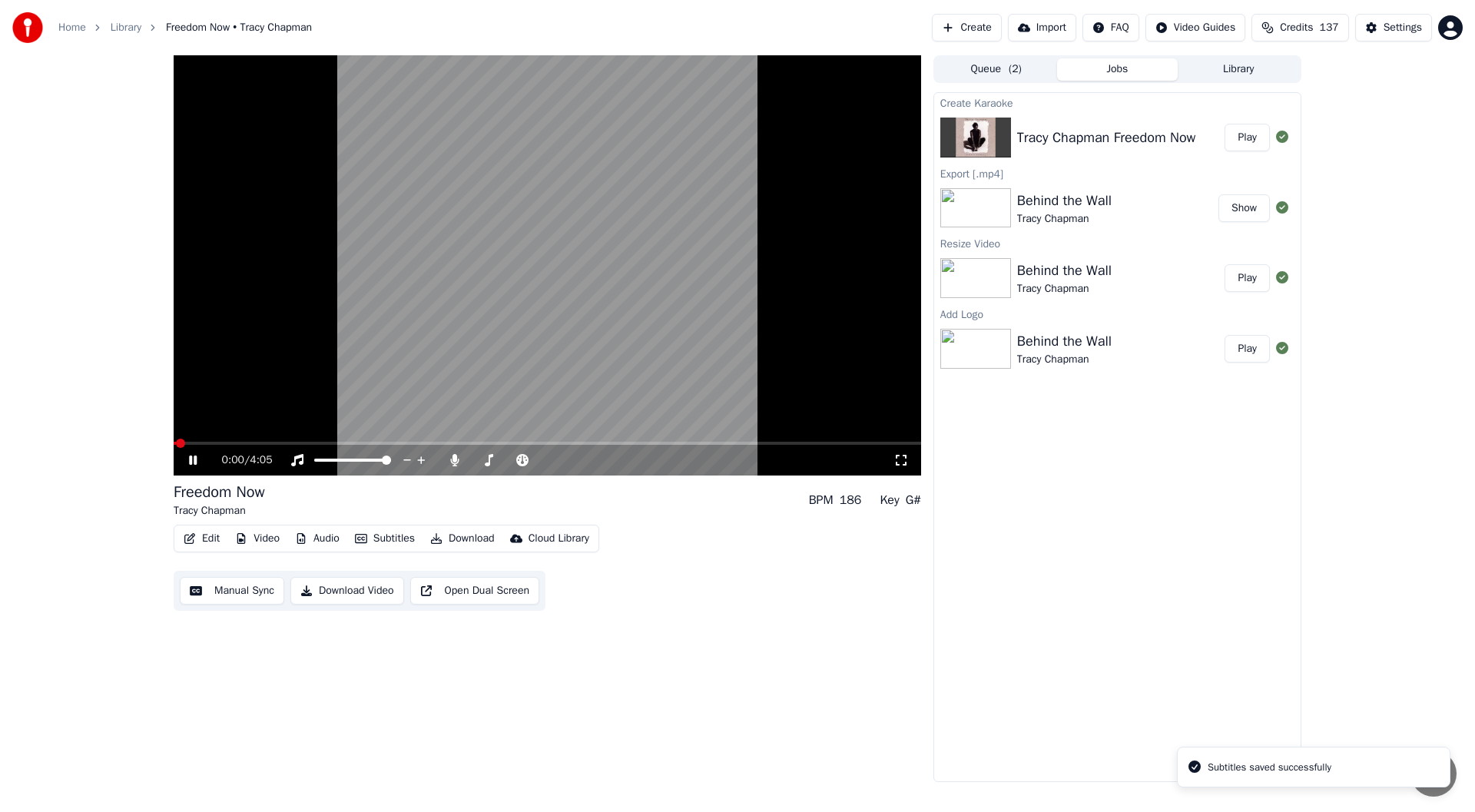 click on "0:00  /  4:05" at bounding box center (547, 460) 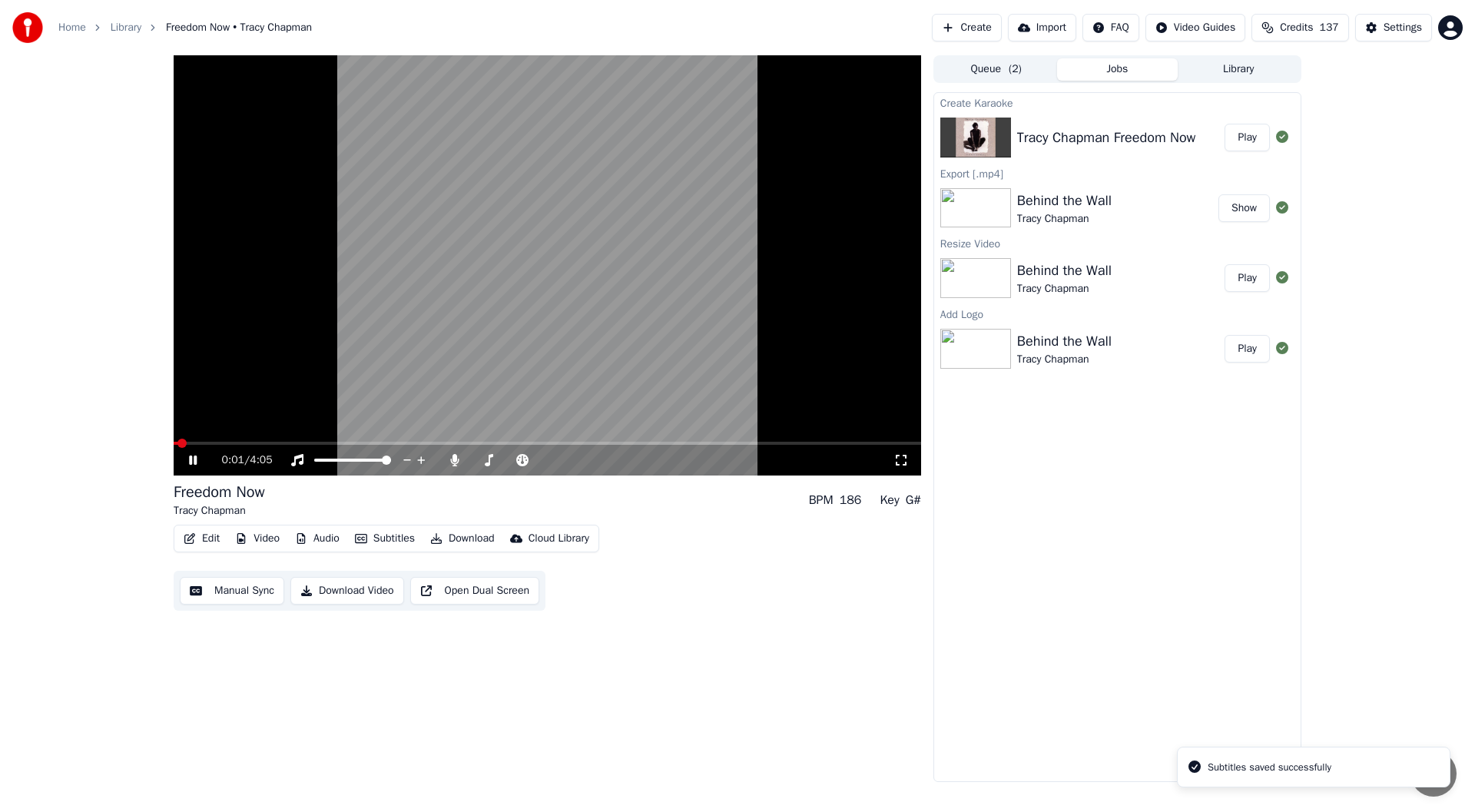 click 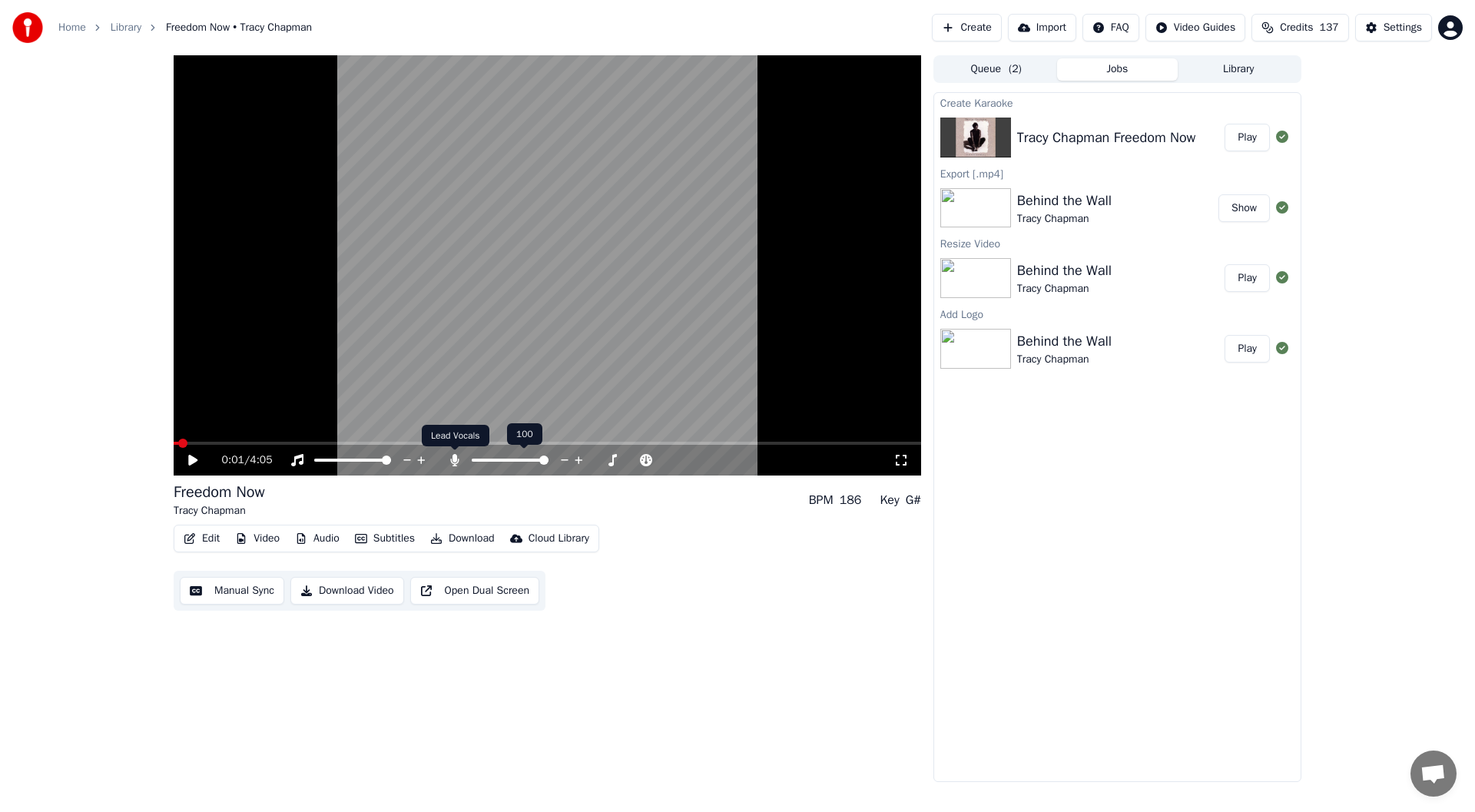 click 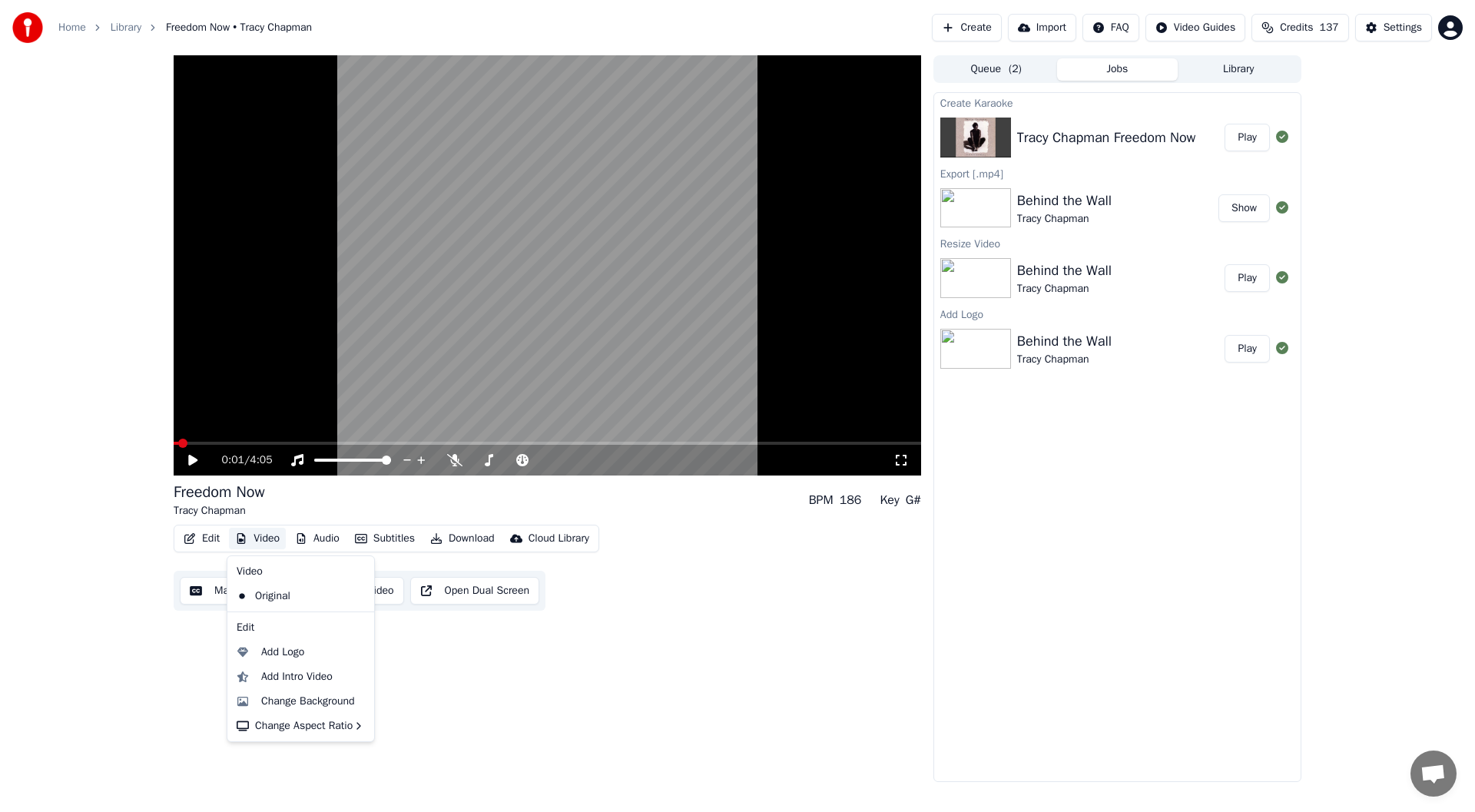 click on "Video" at bounding box center (257, 539) 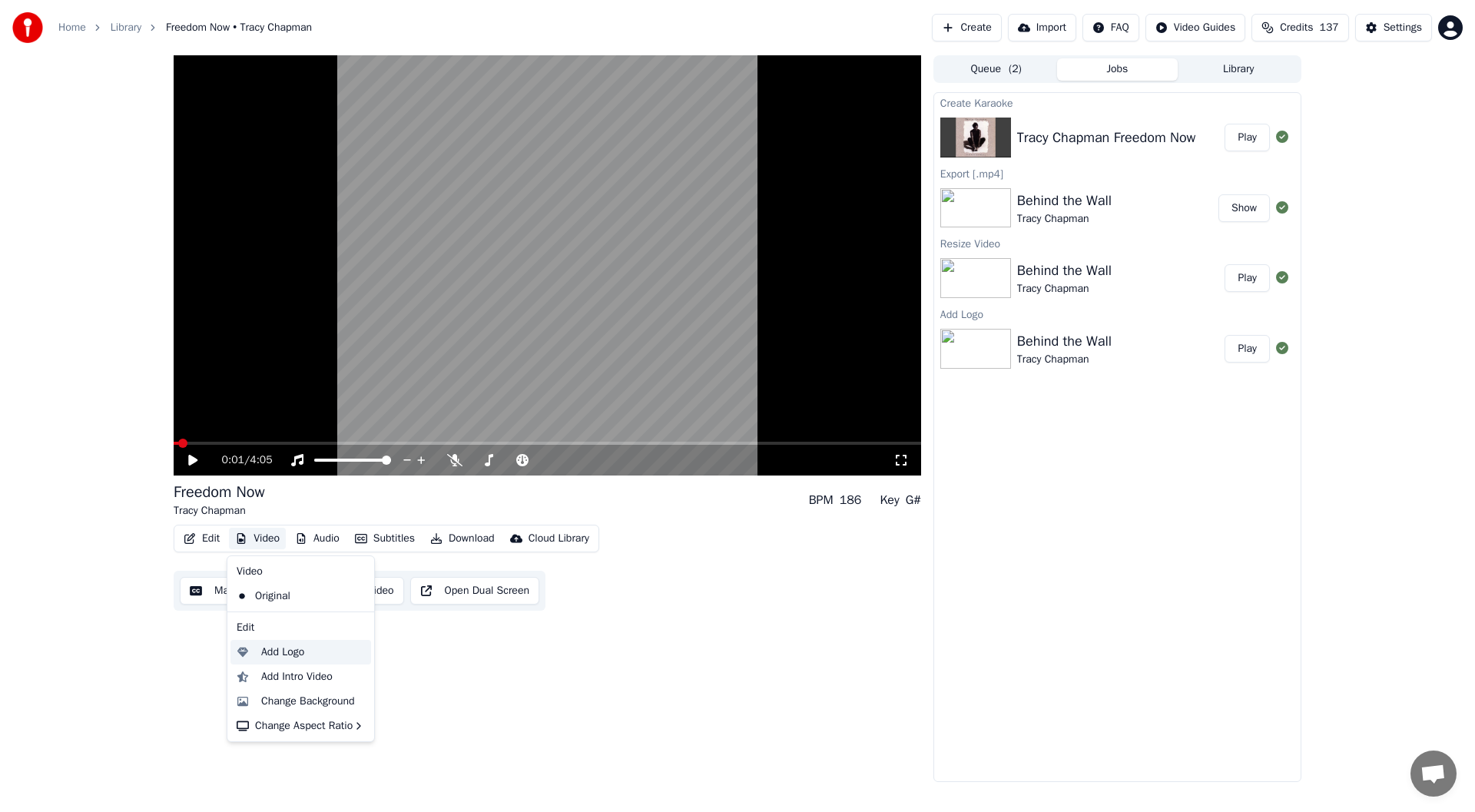 click on "Add Logo" at bounding box center [283, 652] 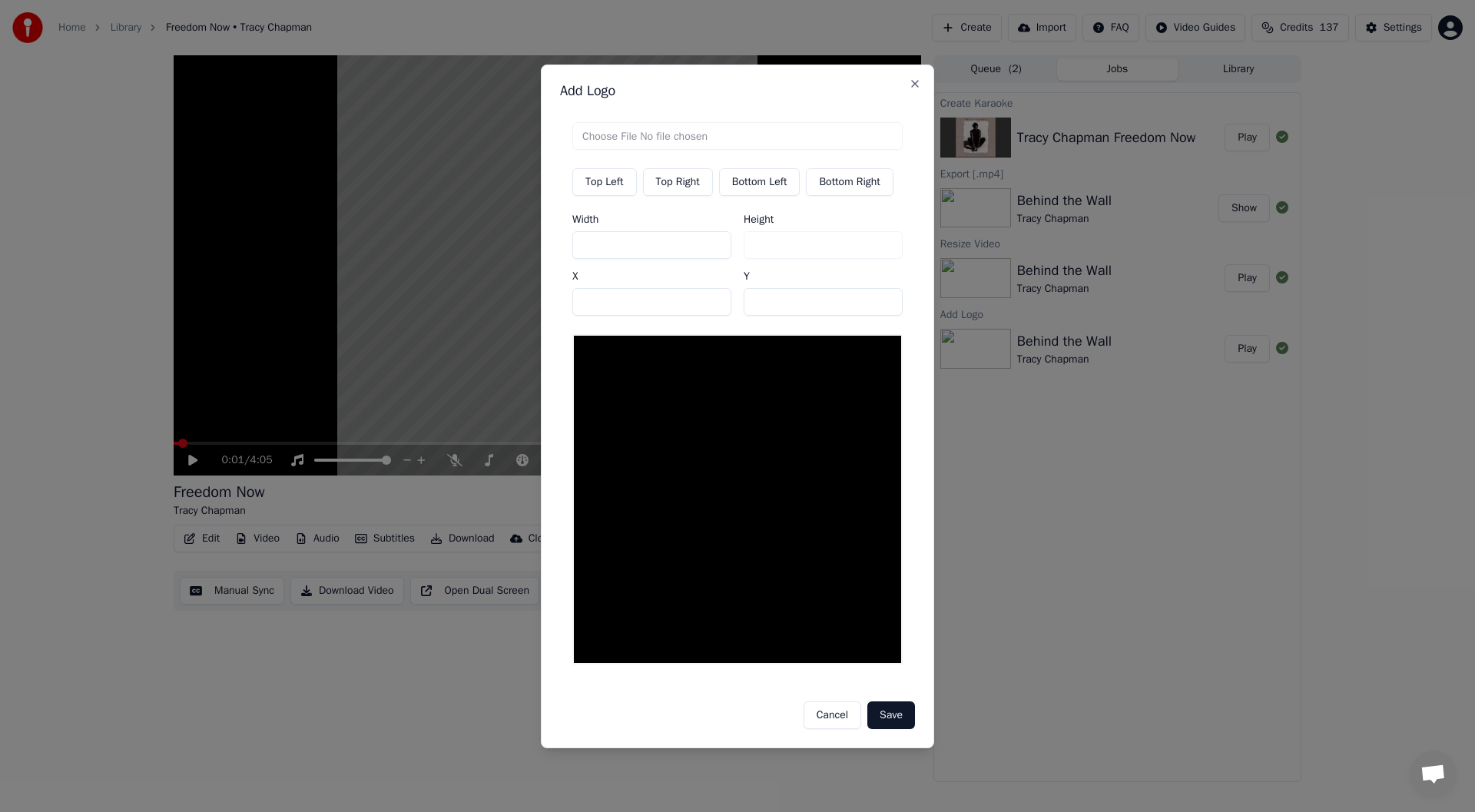 click on "Top Right" at bounding box center [678, 182] 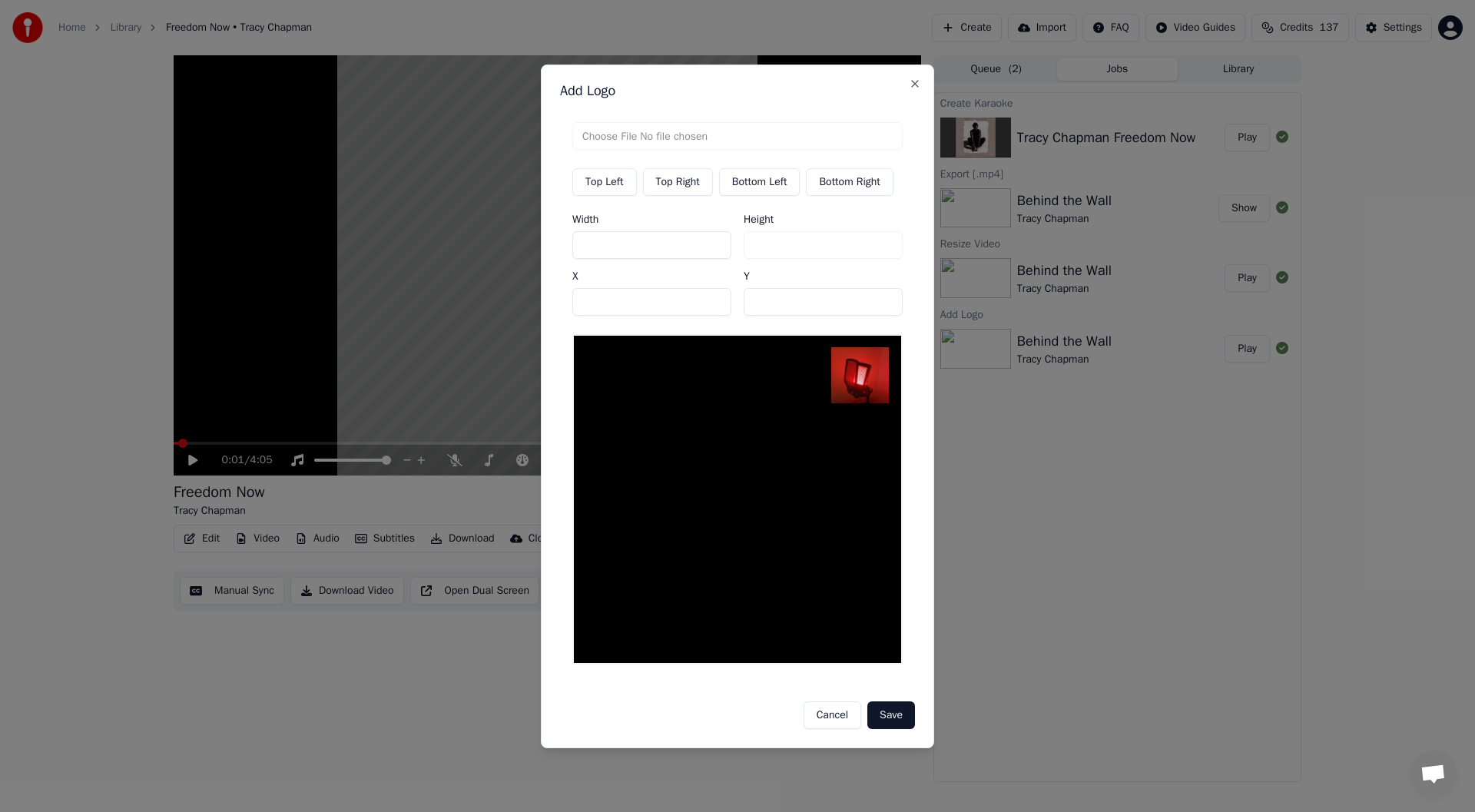 drag, startPoint x: 618, startPoint y: 239, endPoint x: 588, endPoint y: 242, distance: 30.149627 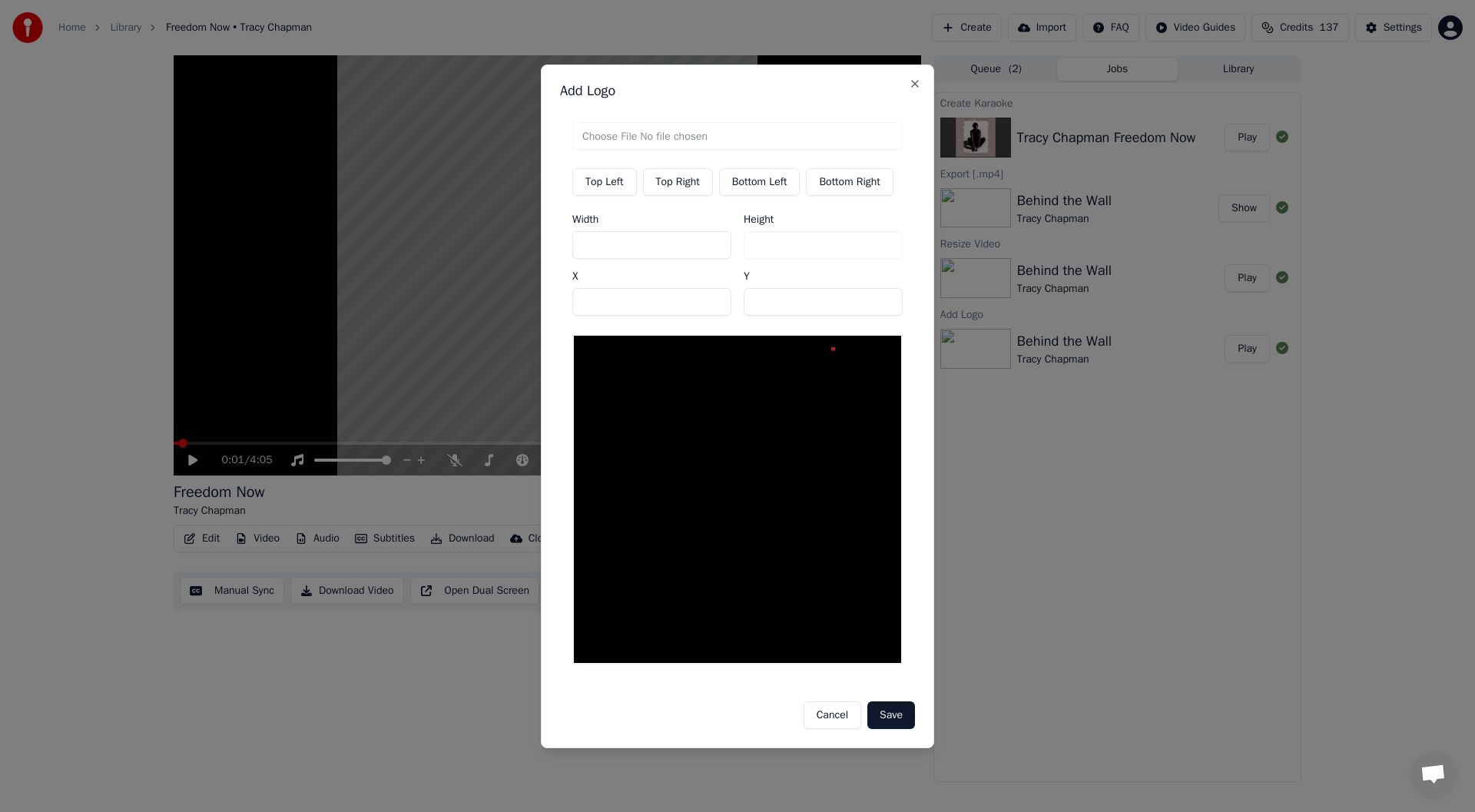 type on "***" 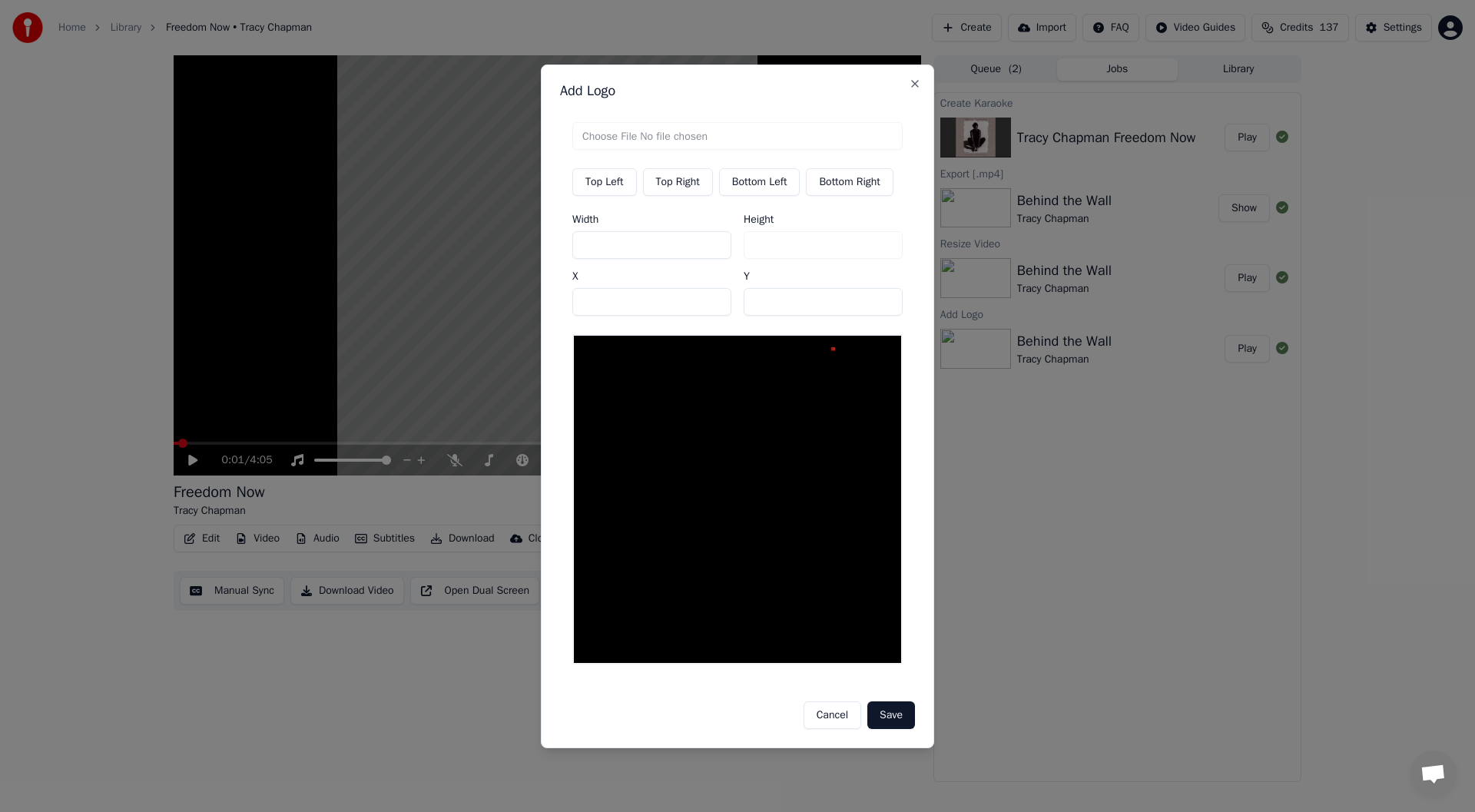type on "***" 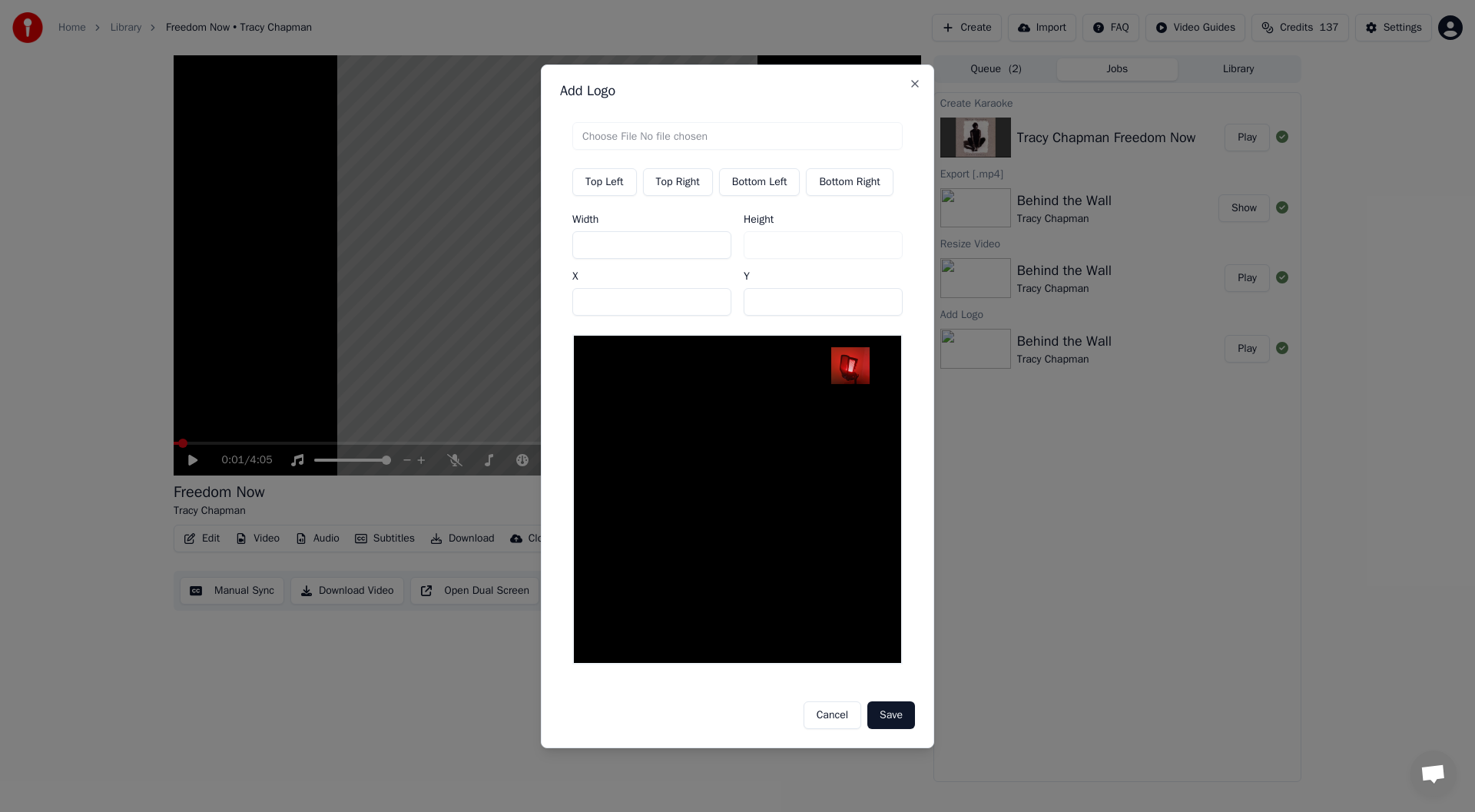 type on "***" 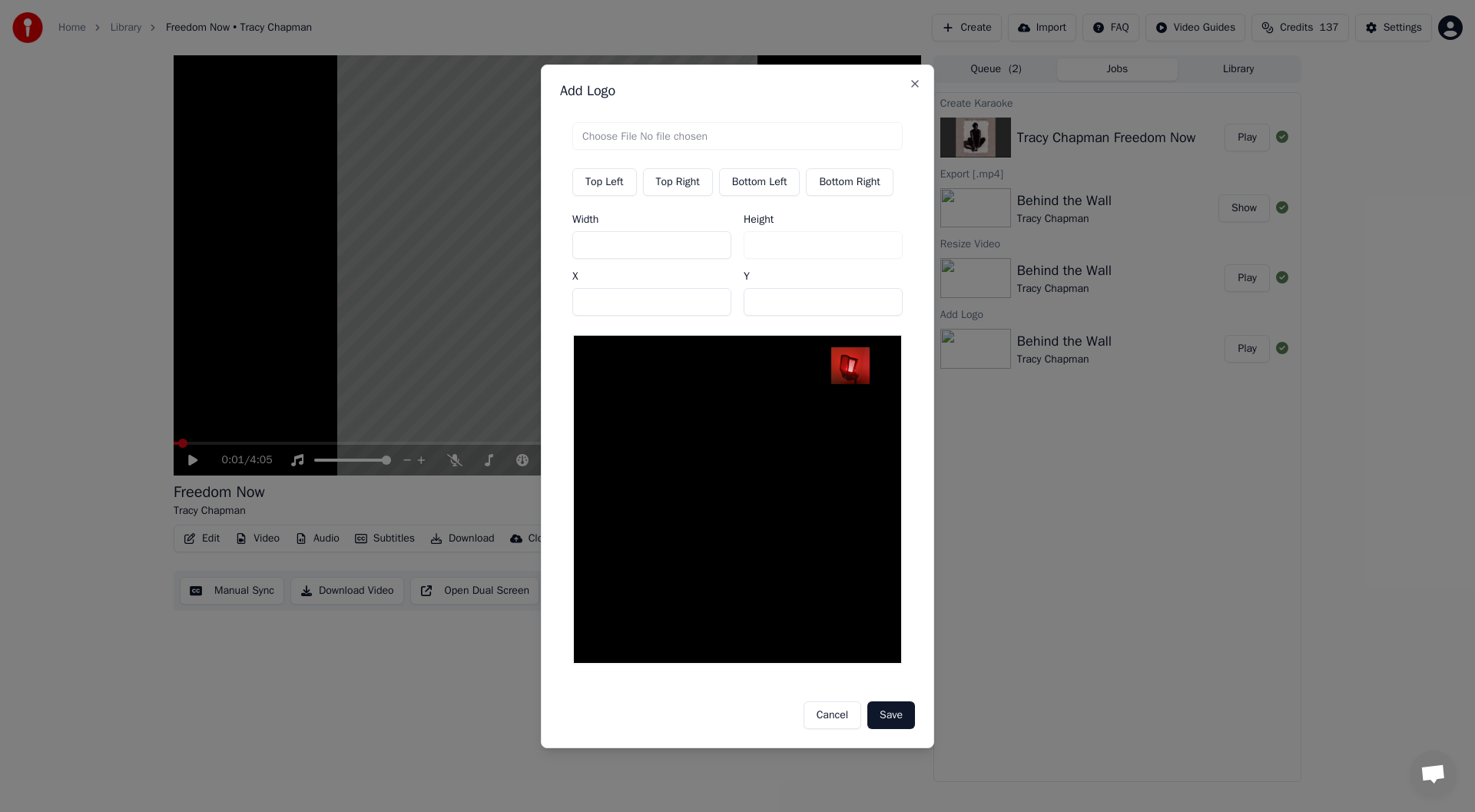 drag, startPoint x: 625, startPoint y: 297, endPoint x: 428, endPoint y: 294, distance: 197.02284 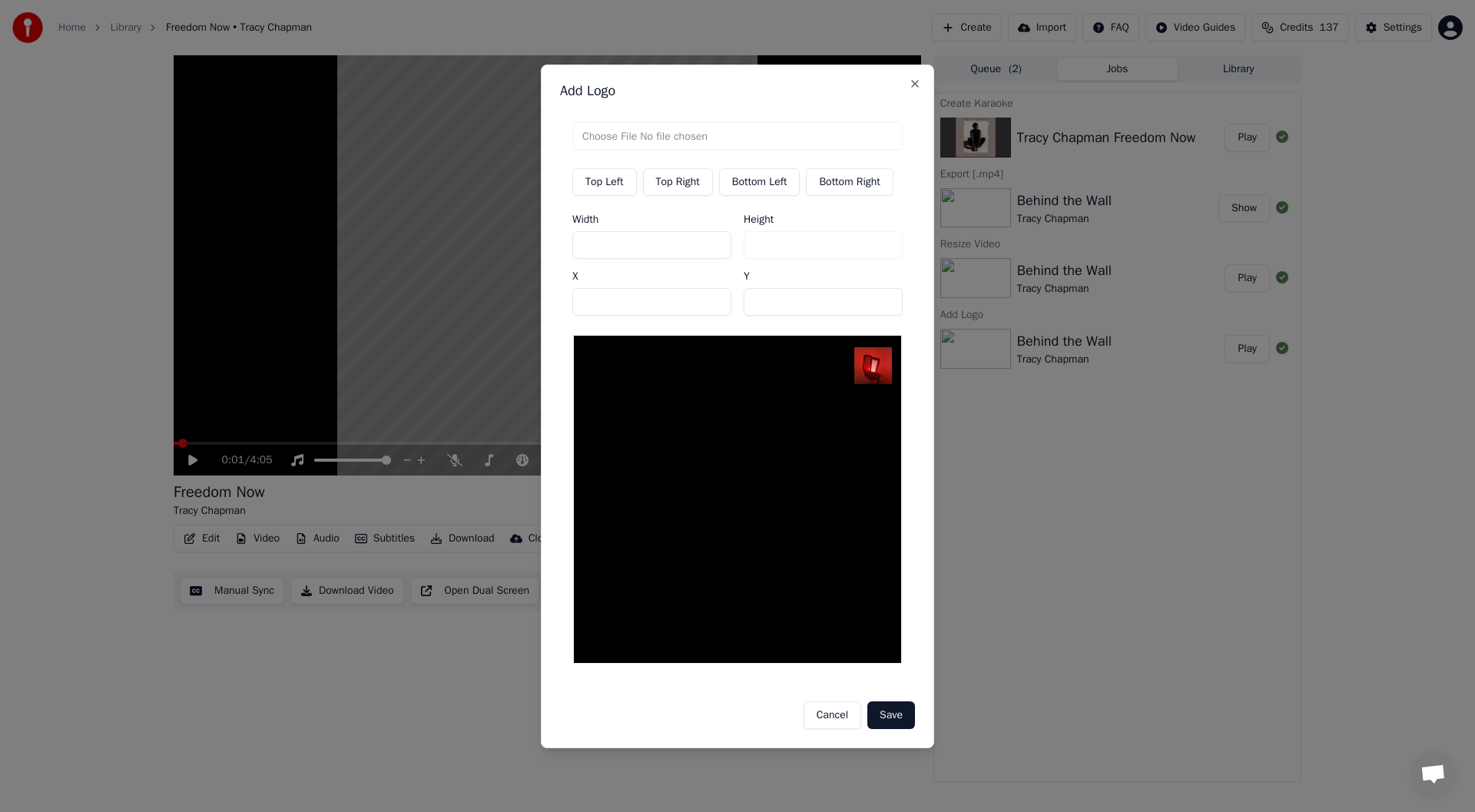 type on "***" 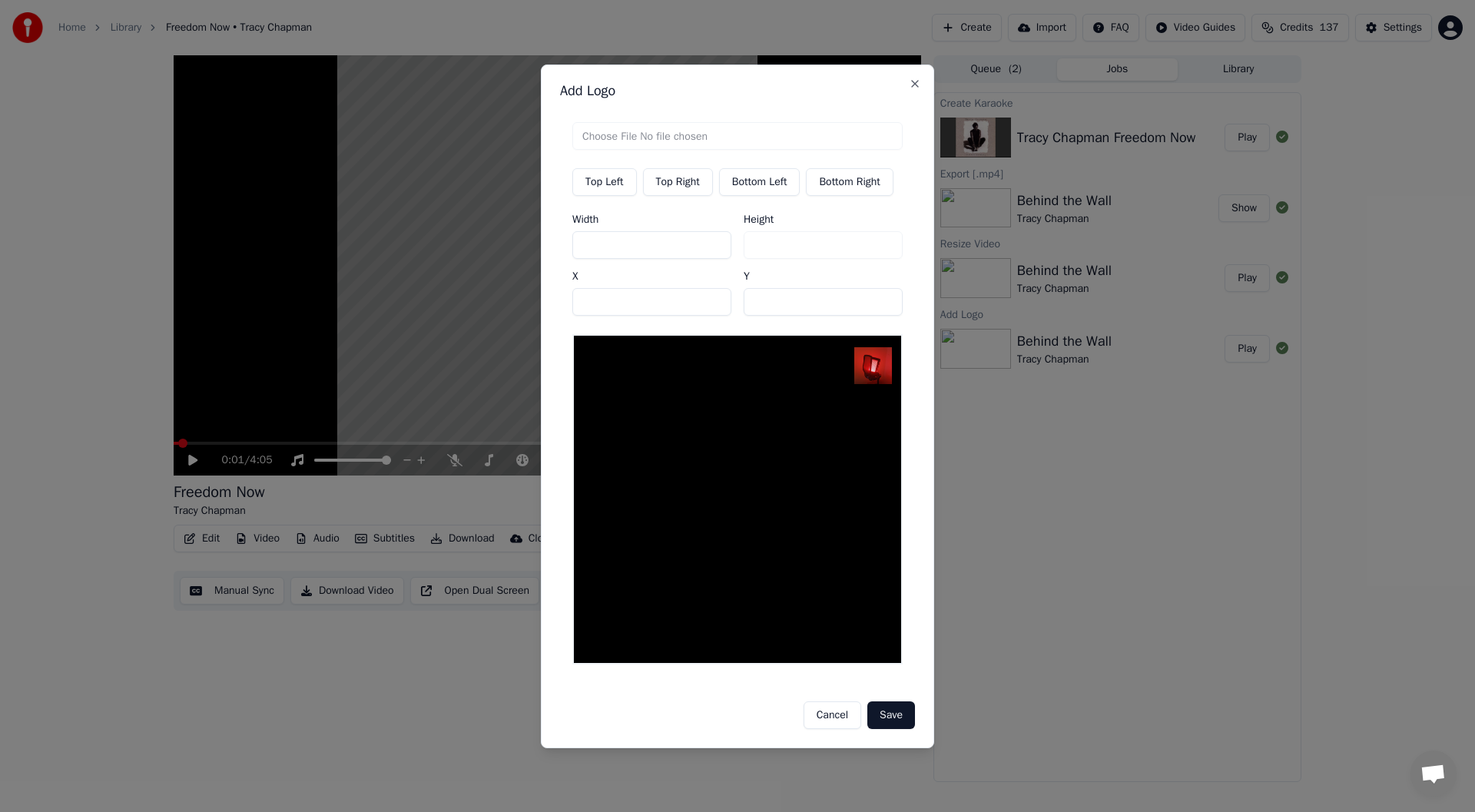 drag, startPoint x: 780, startPoint y: 303, endPoint x: 660, endPoint y: 302, distance: 120.0042 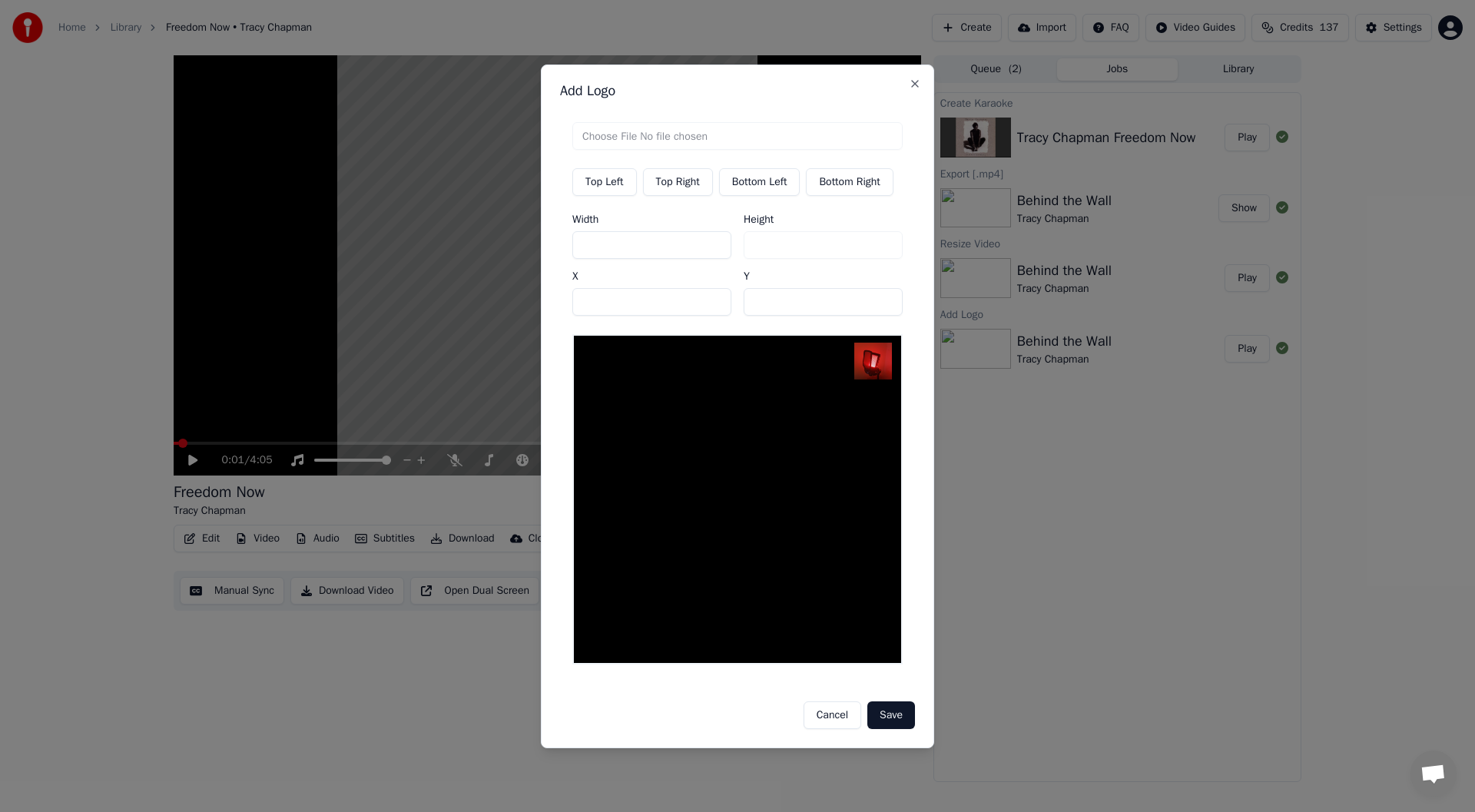 type on "**" 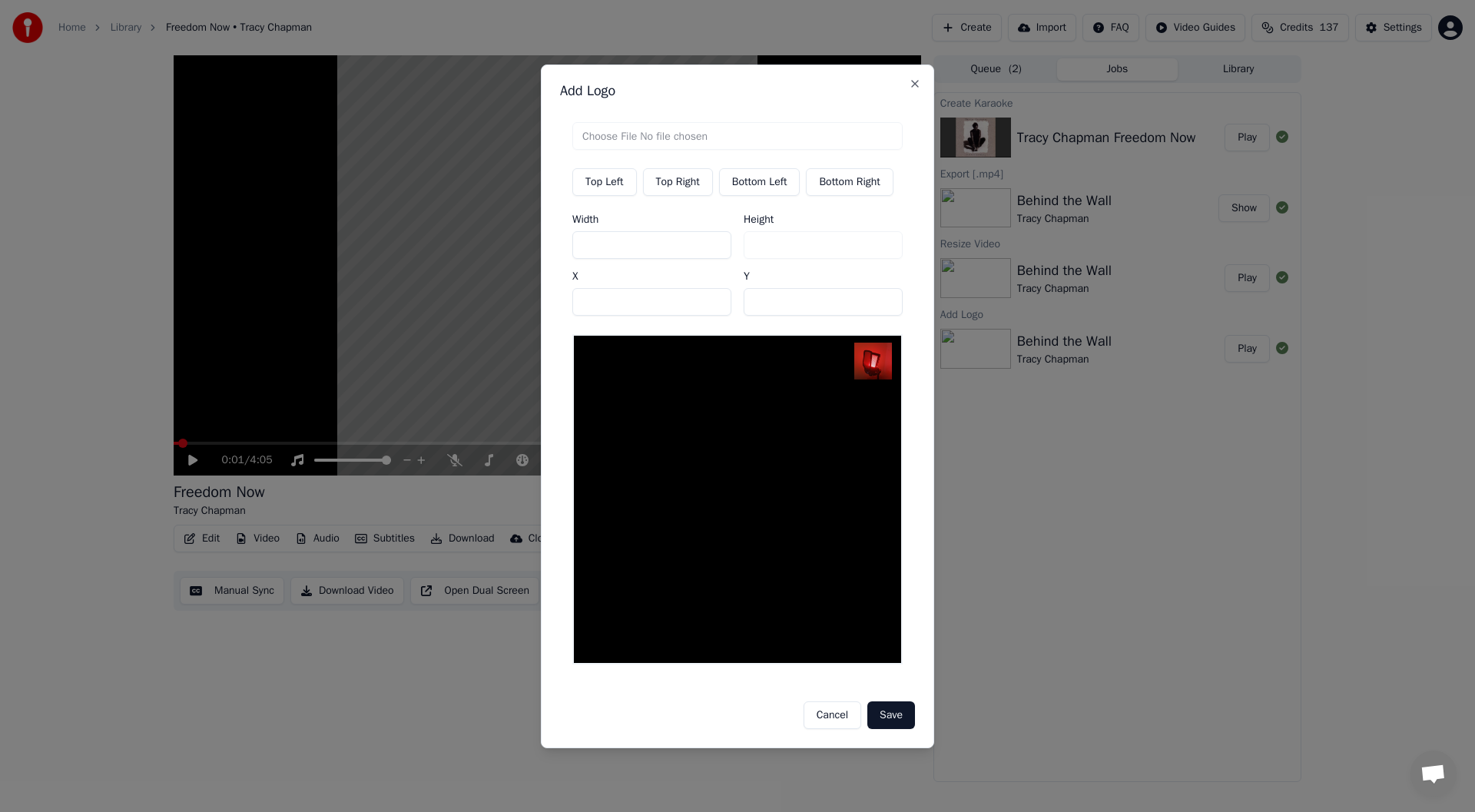 click on "Save" at bounding box center (891, 715) 